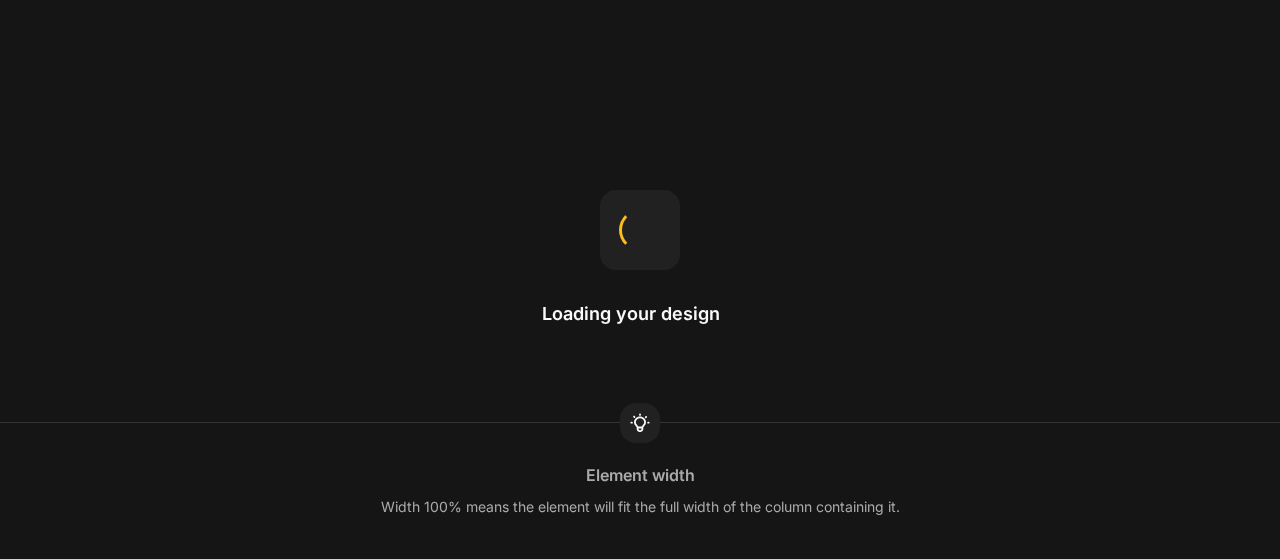 scroll, scrollTop: 0, scrollLeft: 0, axis: both 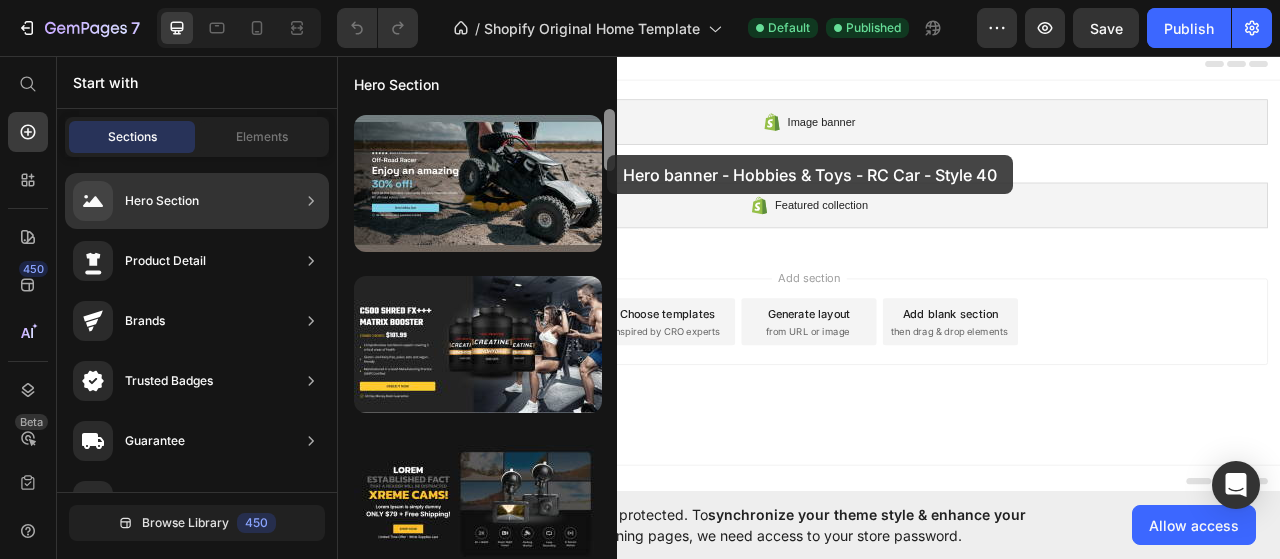 drag, startPoint x: 472, startPoint y: 143, endPoint x: 606, endPoint y: 154, distance: 134.45073 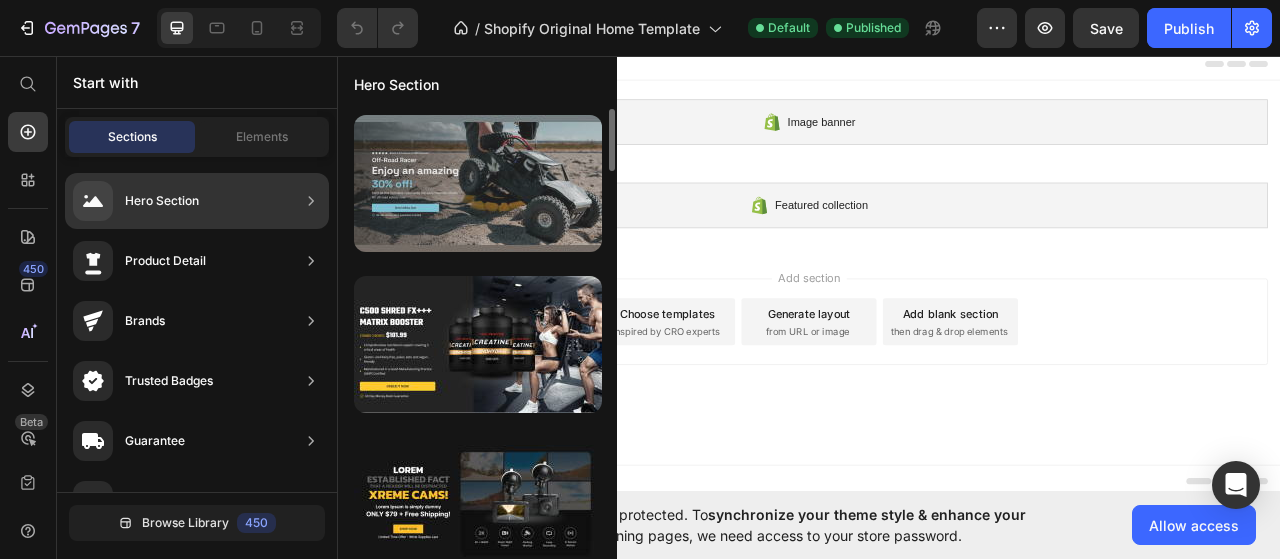 click at bounding box center [478, 183] 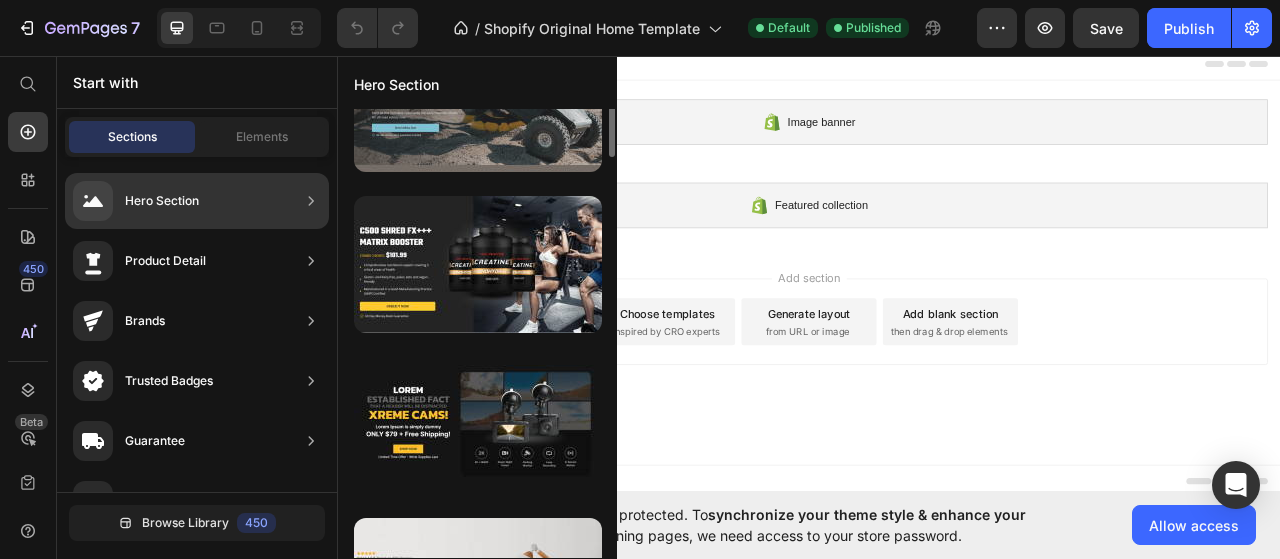 scroll, scrollTop: 58, scrollLeft: 0, axis: vertical 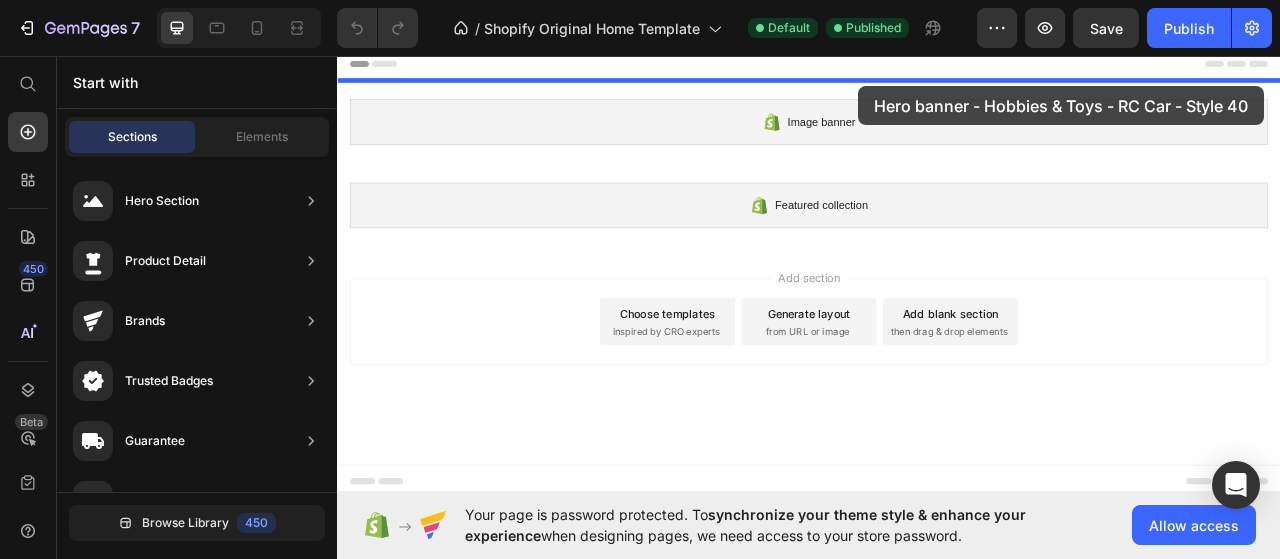 drag, startPoint x: 866, startPoint y: 238, endPoint x: 1000, endPoint y: 96, distance: 195.24344 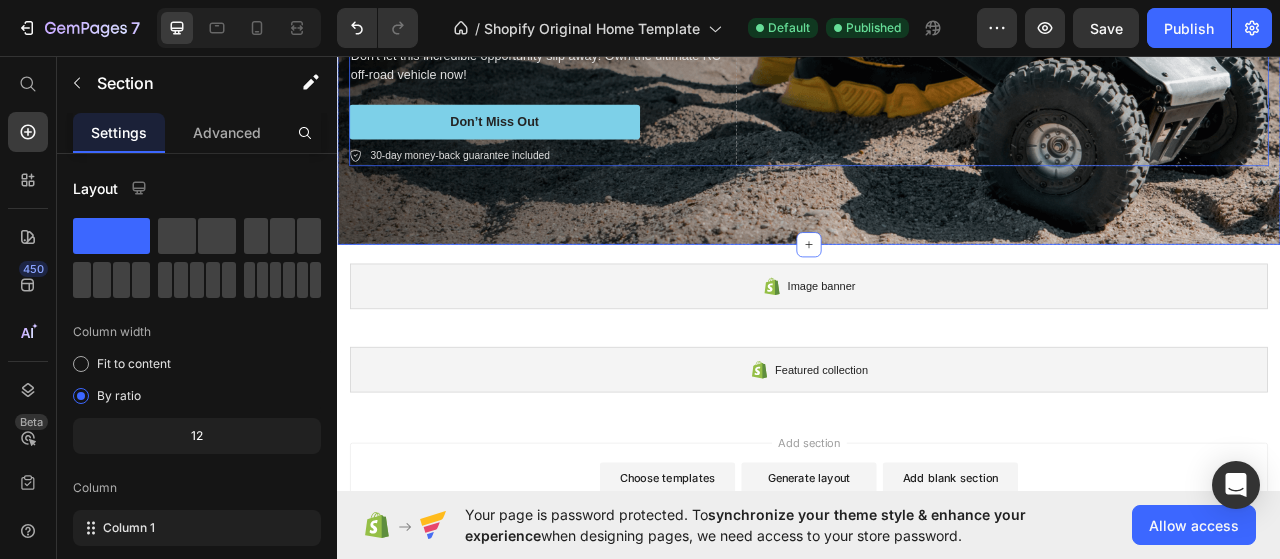 scroll, scrollTop: 377, scrollLeft: 0, axis: vertical 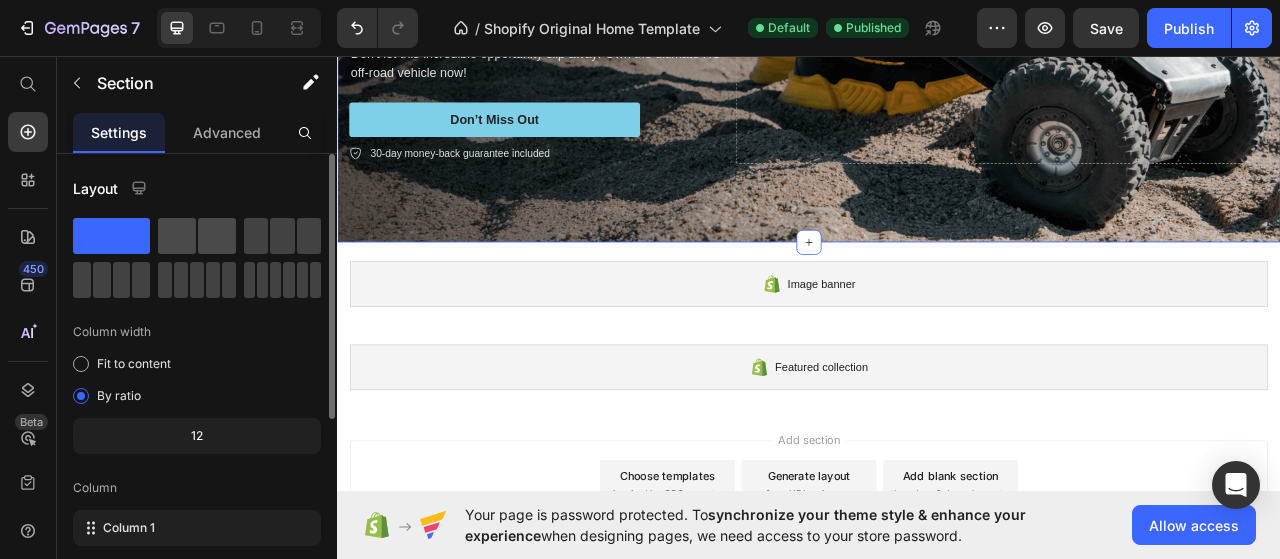 click 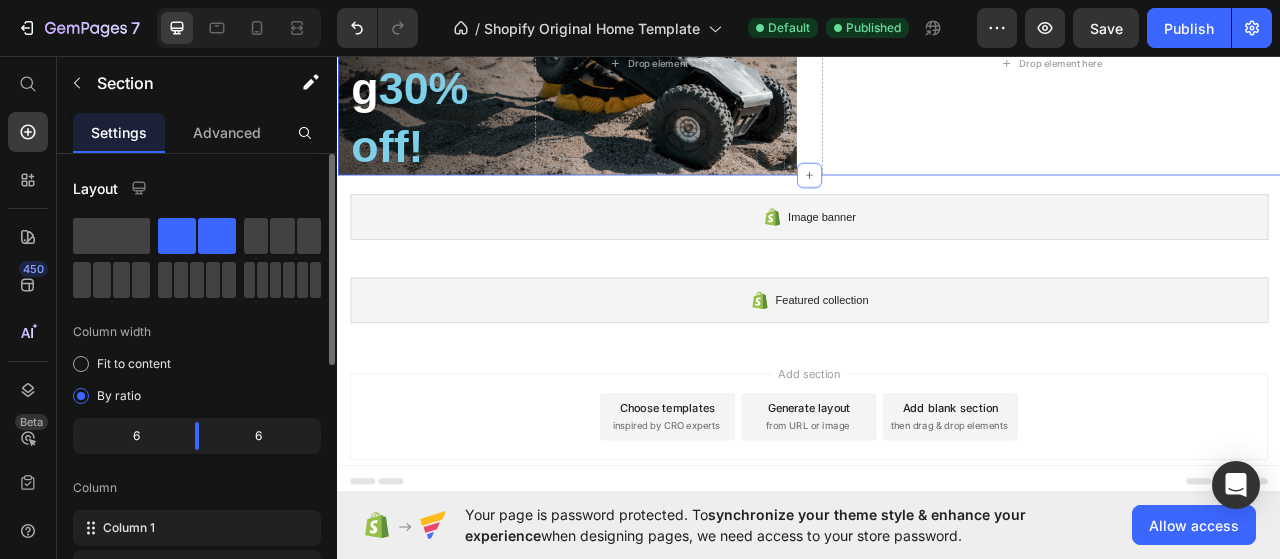 scroll, scrollTop: 156, scrollLeft: 0, axis: vertical 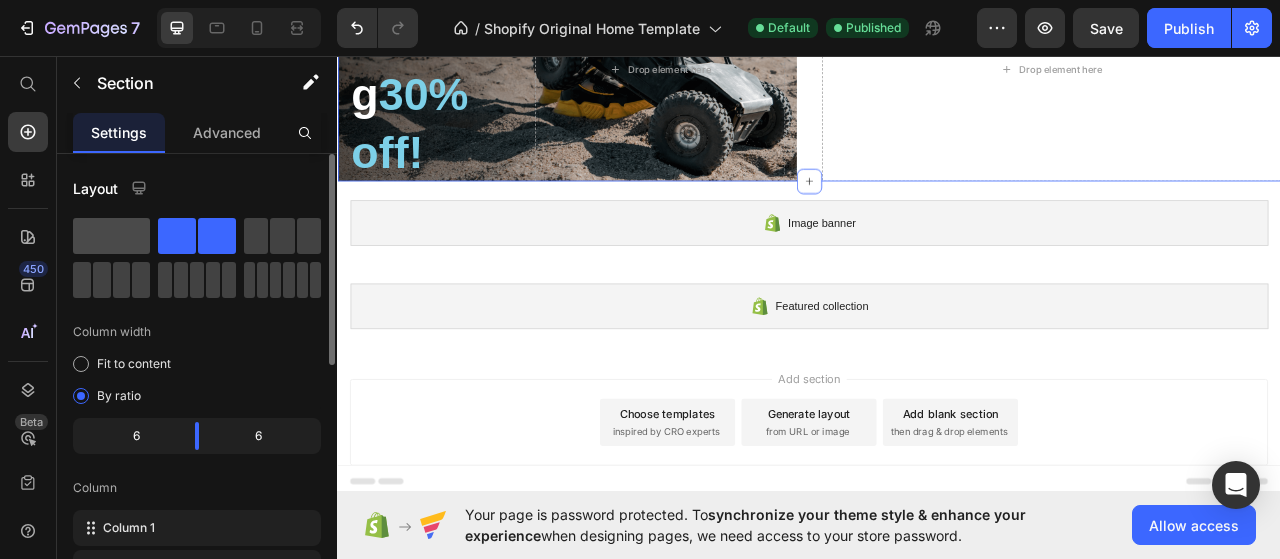 click 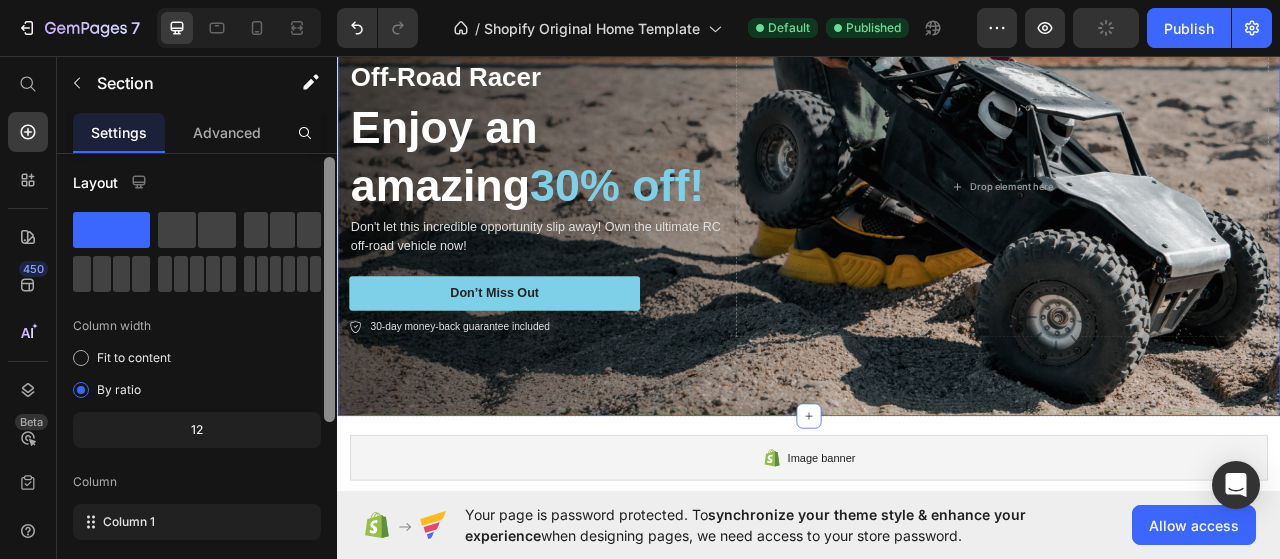 drag, startPoint x: 671, startPoint y: 231, endPoint x: 364, endPoint y: 538, distance: 434.16357 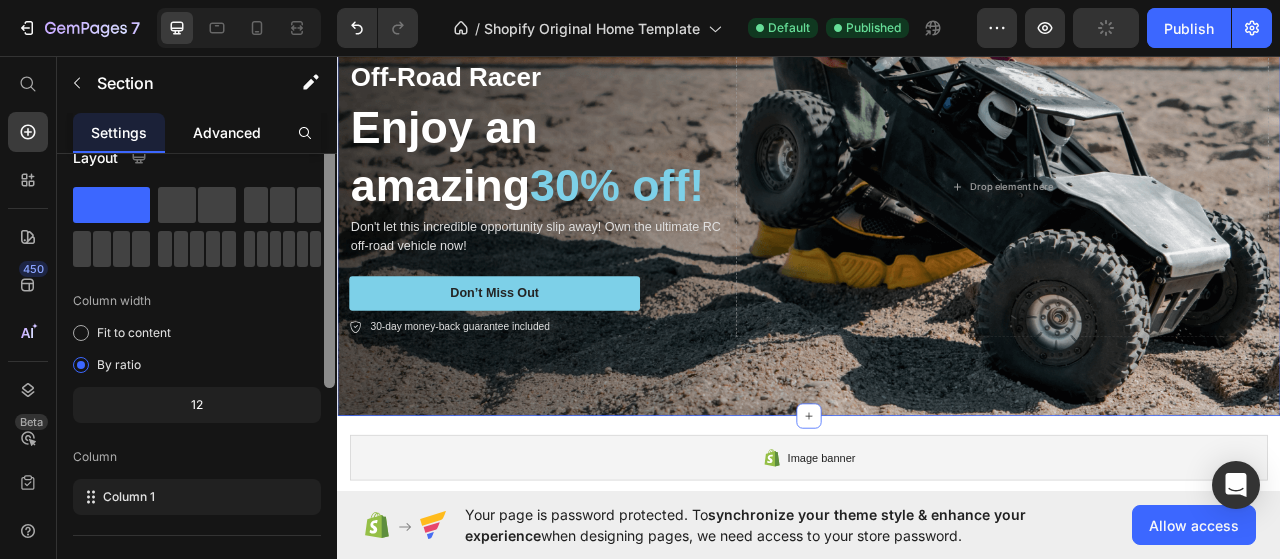 scroll, scrollTop: 0, scrollLeft: 0, axis: both 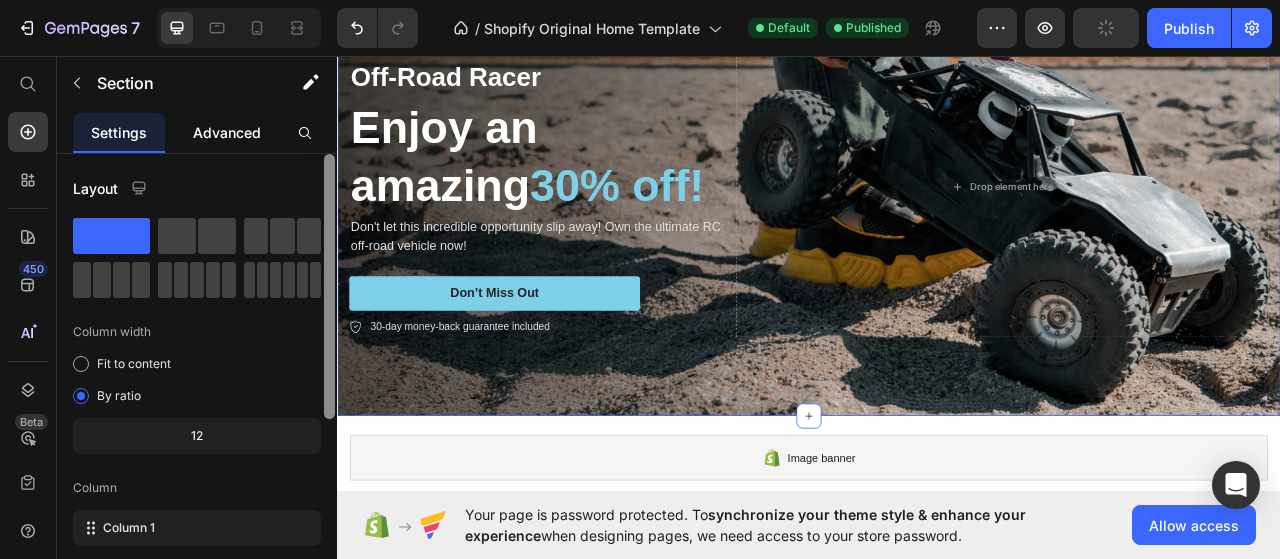 click on "Advanced" at bounding box center [227, 132] 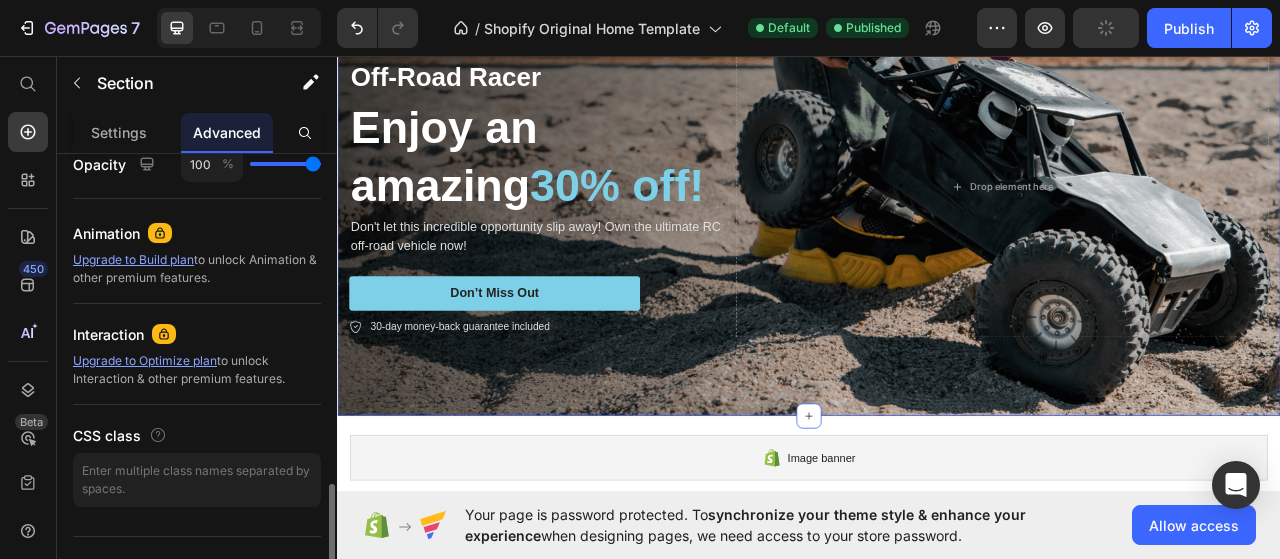 scroll, scrollTop: 839, scrollLeft: 0, axis: vertical 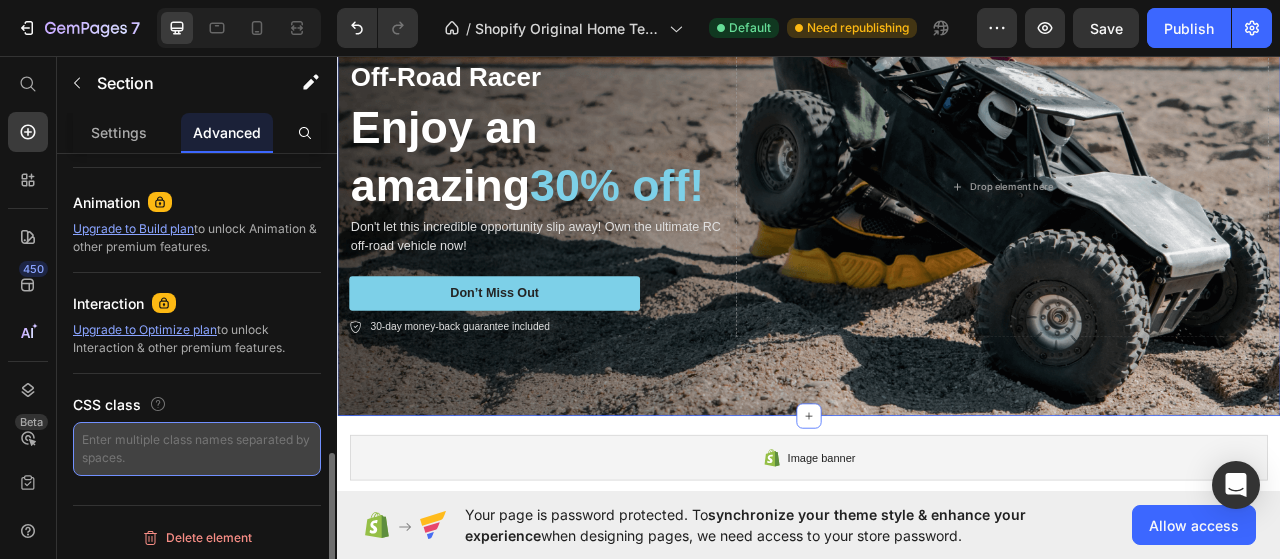 click at bounding box center [197, 449] 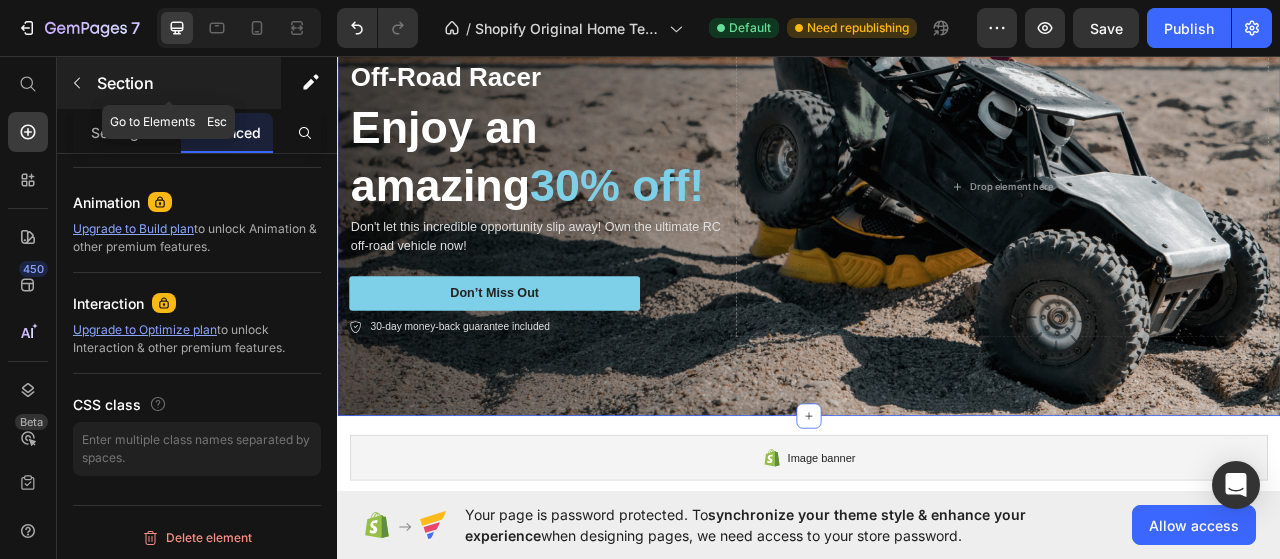 click at bounding box center [77, 83] 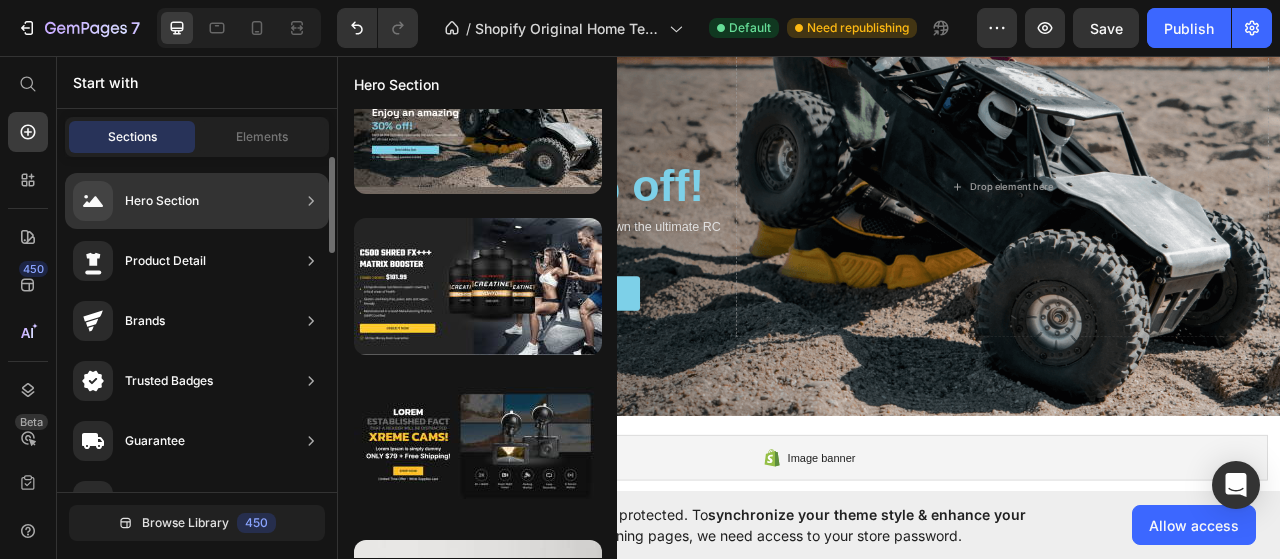 click on "Product Detail" 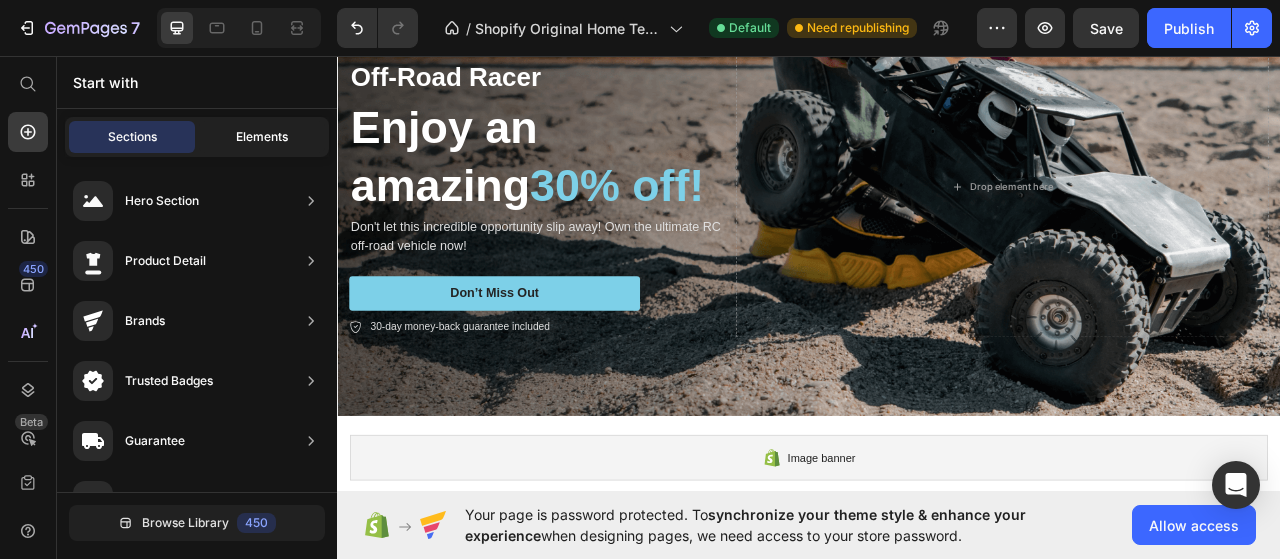 click on "Elements" 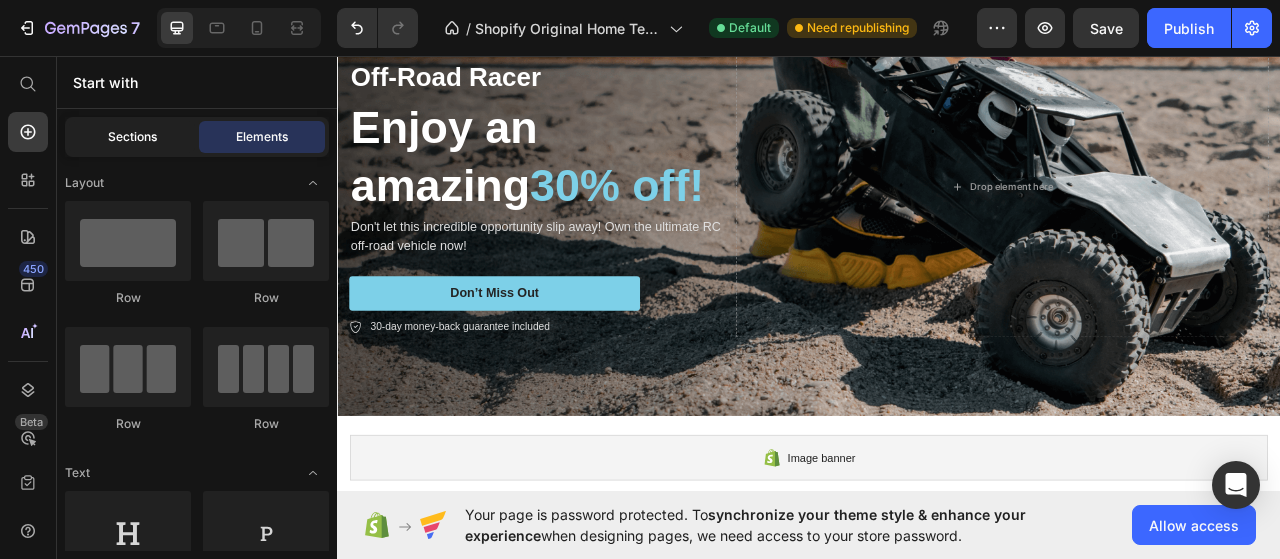 click on "Sections" 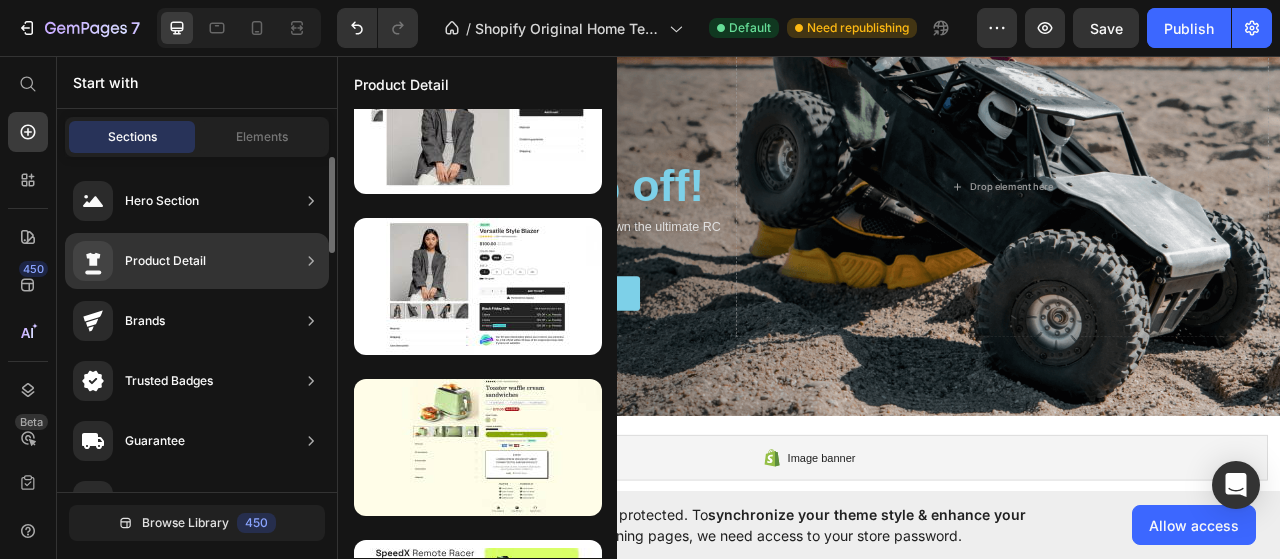 click on "Product Detail" at bounding box center [165, 261] 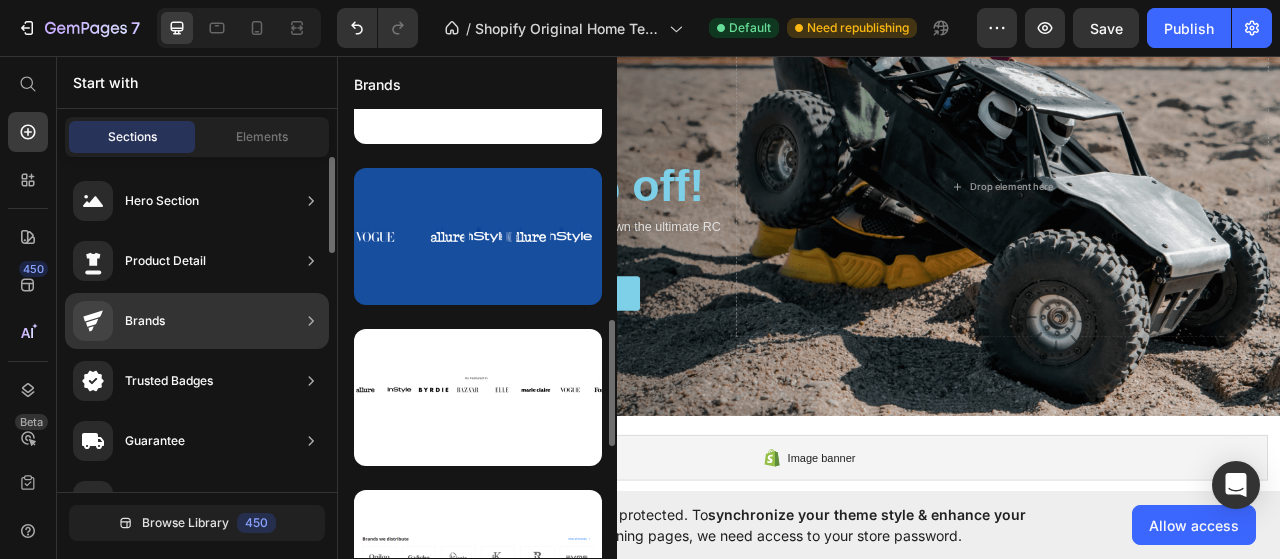 scroll, scrollTop: 504, scrollLeft: 0, axis: vertical 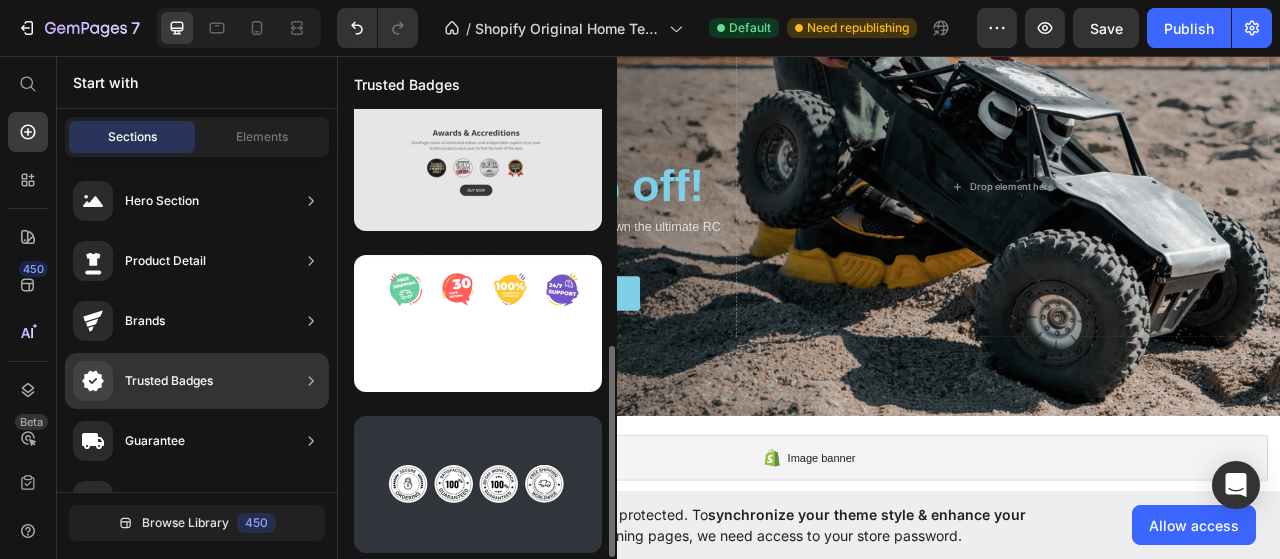 click at bounding box center [478, 162] 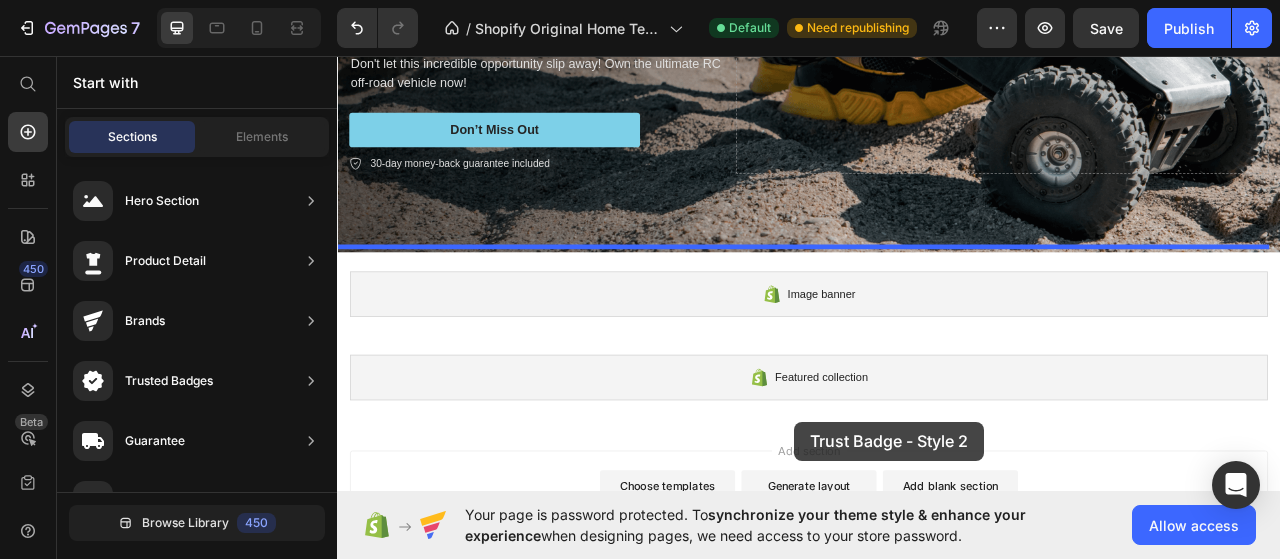 scroll, scrollTop: 494, scrollLeft: 0, axis: vertical 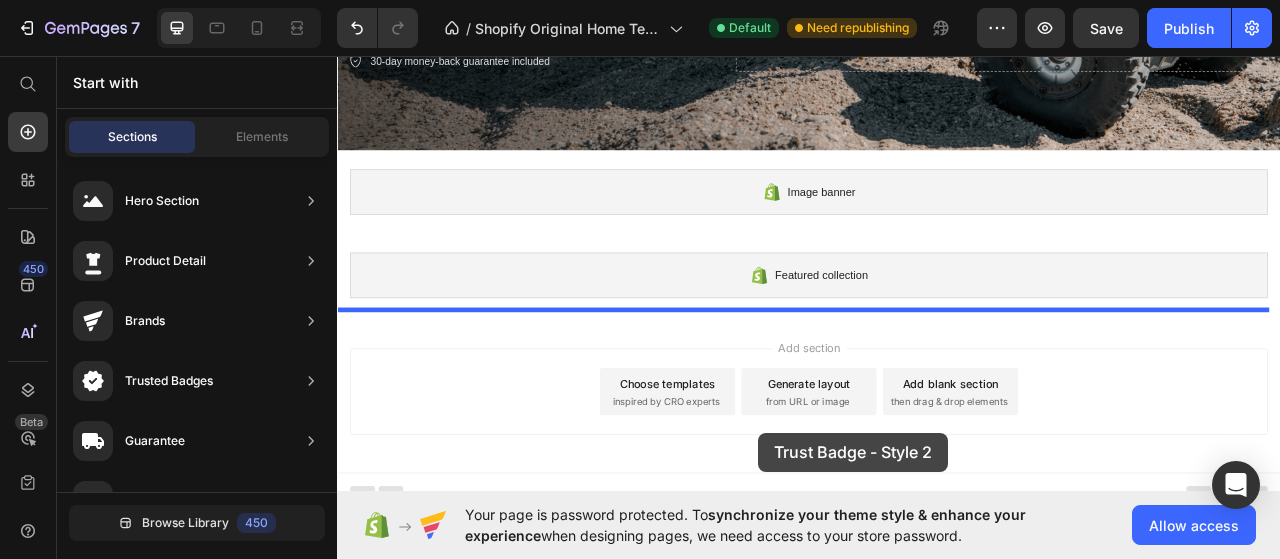 drag, startPoint x: 818, startPoint y: 198, endPoint x: 873, endPoint y: 537, distance: 343.43268 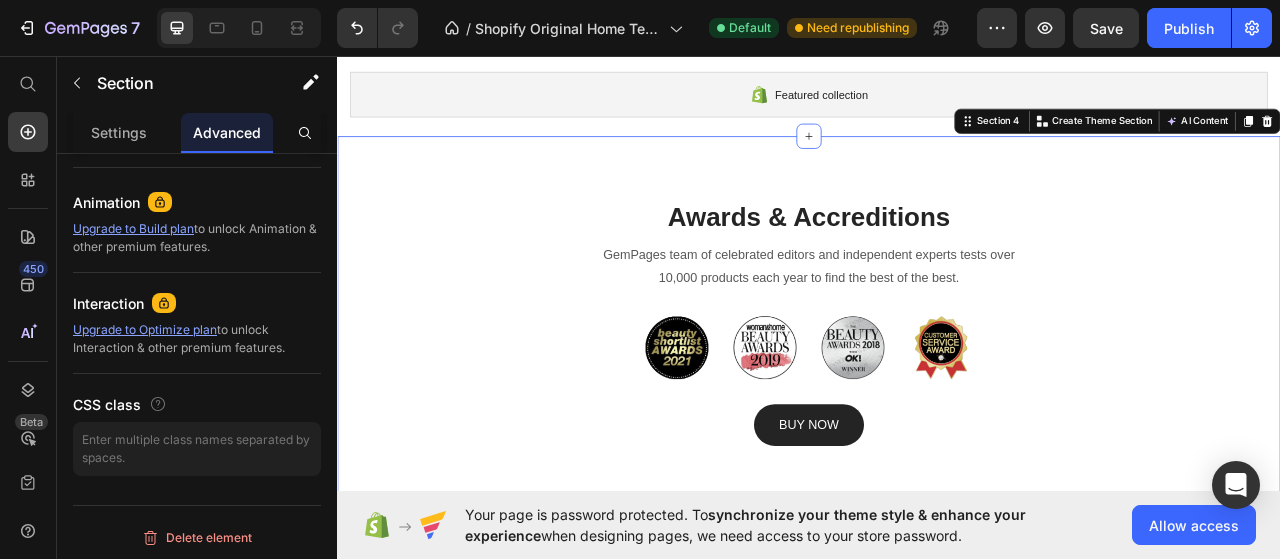 scroll, scrollTop: 757, scrollLeft: 0, axis: vertical 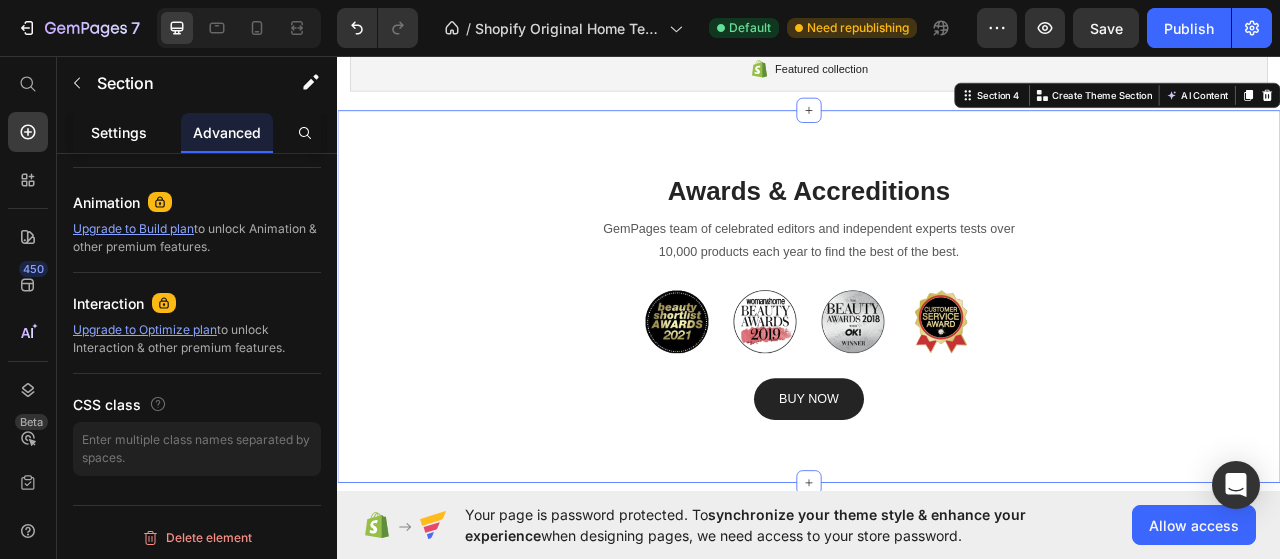 click on "Settings" at bounding box center (119, 132) 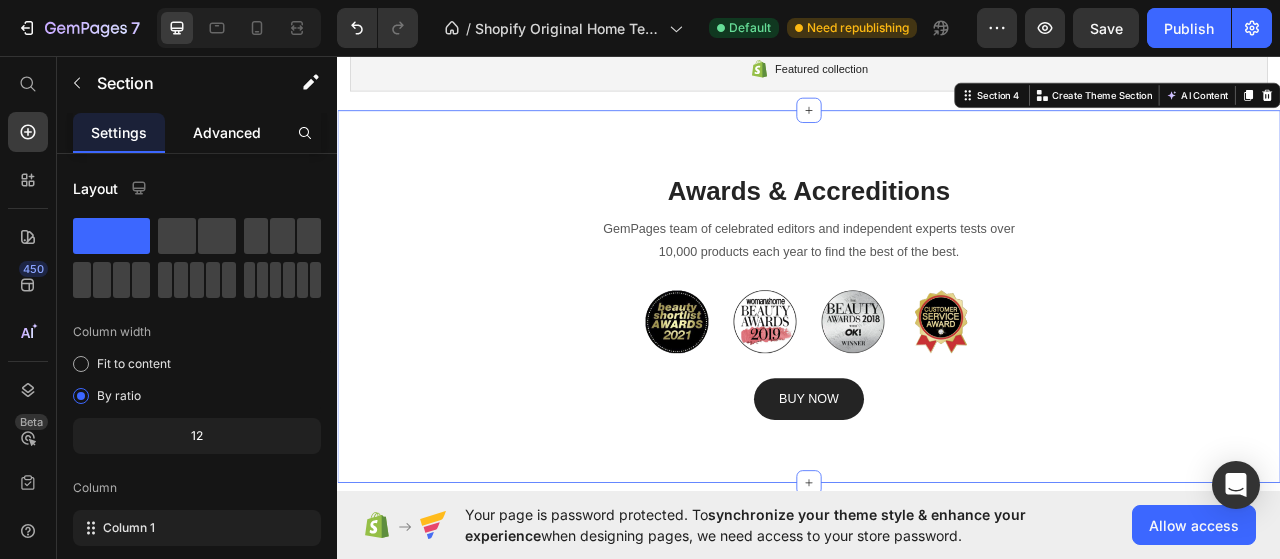 click on "Advanced" at bounding box center [227, 132] 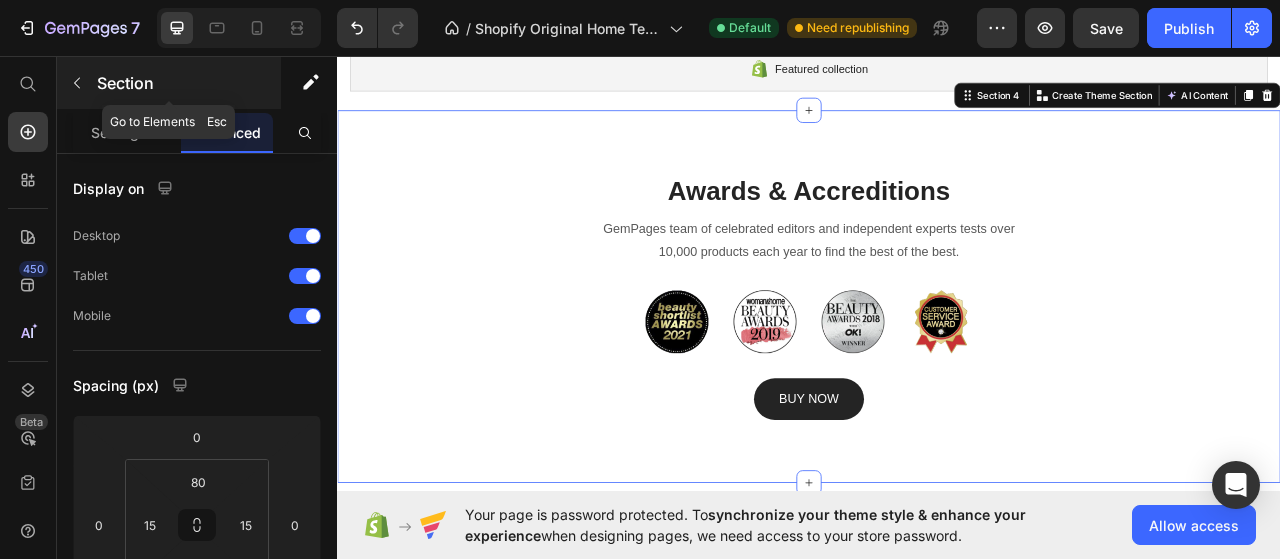 click 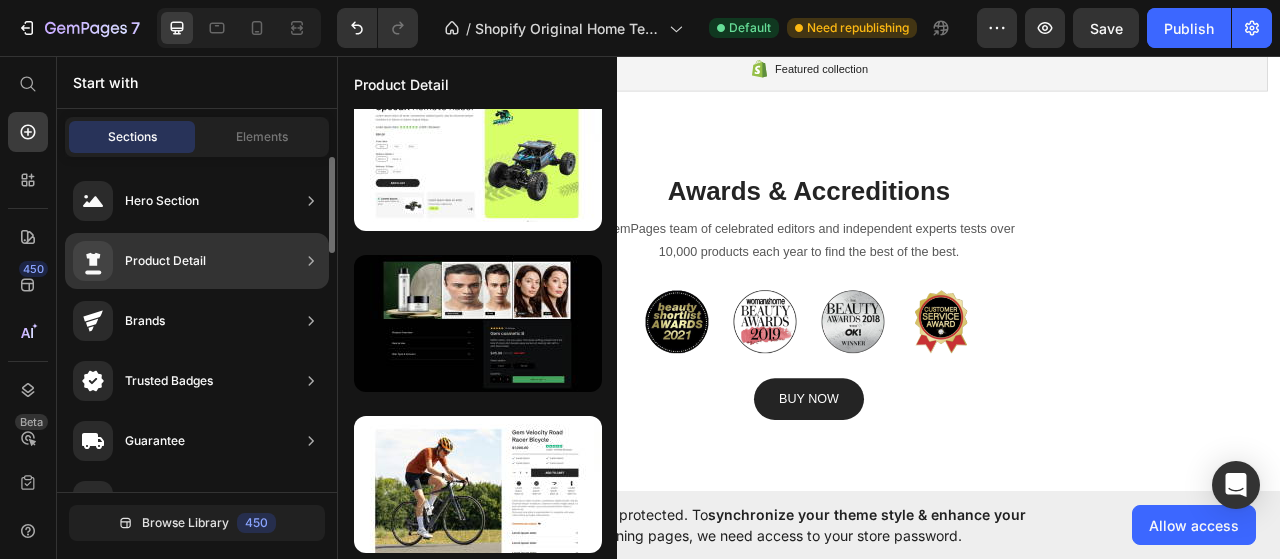 click at bounding box center (311, 381) 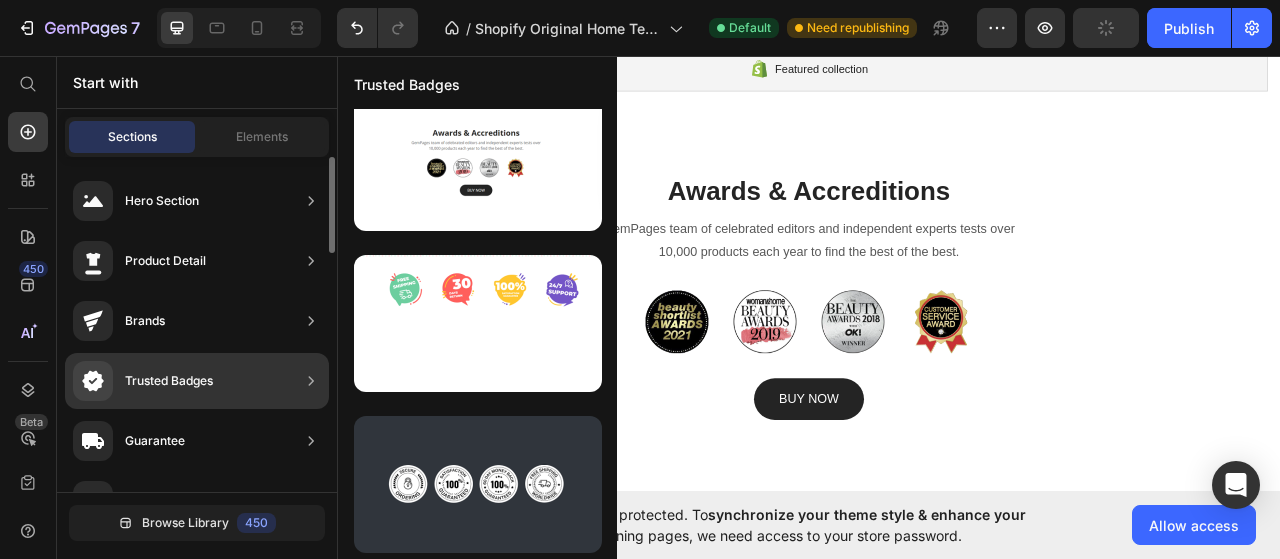 click on "Trusted Badges" at bounding box center (169, 381) 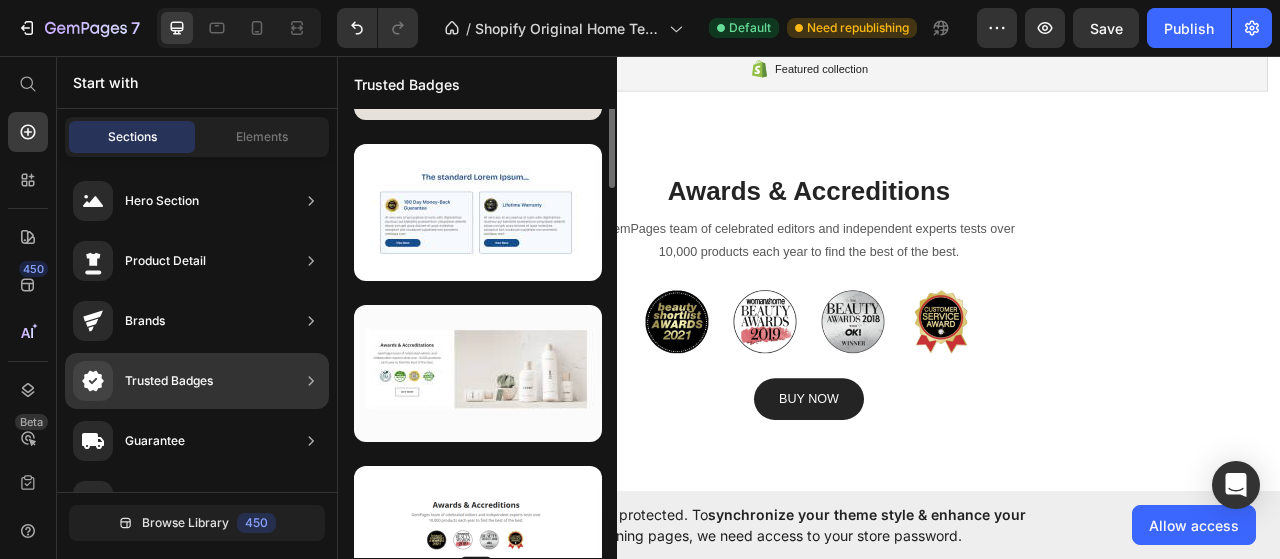 scroll, scrollTop: 0, scrollLeft: 0, axis: both 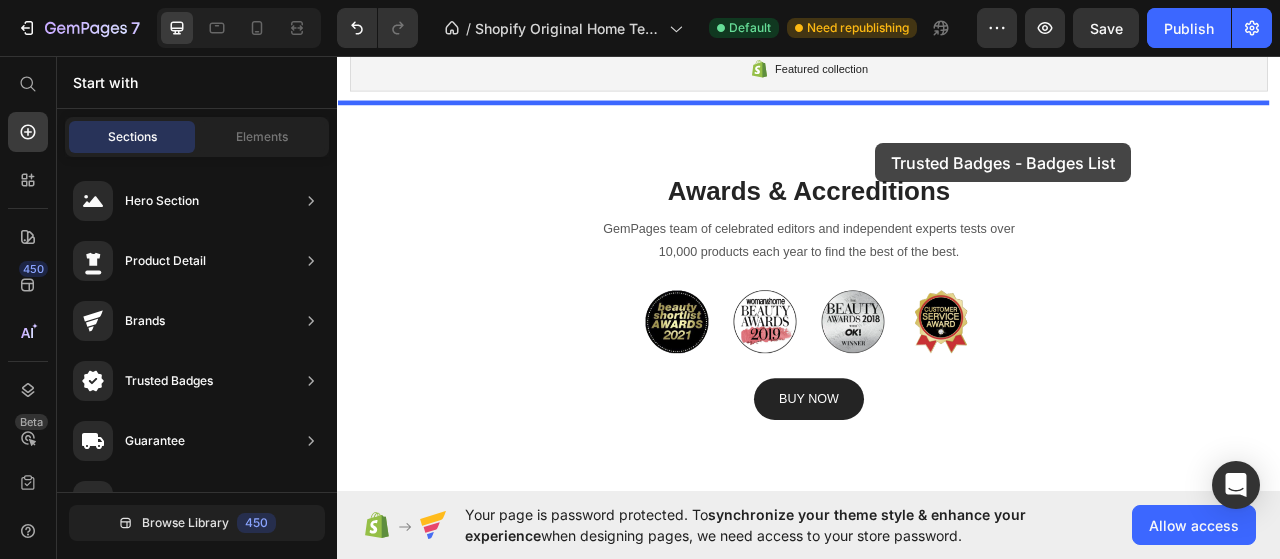 drag, startPoint x: 820, startPoint y: 263, endPoint x: 1021, endPoint y: 168, distance: 222.3196 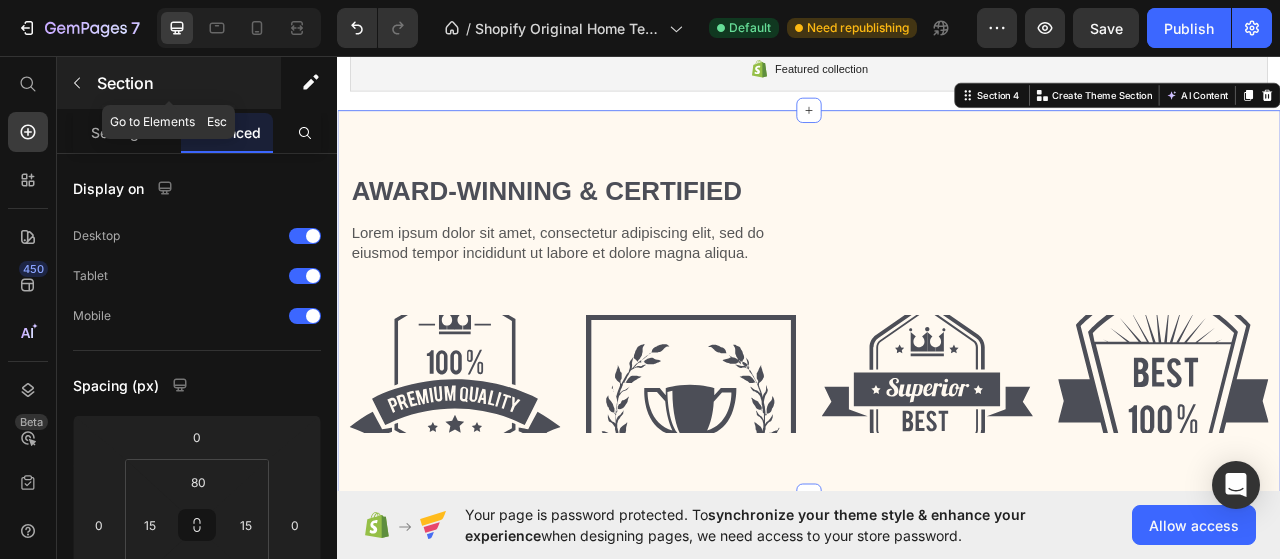 click 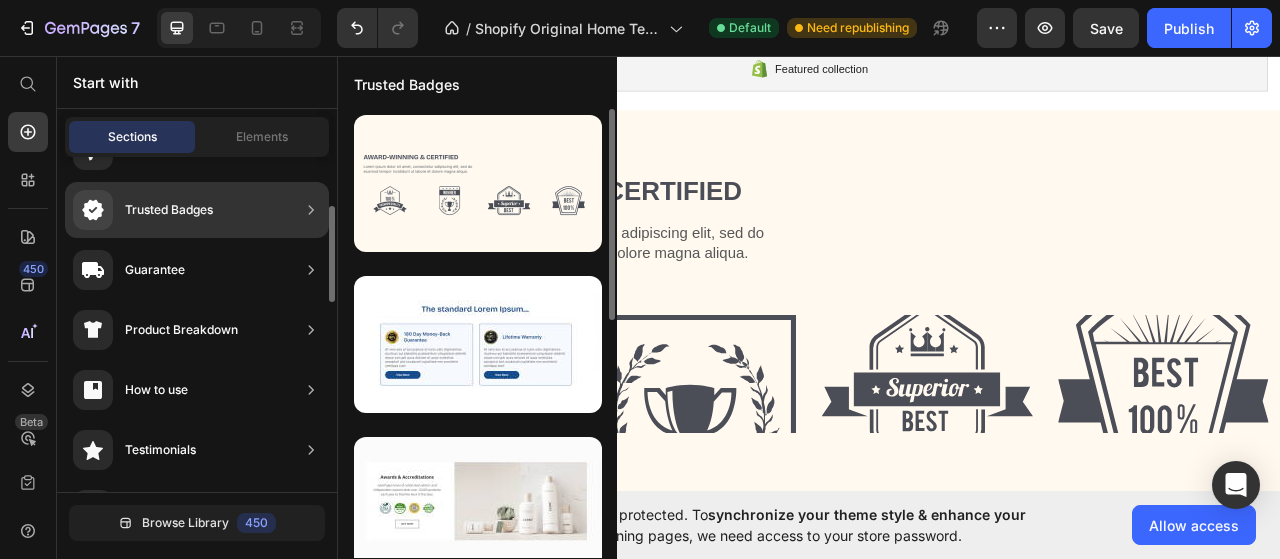 scroll, scrollTop: 172, scrollLeft: 0, axis: vertical 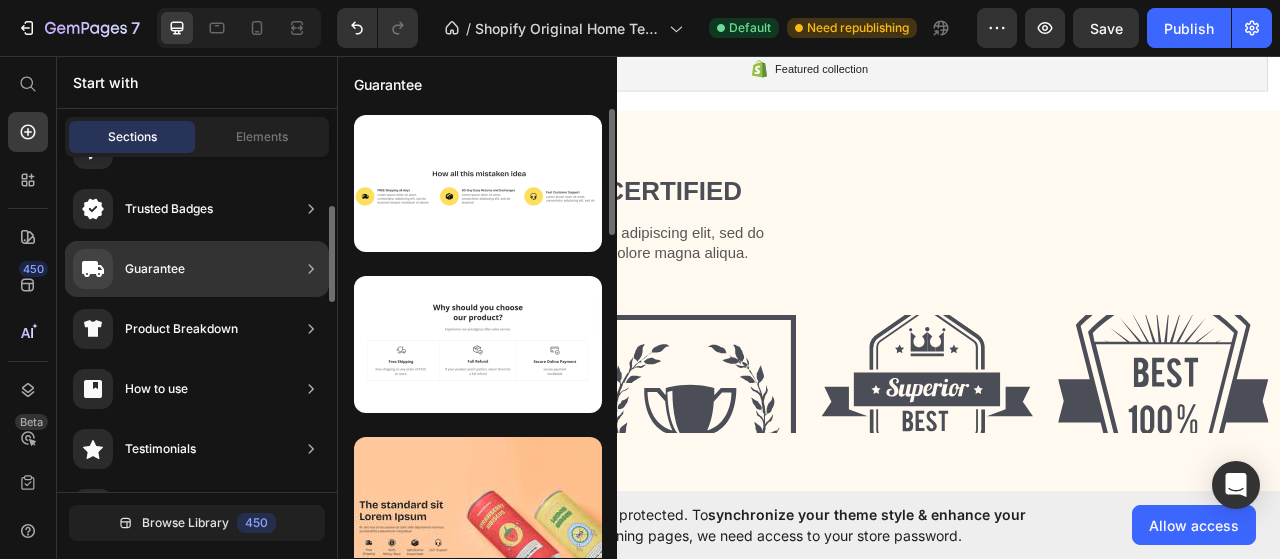 click on "Guarantee" at bounding box center [129, 269] 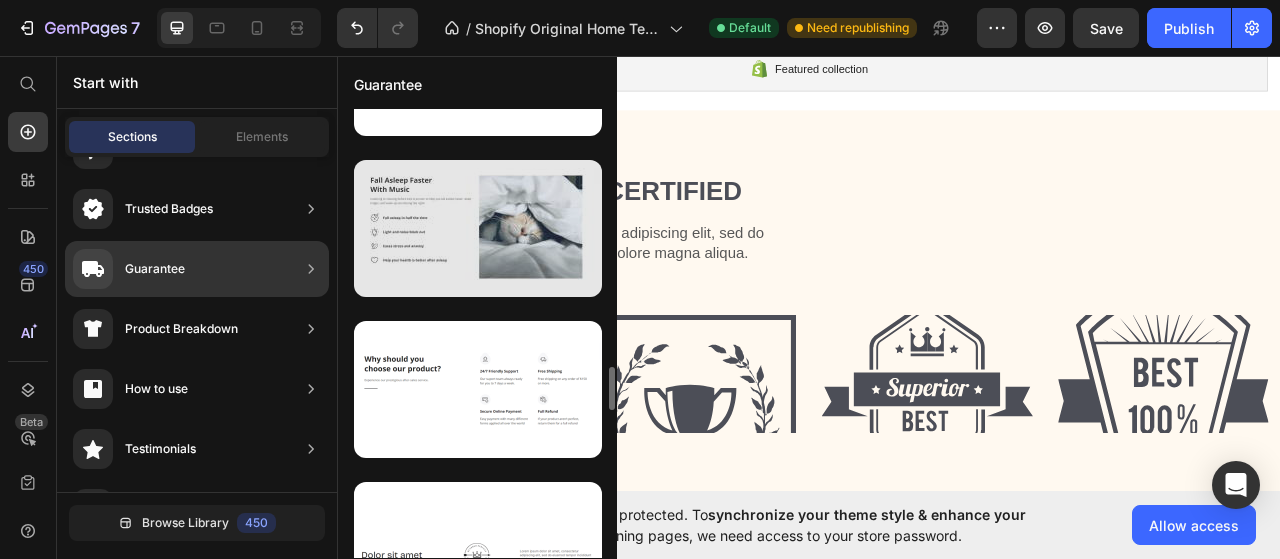 scroll, scrollTop: 2691, scrollLeft: 0, axis: vertical 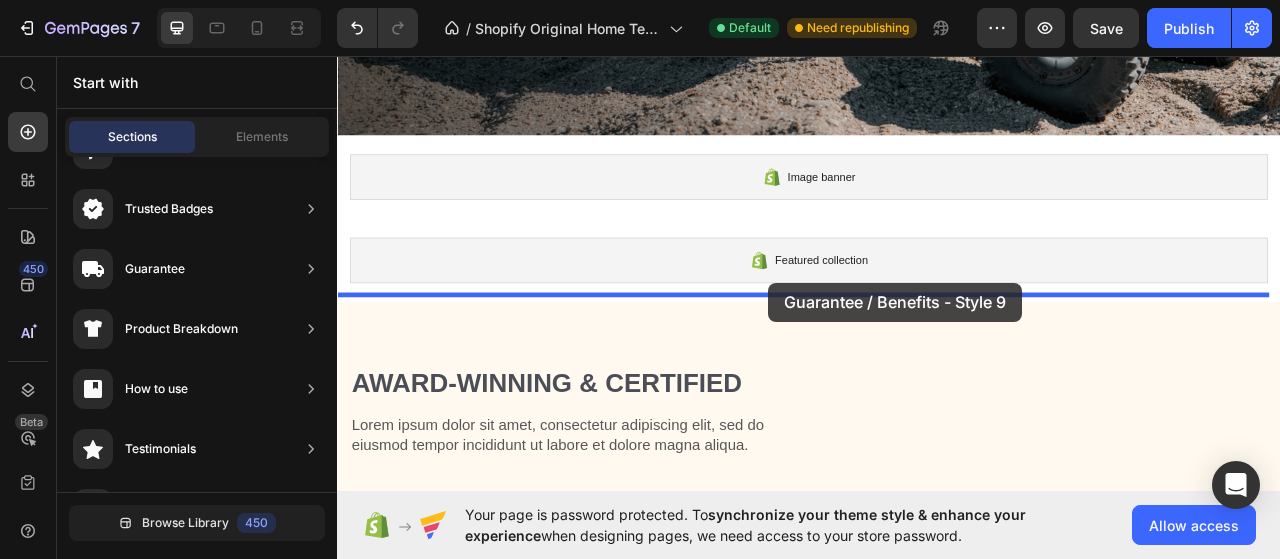 drag, startPoint x: 849, startPoint y: 240, endPoint x: 886, endPoint y: 346, distance: 112.27199 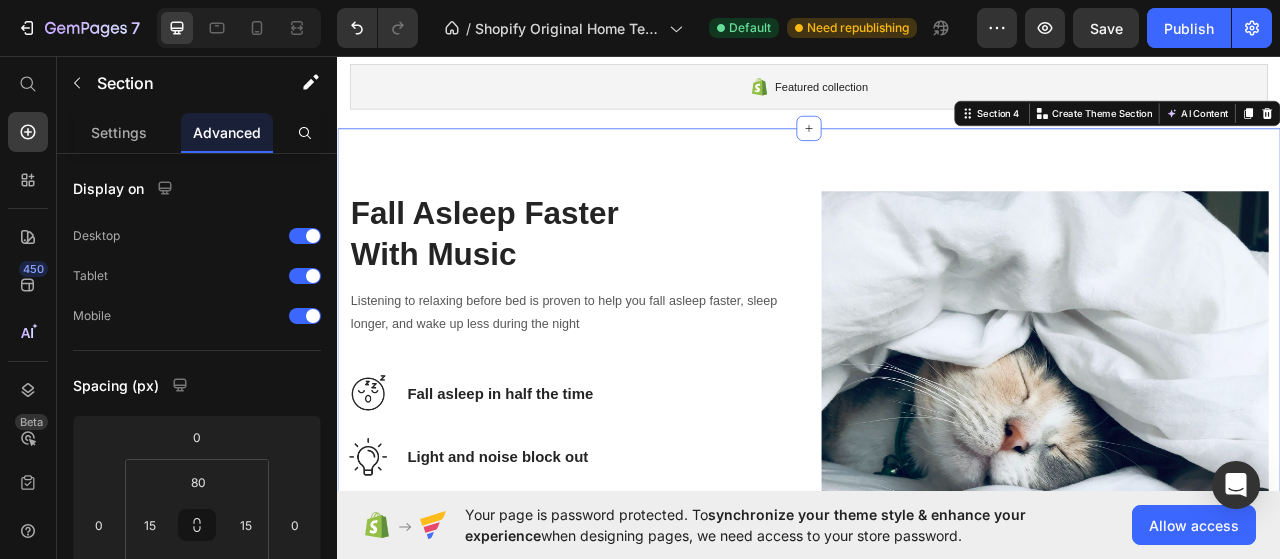 scroll, scrollTop: 757, scrollLeft: 0, axis: vertical 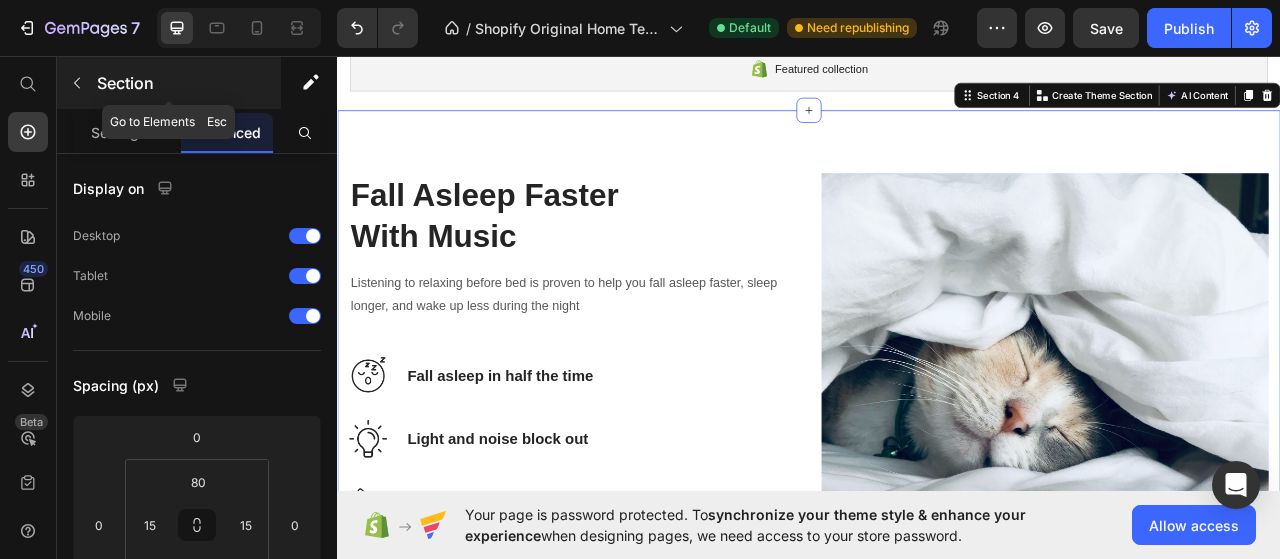 click on "Section" at bounding box center [187, 83] 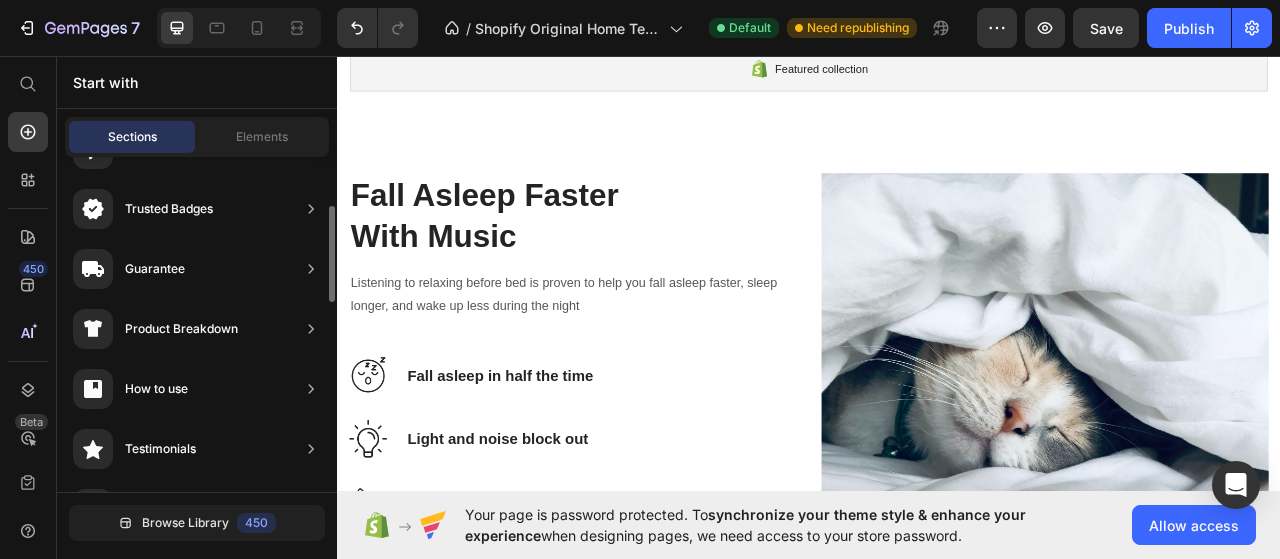 scroll, scrollTop: 504, scrollLeft: 0, axis: vertical 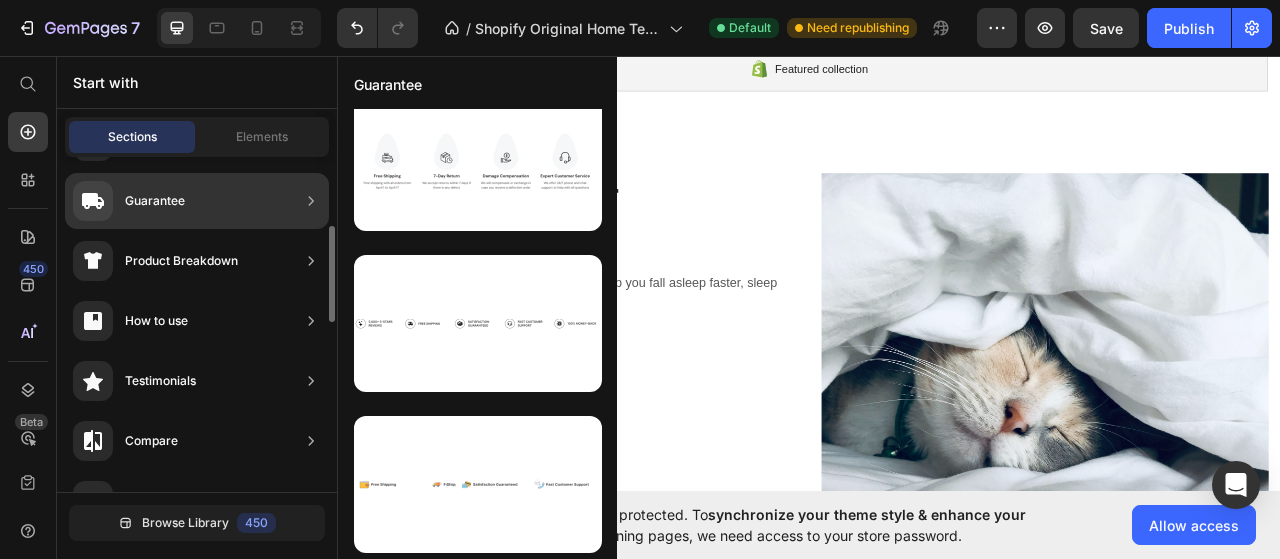 click on "Product Breakdown" 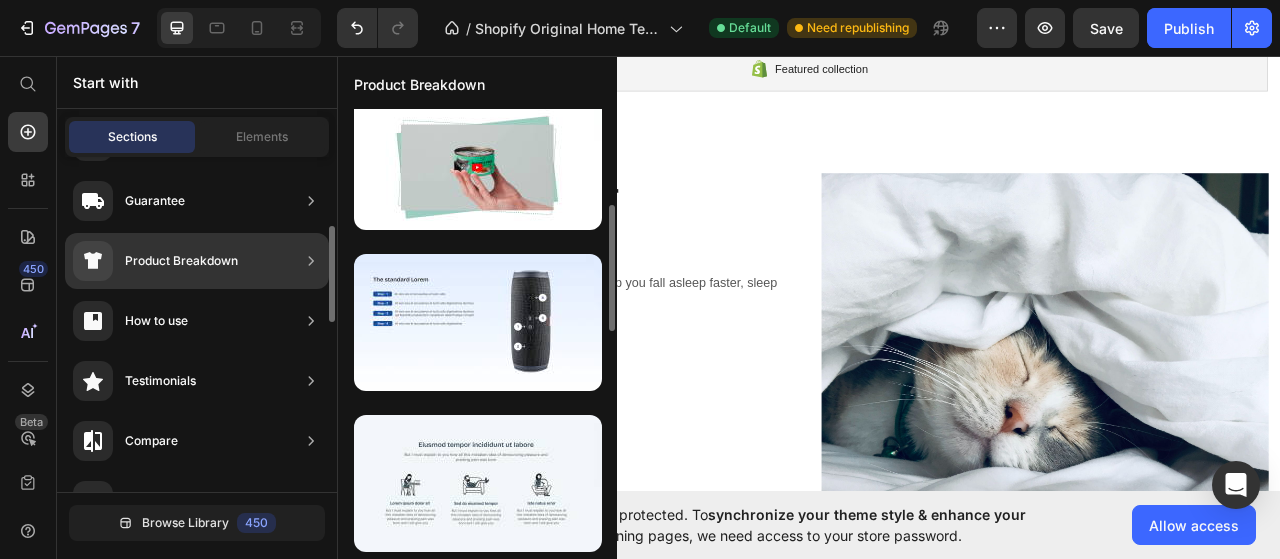 click on "Product Breakdown" at bounding box center (155, 261) 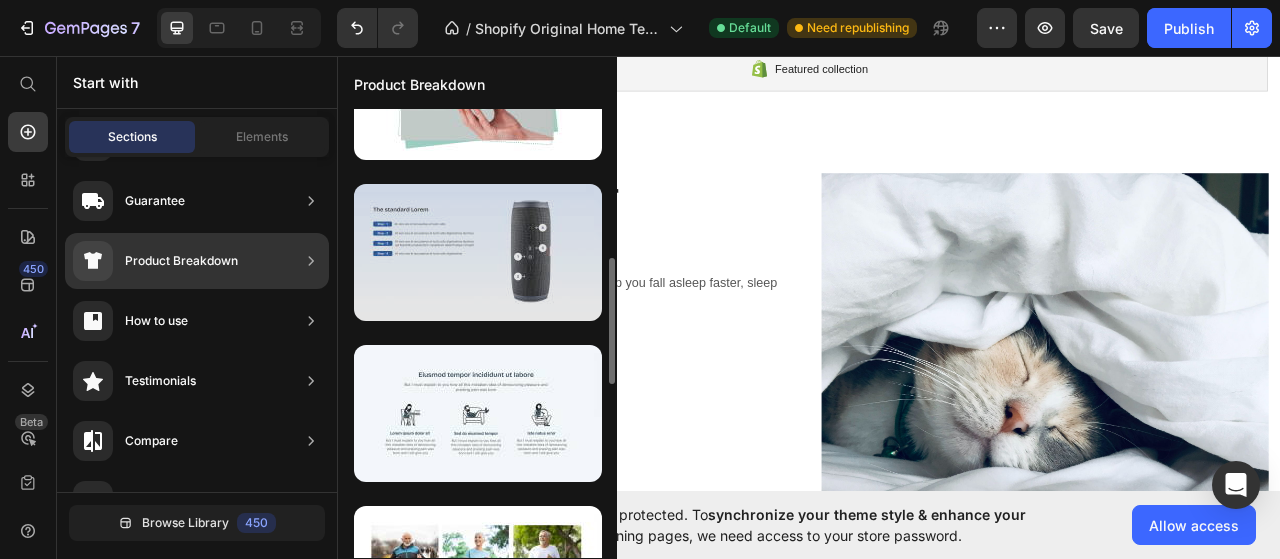 scroll, scrollTop: 409, scrollLeft: 0, axis: vertical 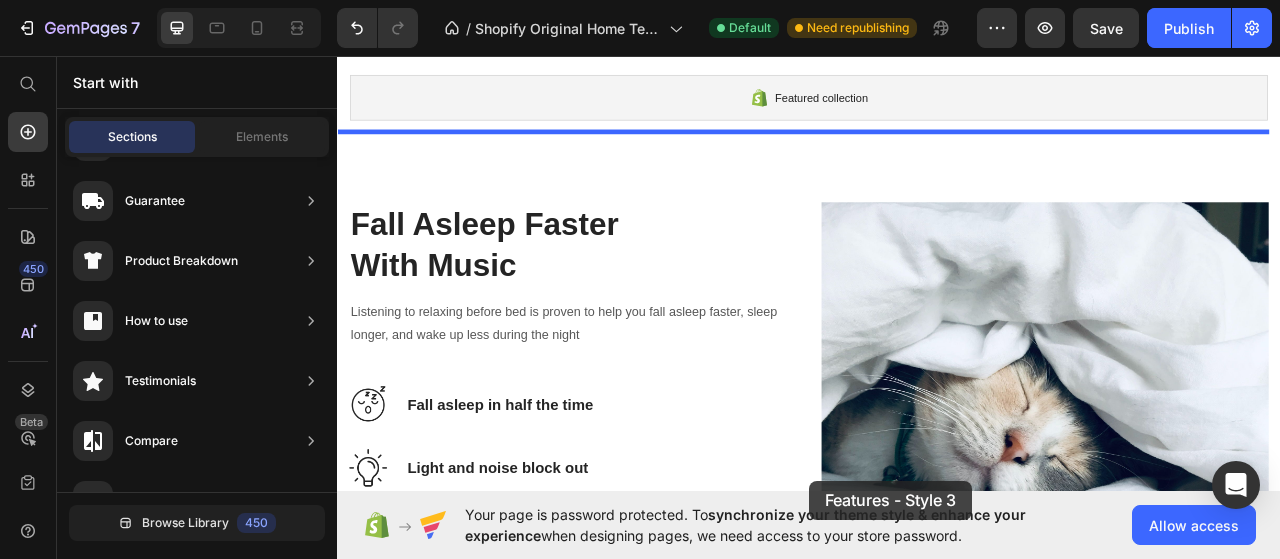 drag, startPoint x: 835, startPoint y: 183, endPoint x: 937, endPoint y: 598, distance: 427.35114 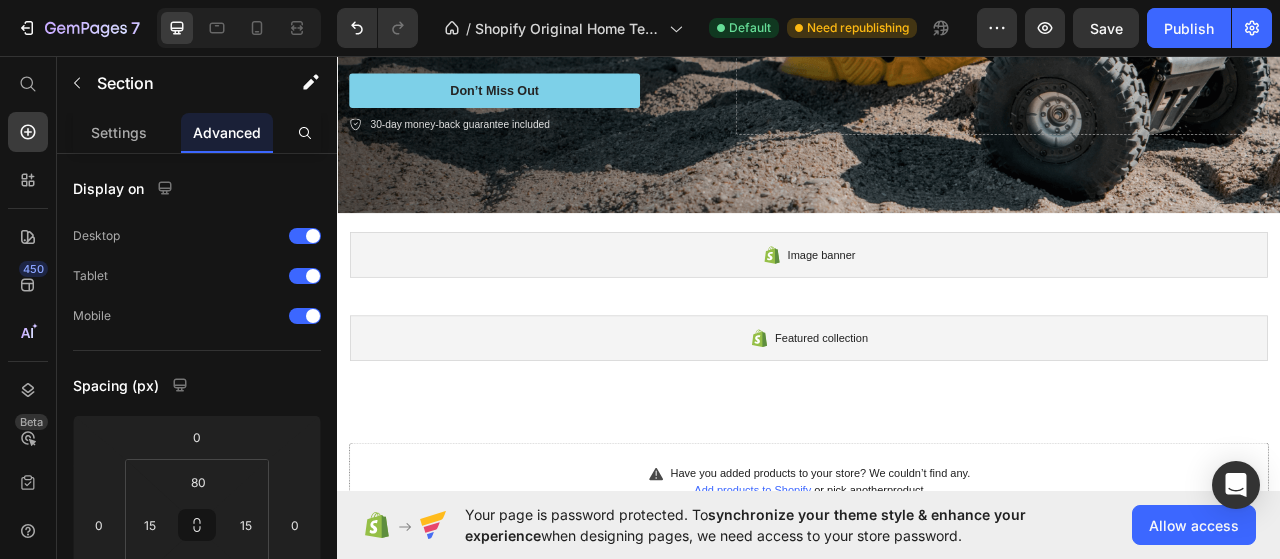 scroll, scrollTop: 414, scrollLeft: 0, axis: vertical 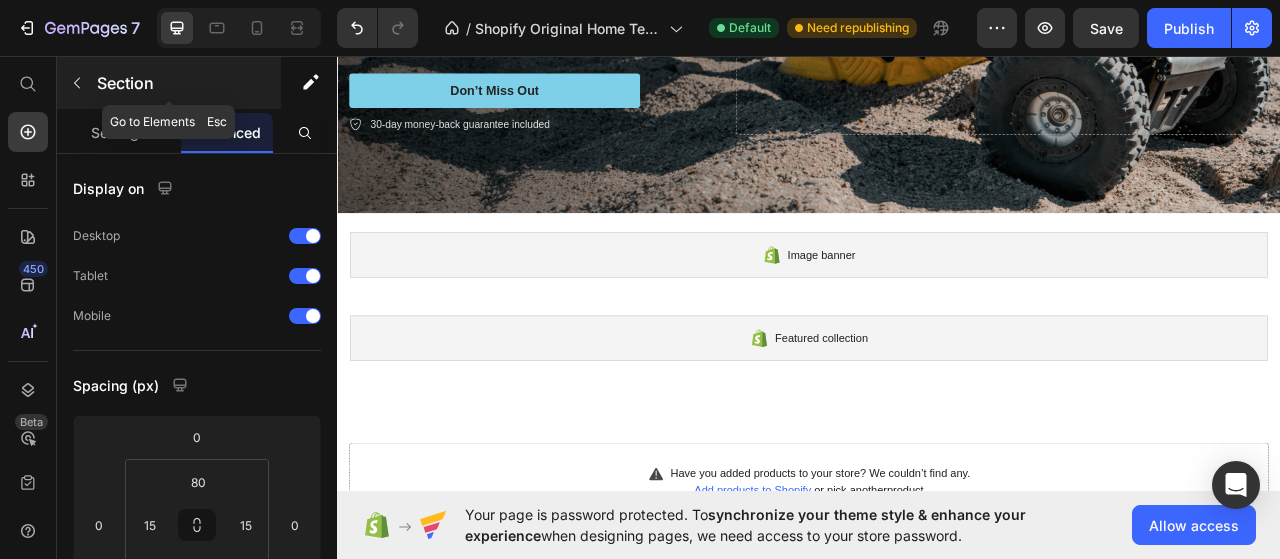 click at bounding box center [77, 83] 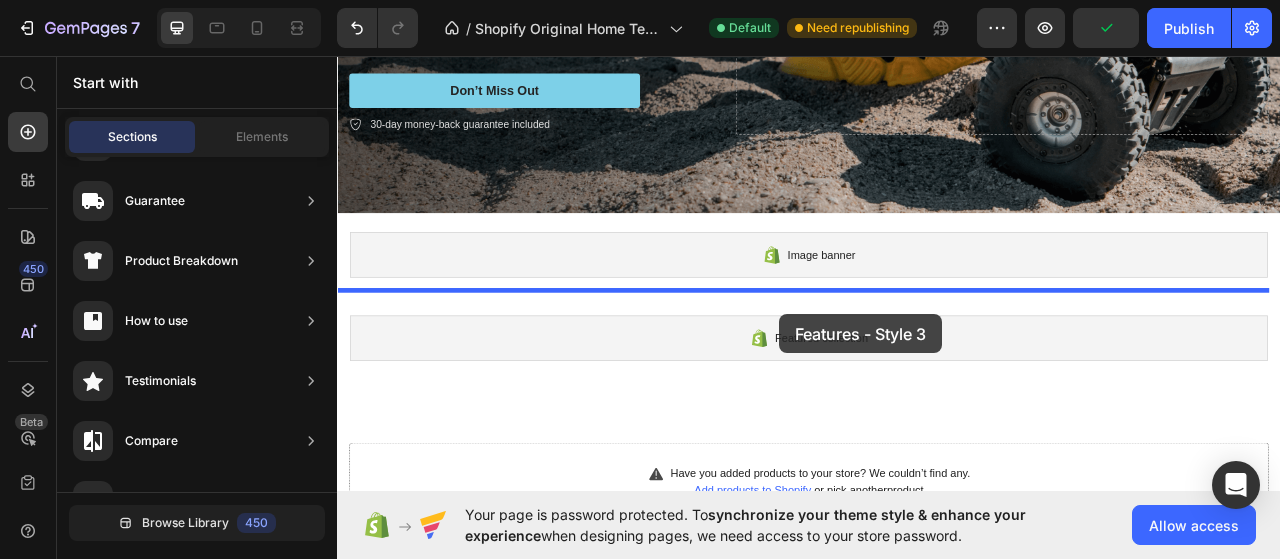 drag, startPoint x: 789, startPoint y: 165, endPoint x: 899, endPoint y: 386, distance: 246.8623 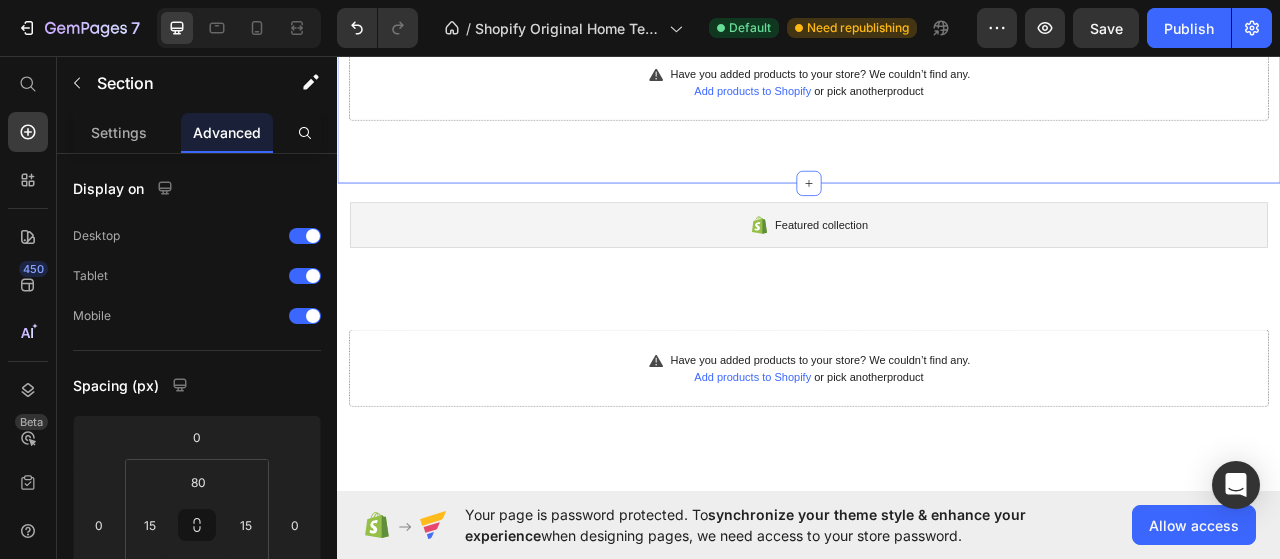 scroll, scrollTop: 818, scrollLeft: 0, axis: vertical 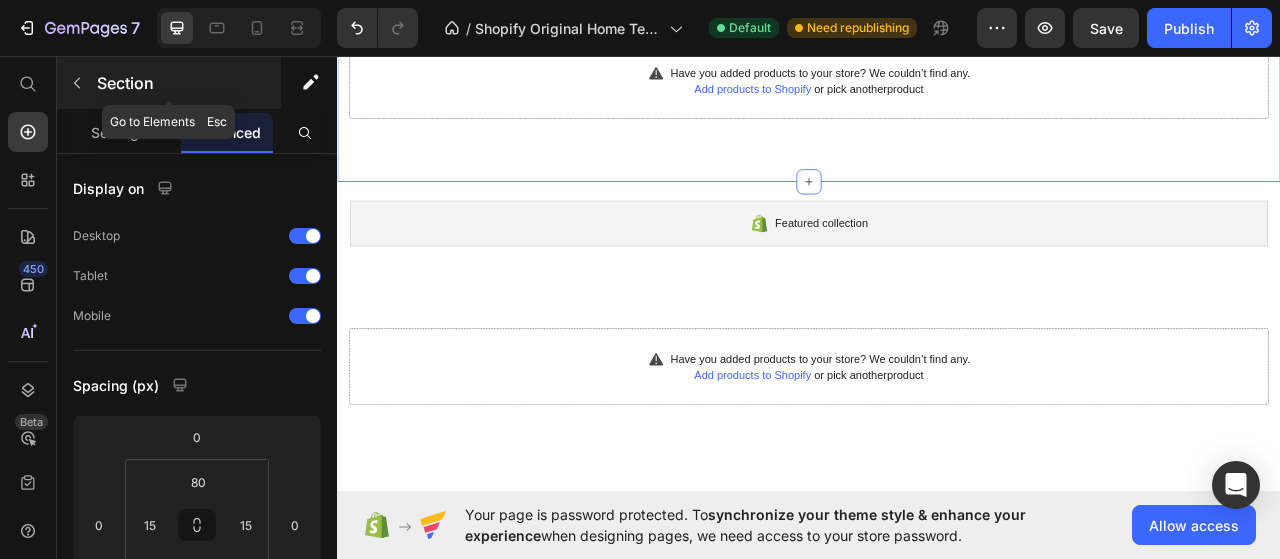 click 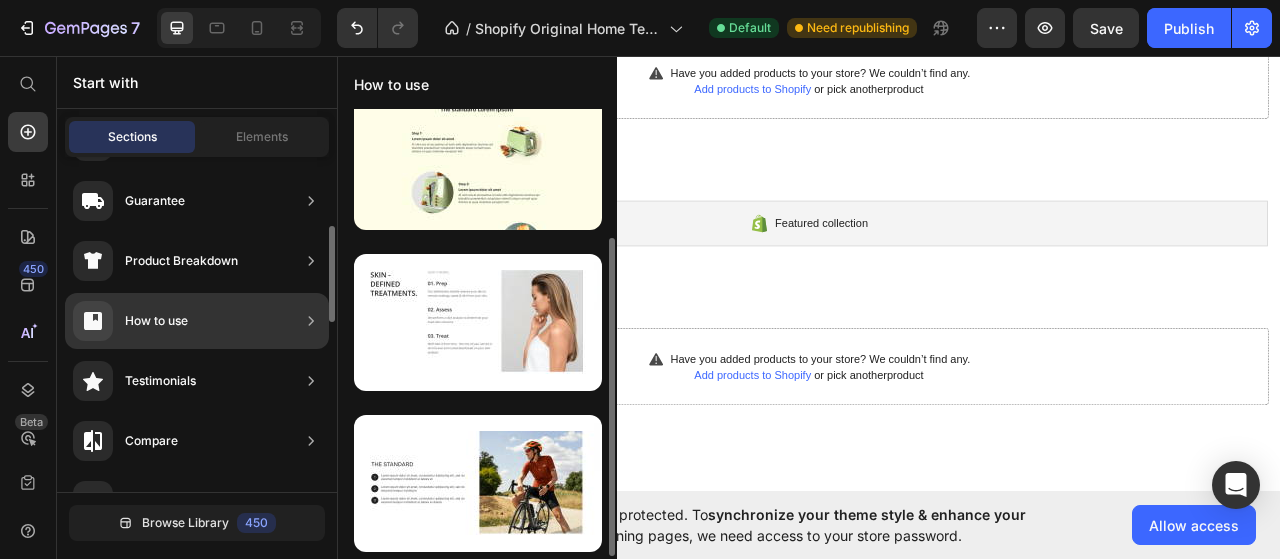 scroll, scrollTop: 182, scrollLeft: 0, axis: vertical 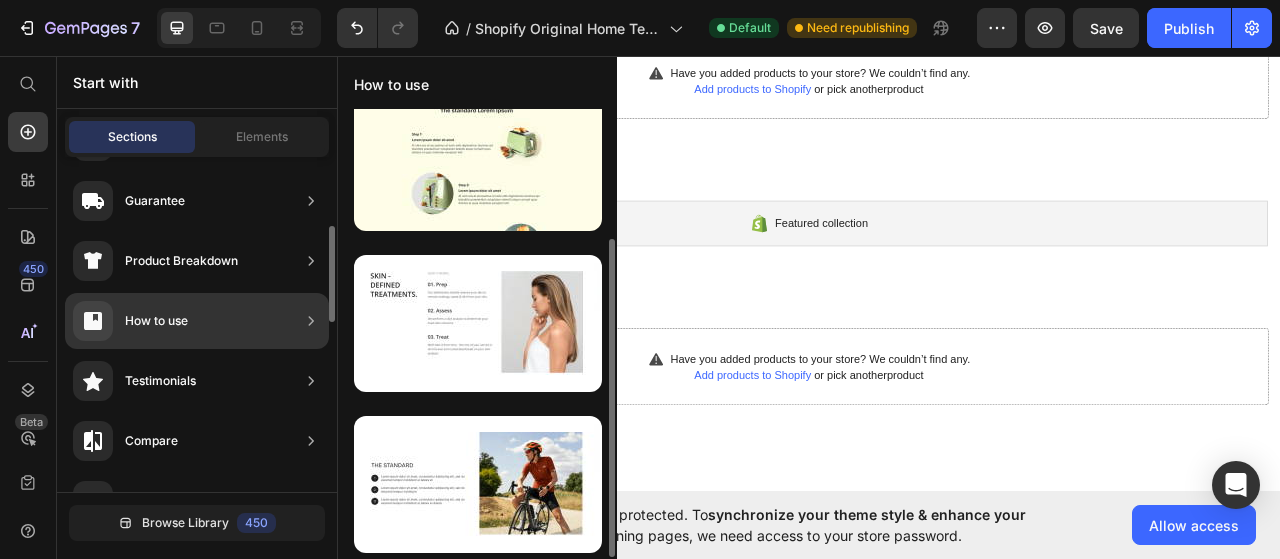 click on "How to use" 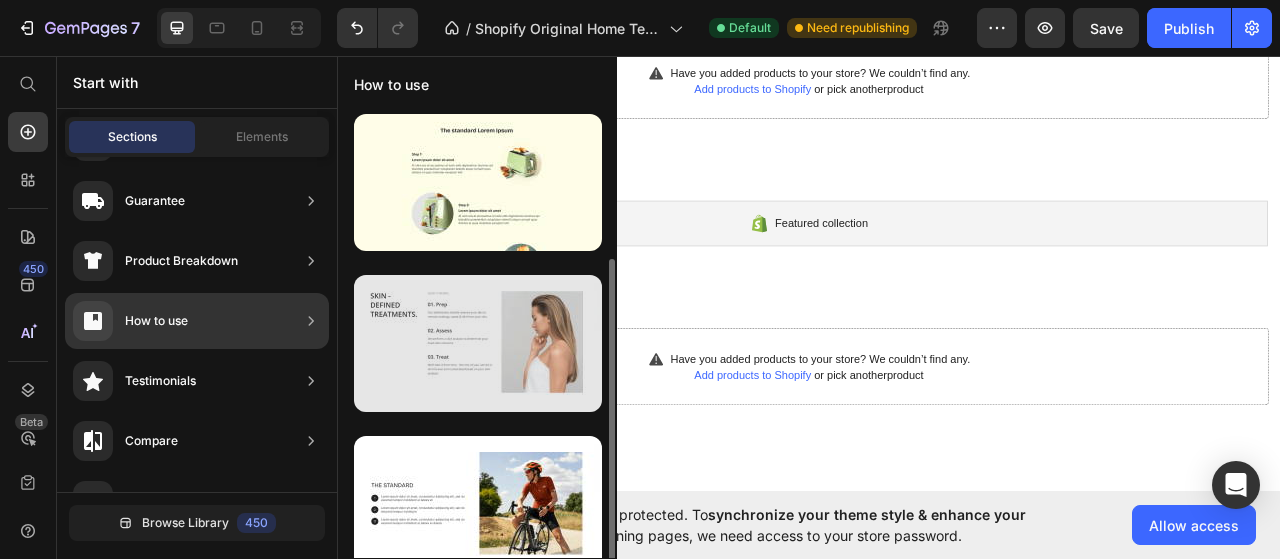 scroll, scrollTop: 182, scrollLeft: 0, axis: vertical 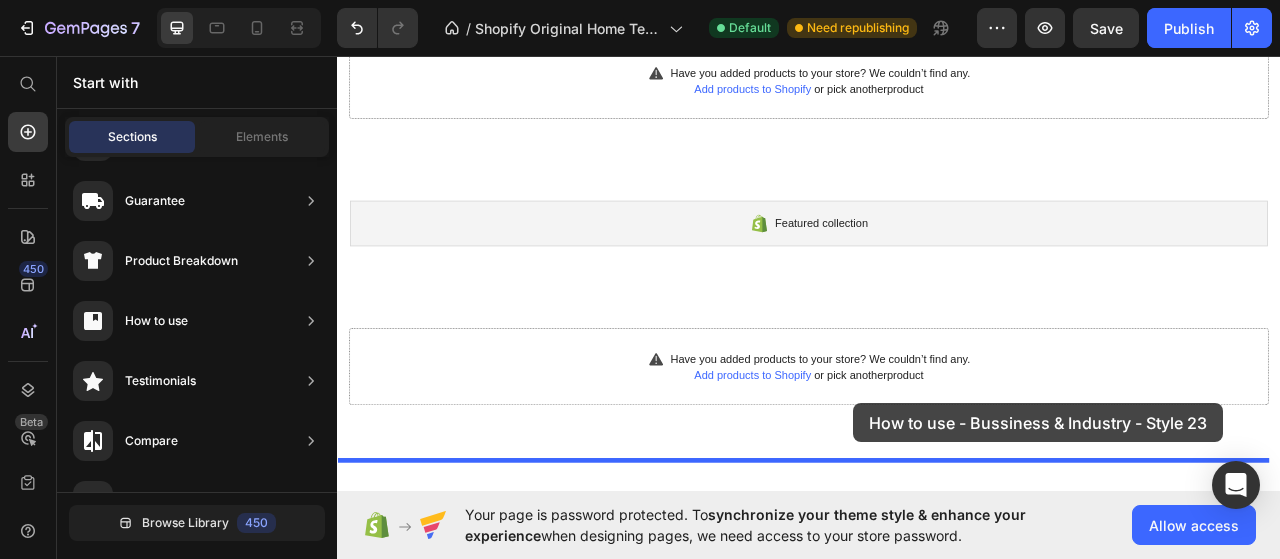 drag, startPoint x: 838, startPoint y: 231, endPoint x: 994, endPoint y: 499, distance: 310.09677 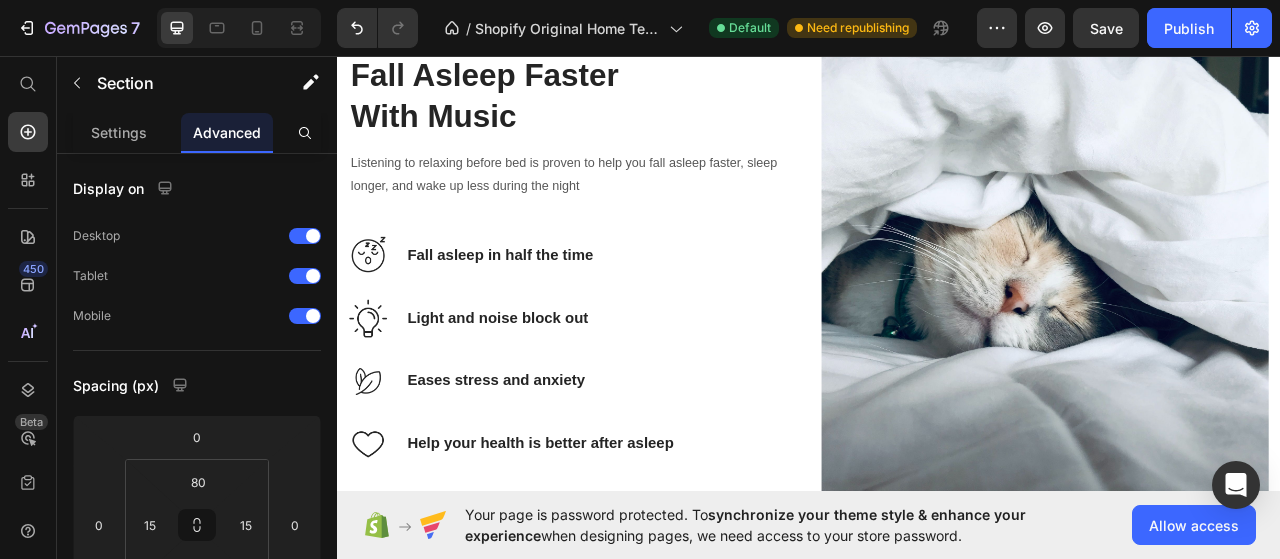 scroll, scrollTop: 2705, scrollLeft: 0, axis: vertical 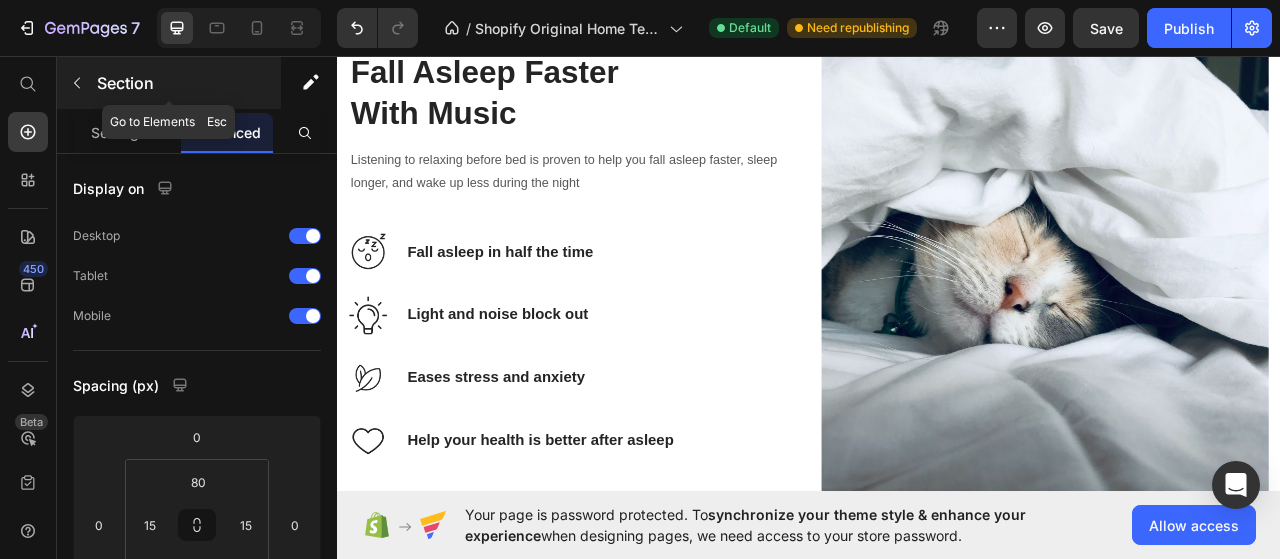 click on "Section" at bounding box center [187, 83] 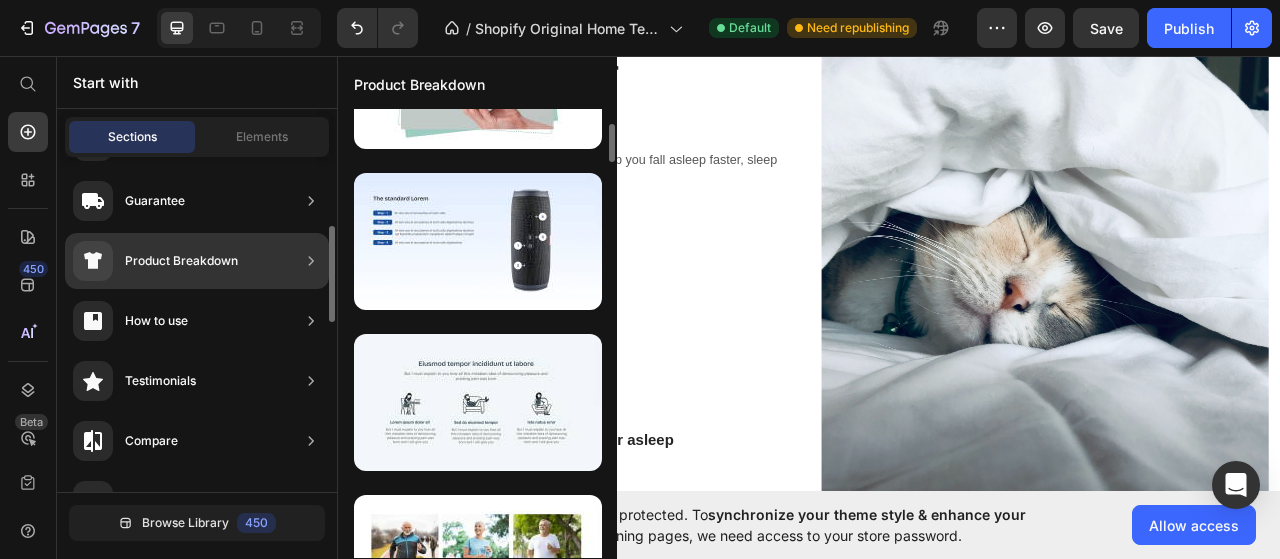 scroll, scrollTop: 344, scrollLeft: 0, axis: vertical 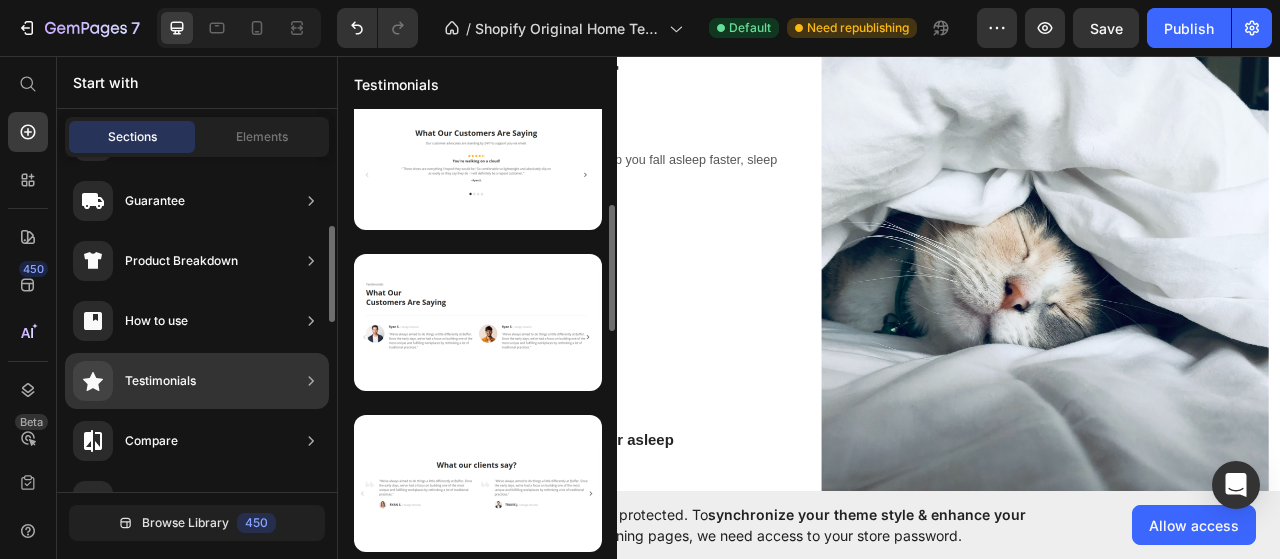 click on "Testimonials" 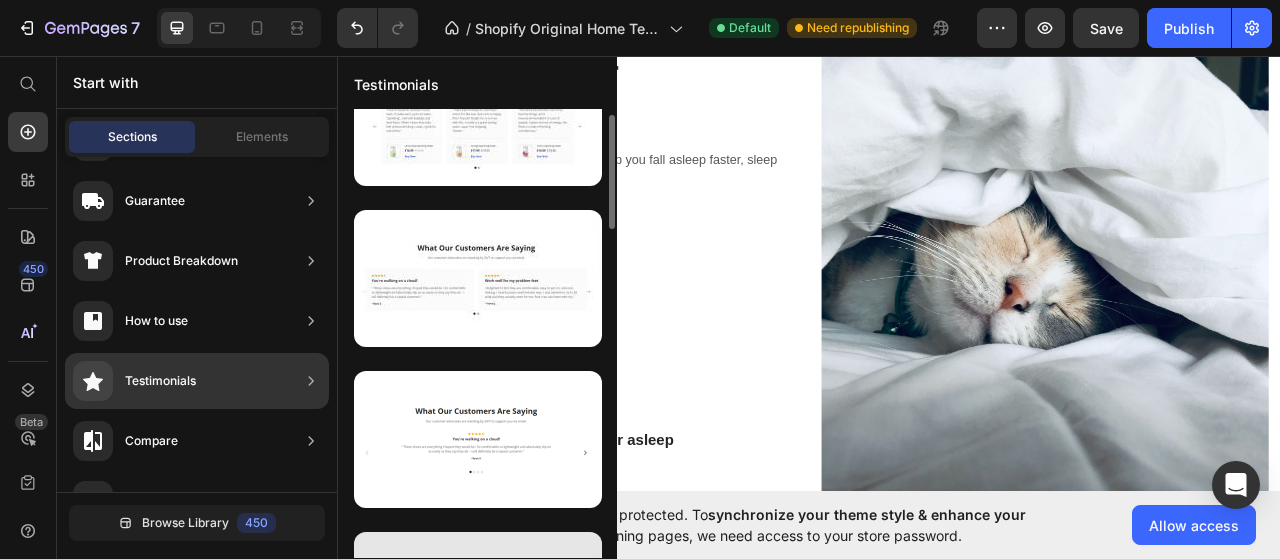 scroll, scrollTop: 58, scrollLeft: 0, axis: vertical 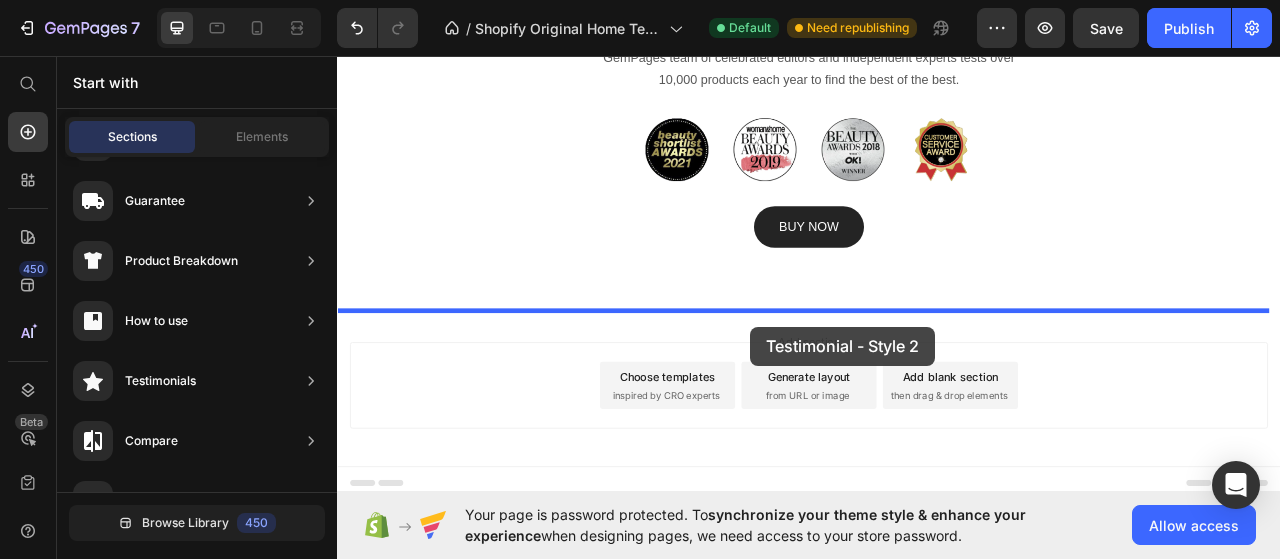 drag, startPoint x: 862, startPoint y: 337, endPoint x: 863, endPoint y: 402, distance: 65.00769 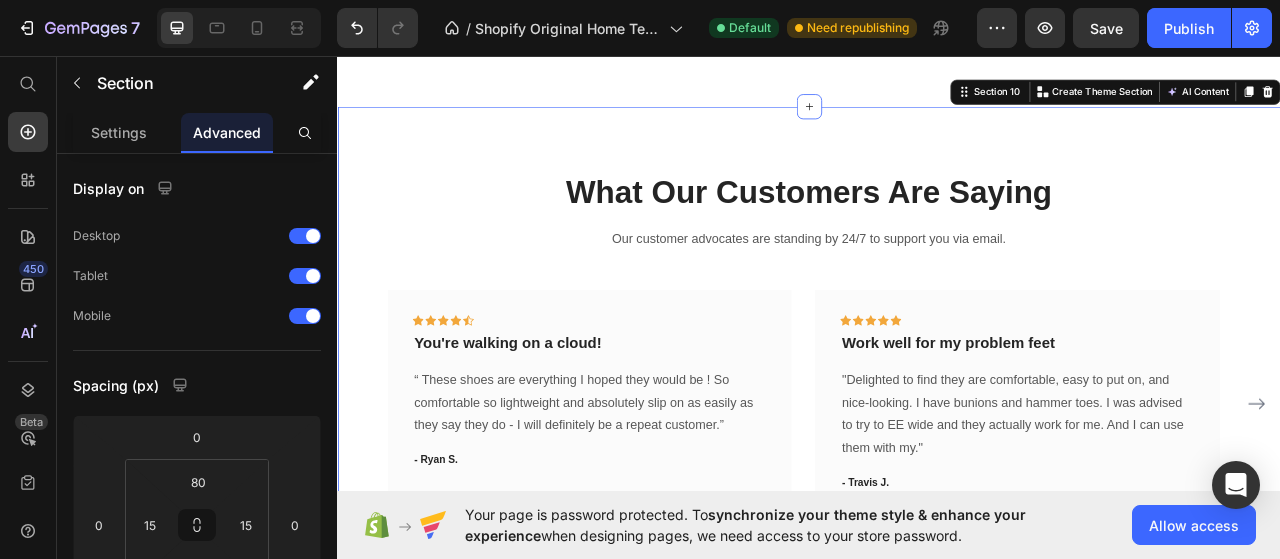 scroll, scrollTop: 4792, scrollLeft: 0, axis: vertical 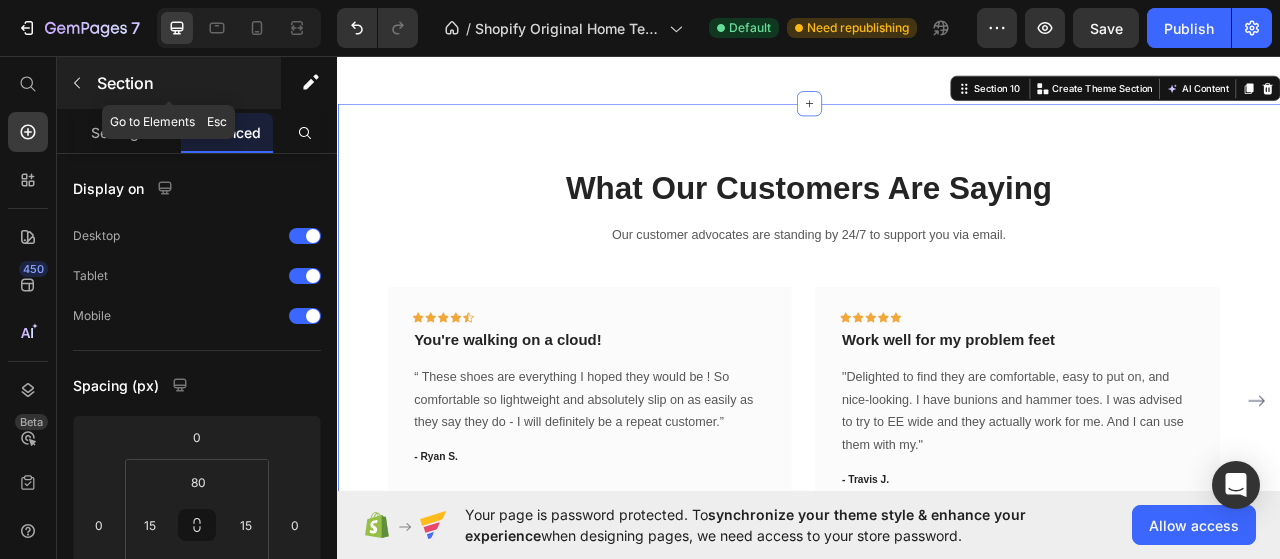 click on "Section" at bounding box center [169, 83] 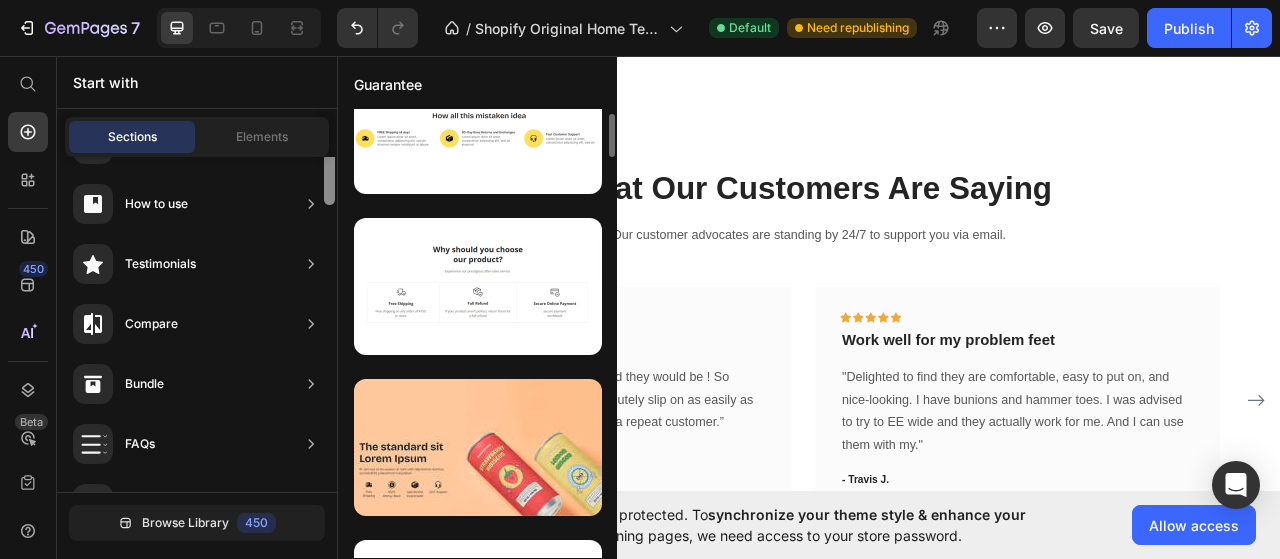 drag, startPoint x: 328, startPoint y: 277, endPoint x: 341, endPoint y: 317, distance: 42.059483 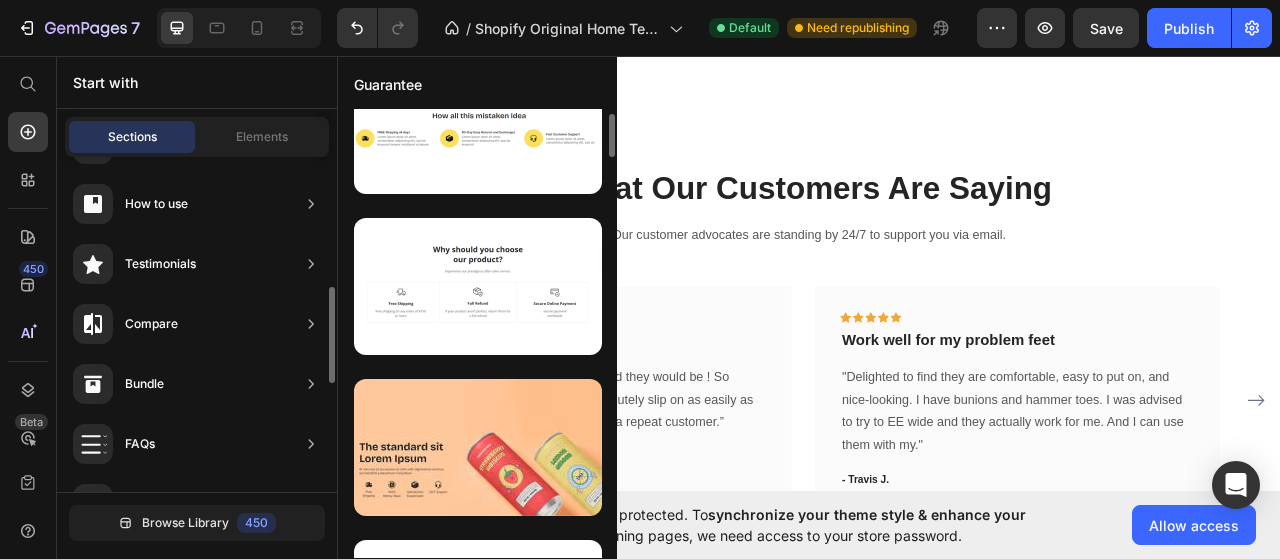 scroll, scrollTop: 378, scrollLeft: 0, axis: vertical 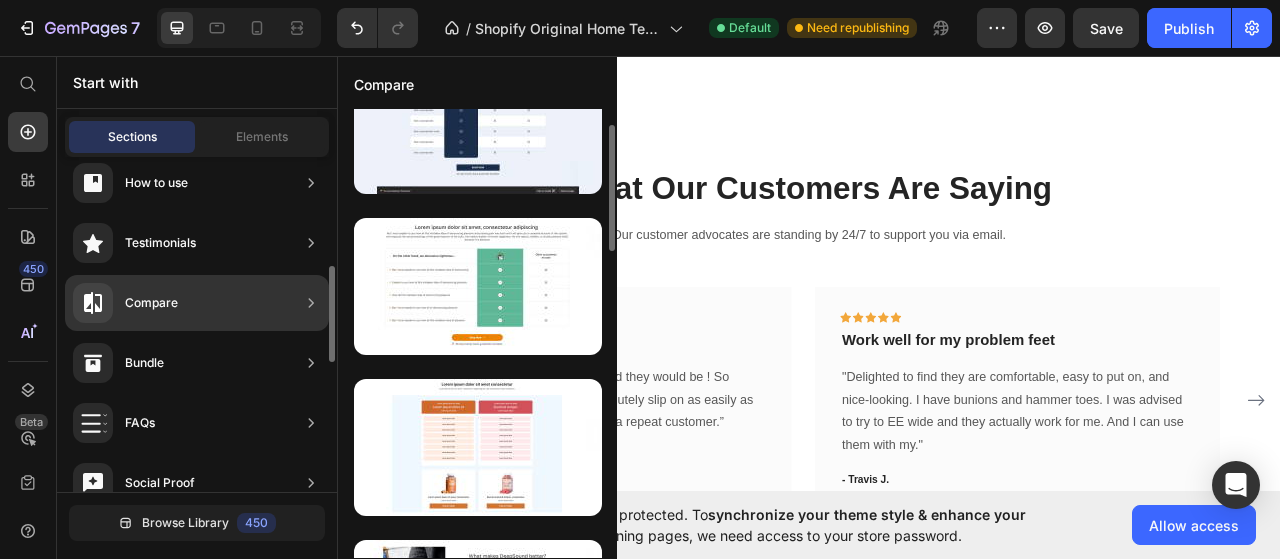 click on "Compare" 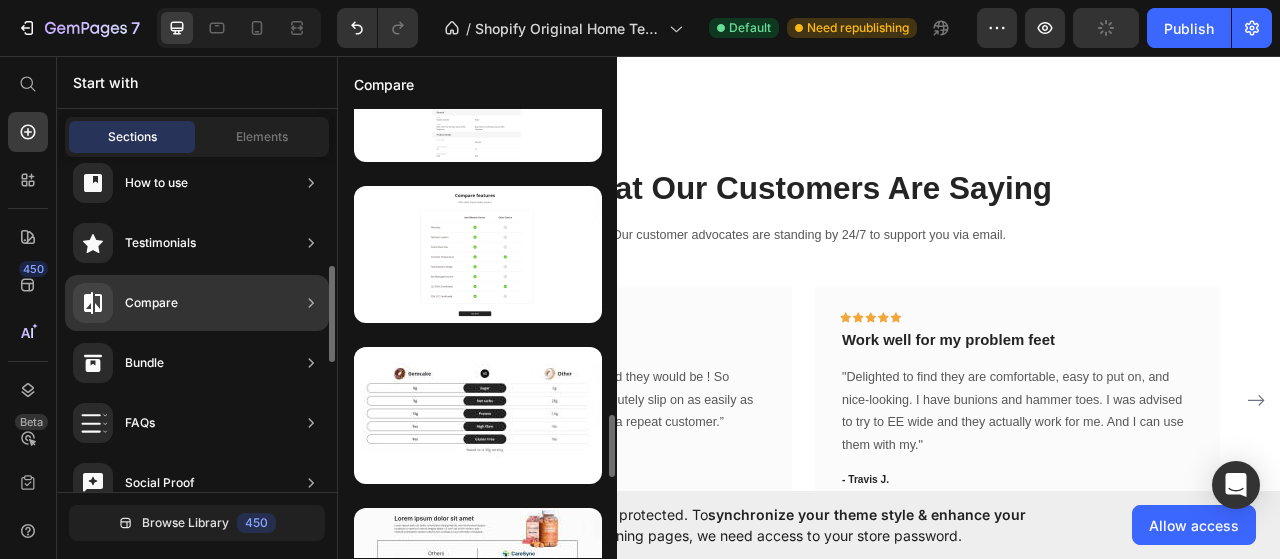 scroll, scrollTop: 344, scrollLeft: 0, axis: vertical 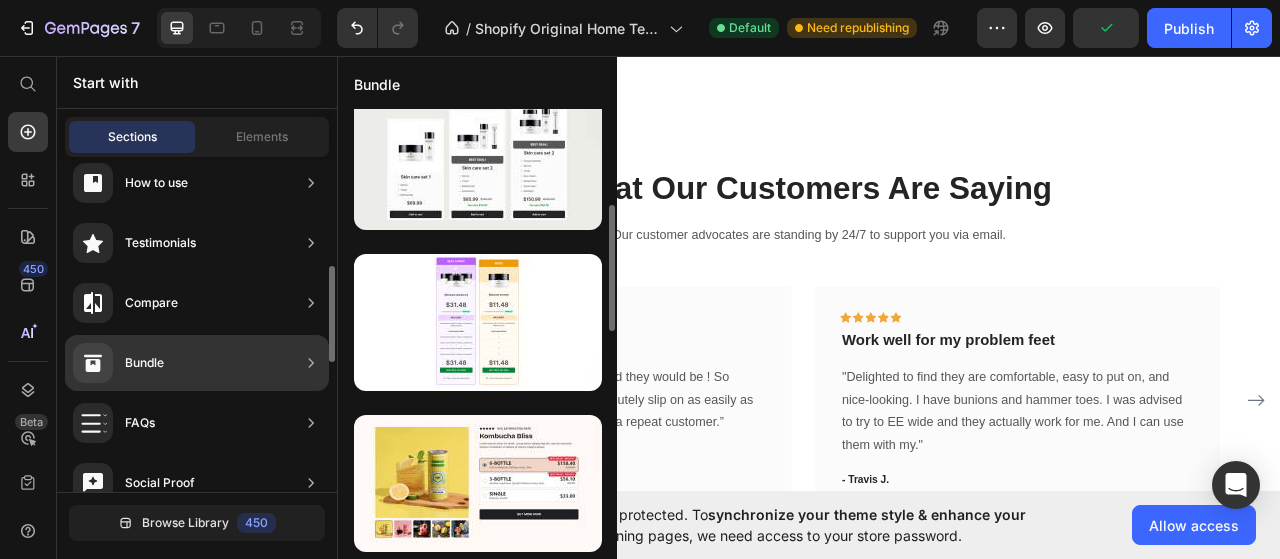 click on "Bundle" 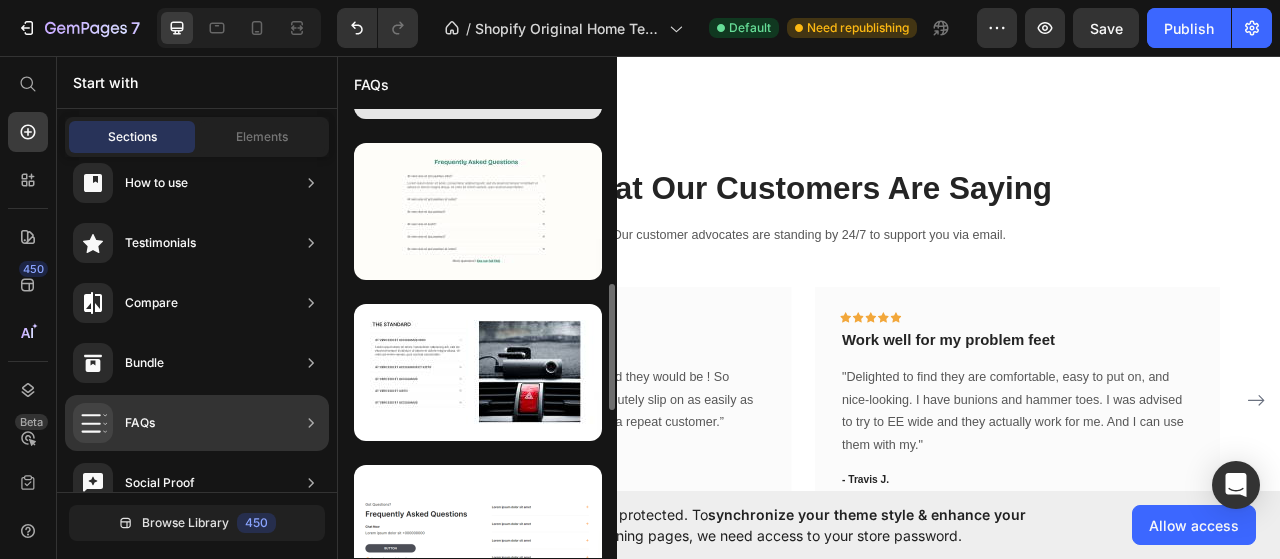 scroll, scrollTop: 618, scrollLeft: 0, axis: vertical 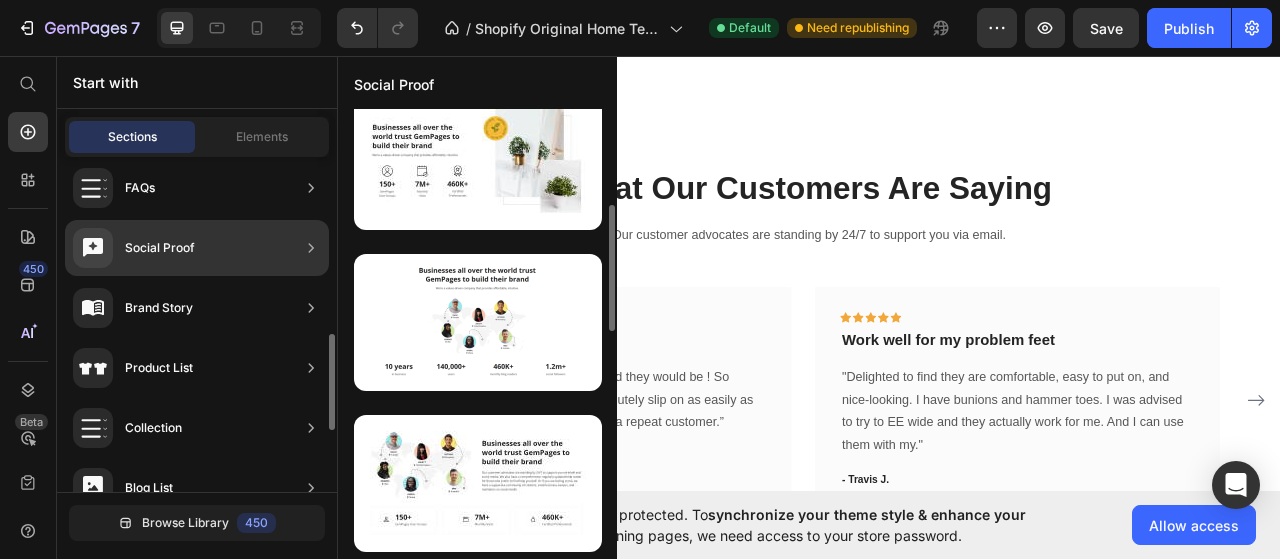 click on "Social Proof" 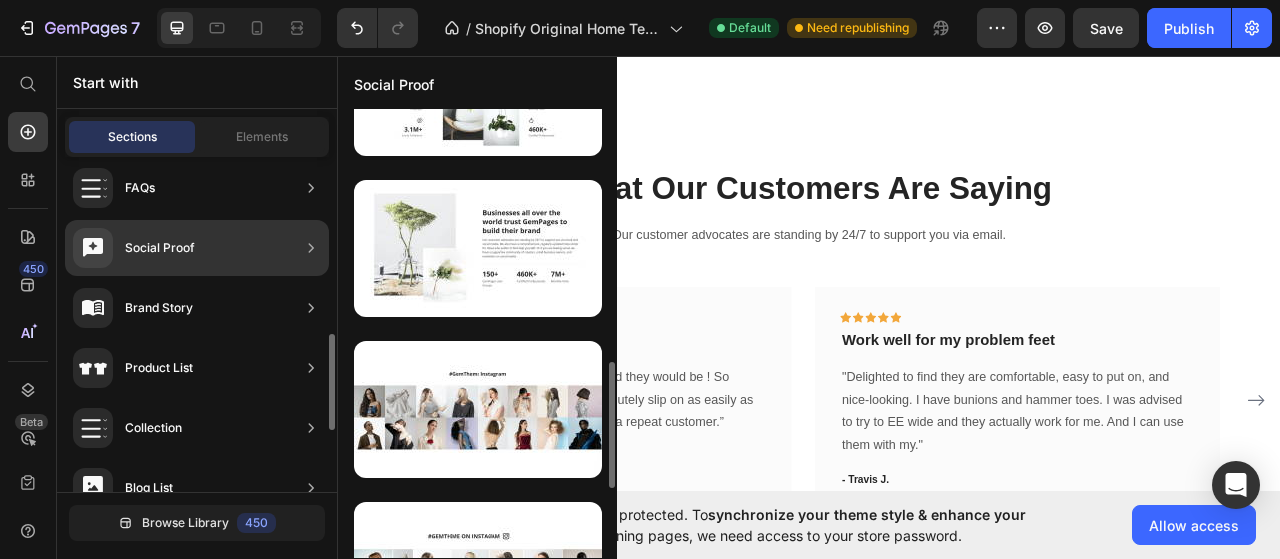 scroll, scrollTop: 344, scrollLeft: 0, axis: vertical 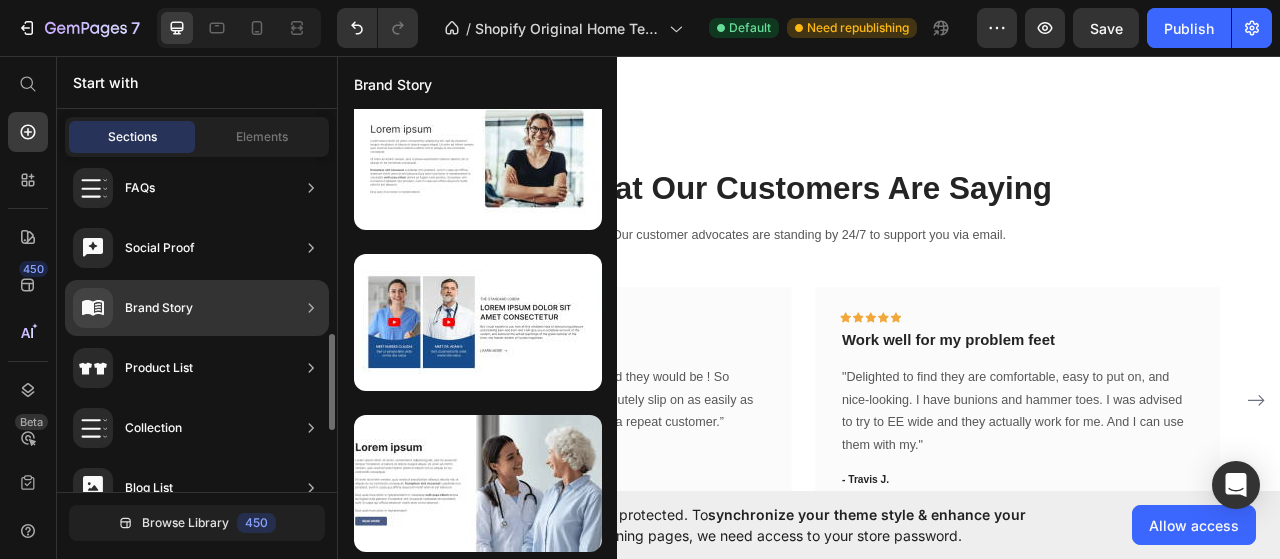 click on "Brand Story" 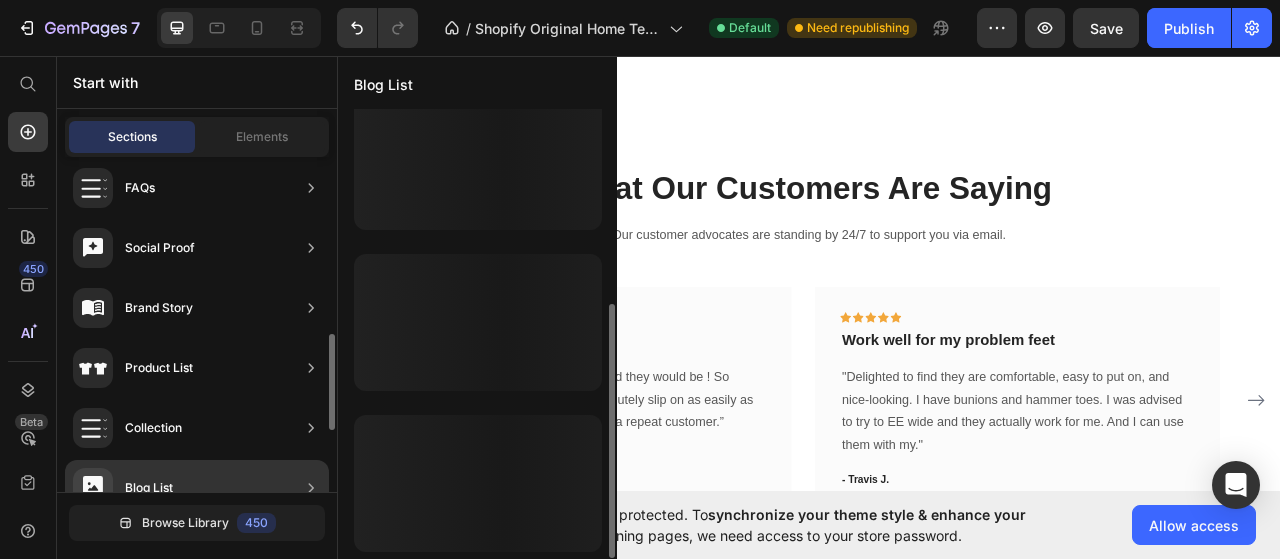 scroll, scrollTop: 22, scrollLeft: 0, axis: vertical 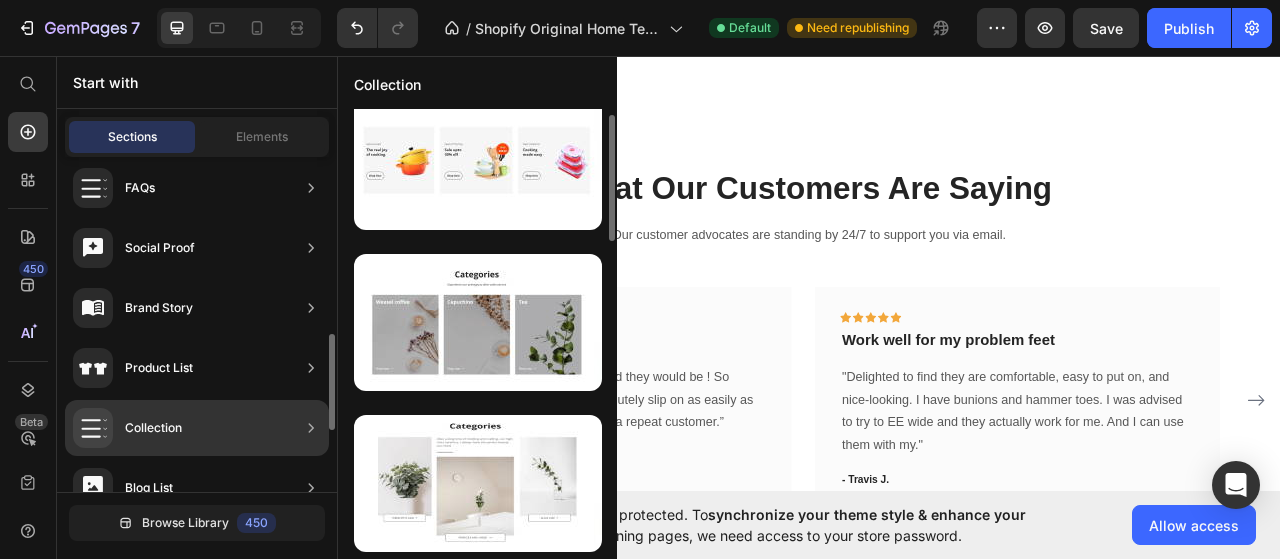 click on "Collection" at bounding box center [127, 428] 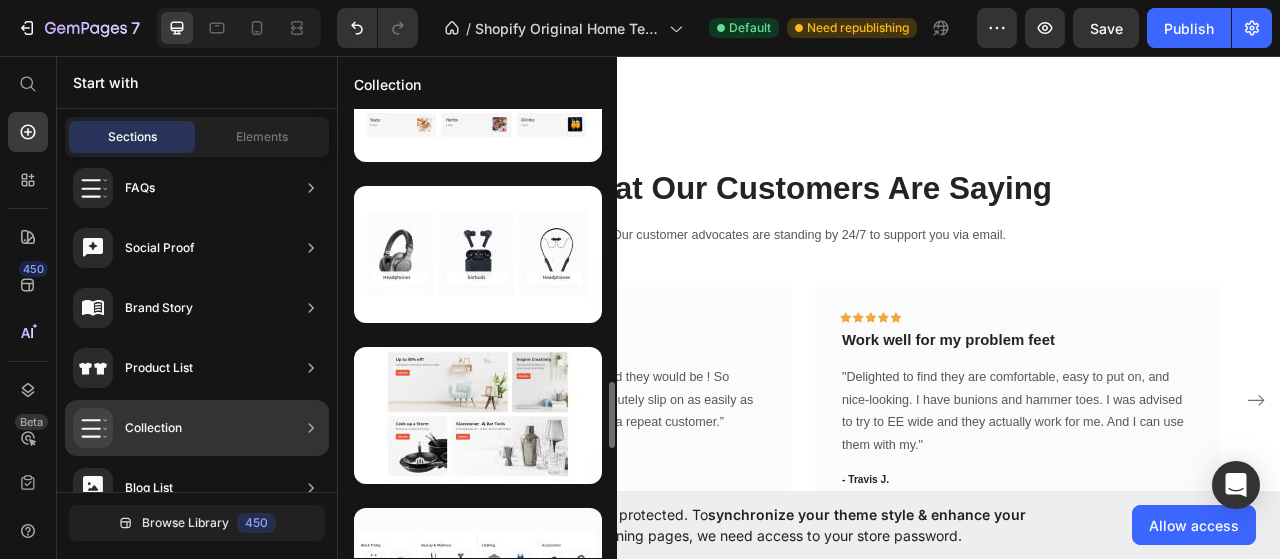 scroll, scrollTop: 1860, scrollLeft: 0, axis: vertical 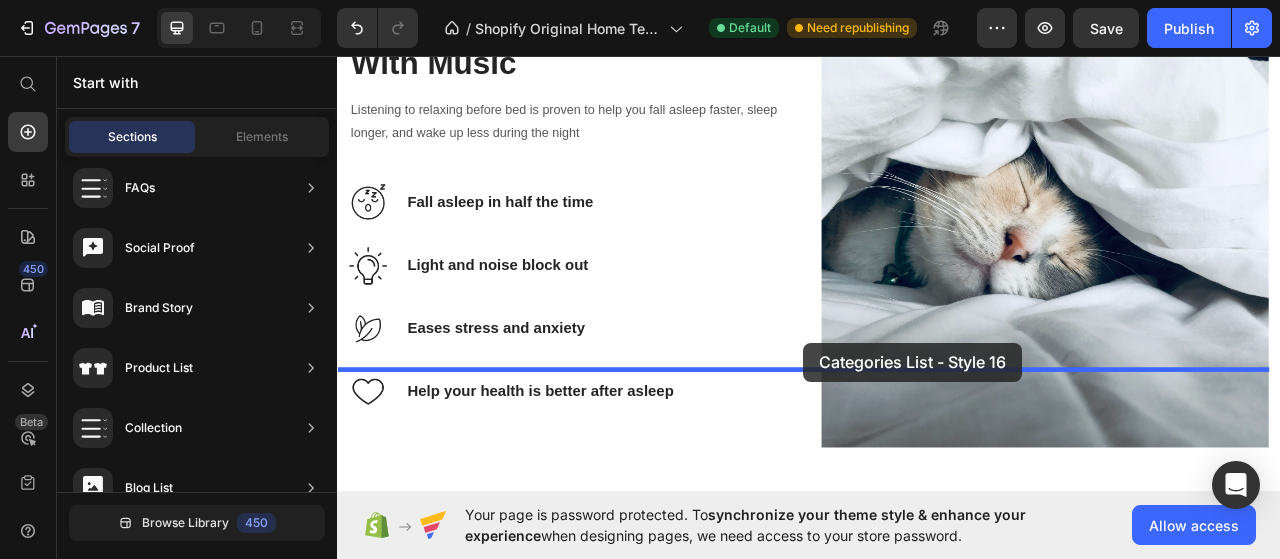 drag, startPoint x: 808, startPoint y: 434, endPoint x: 930, endPoint y: 422, distance: 122.588745 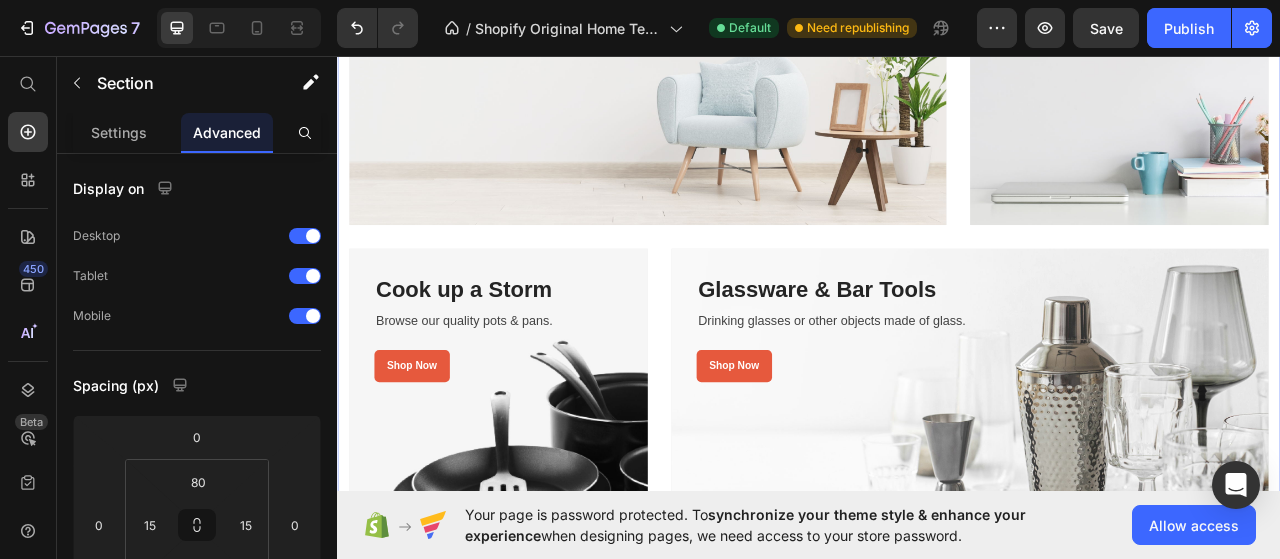 scroll, scrollTop: 3107, scrollLeft: 0, axis: vertical 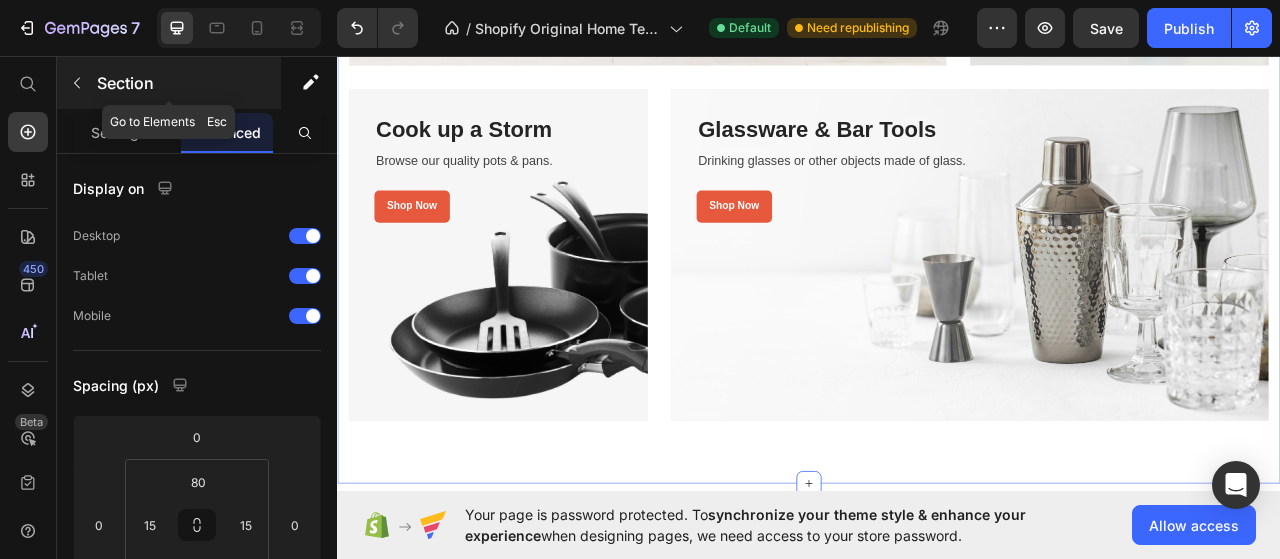click at bounding box center (77, 83) 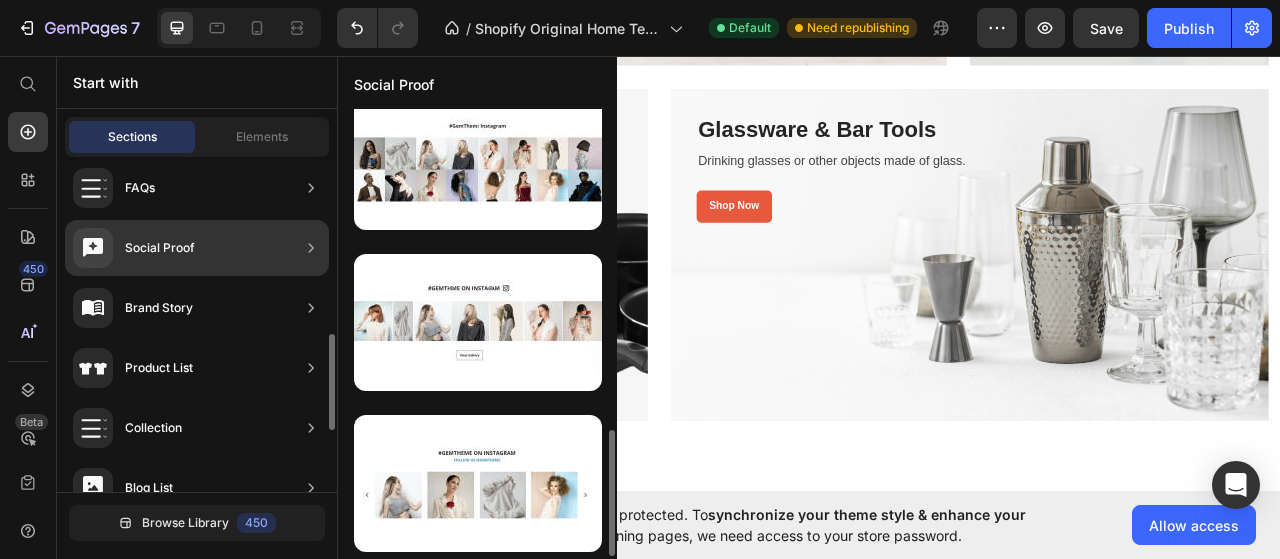 scroll, scrollTop: 1148, scrollLeft: 0, axis: vertical 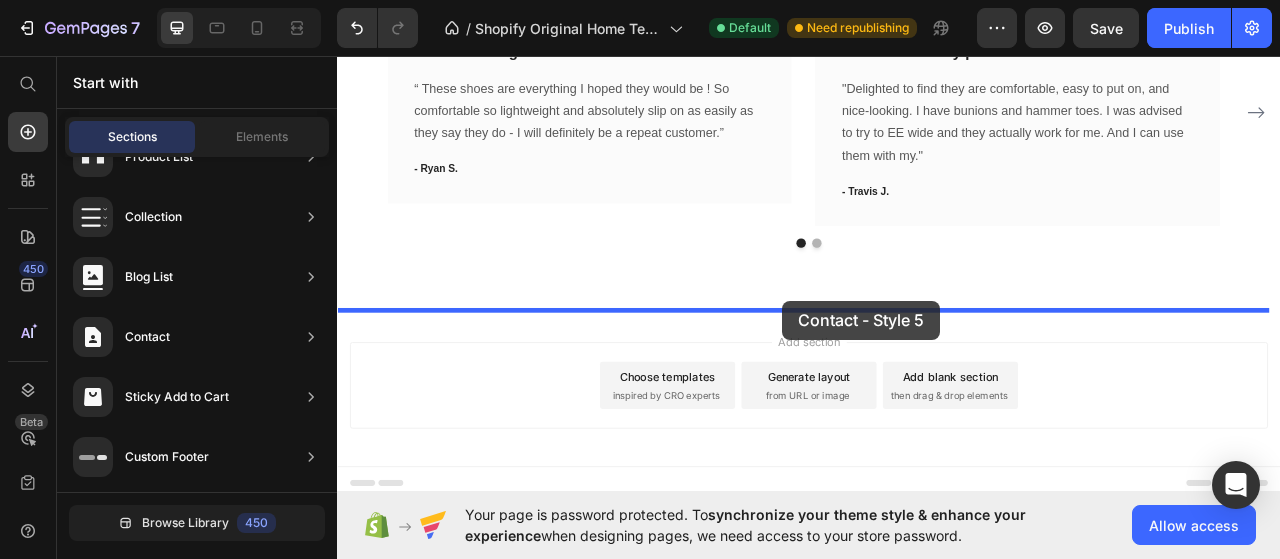 drag, startPoint x: 851, startPoint y: 379, endPoint x: 903, endPoint y: 369, distance: 52.95281 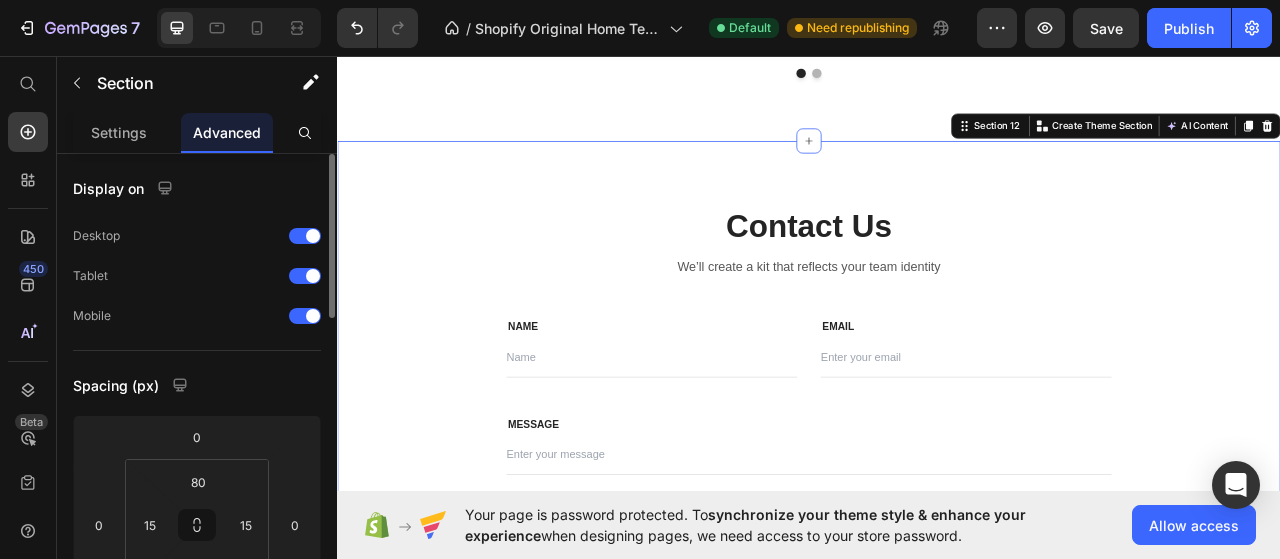 scroll, scrollTop: 6456, scrollLeft: 0, axis: vertical 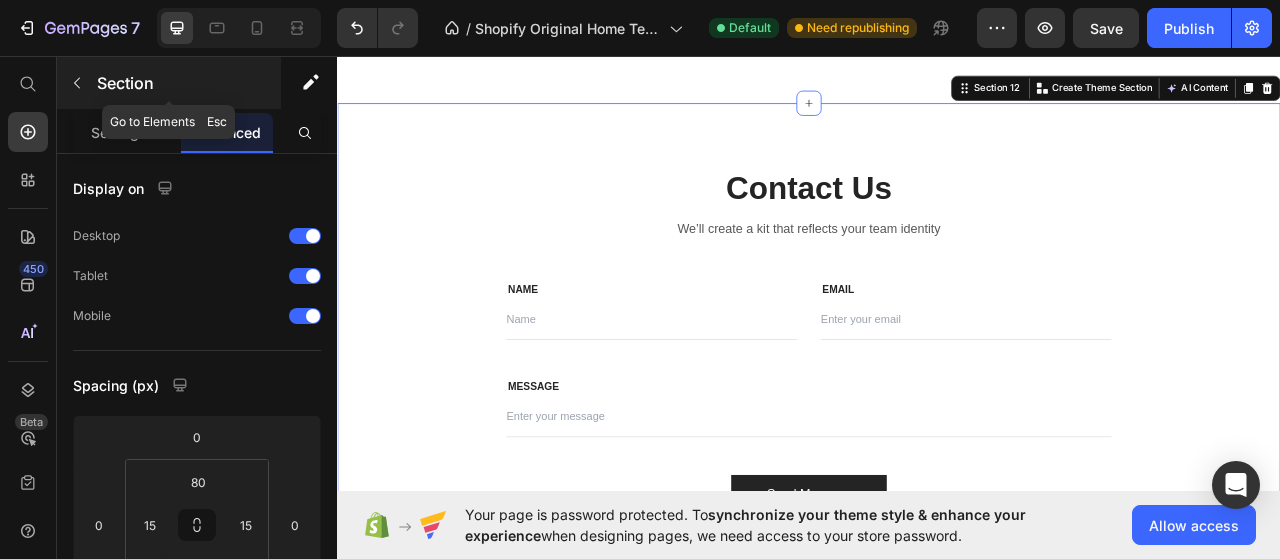 click at bounding box center (77, 83) 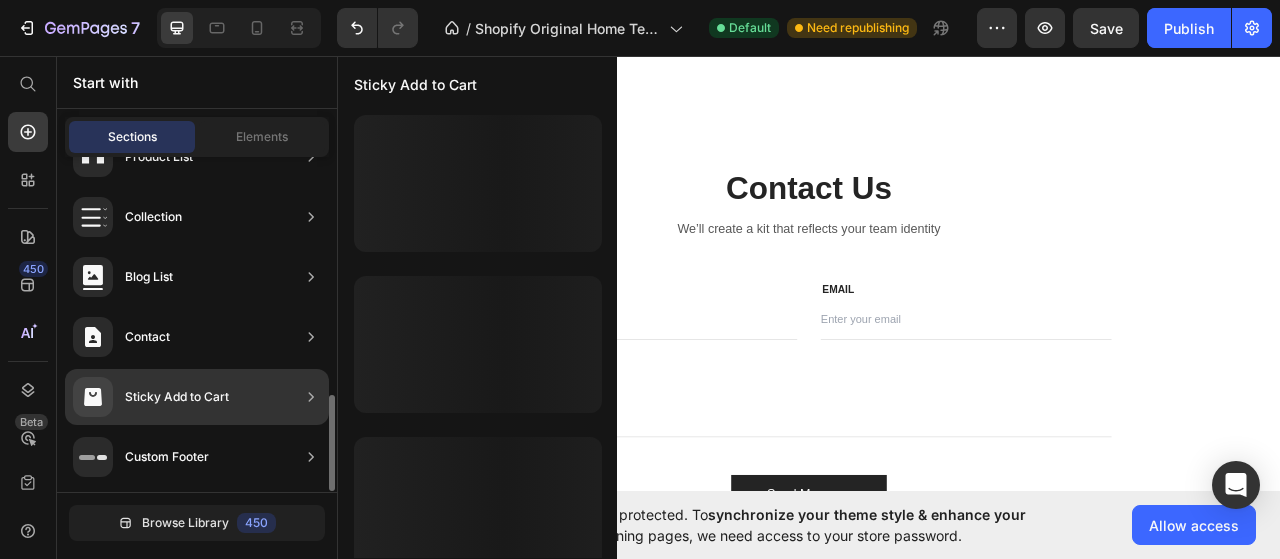 click on "Sticky Add to Cart" at bounding box center [177, 397] 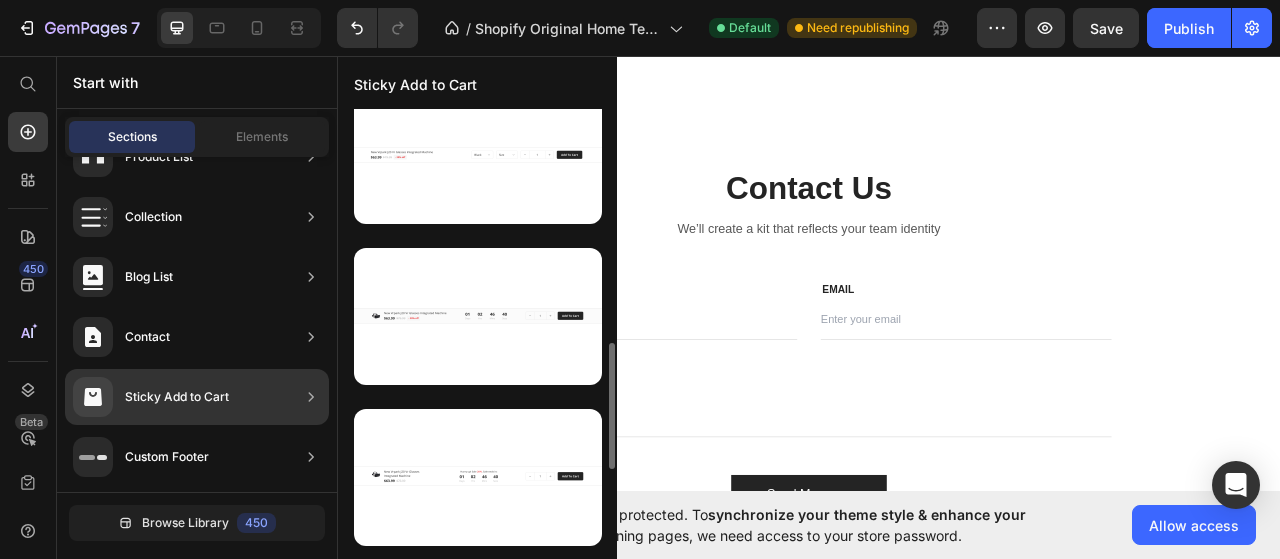 scroll, scrollTop: 834, scrollLeft: 0, axis: vertical 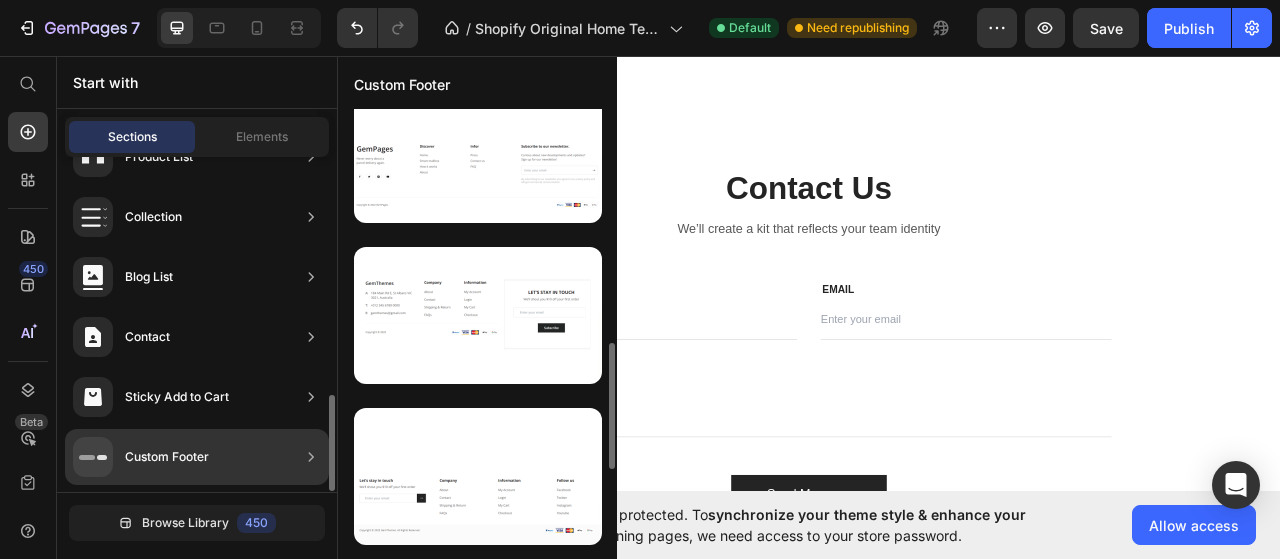 click on "Custom Footer" 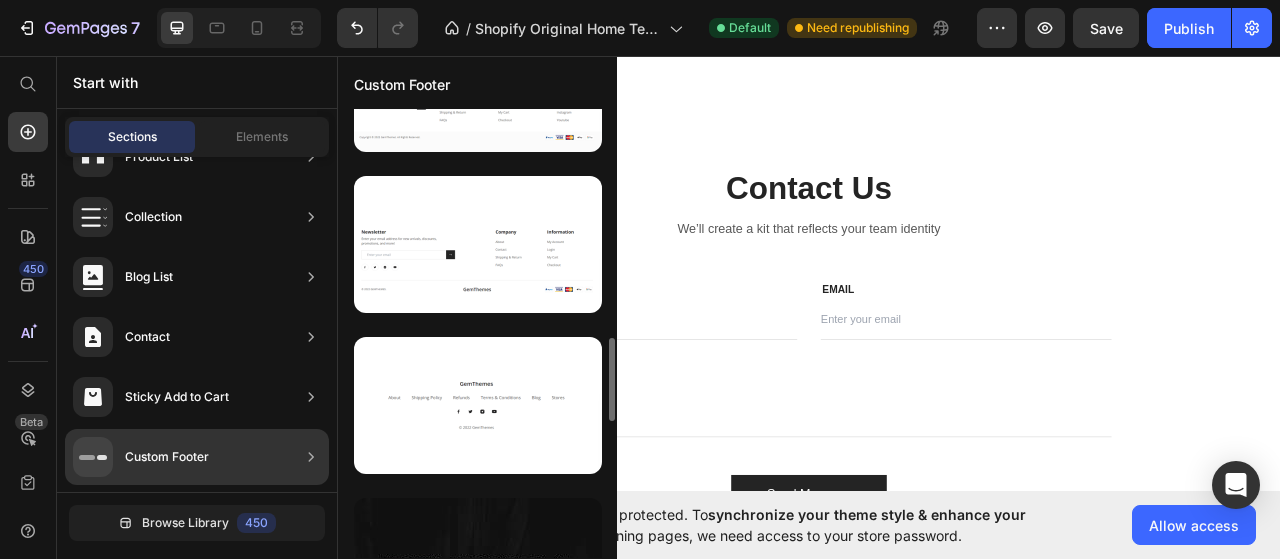 scroll, scrollTop: 1228, scrollLeft: 0, axis: vertical 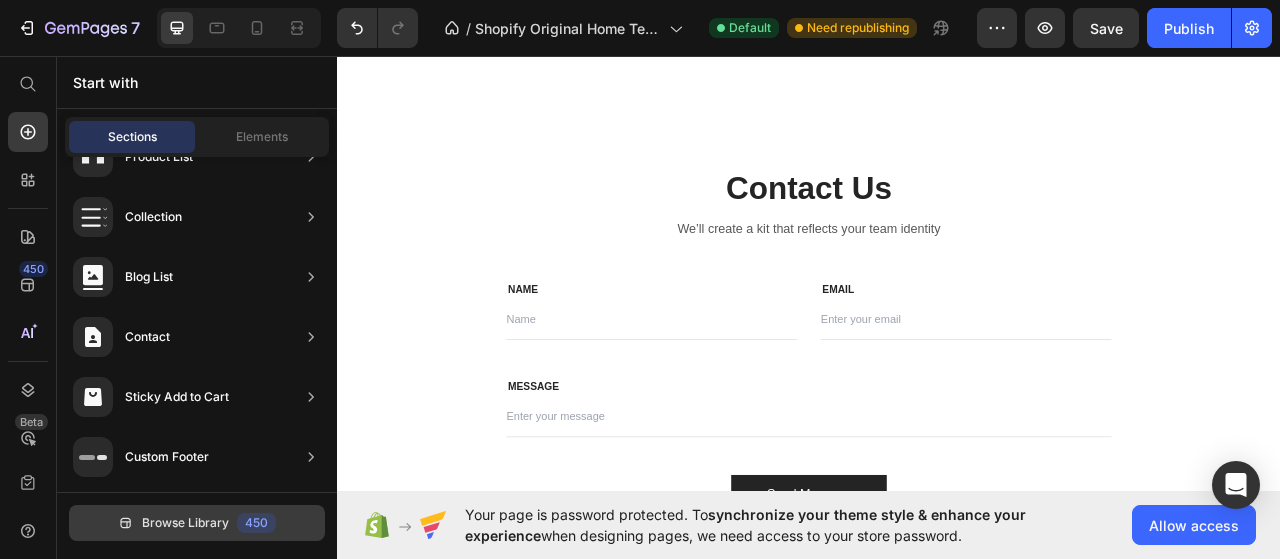 click on "Browse Library" at bounding box center (185, 523) 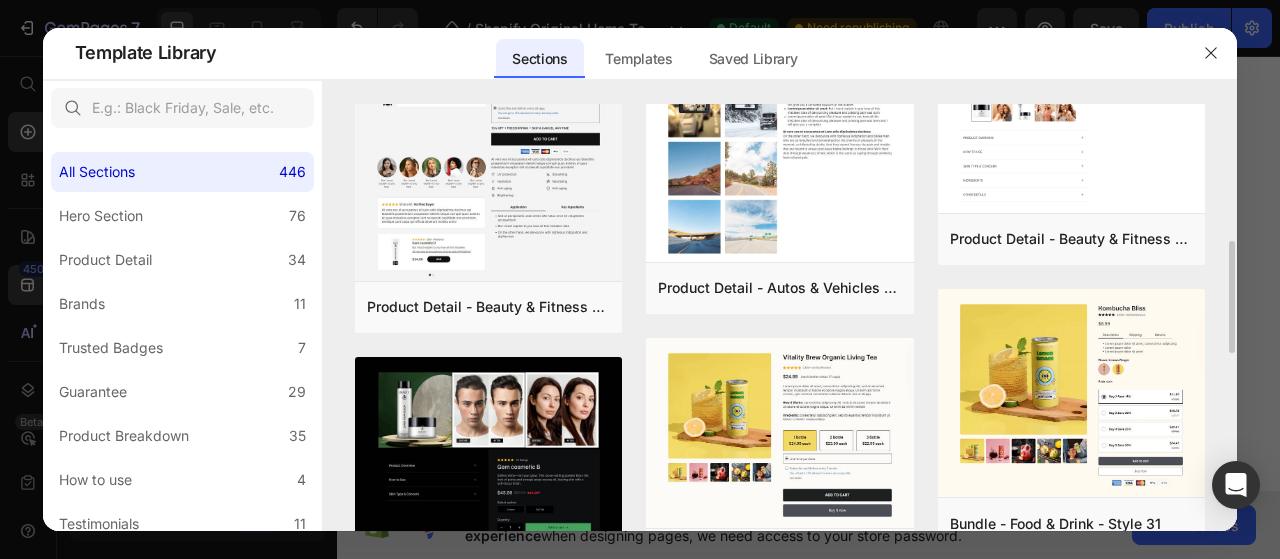 scroll, scrollTop: 0, scrollLeft: 0, axis: both 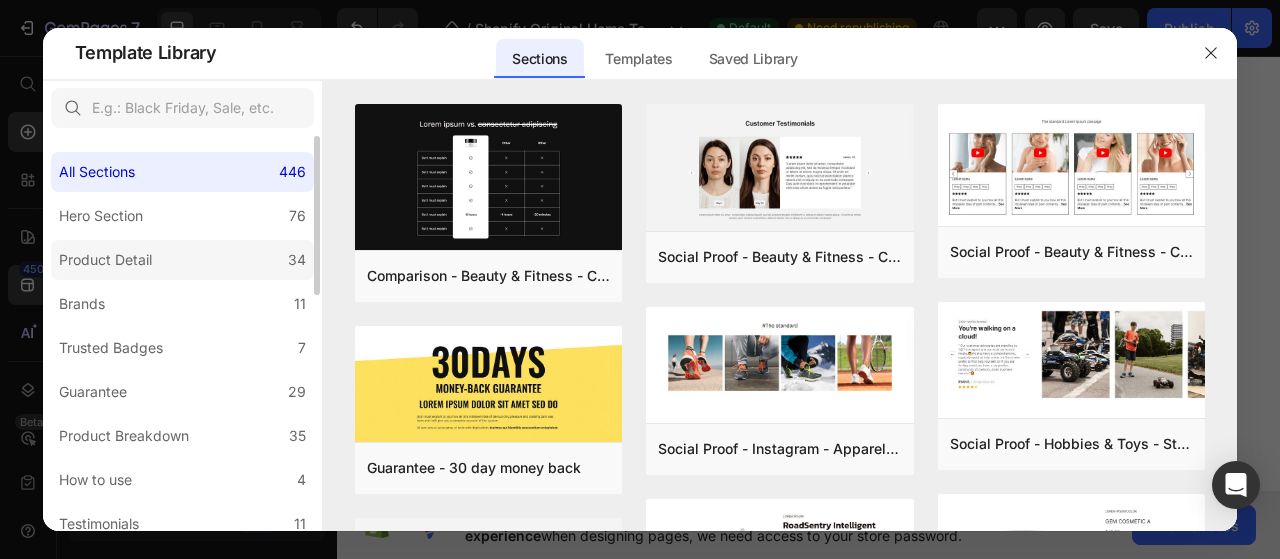 click on "Product Detail 34" 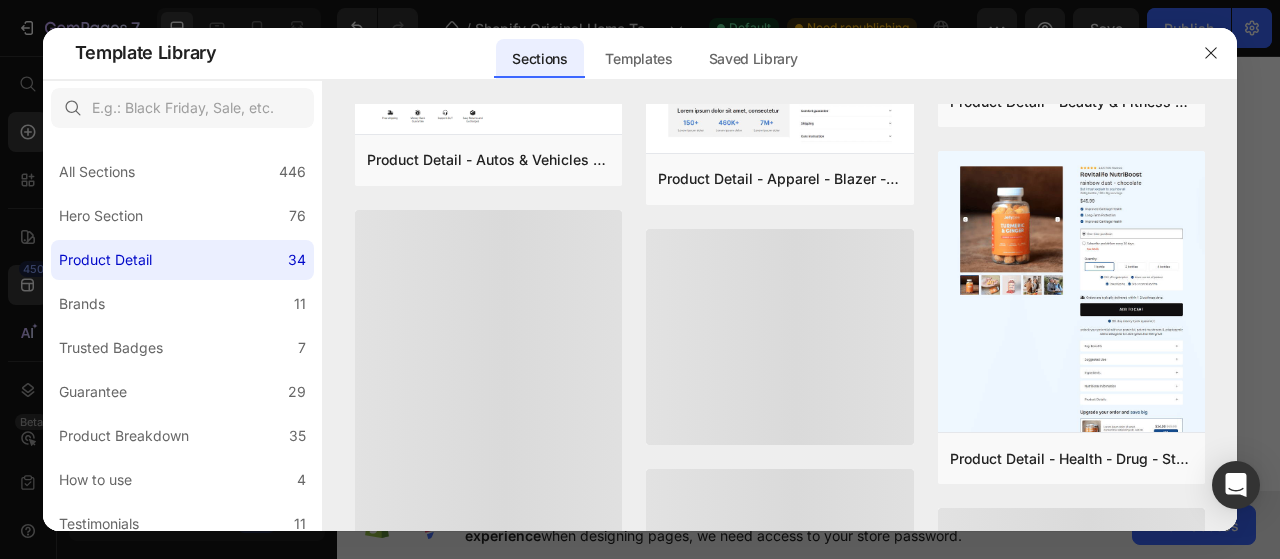 scroll, scrollTop: 1140, scrollLeft: 0, axis: vertical 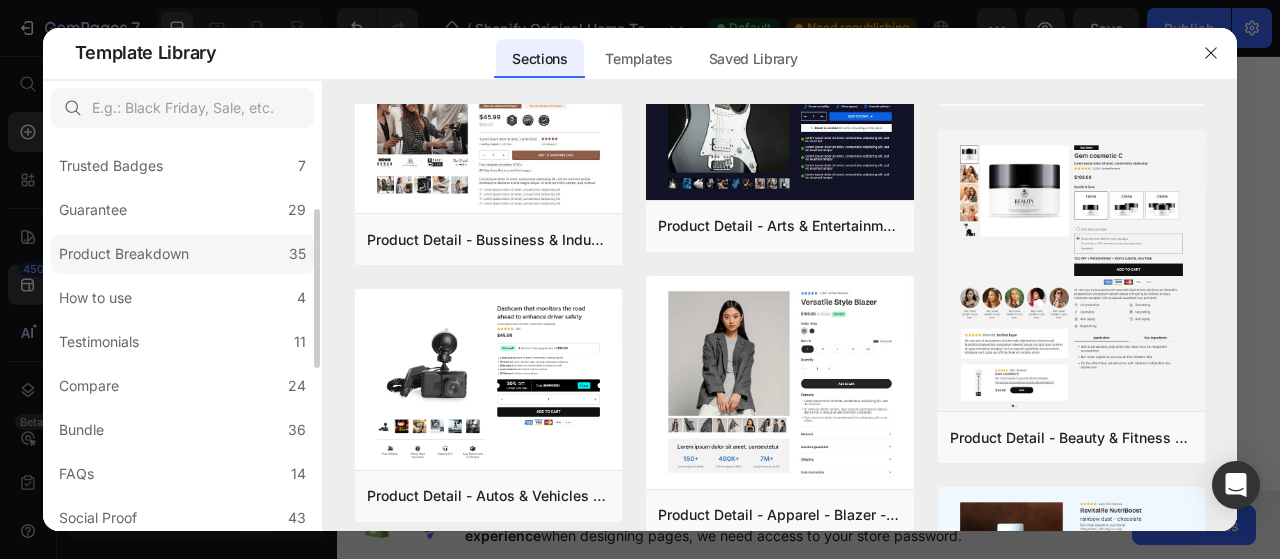 click on "Product Breakdown" at bounding box center (124, 254) 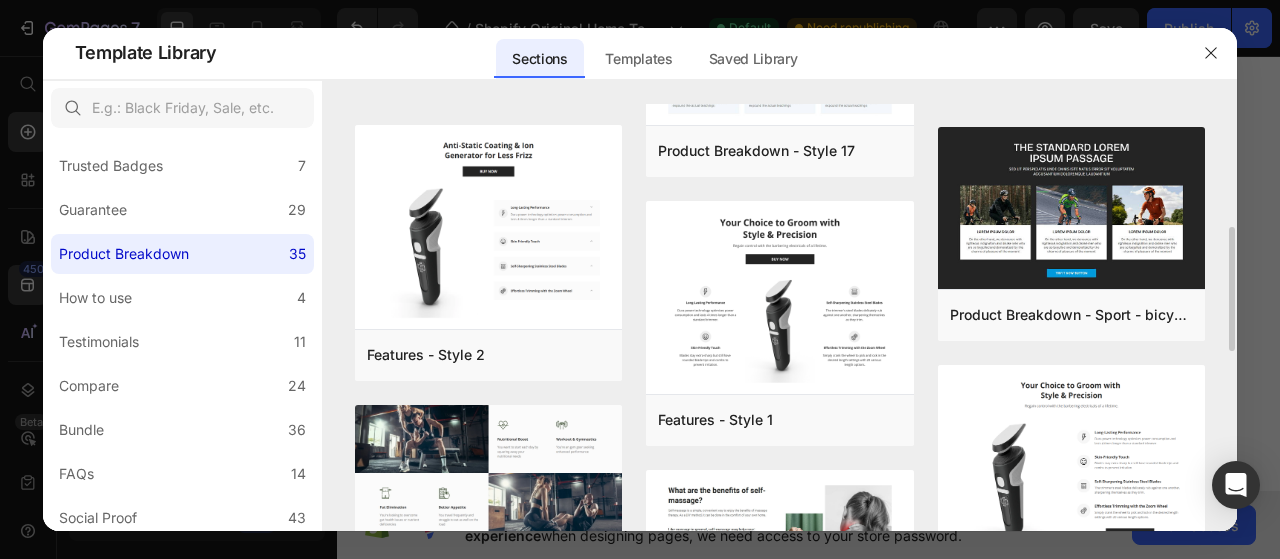 scroll, scrollTop: 414, scrollLeft: 0, axis: vertical 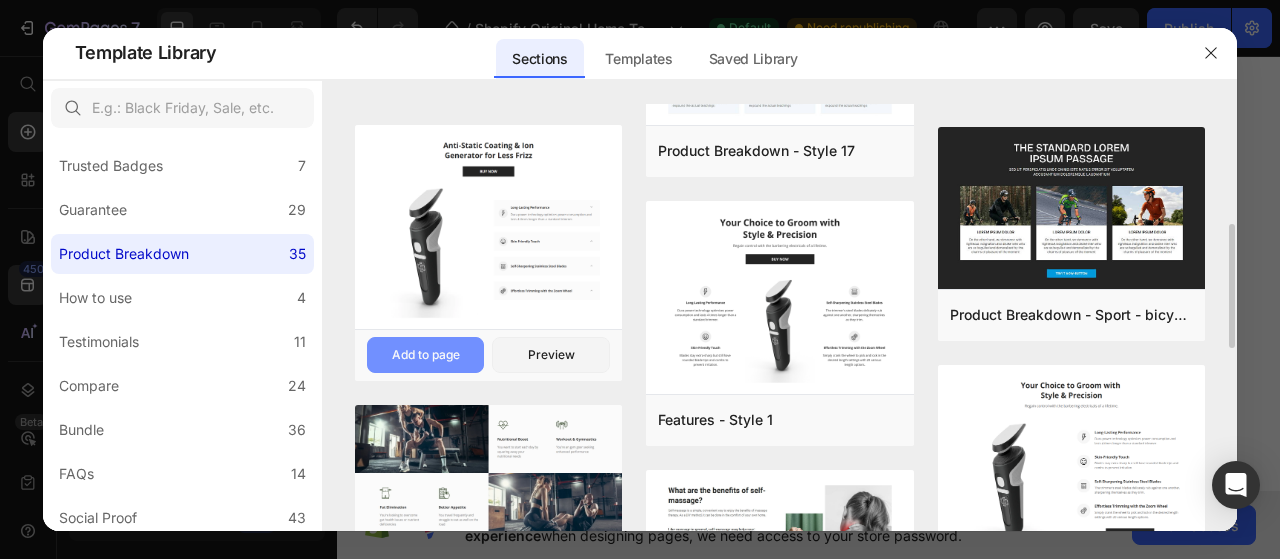 click on "Add to page" at bounding box center (426, 355) 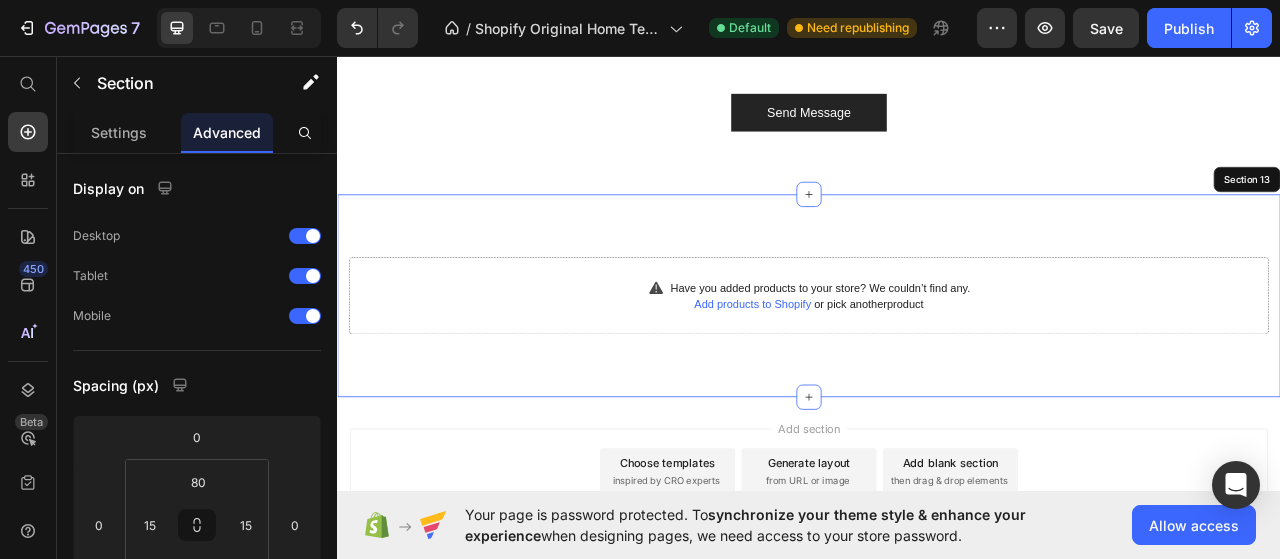 scroll, scrollTop: 7050, scrollLeft: 0, axis: vertical 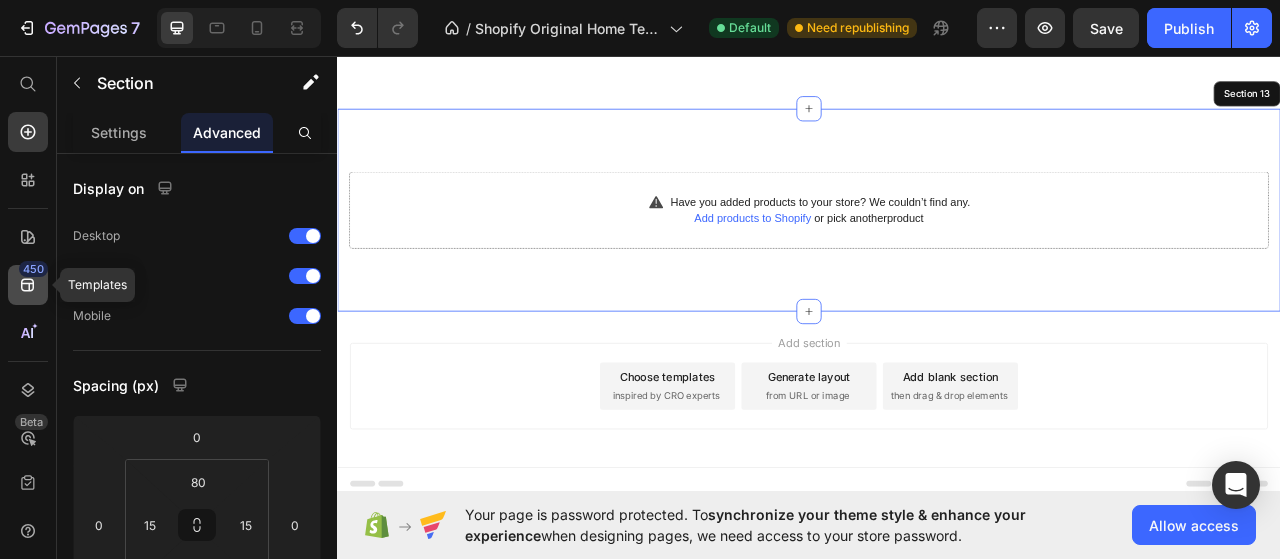 click on "450" at bounding box center (33, 269) 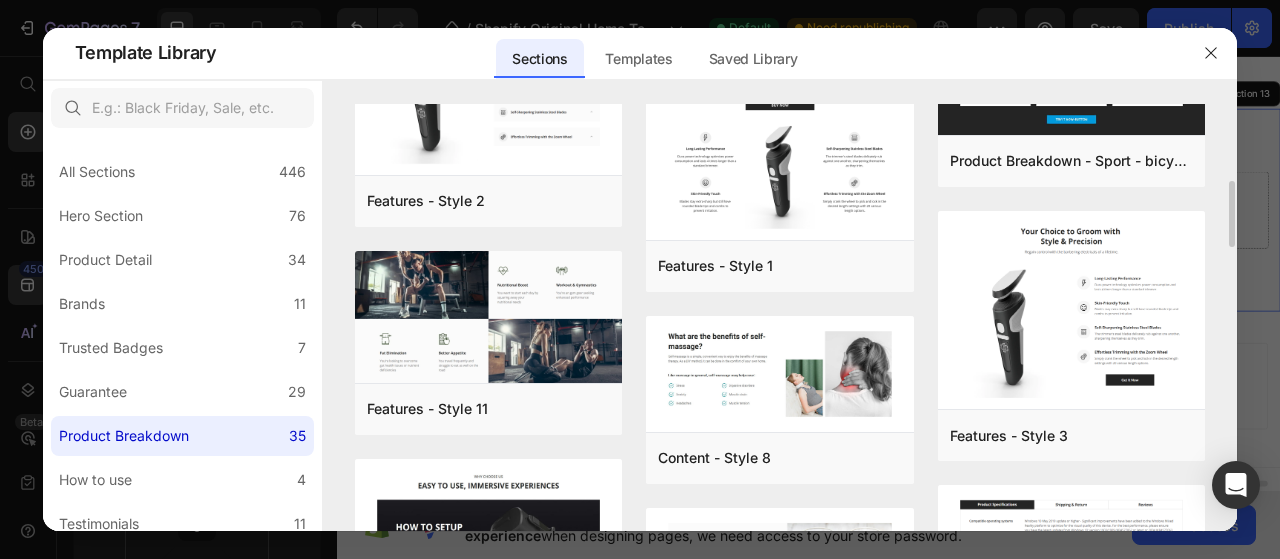 scroll, scrollTop: 551, scrollLeft: 0, axis: vertical 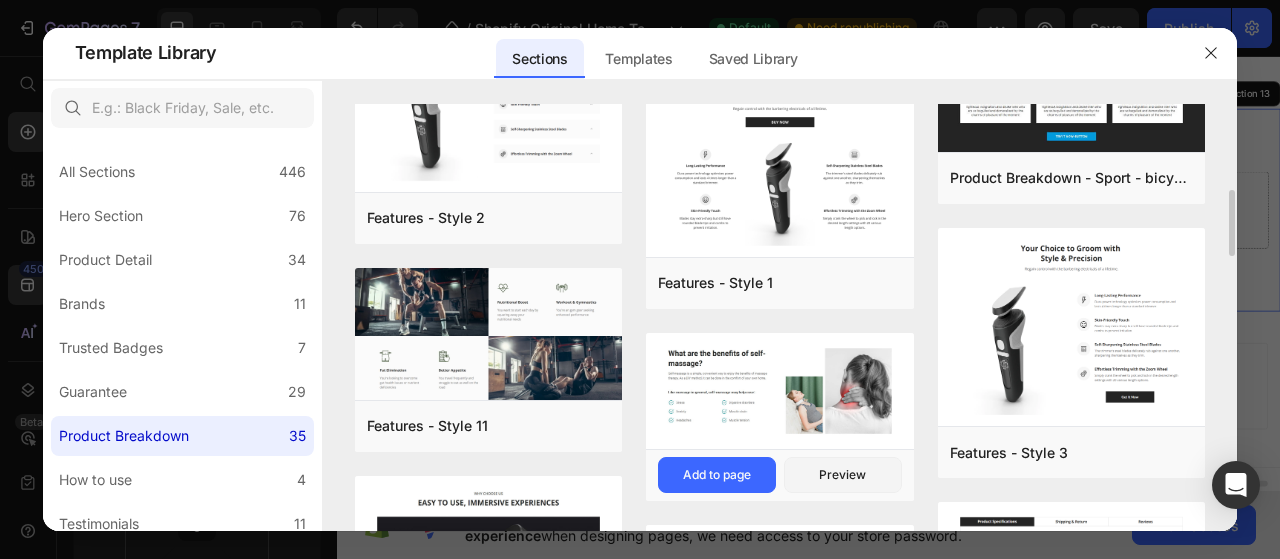 click at bounding box center (780, 391) 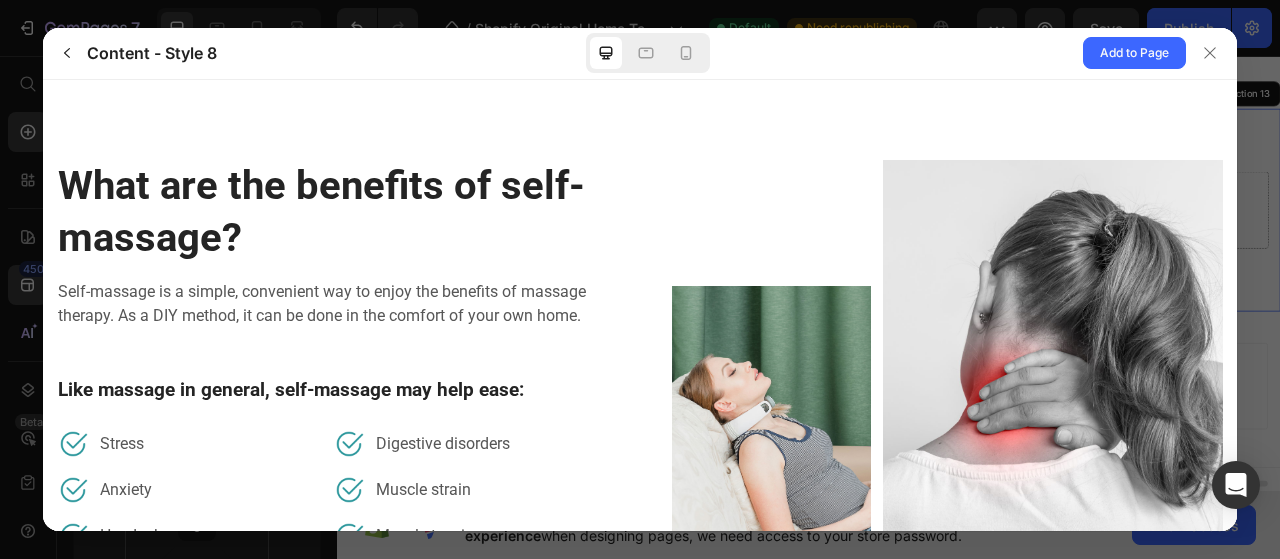 scroll, scrollTop: 123, scrollLeft: 0, axis: vertical 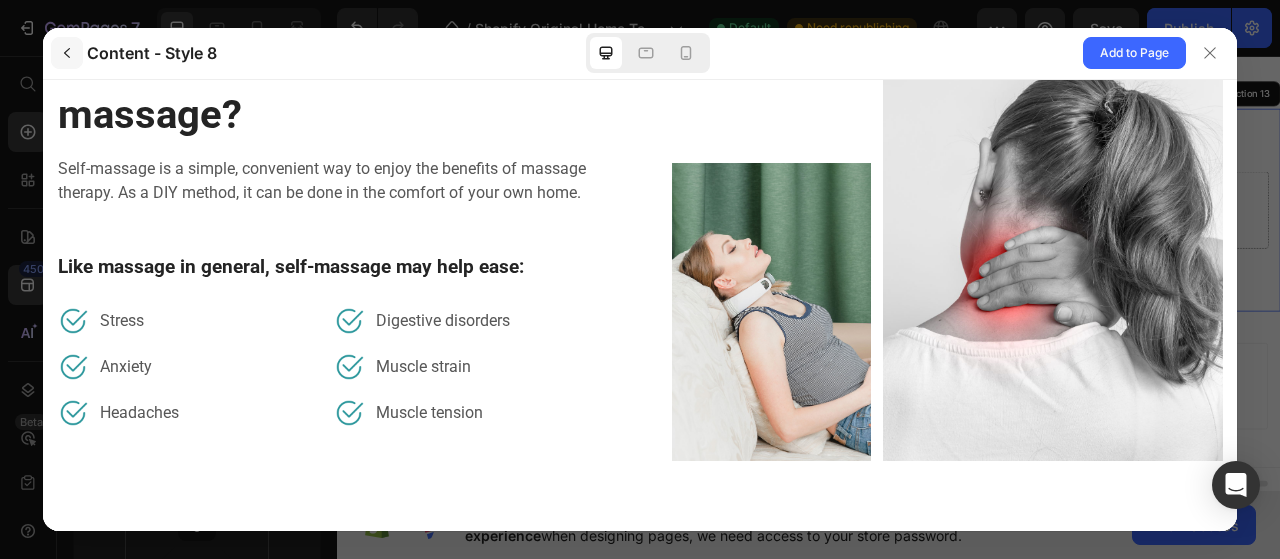 click at bounding box center (67, 53) 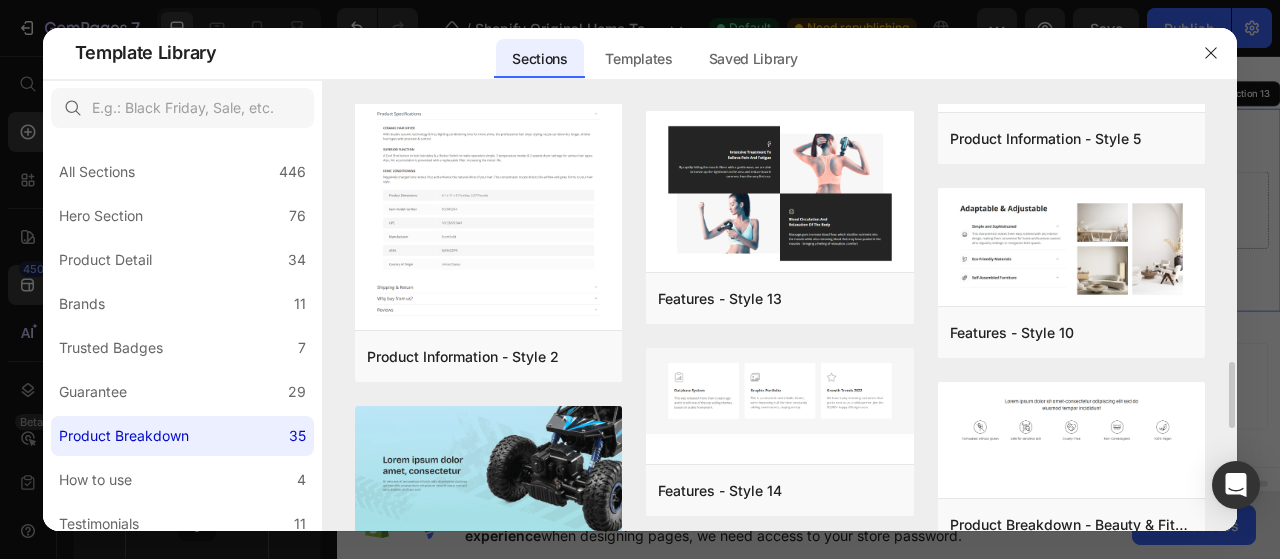 scroll, scrollTop: 1648, scrollLeft: 0, axis: vertical 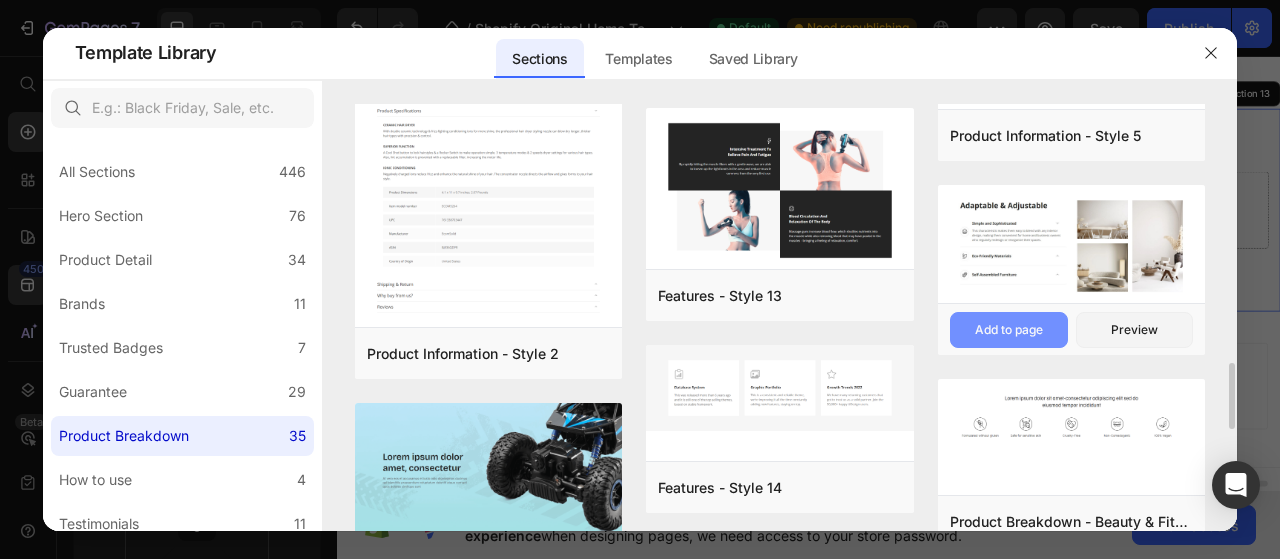 click on "Add to page" at bounding box center [1009, 330] 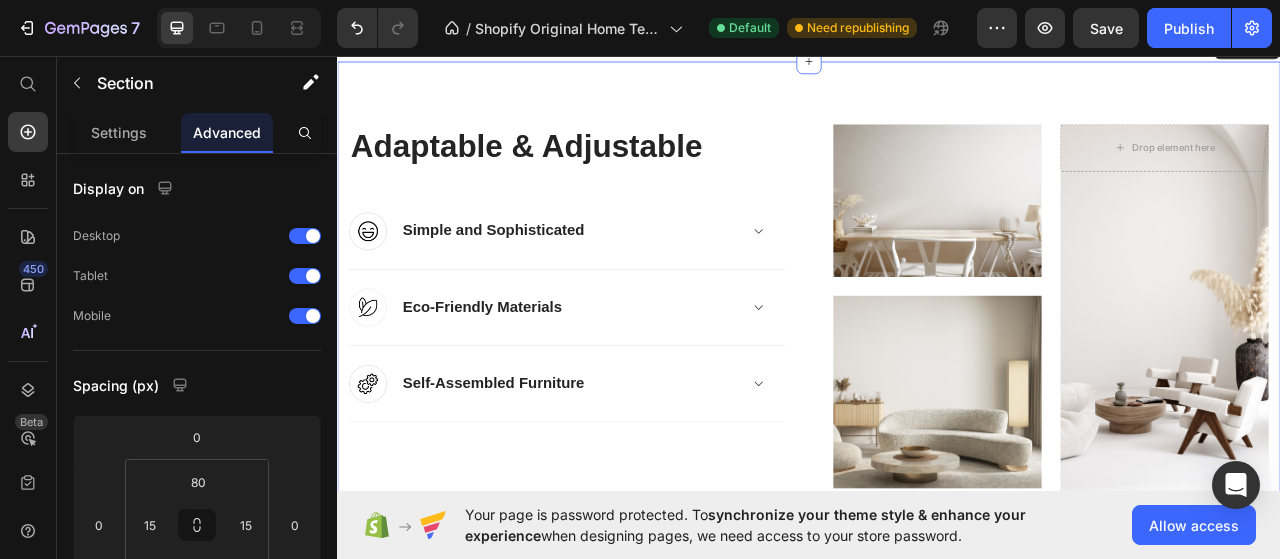 scroll, scrollTop: 7384, scrollLeft: 0, axis: vertical 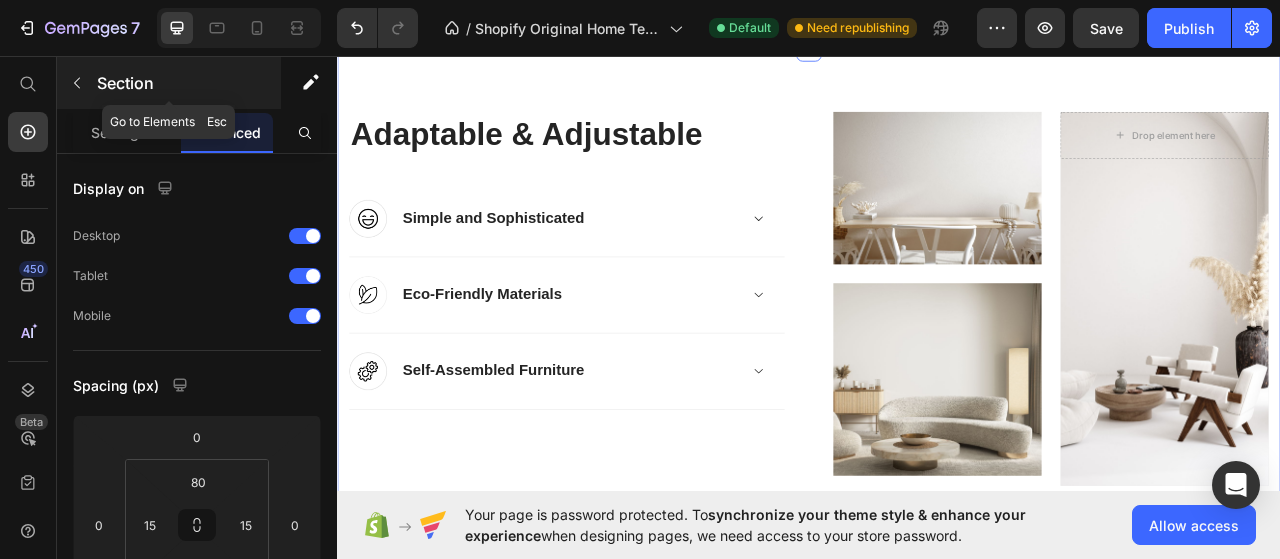 click at bounding box center [77, 83] 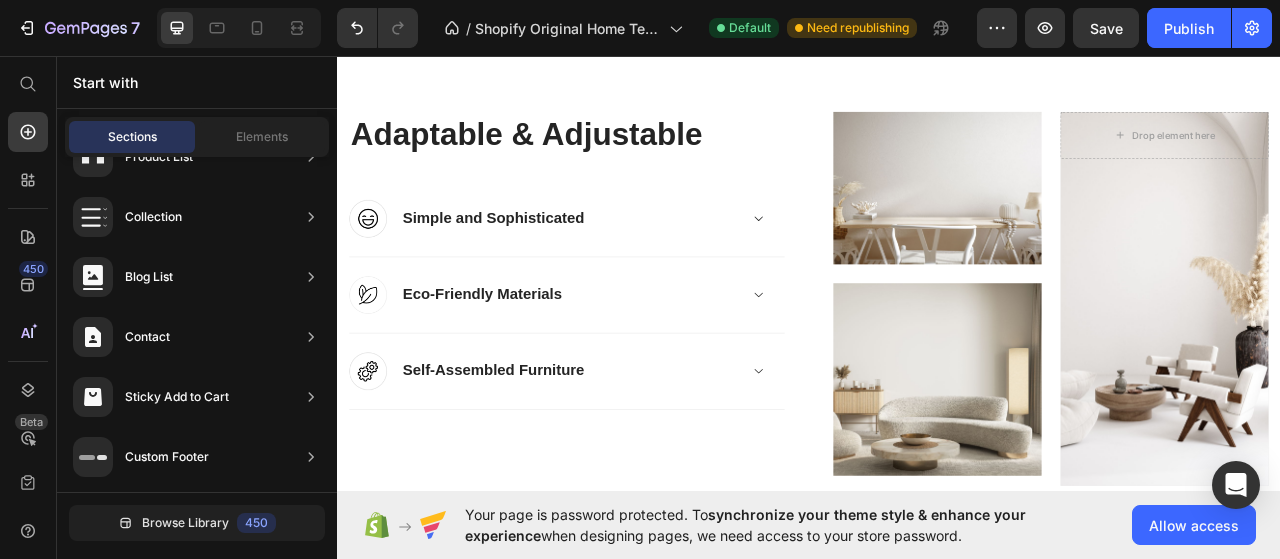 scroll, scrollTop: 22, scrollLeft: 0, axis: vertical 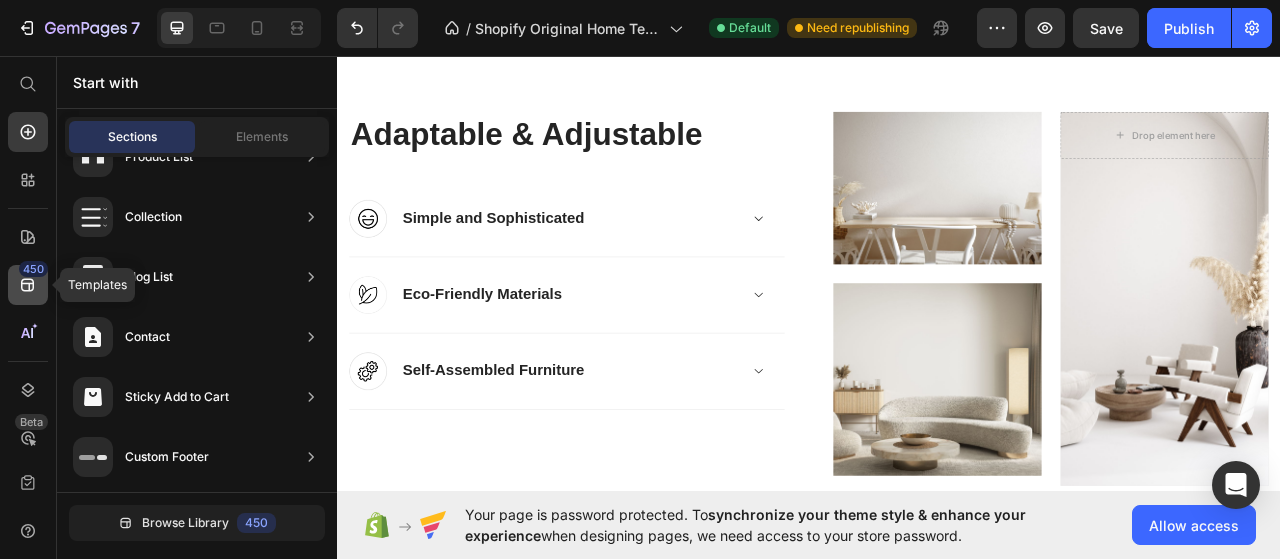 click 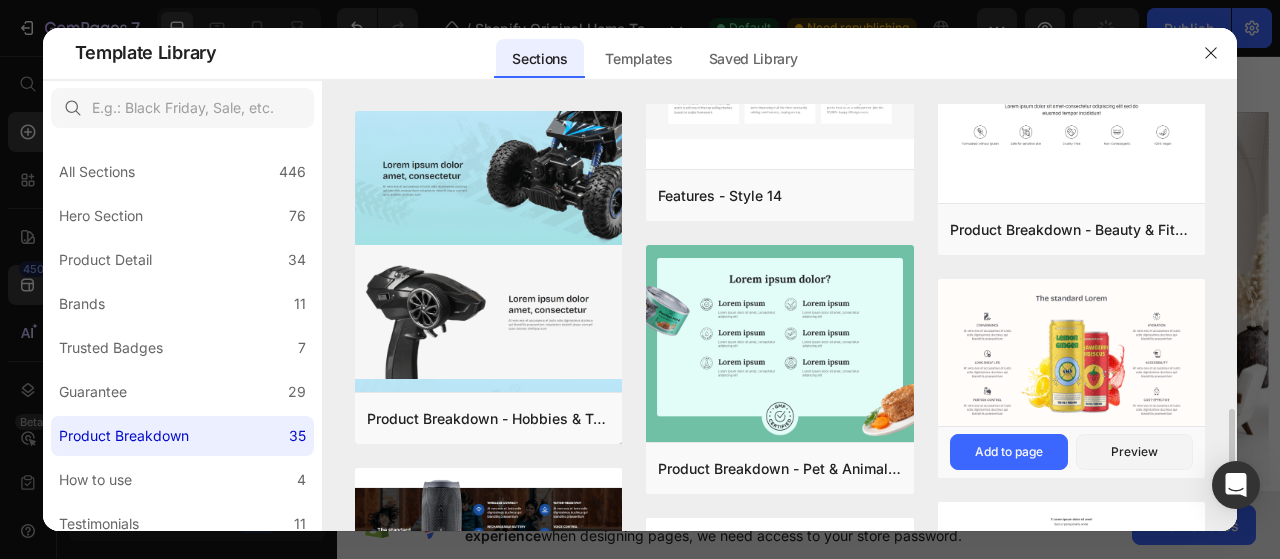 scroll, scrollTop: 1940, scrollLeft: 0, axis: vertical 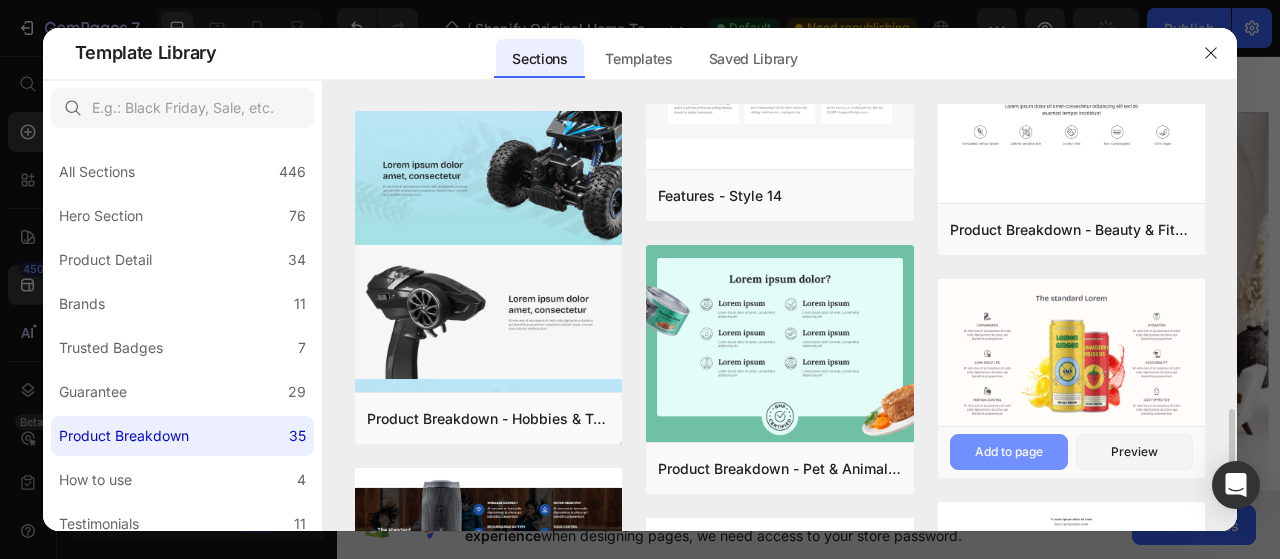 click on "Add to page" at bounding box center [1009, 452] 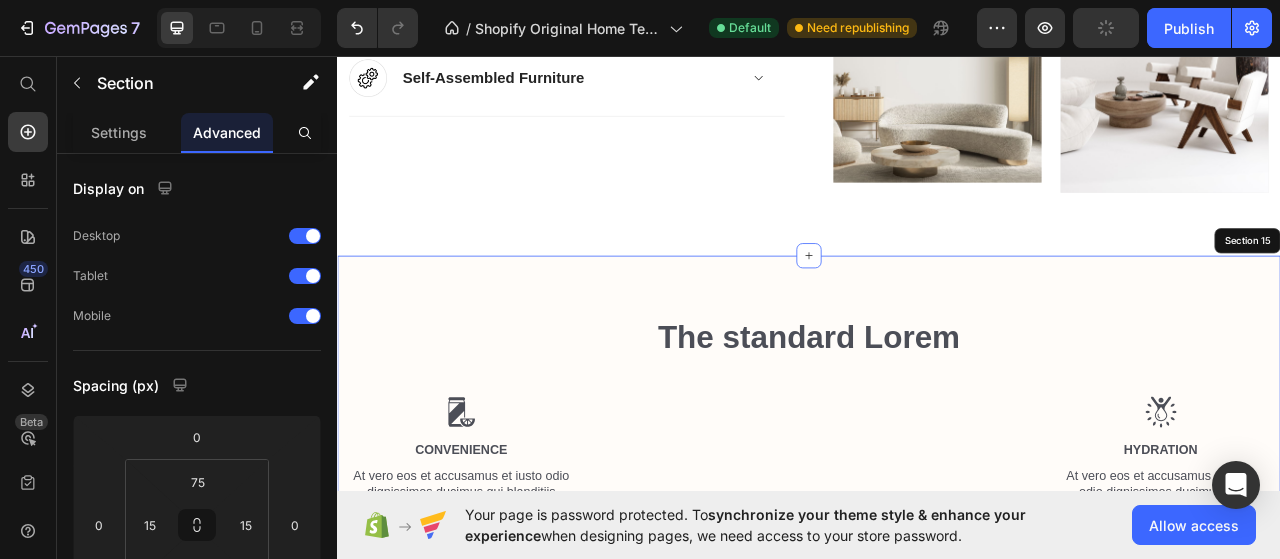 scroll, scrollTop: 8020, scrollLeft: 0, axis: vertical 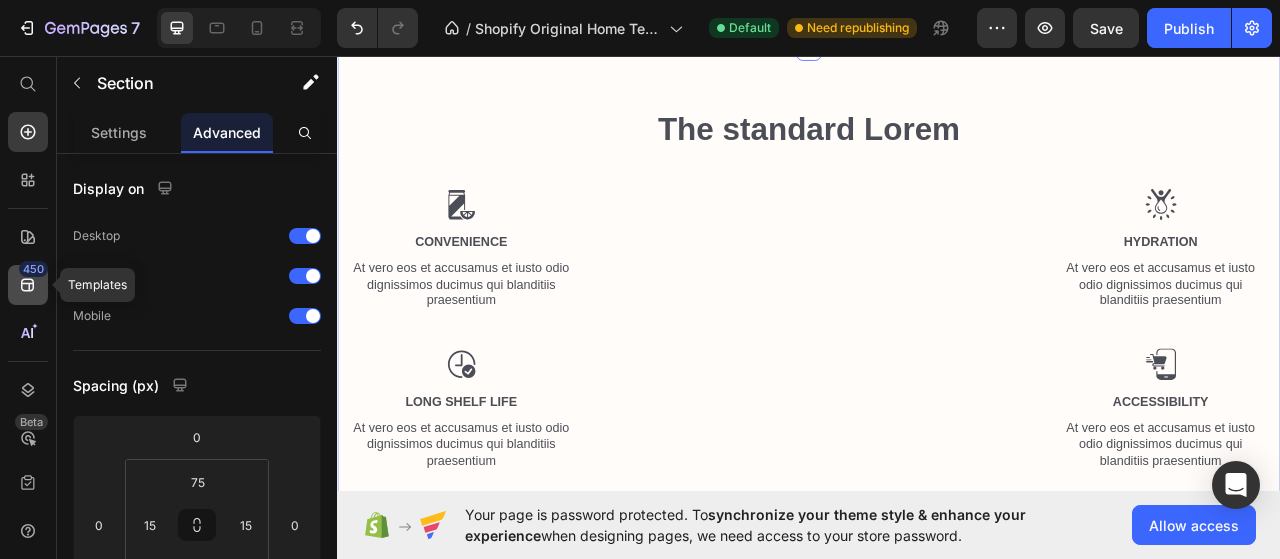 click on "450" 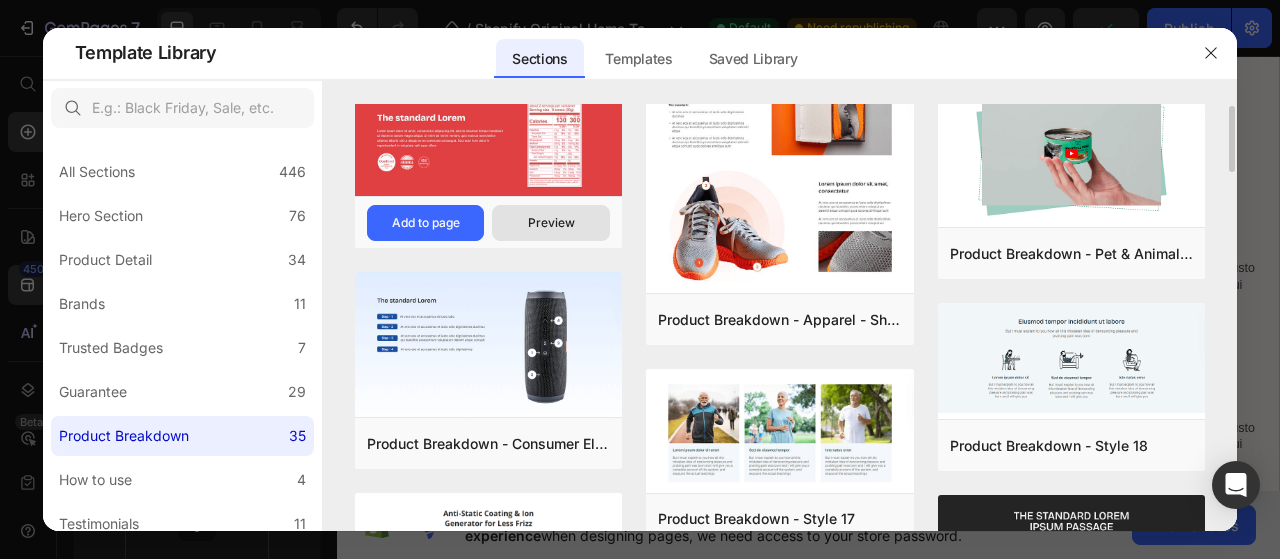 scroll, scrollTop: 0, scrollLeft: 0, axis: both 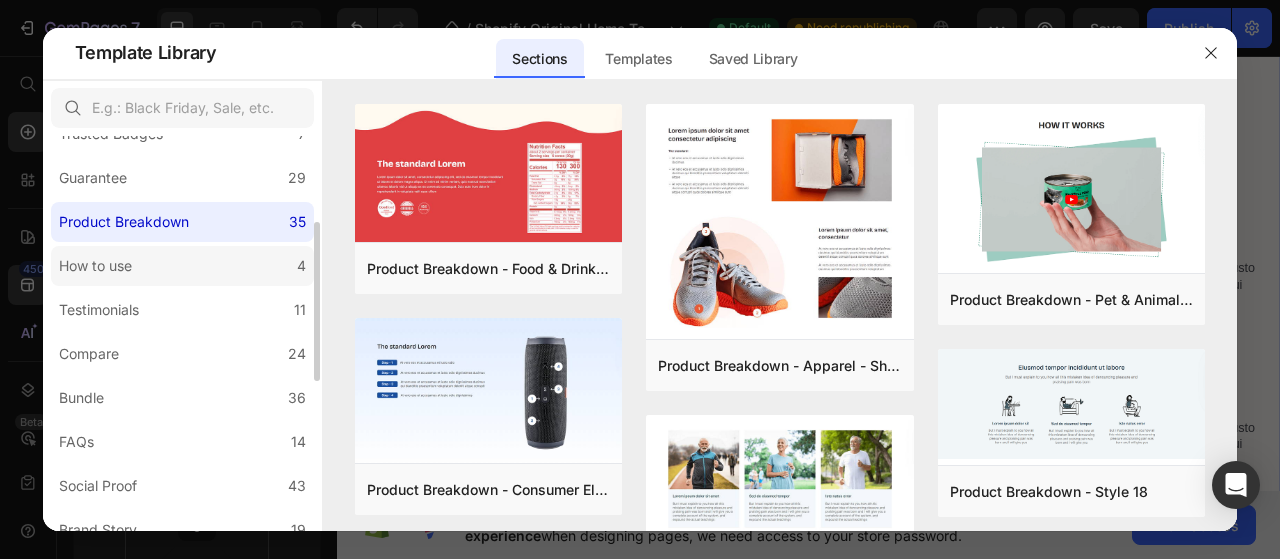 click on "How to use" at bounding box center (95, 266) 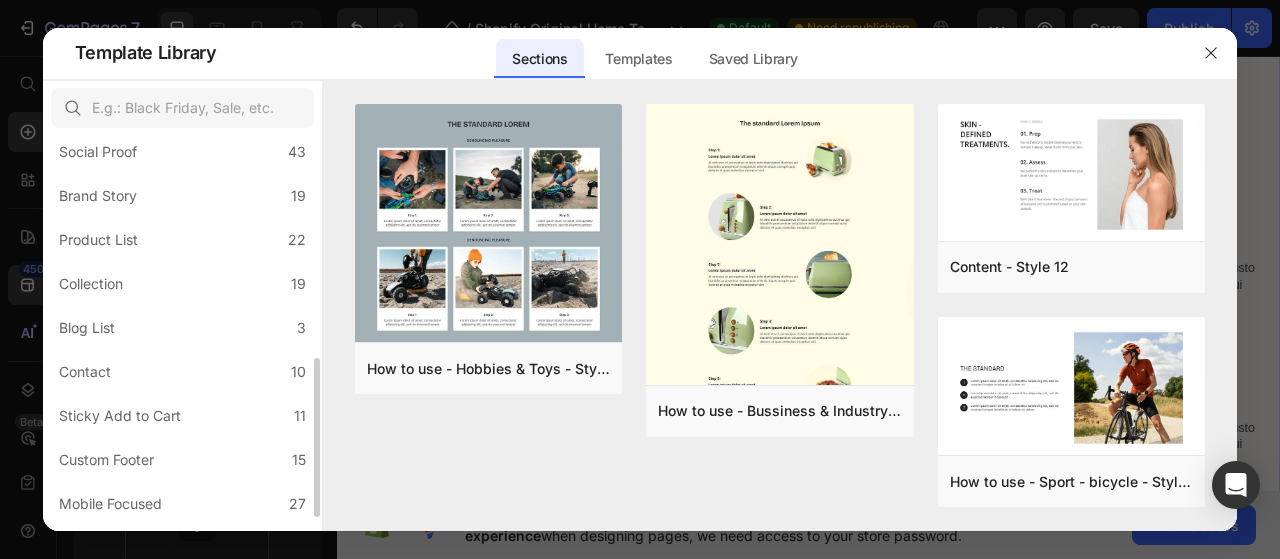 scroll, scrollTop: 550, scrollLeft: 0, axis: vertical 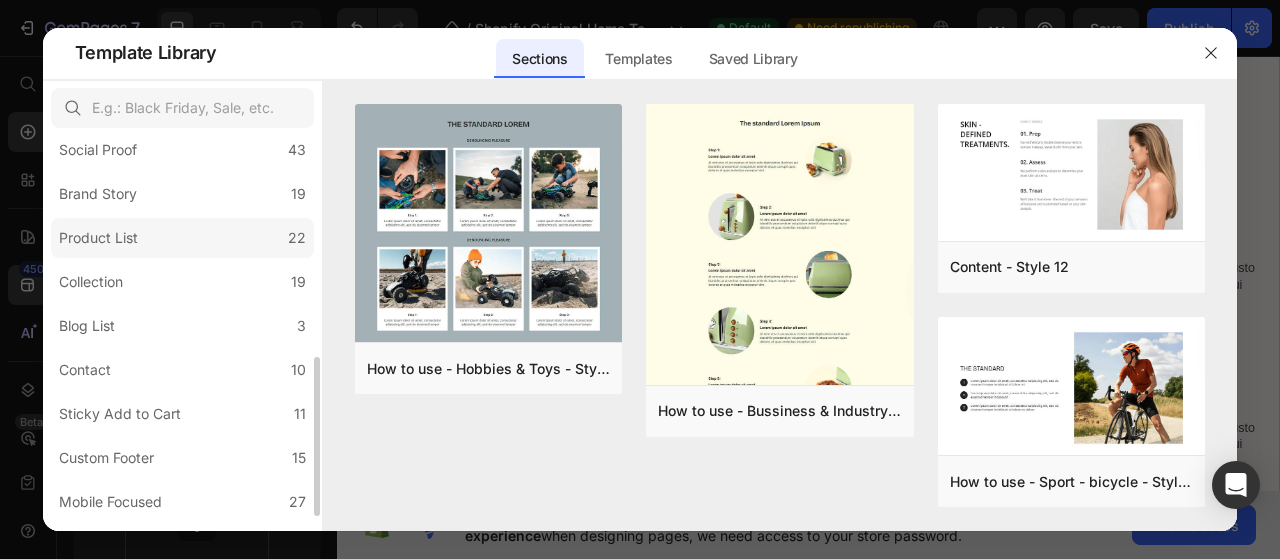 click on "Product List 22" 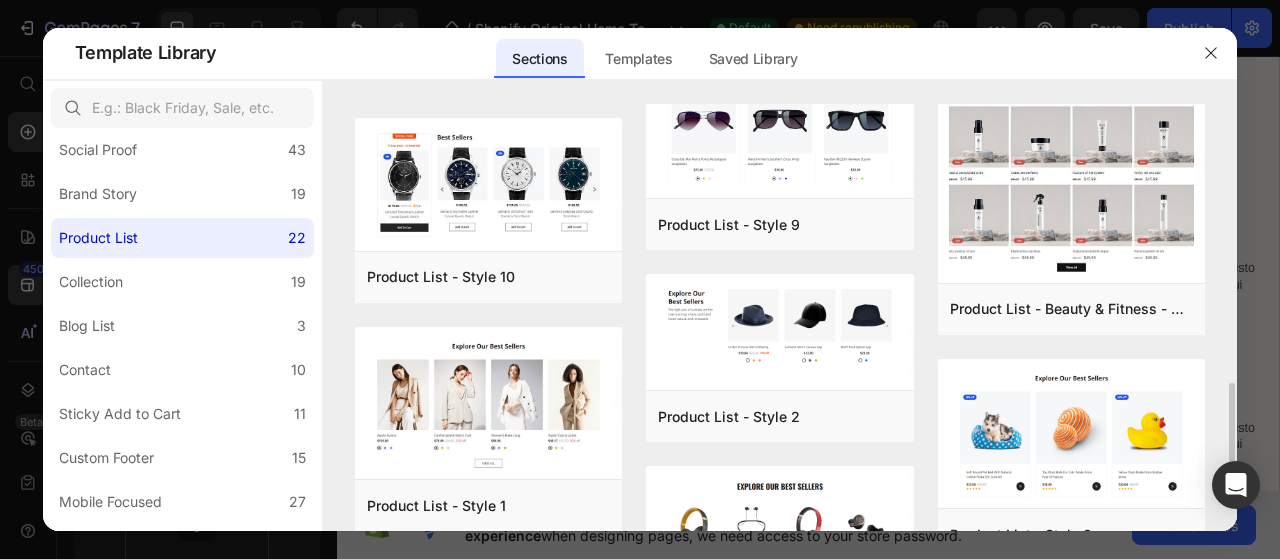 scroll, scrollTop: 1164, scrollLeft: 0, axis: vertical 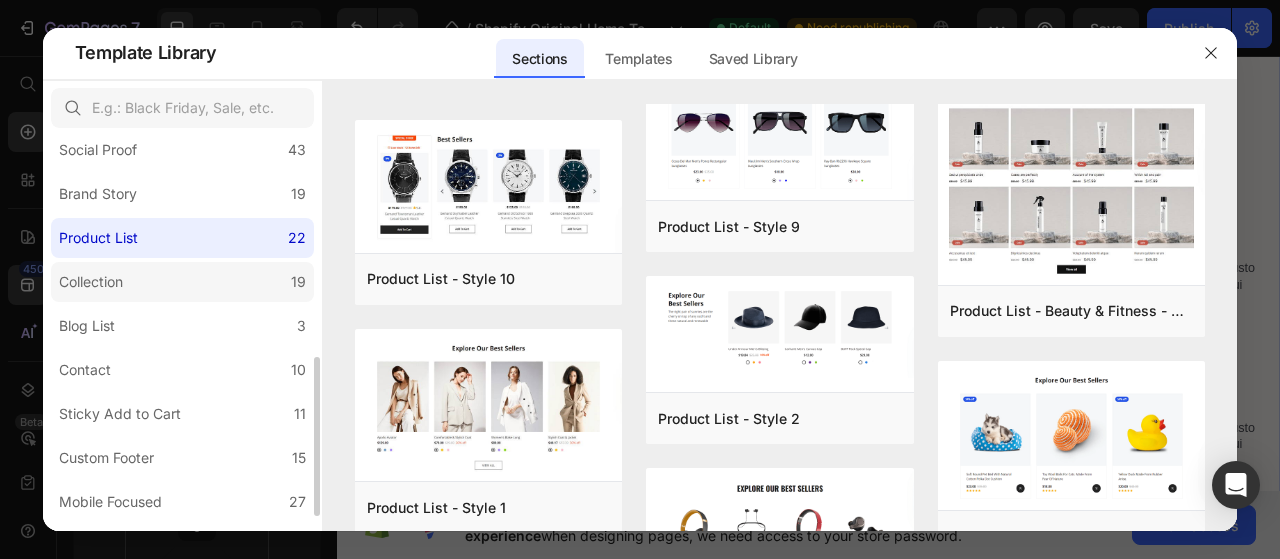 click on "Collection 19" 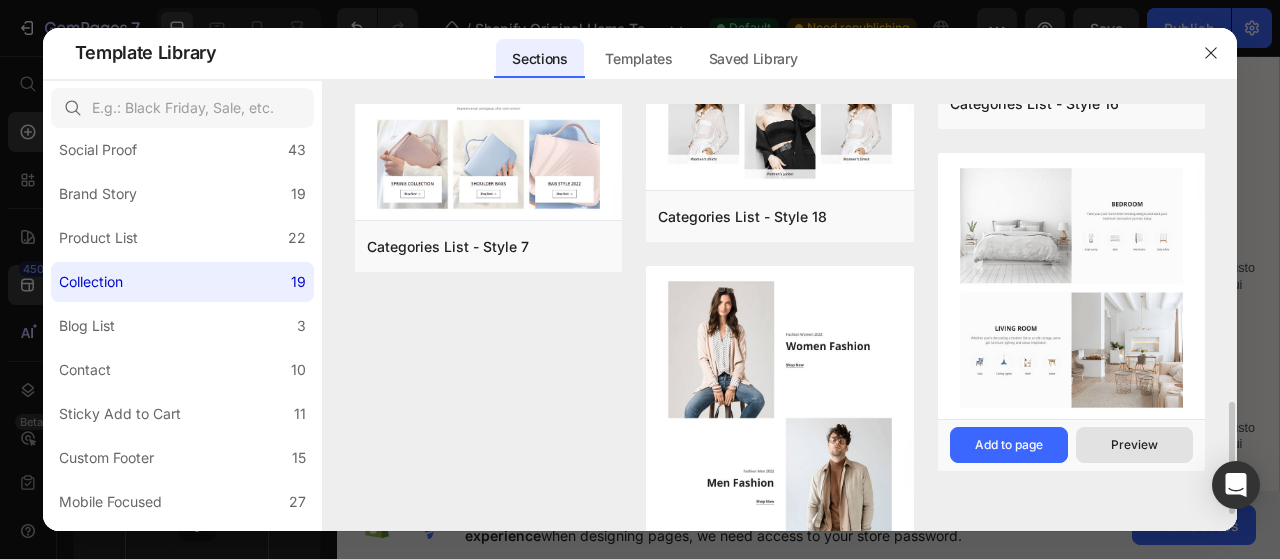 scroll, scrollTop: 1109, scrollLeft: 0, axis: vertical 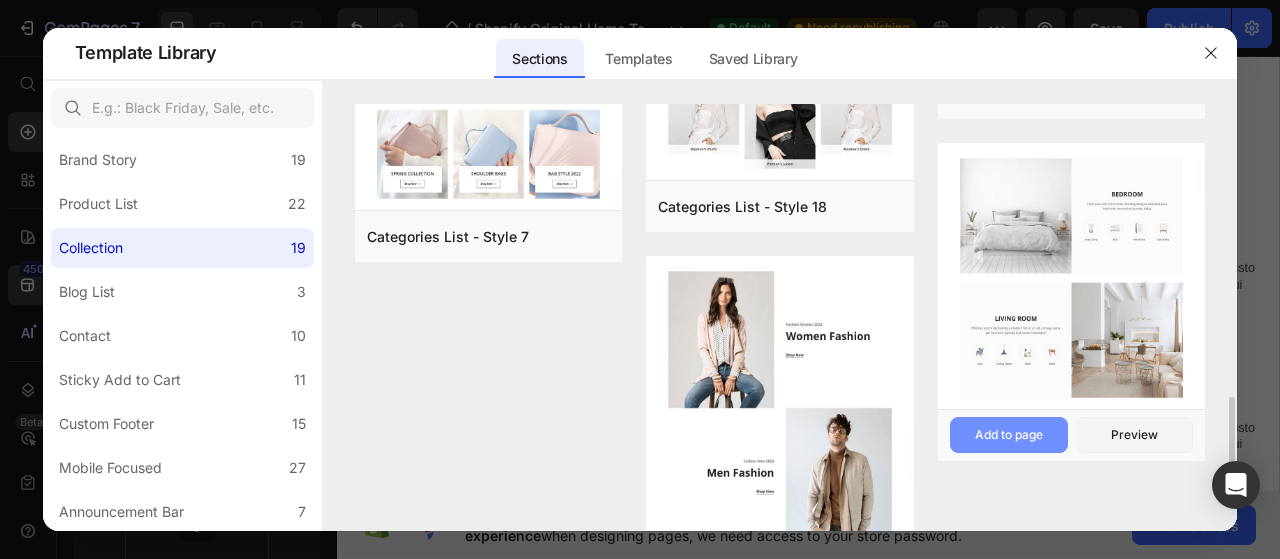 click on "Add to page" at bounding box center [1009, 435] 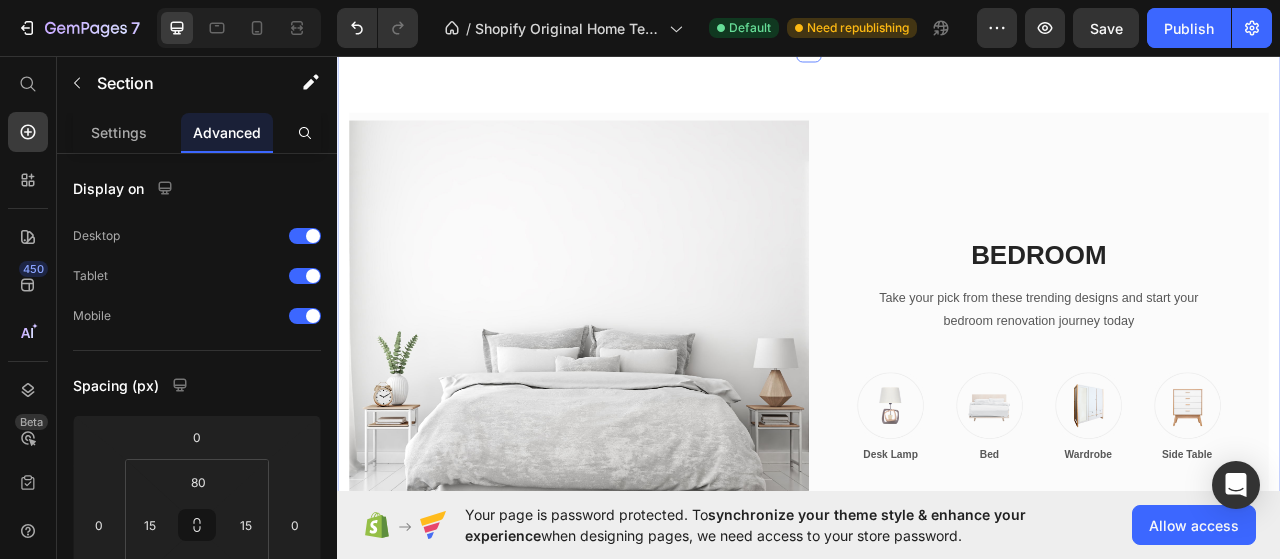 scroll, scrollTop: 8835, scrollLeft: 0, axis: vertical 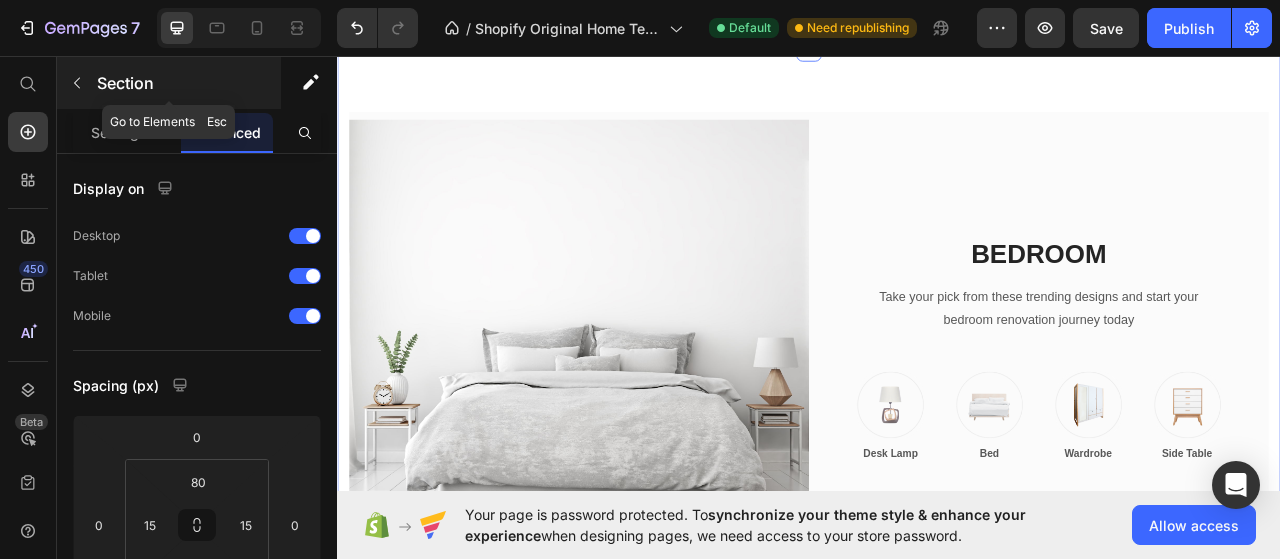 click 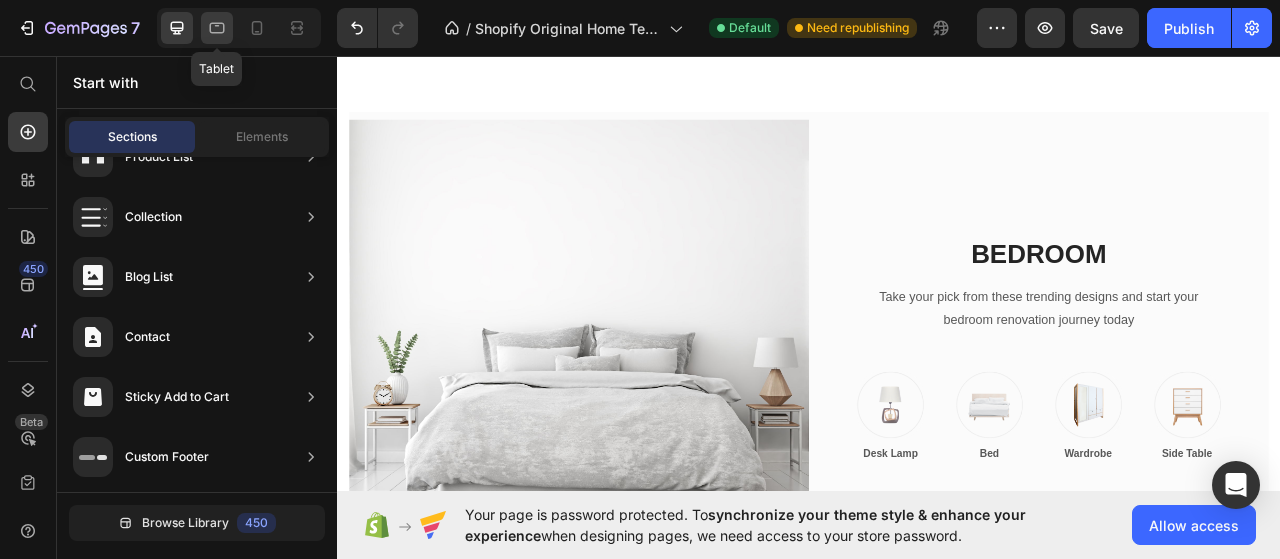 click 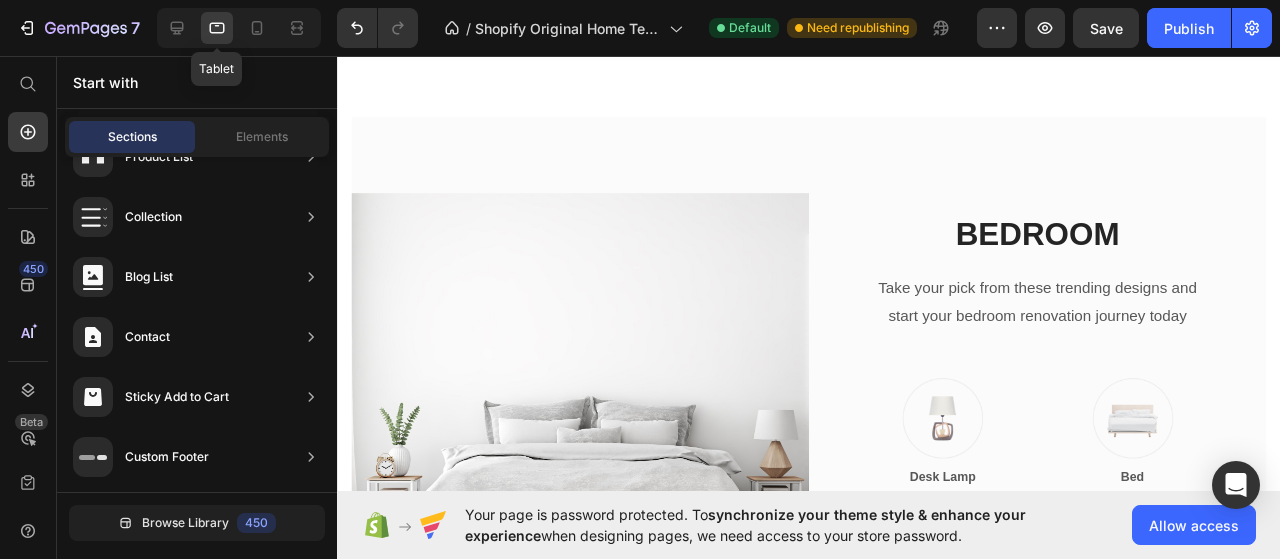 scroll, scrollTop: 9285, scrollLeft: 0, axis: vertical 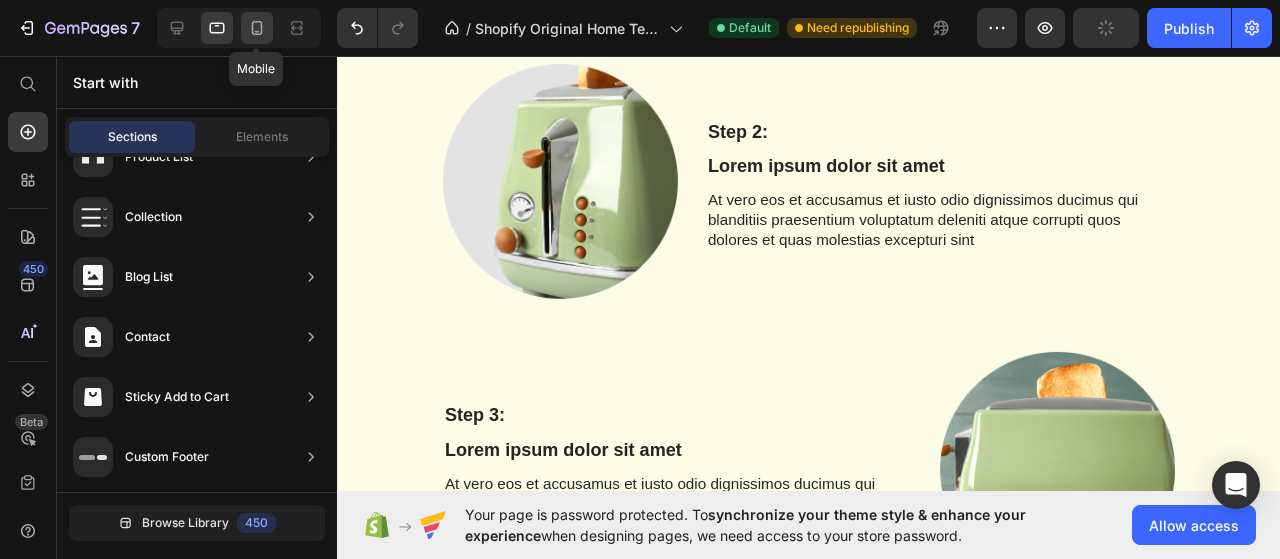 click 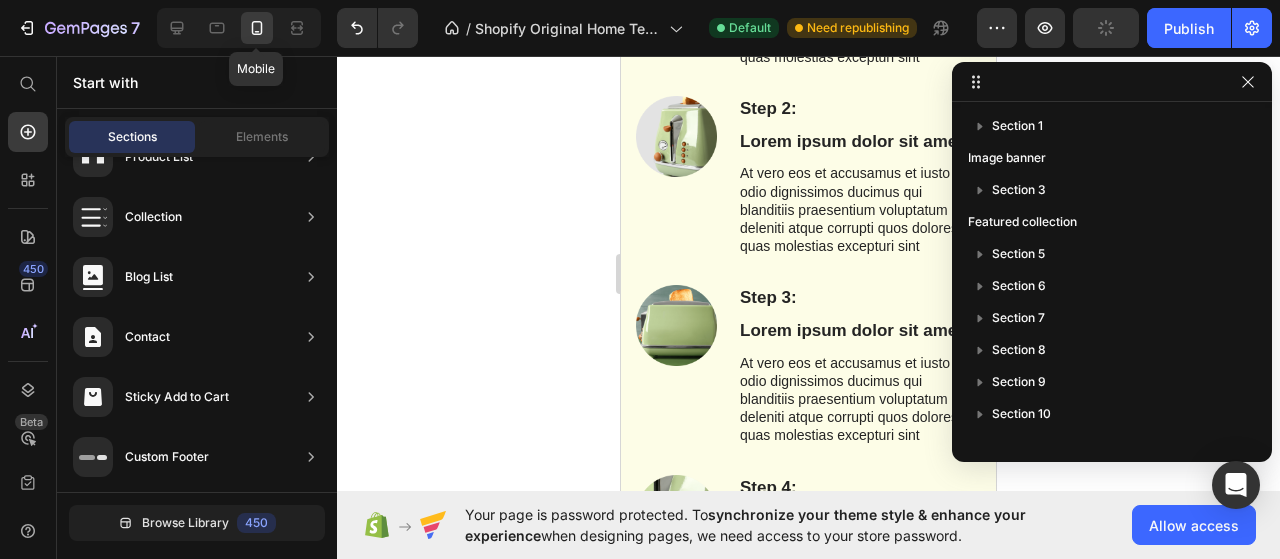 scroll, scrollTop: 1726, scrollLeft: 0, axis: vertical 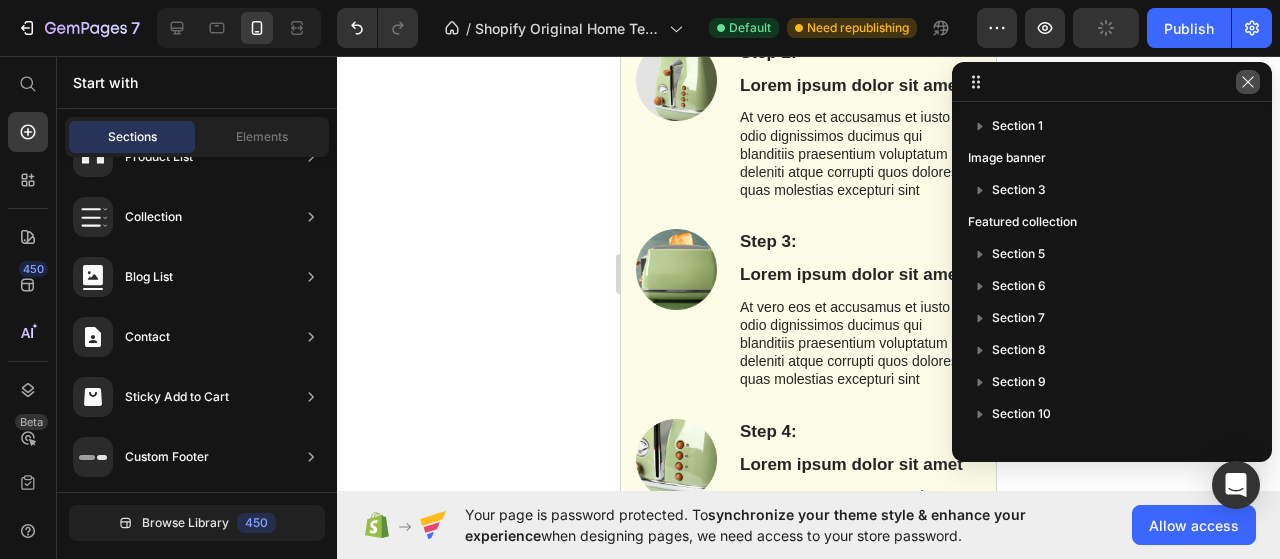 click at bounding box center [1248, 82] 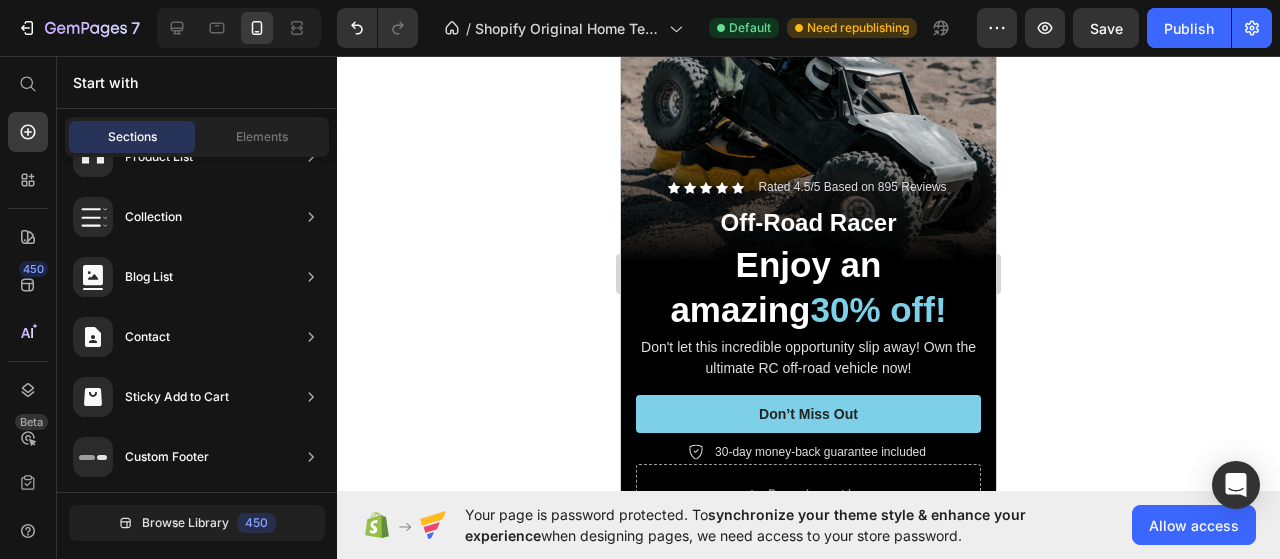 scroll, scrollTop: 181, scrollLeft: 0, axis: vertical 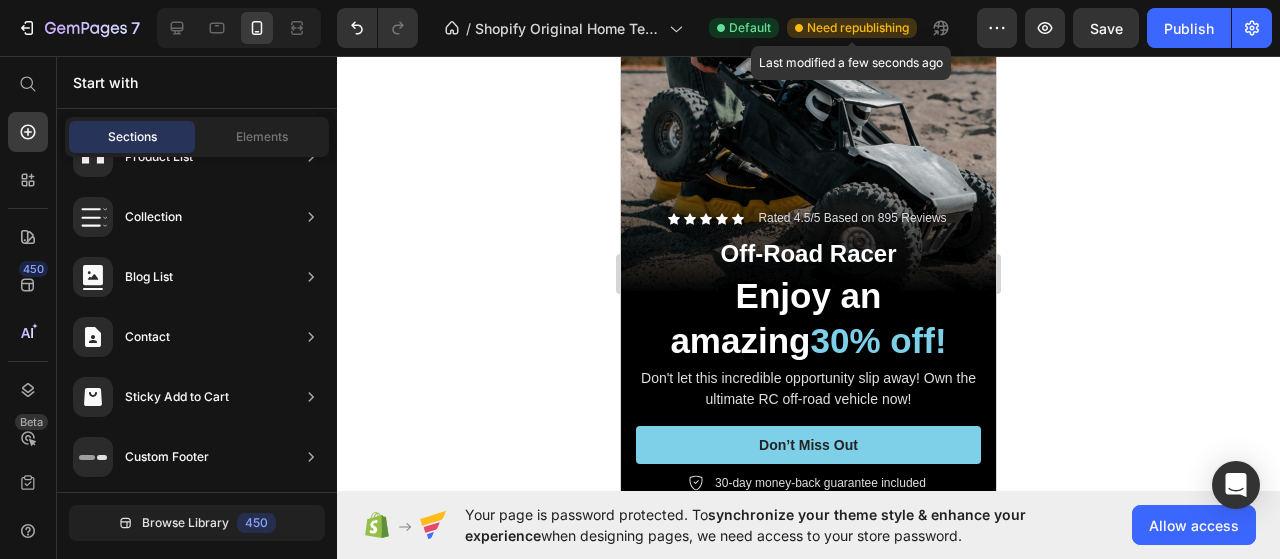 click on "Need republishing" at bounding box center (858, 28) 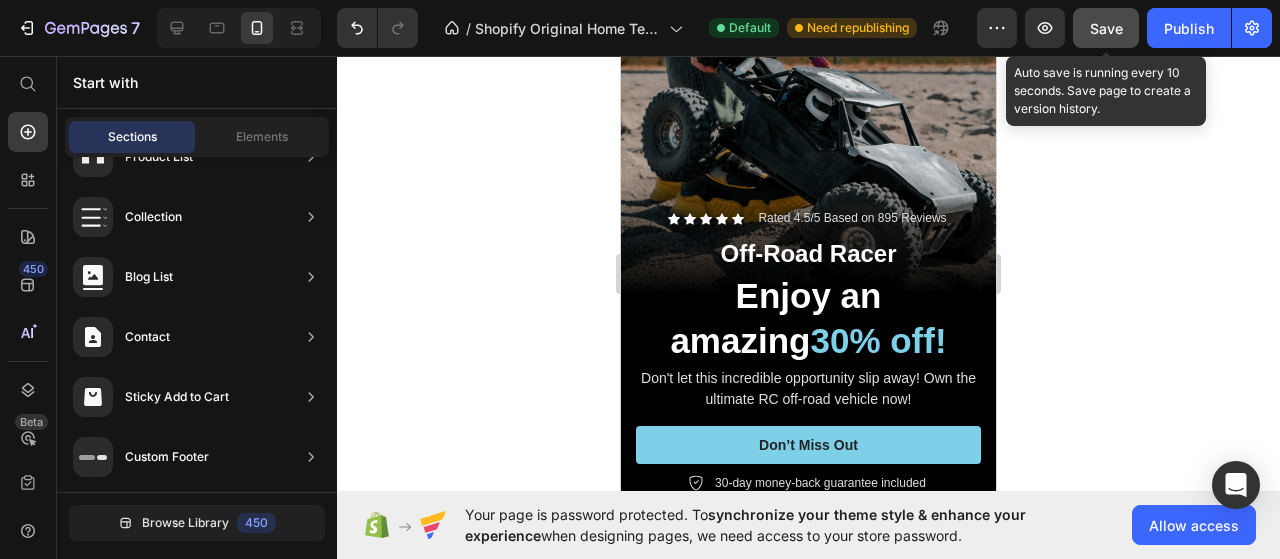 click on "Save" 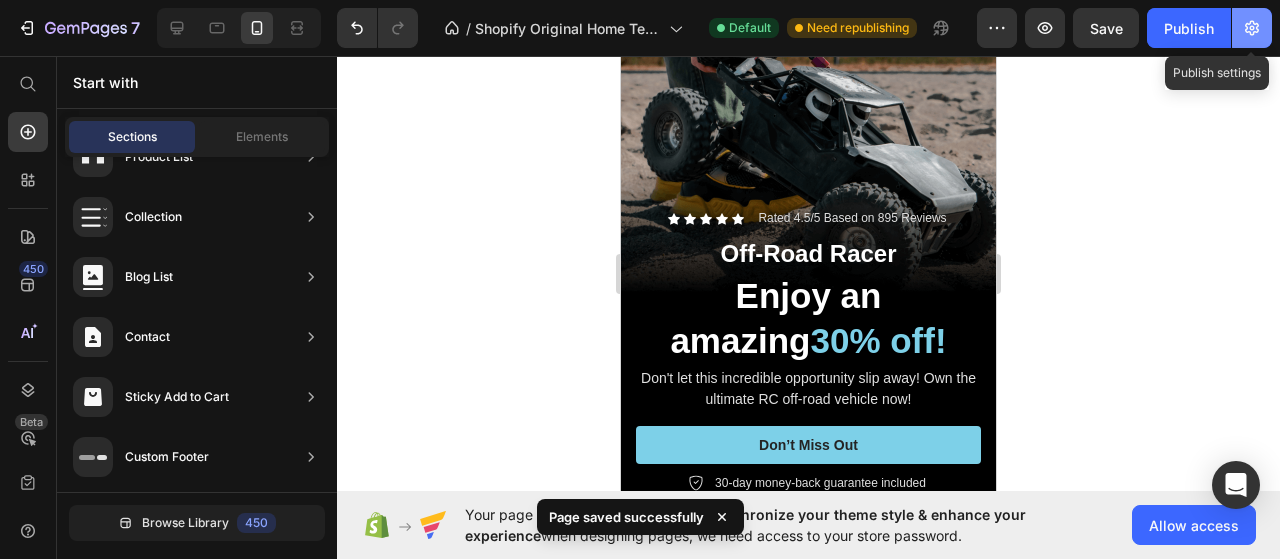 click 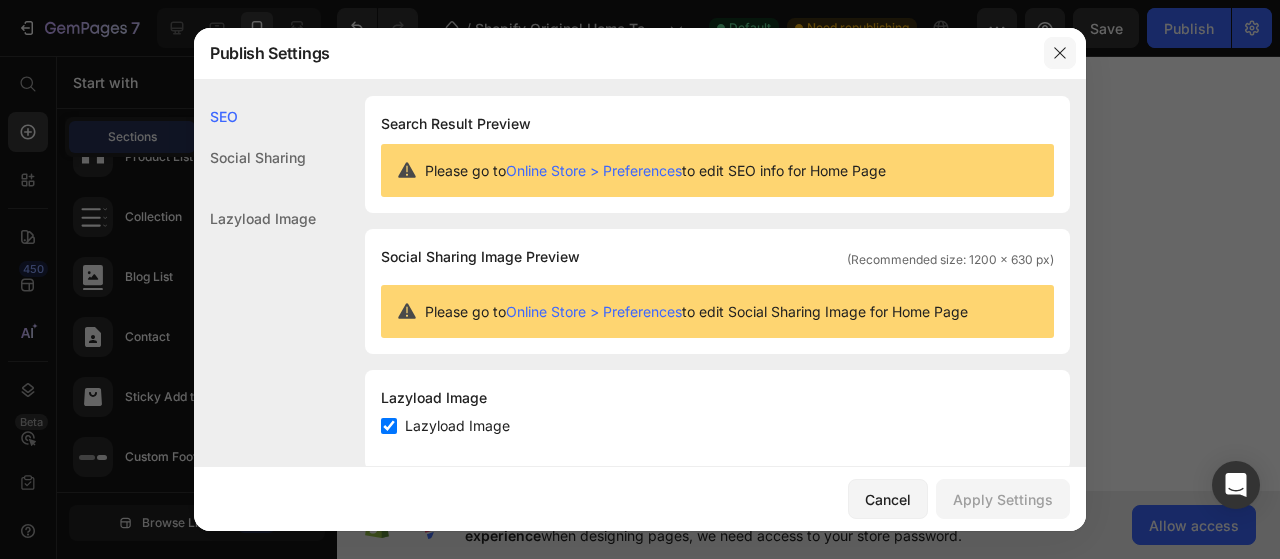 click at bounding box center [1060, 53] 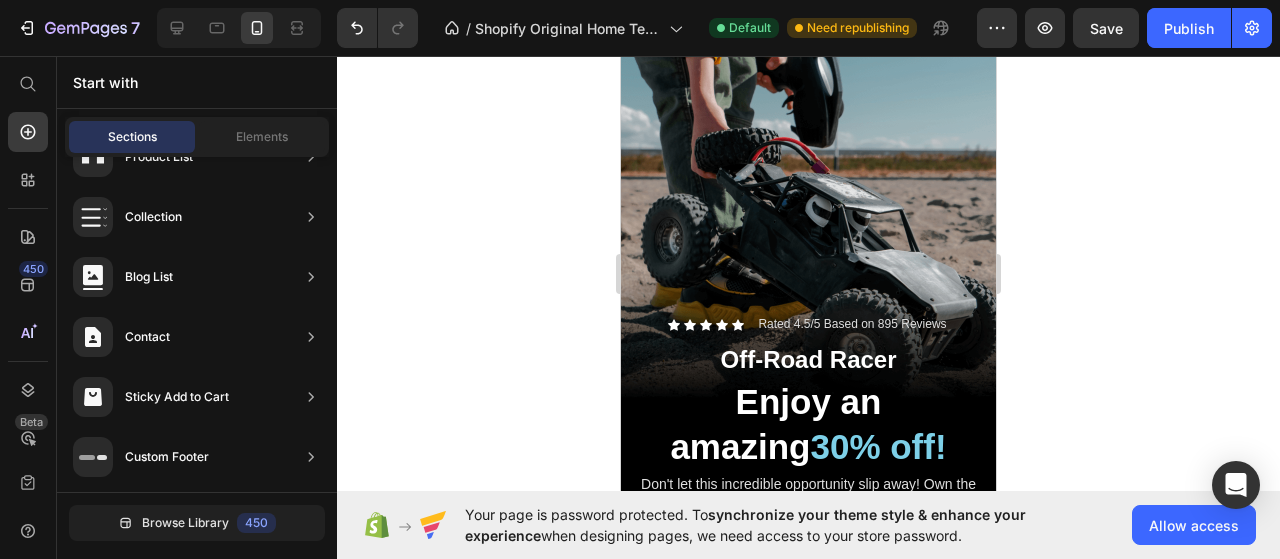 scroll, scrollTop: 0, scrollLeft: 0, axis: both 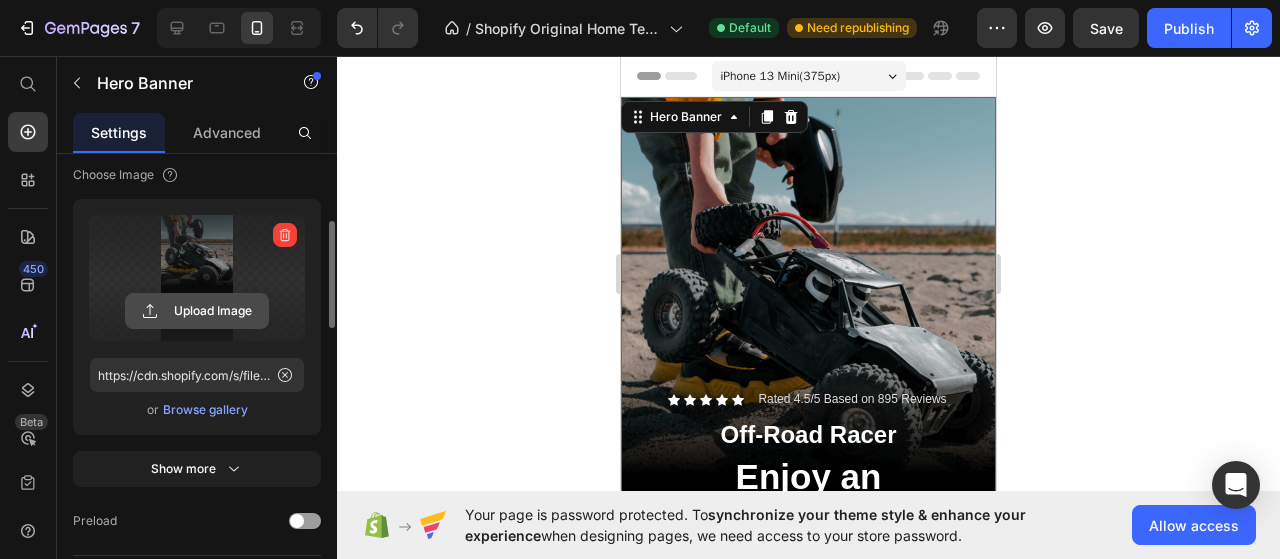 click 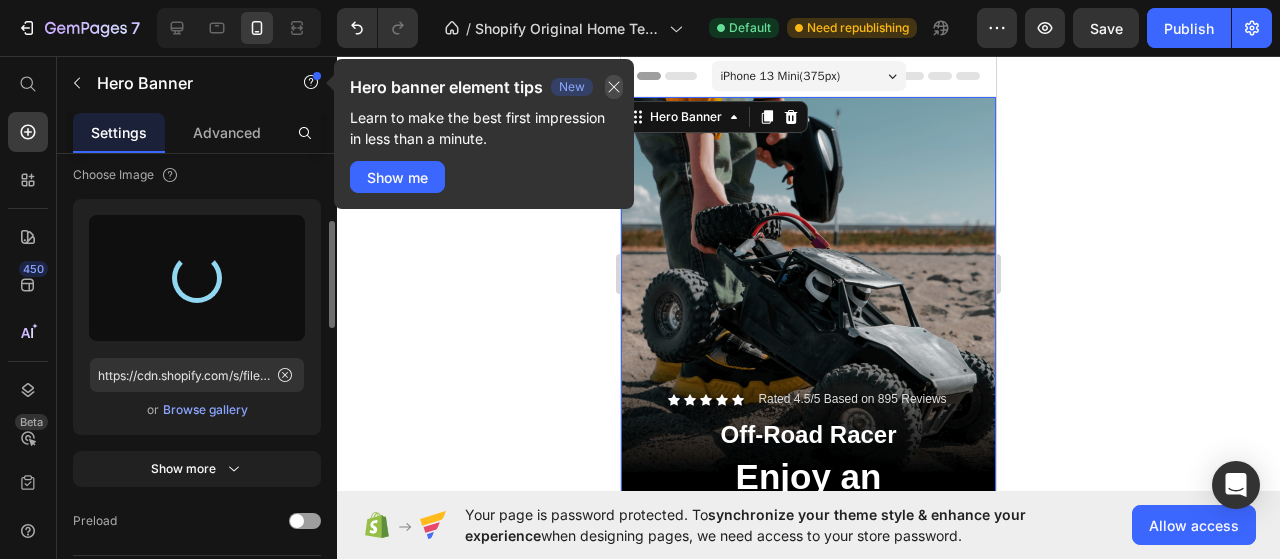click 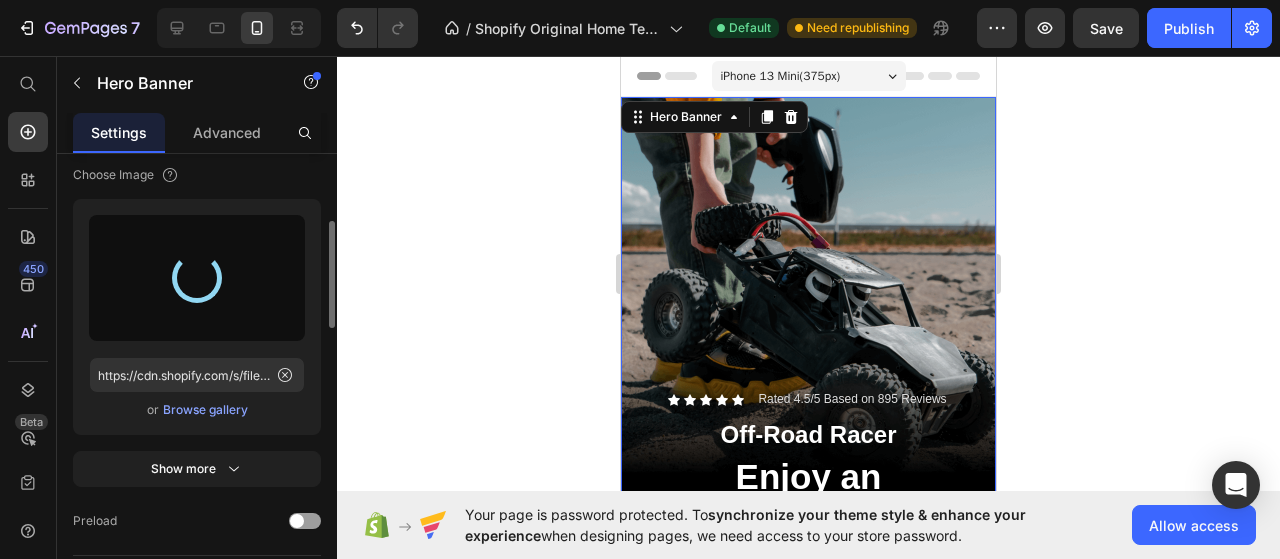 type on "https://cdn.shopify.com/s/files/1/0908/9833/4069/files/gempages_575094485759820912-084253b4-91ed-44e7-aa80-2050945e0a56.png" 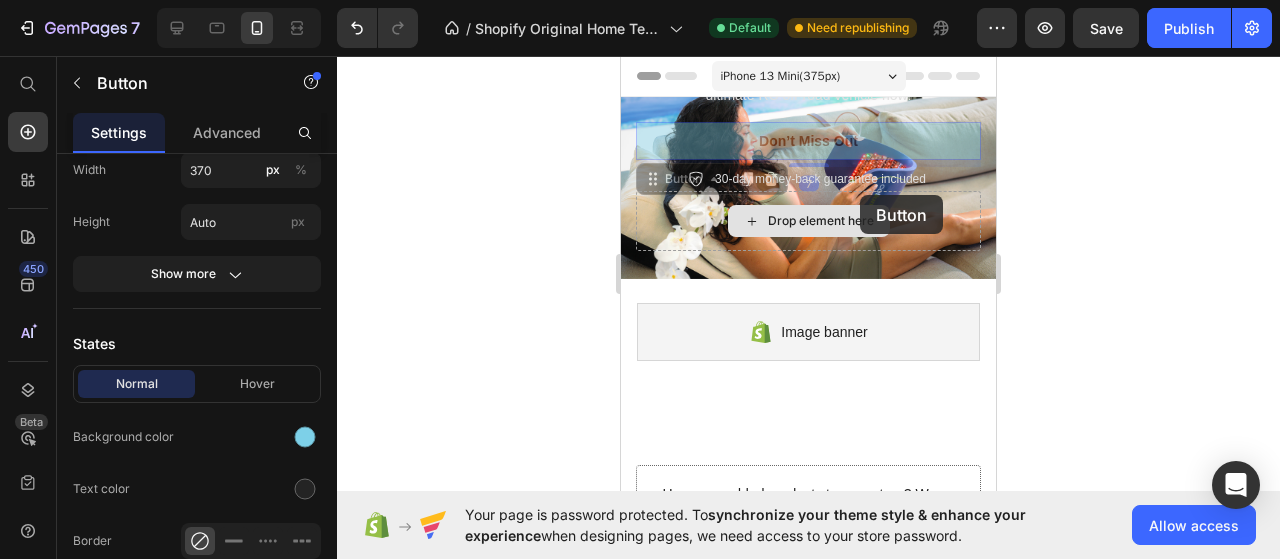 scroll, scrollTop: 0, scrollLeft: 0, axis: both 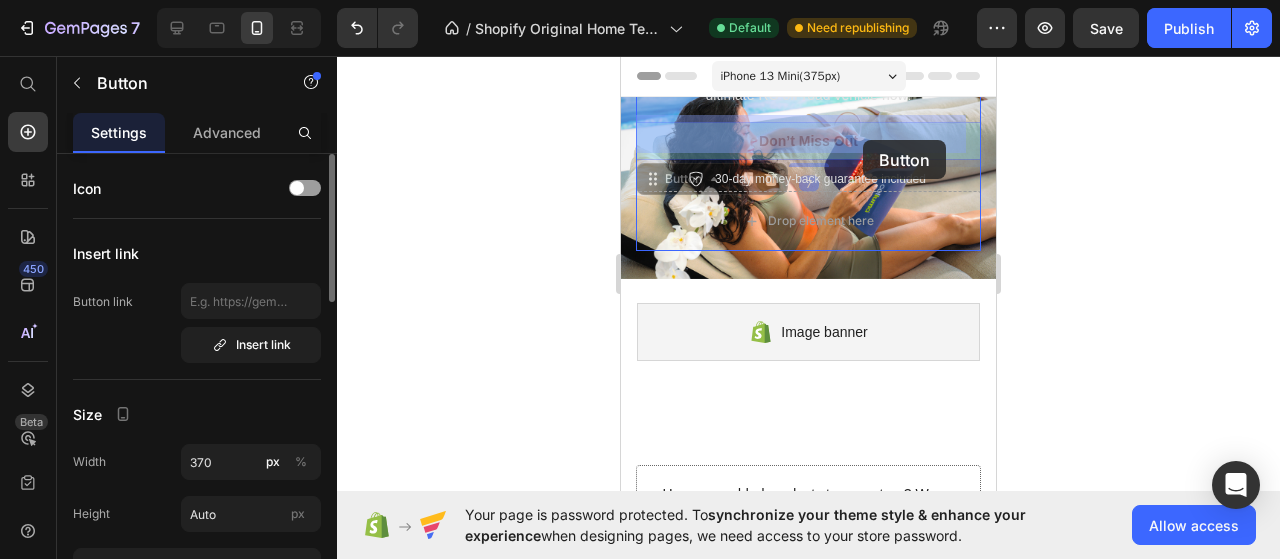 drag, startPoint x: 878, startPoint y: 139, endPoint x: 863, endPoint y: 140, distance: 15.033297 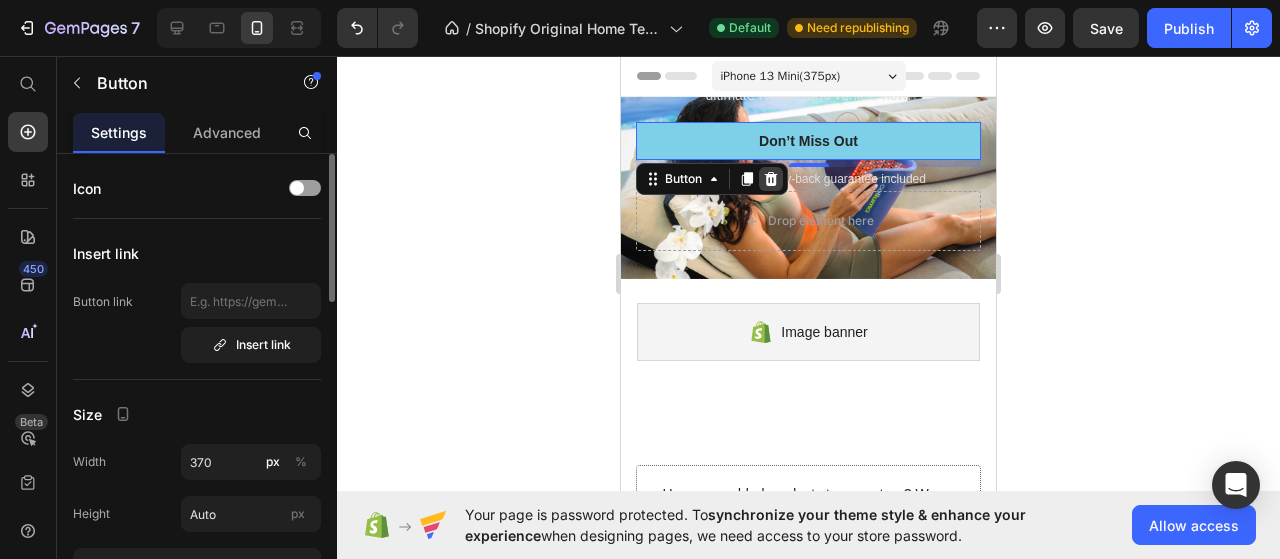 click 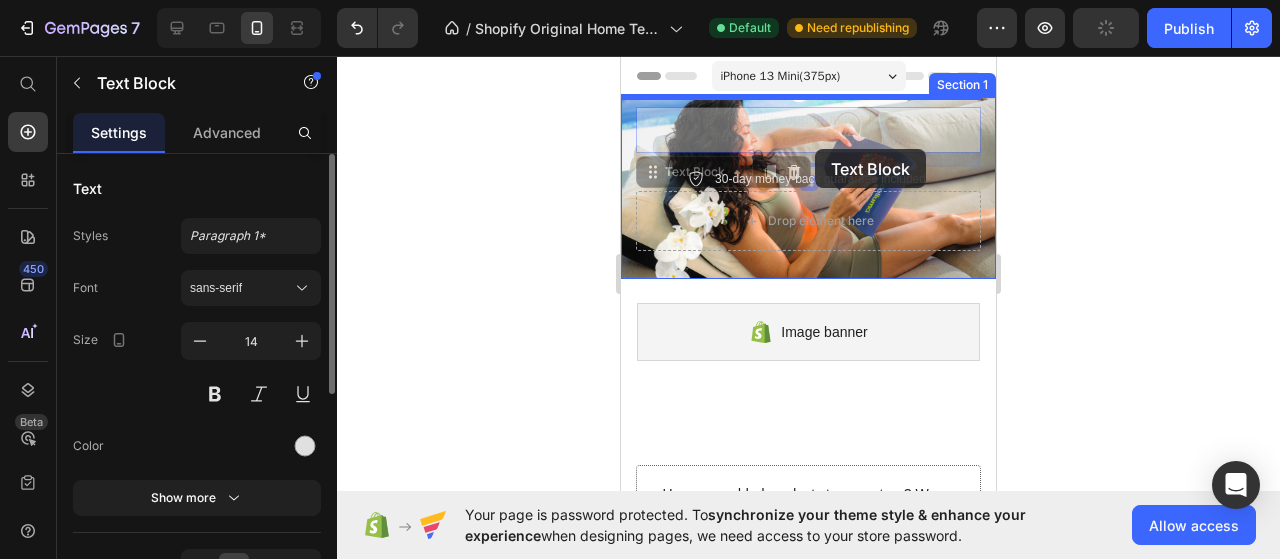 drag, startPoint x: 815, startPoint y: 117, endPoint x: 814, endPoint y: 149, distance: 32.01562 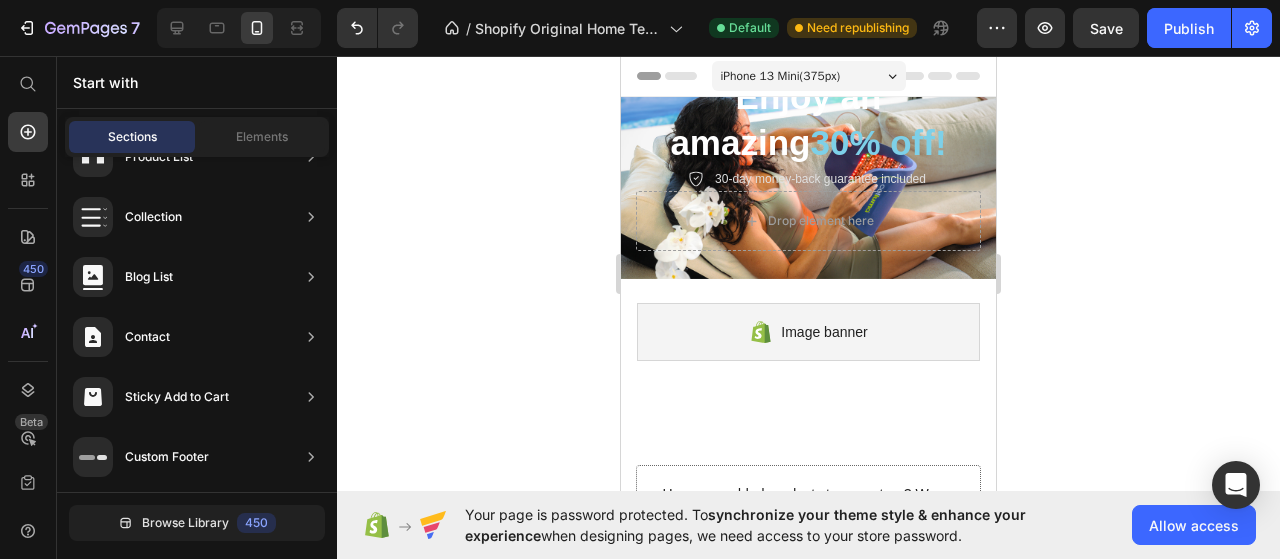 click on "iPhone 13 Mini  ( 375 px)" at bounding box center [781, 76] 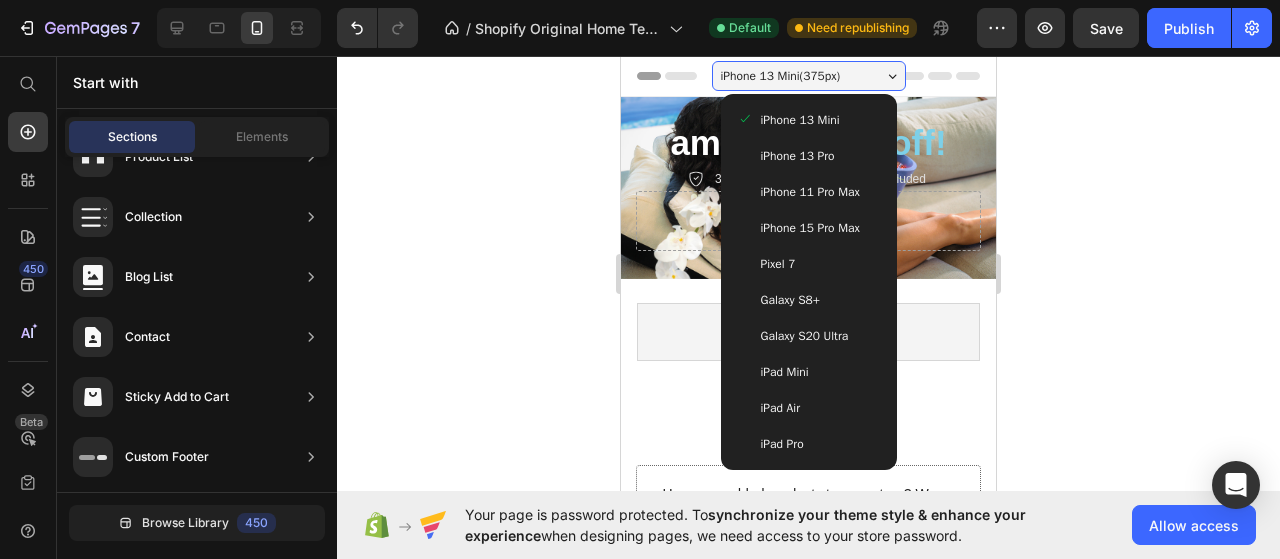 click on "iPhone 15 Pro Max" at bounding box center [809, 228] 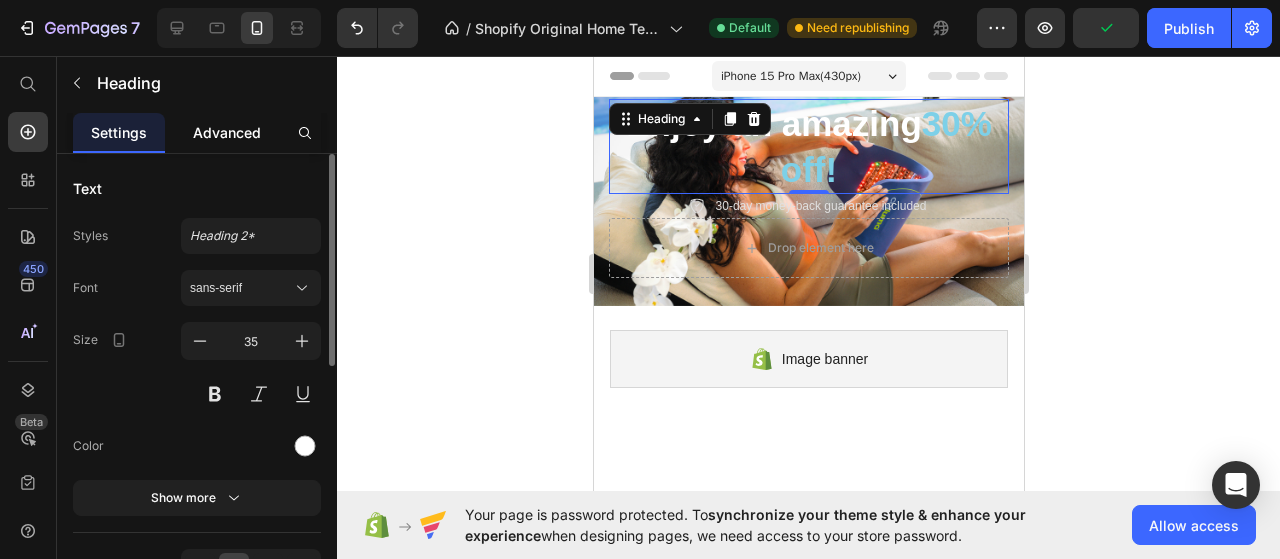 click on "Advanced" 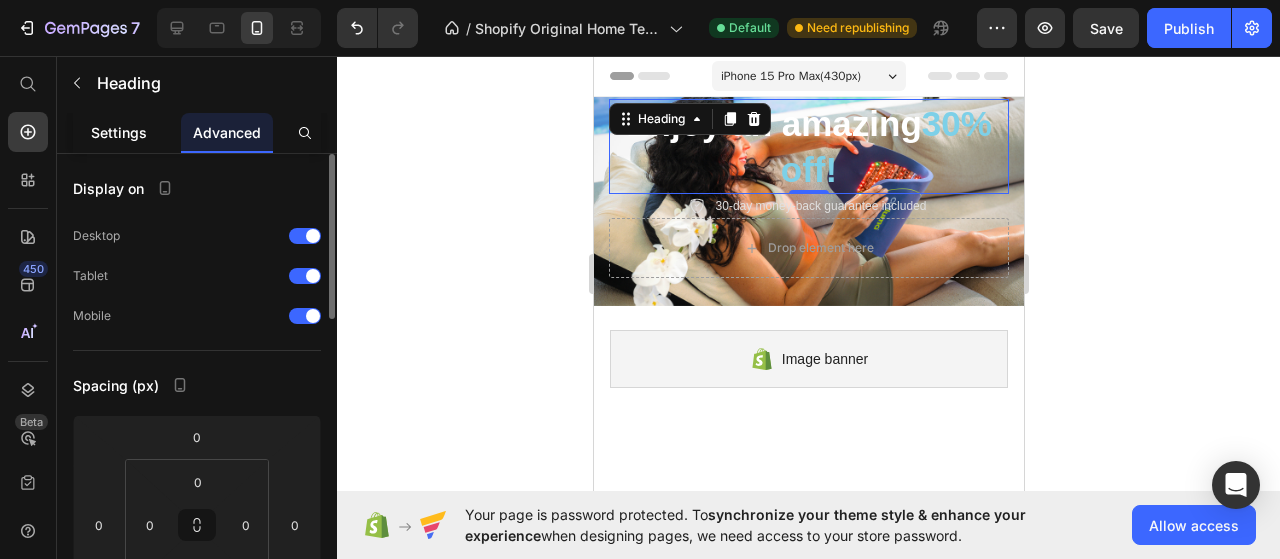 click on "Settings" at bounding box center (119, 132) 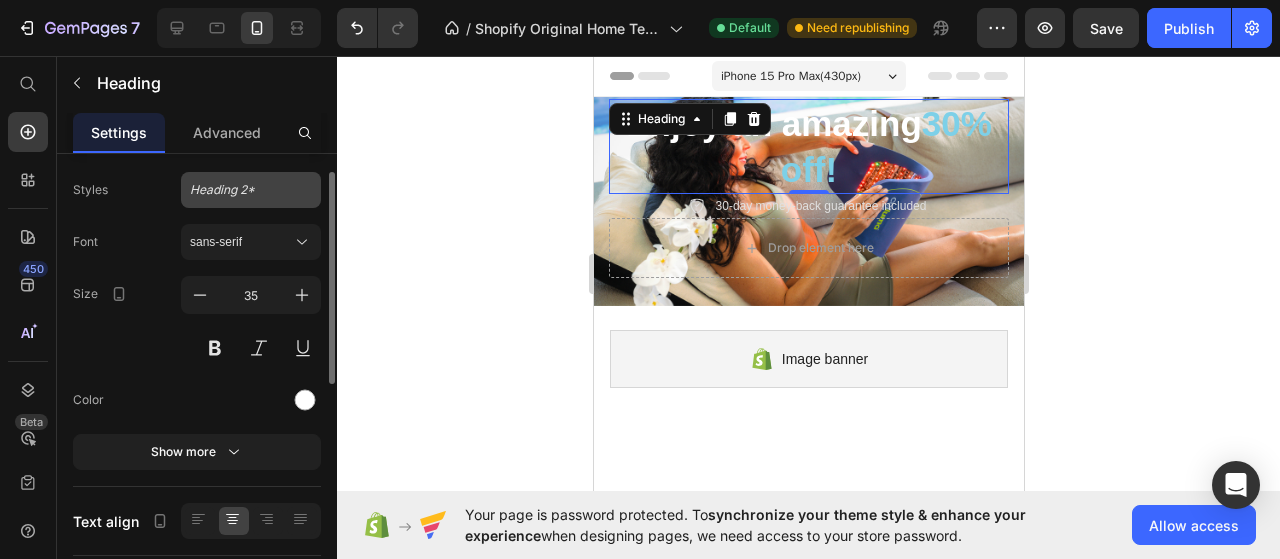 scroll, scrollTop: 44, scrollLeft: 0, axis: vertical 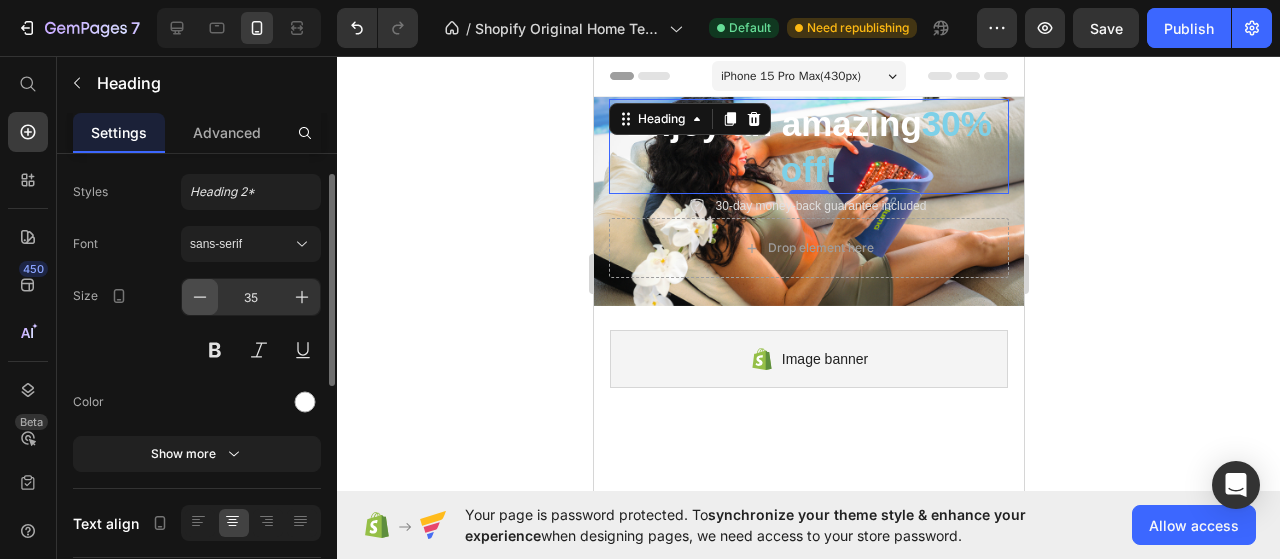 click 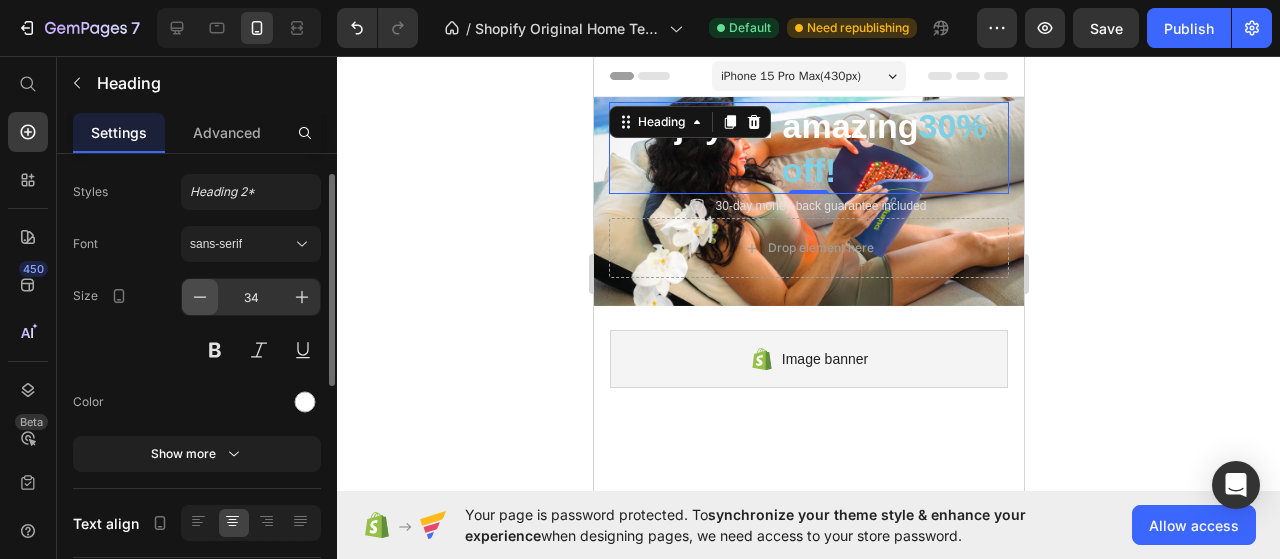 click 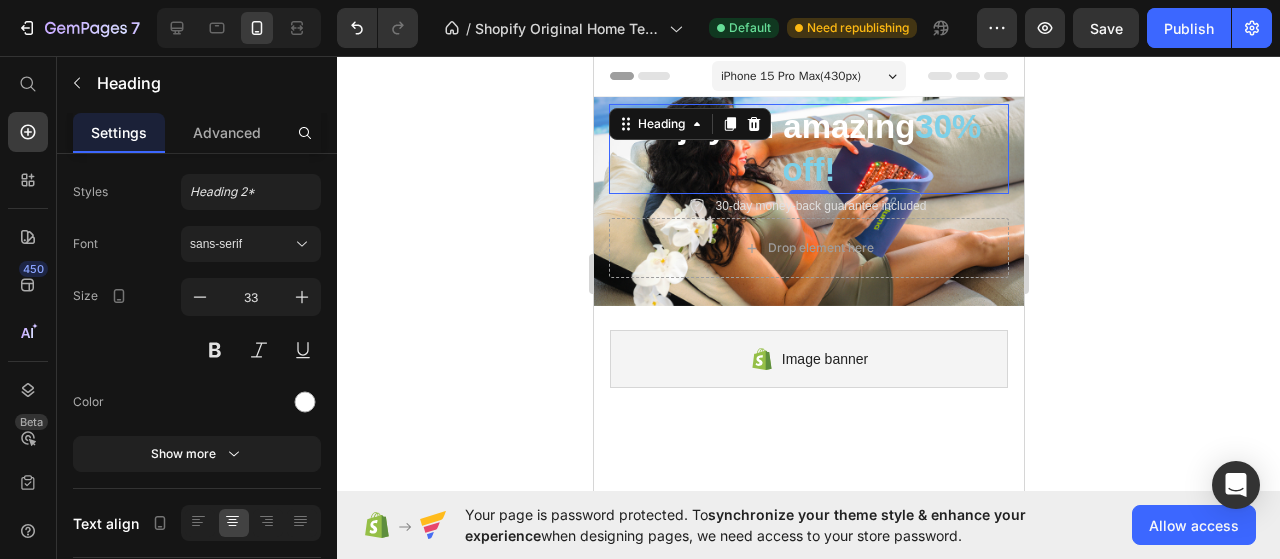 click on "Enjoy an amazing  30% off!" at bounding box center [808, 149] 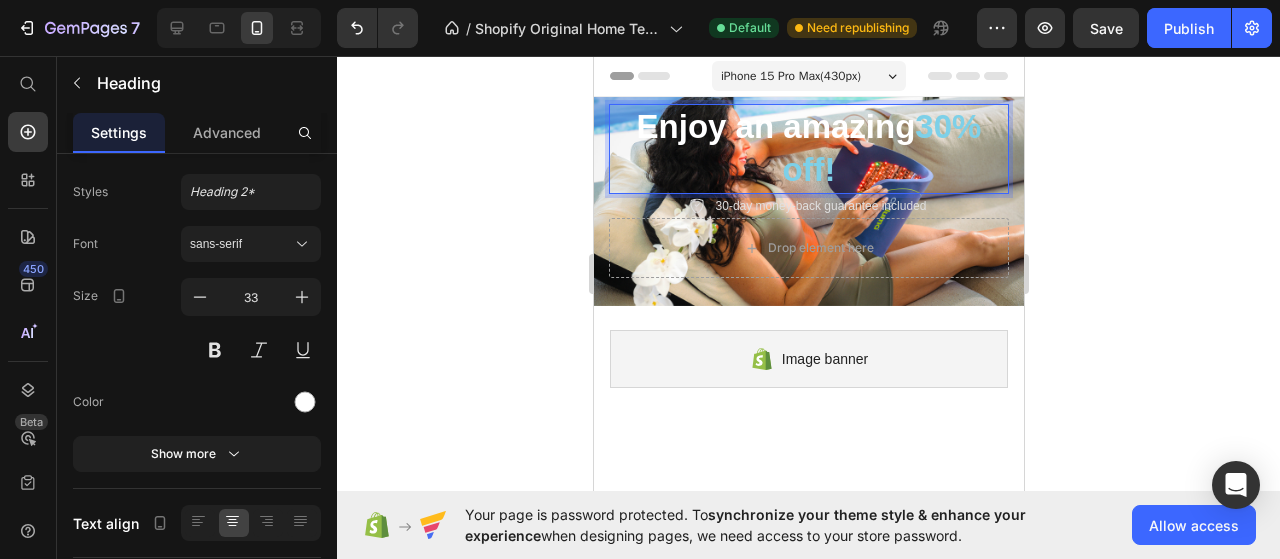click on "Enjoy an amazing  30% off!" at bounding box center [808, 149] 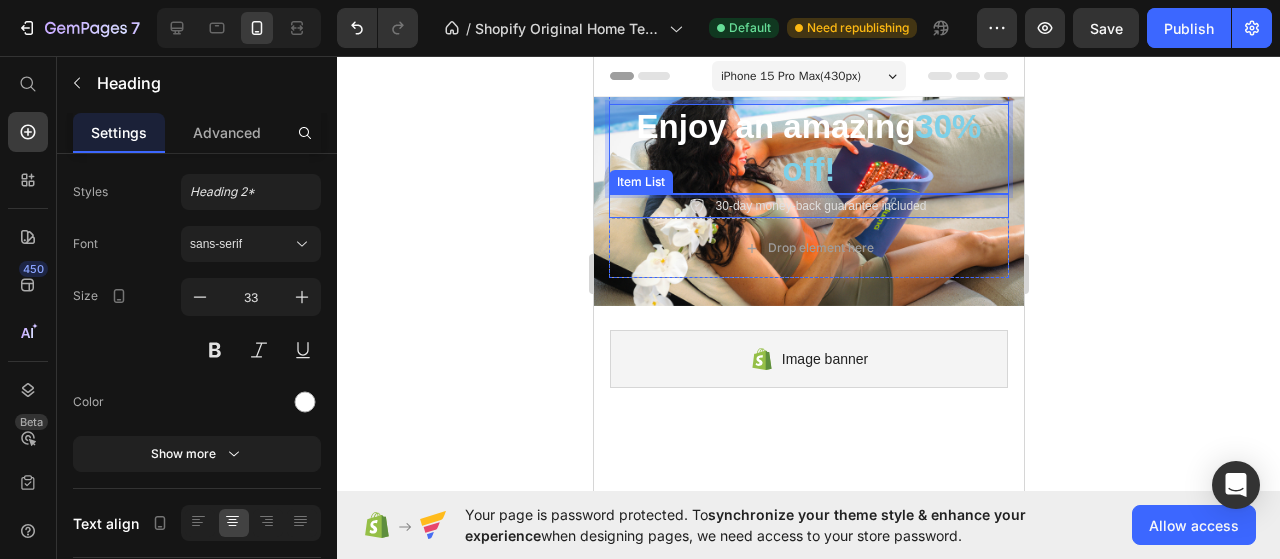 click on "30-day money-back guarantee included" at bounding box center [808, 206] 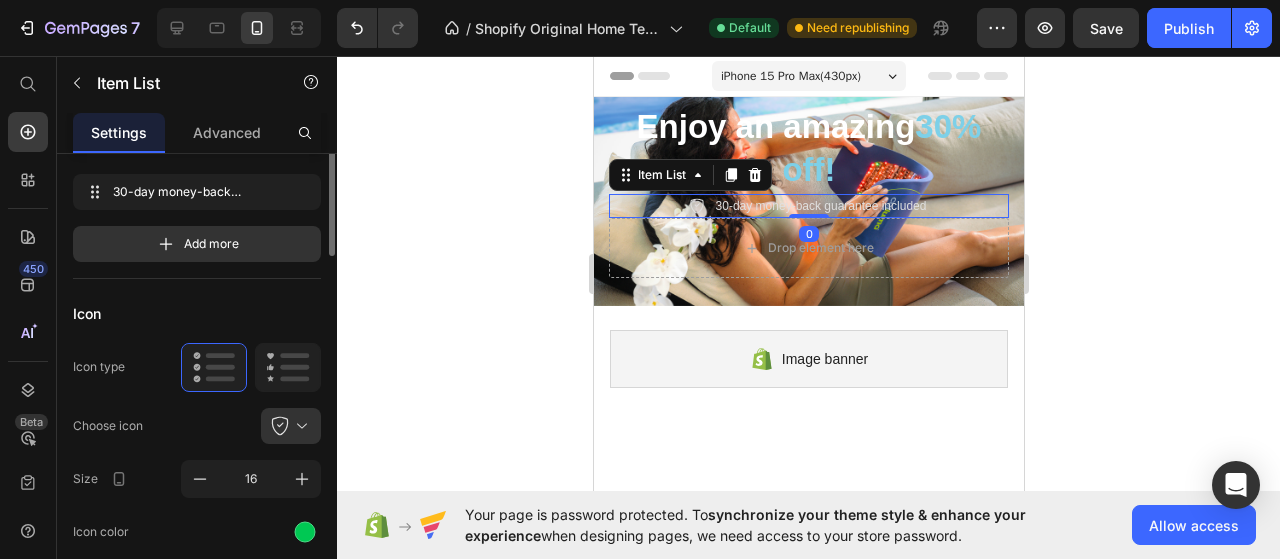 scroll, scrollTop: 0, scrollLeft: 0, axis: both 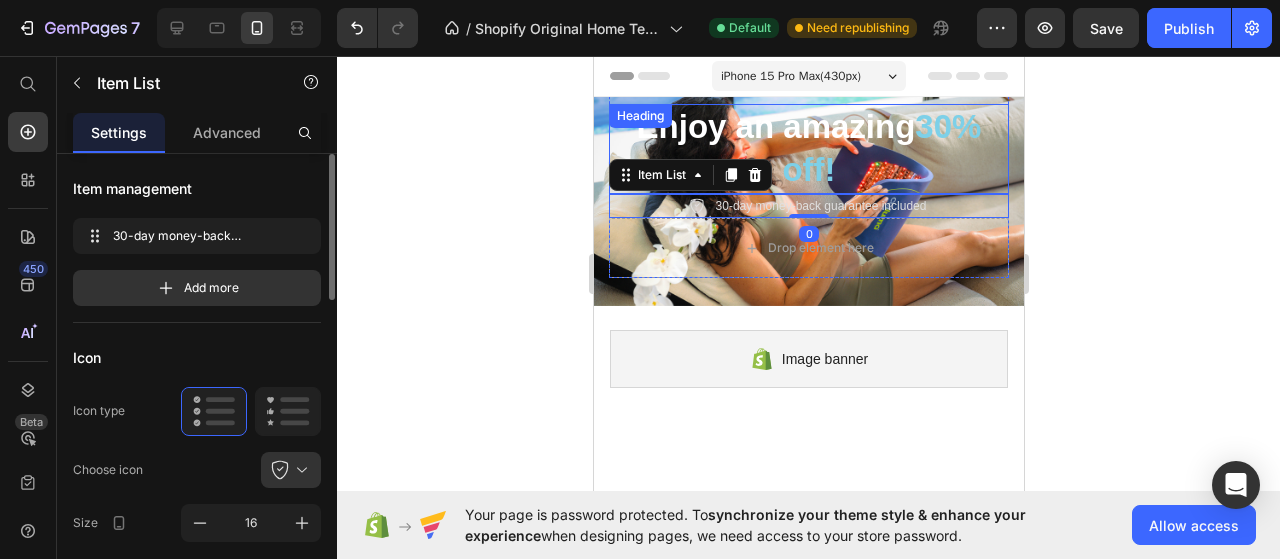 click on "Enjoy an amazing  30% off!" at bounding box center (808, 149) 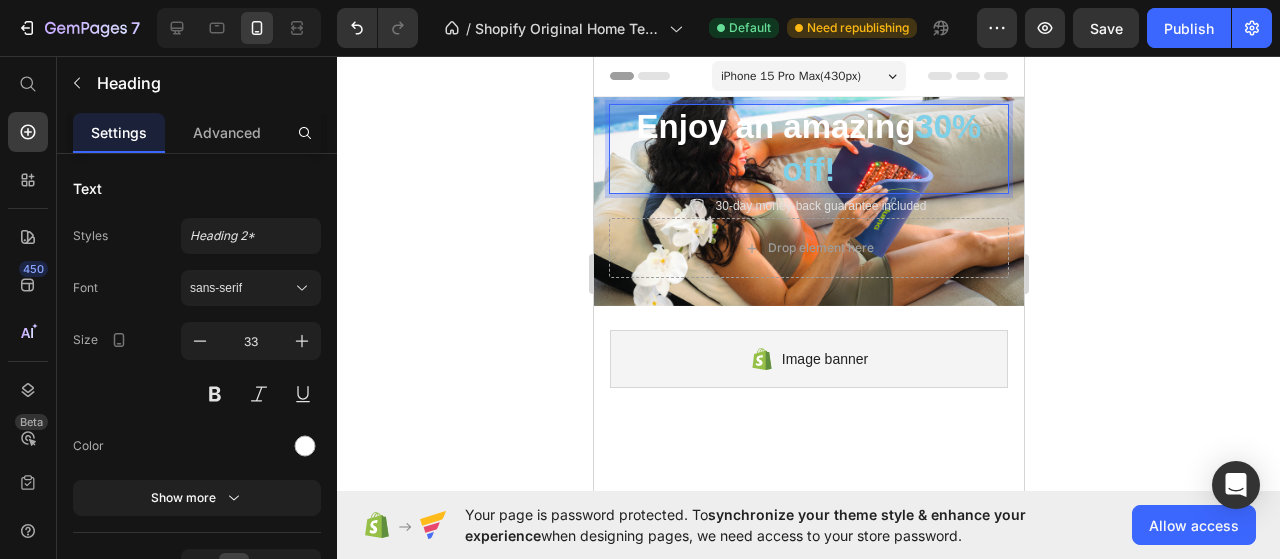 drag, startPoint x: 989, startPoint y: 184, endPoint x: 961, endPoint y: 164, distance: 34.4093 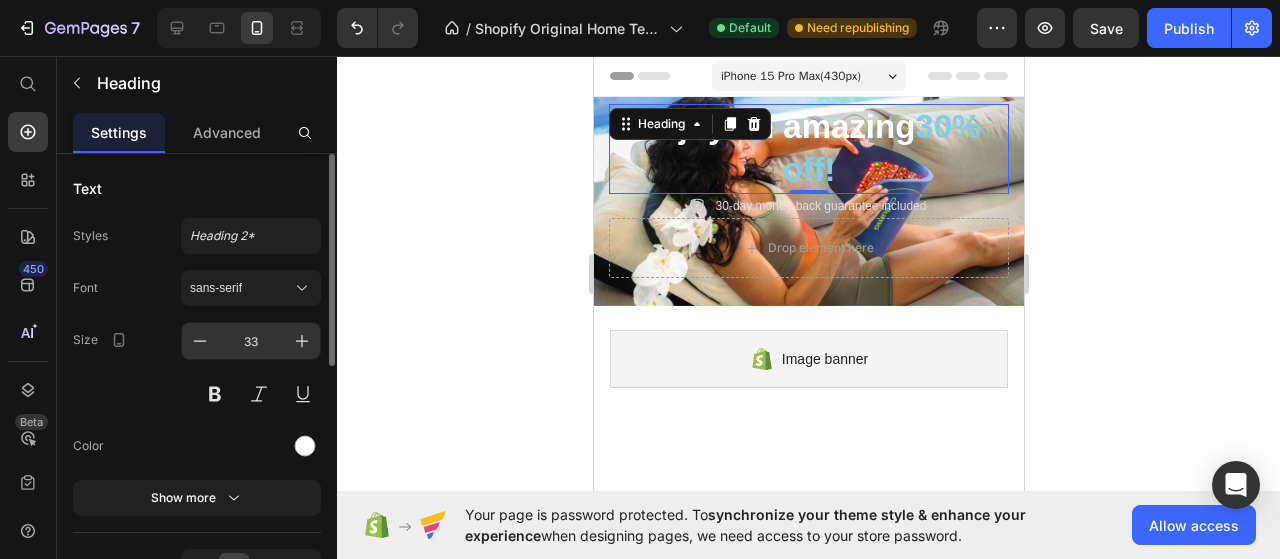 drag, startPoint x: 208, startPoint y: 344, endPoint x: 224, endPoint y: 327, distance: 23.345236 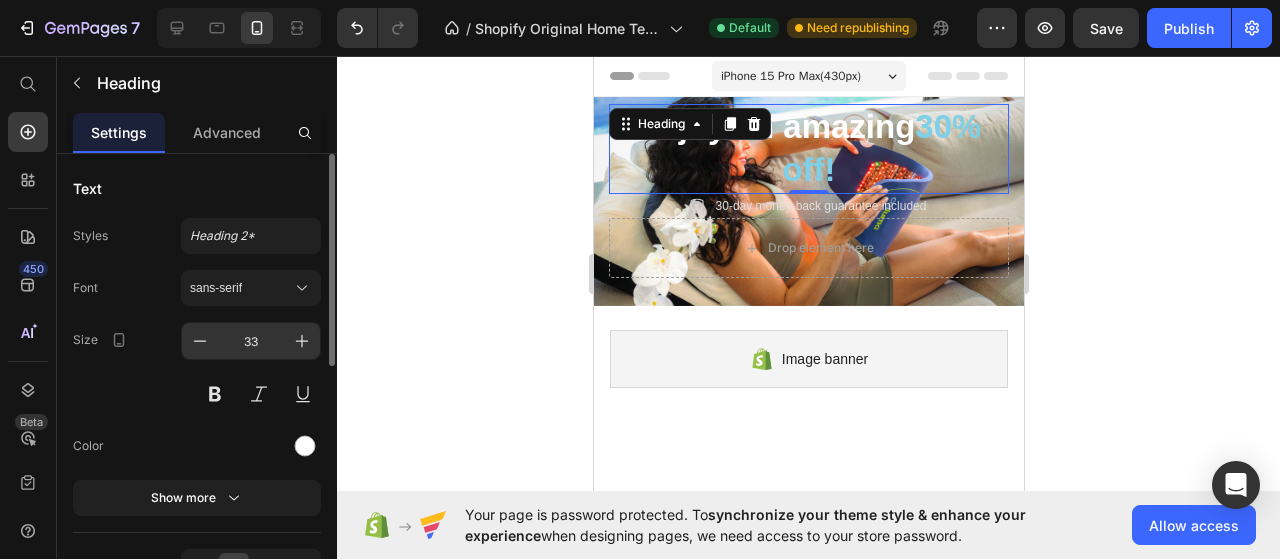 click on "33" at bounding box center [251, 341] 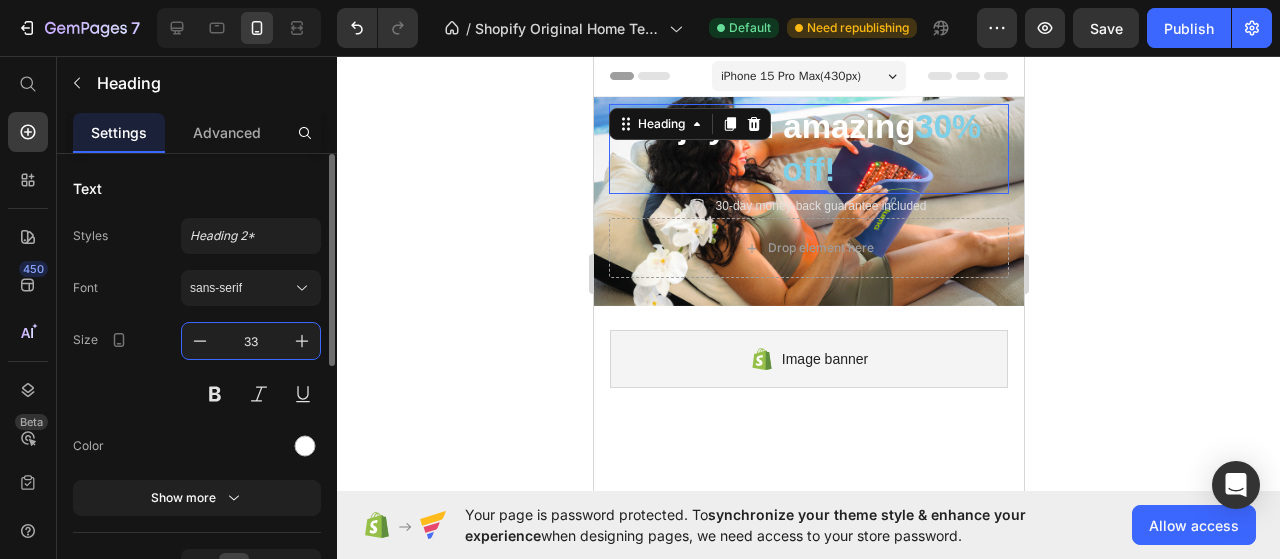 click on "33" at bounding box center [251, 341] 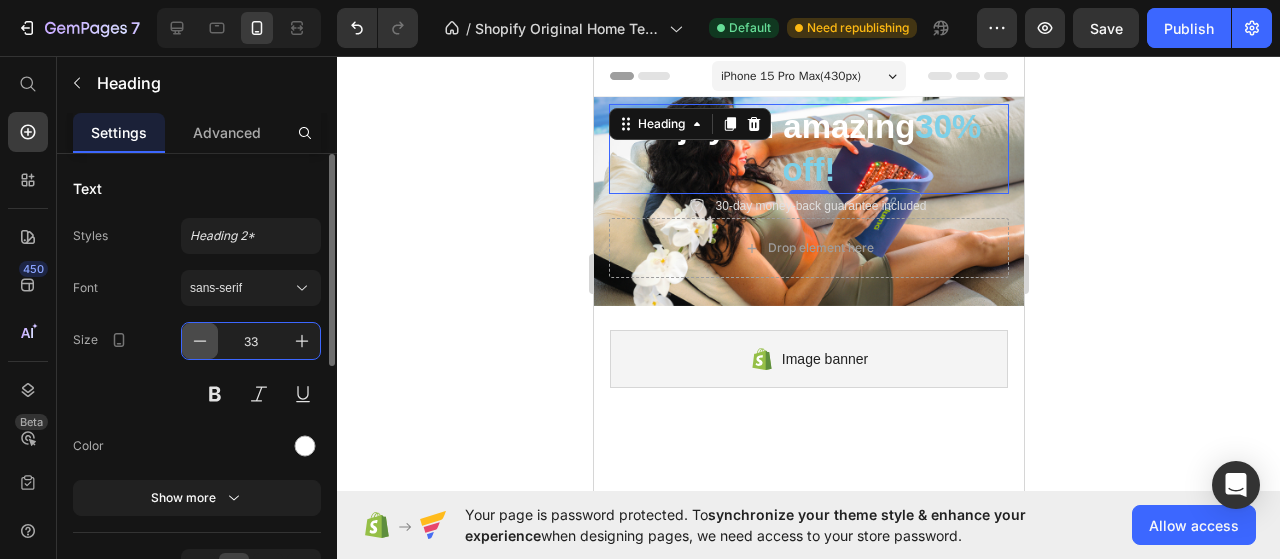 click 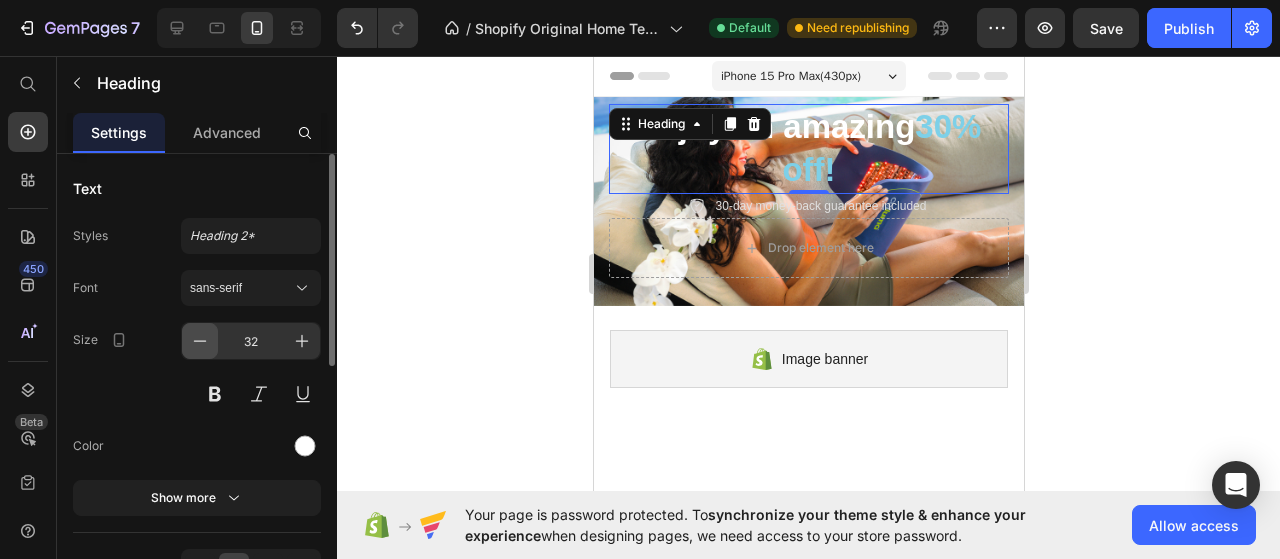 click 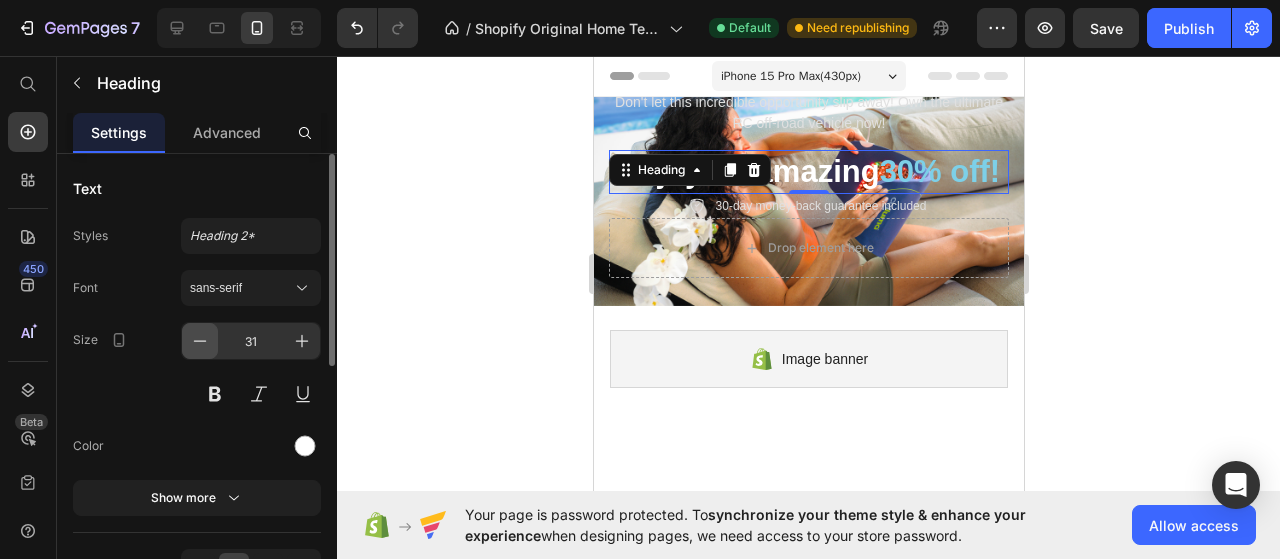 click 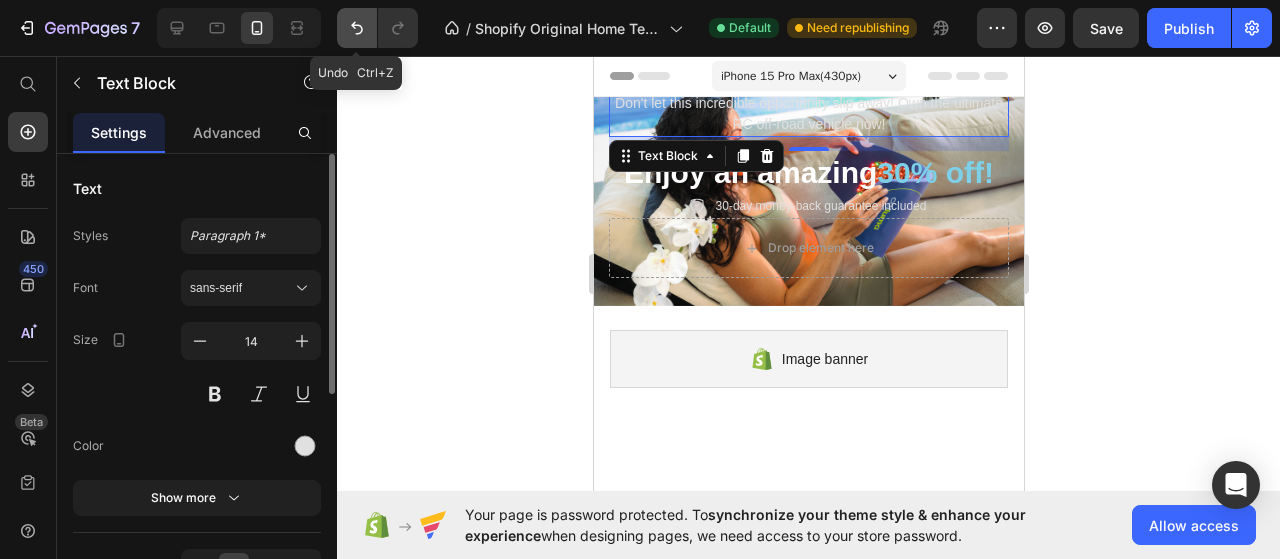 click 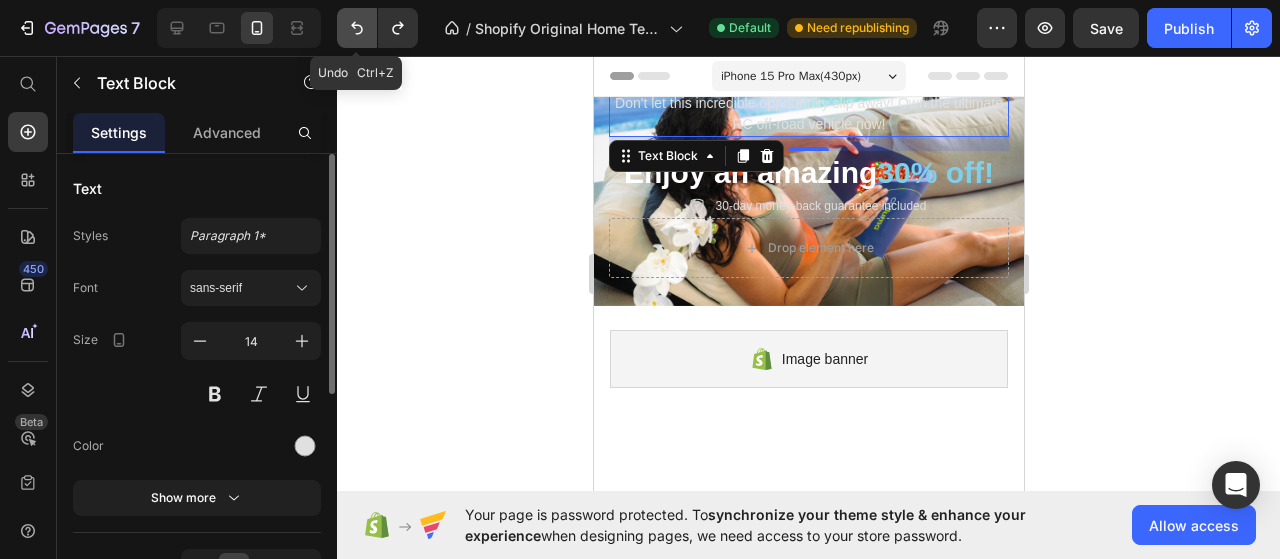 click 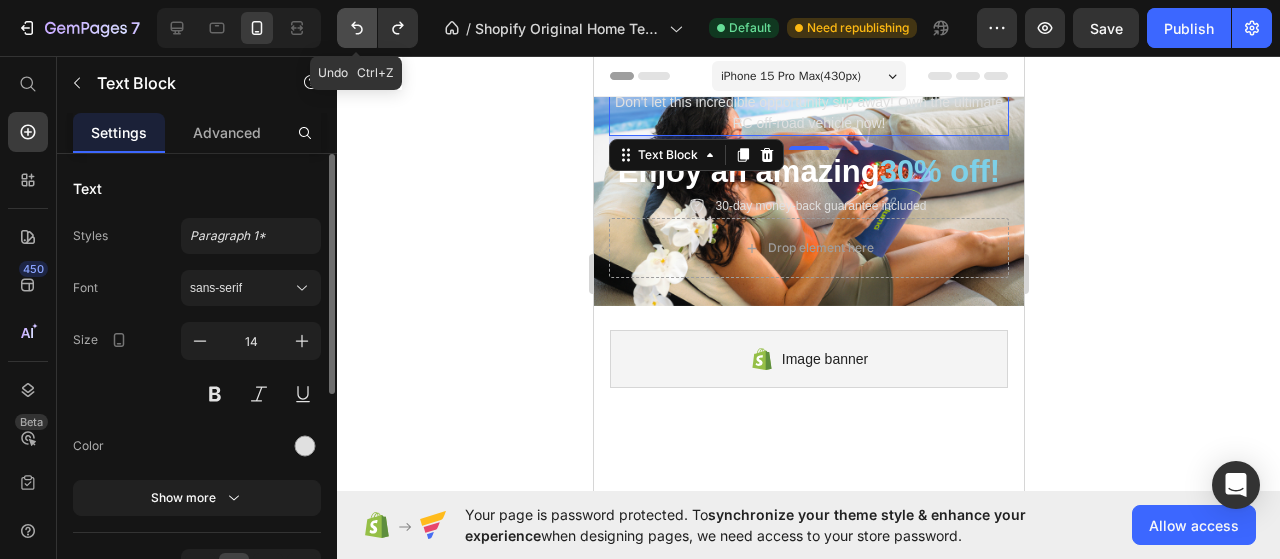 click 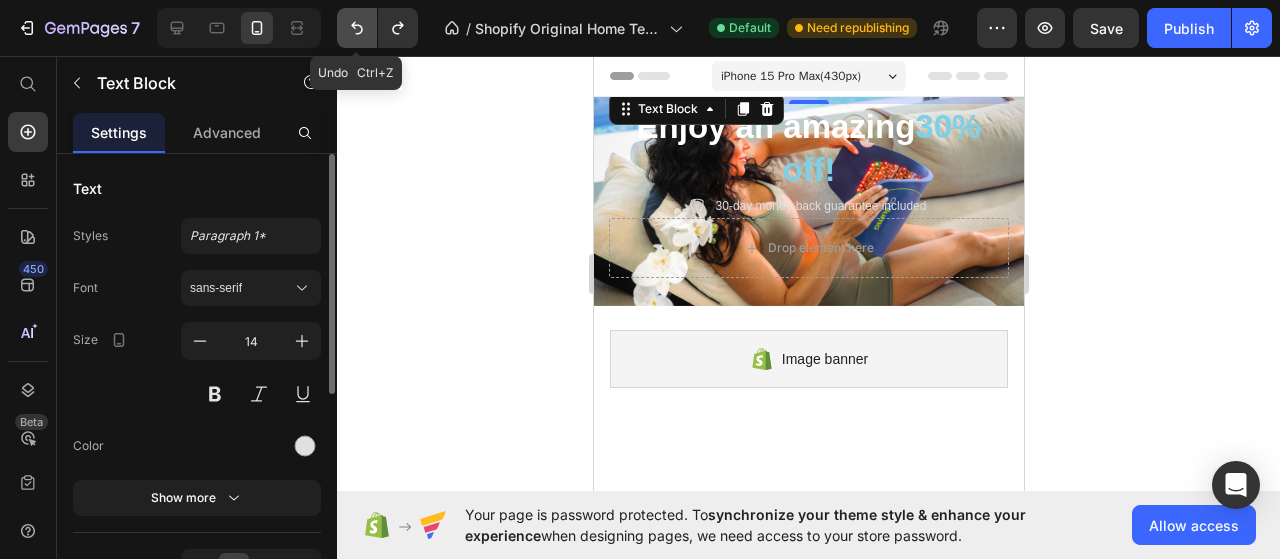 click 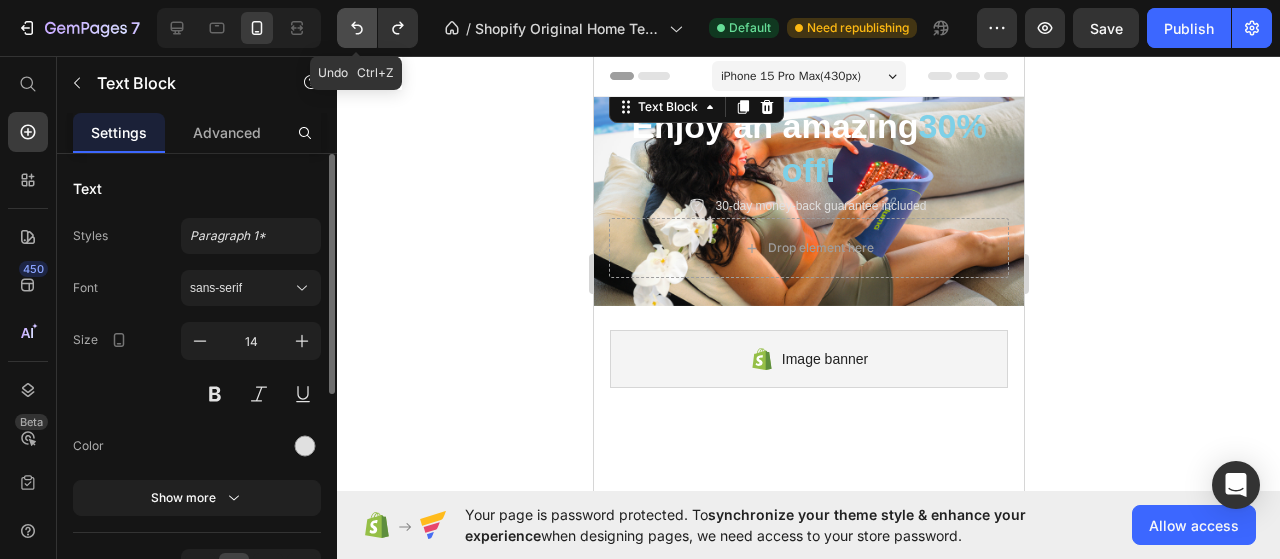 click 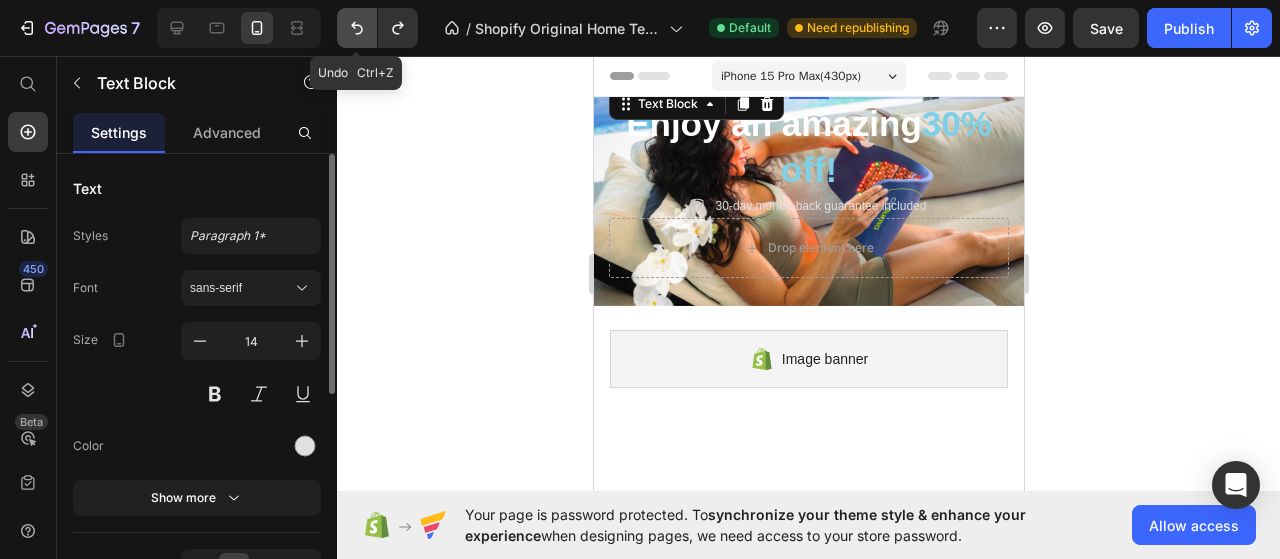 click 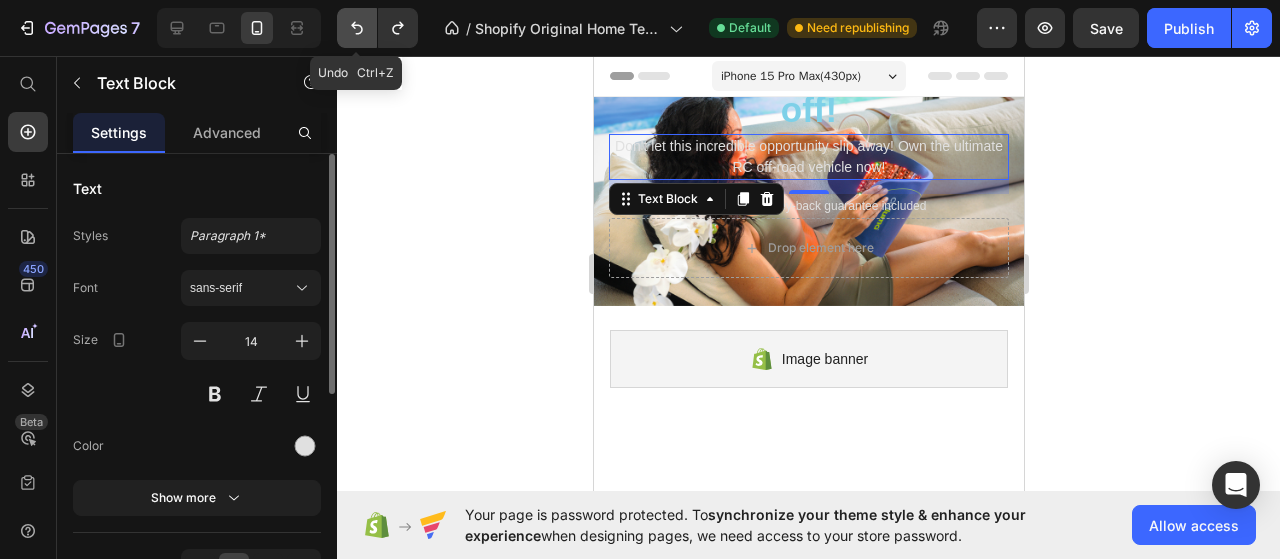 click 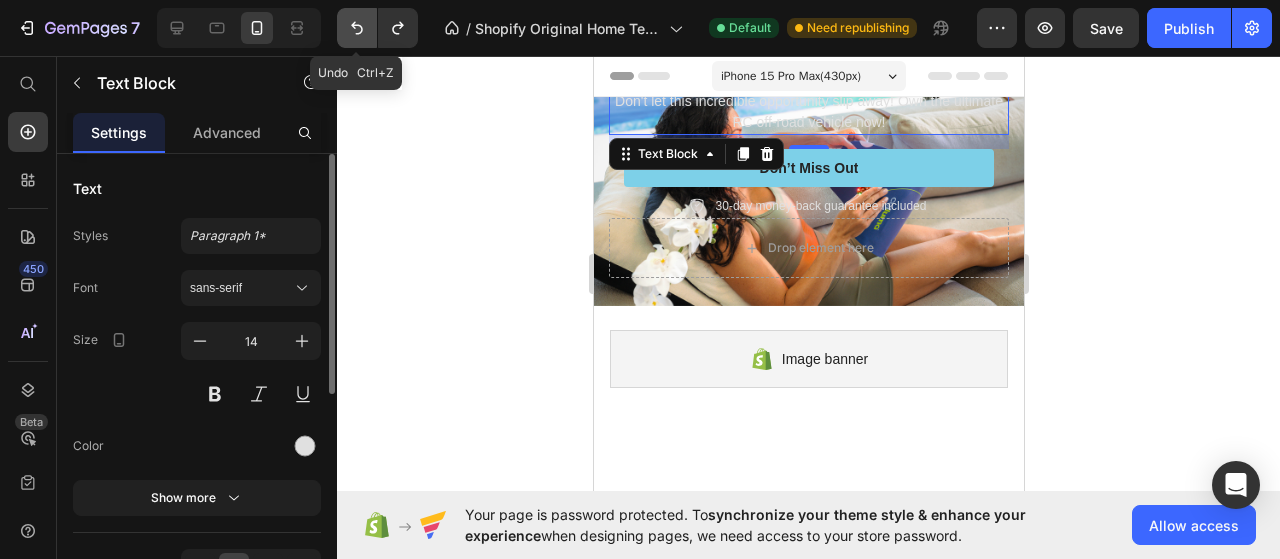 click 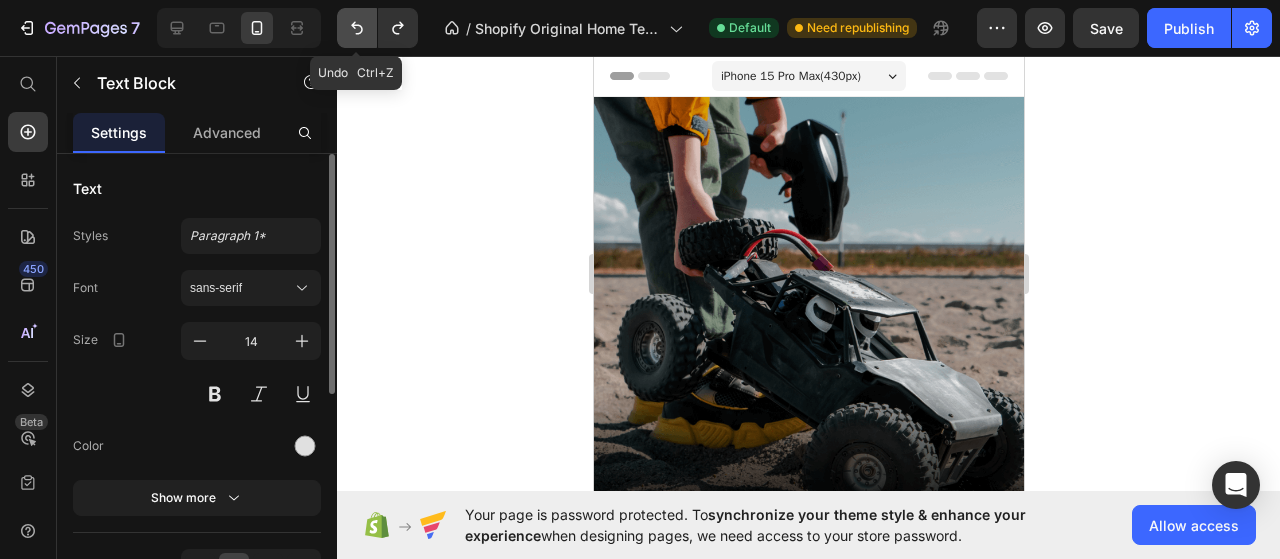 click 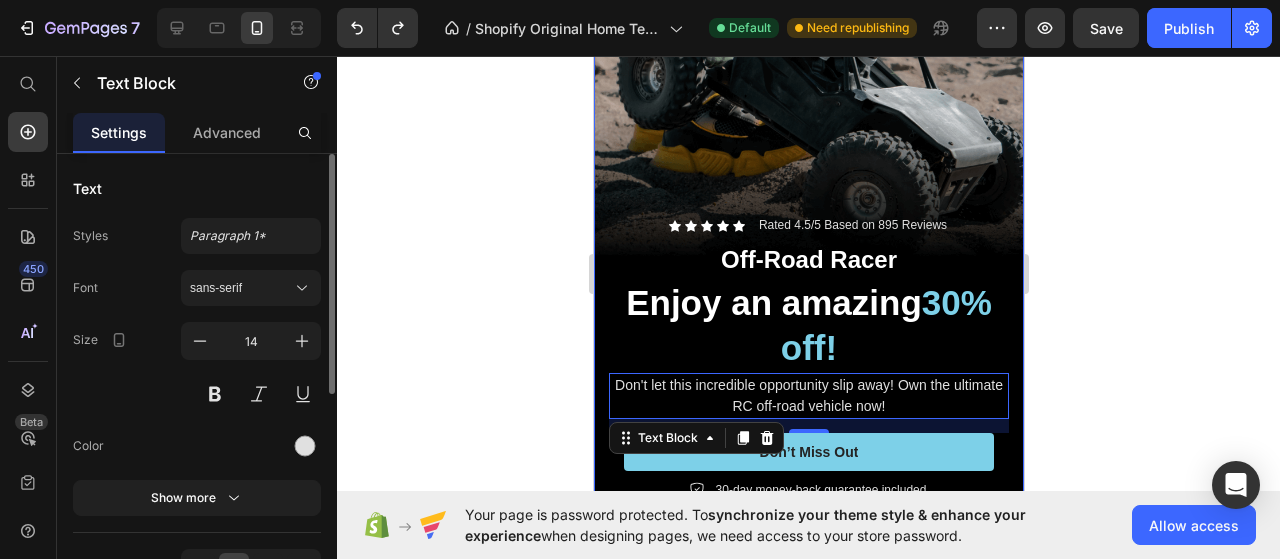 scroll, scrollTop: 273, scrollLeft: 0, axis: vertical 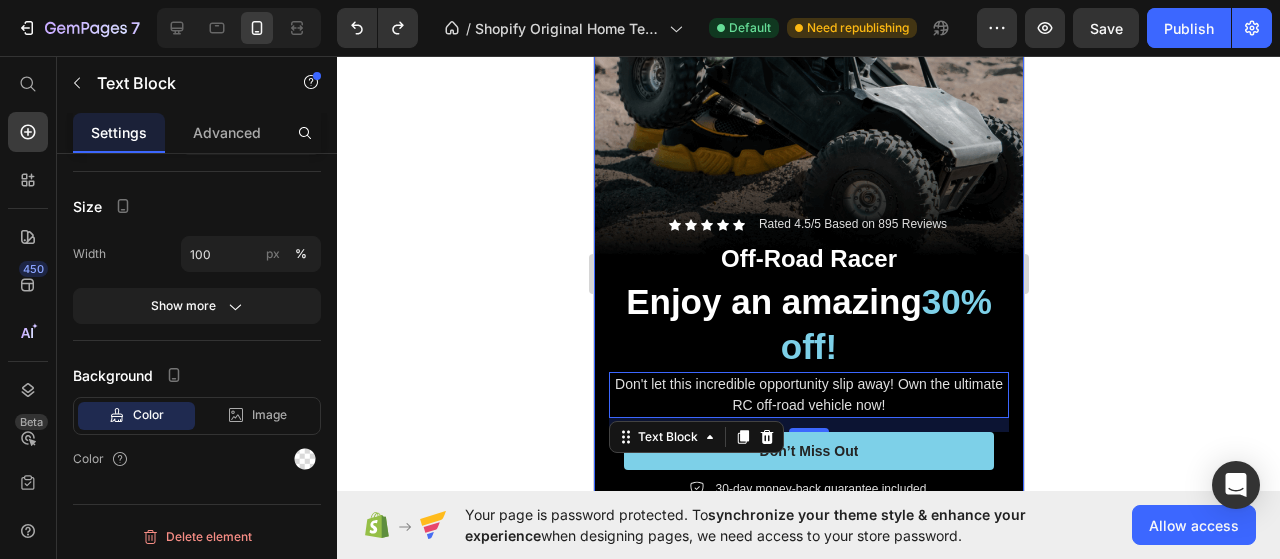 click at bounding box center [808, 206] 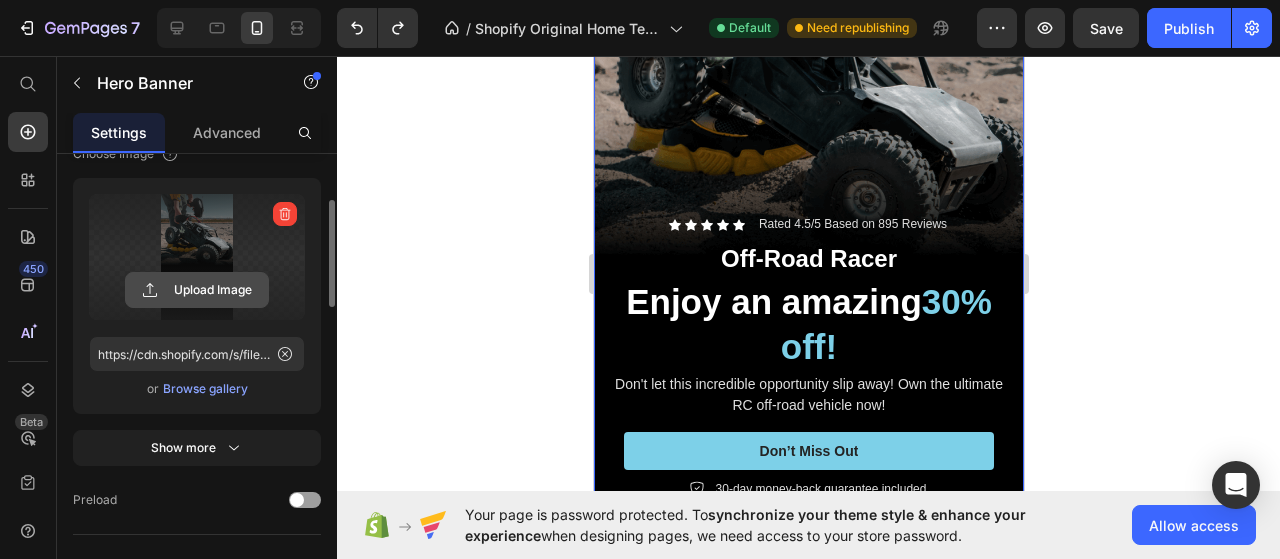 scroll, scrollTop: 334, scrollLeft: 0, axis: vertical 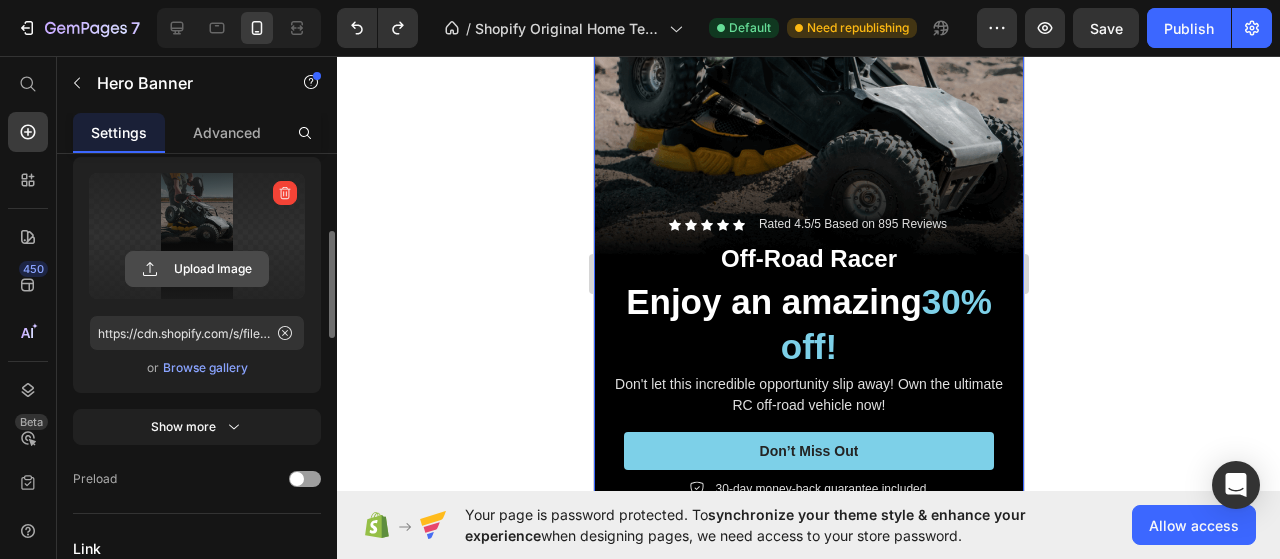 click 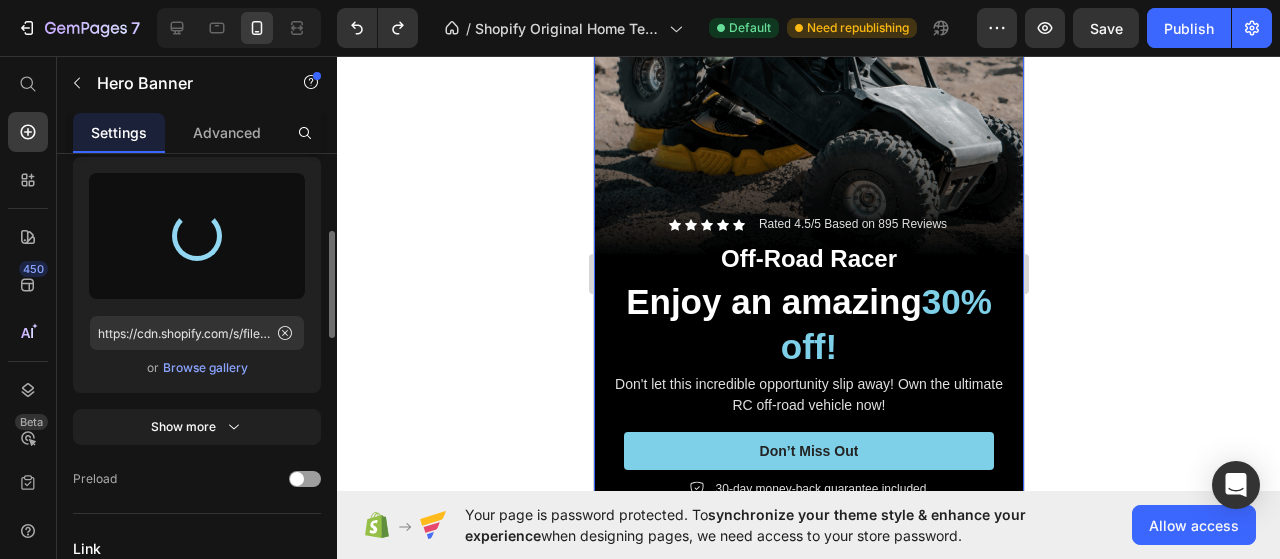 type on "https://cdn.shopify.com/s/files/1/0908/9833/4069/files/gempages_575094485759820912-e040621c-29d6-4d67-b308-9e136b22e595.jpg" 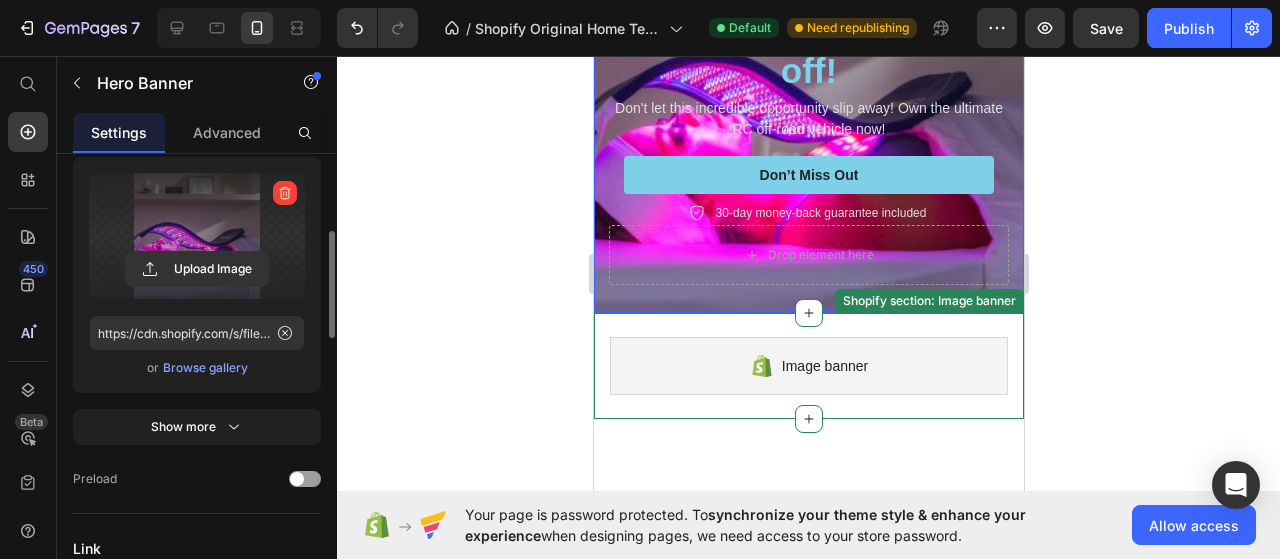 scroll, scrollTop: 0, scrollLeft: 0, axis: both 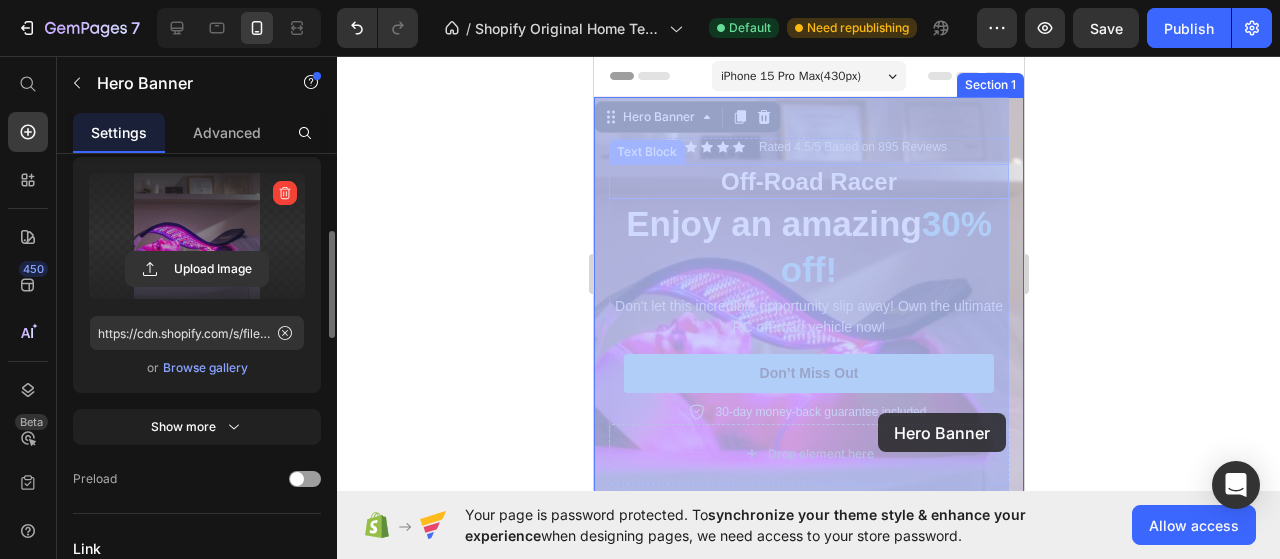 drag, startPoint x: 602, startPoint y: 139, endPoint x: 813, endPoint y: 347, distance: 296.28534 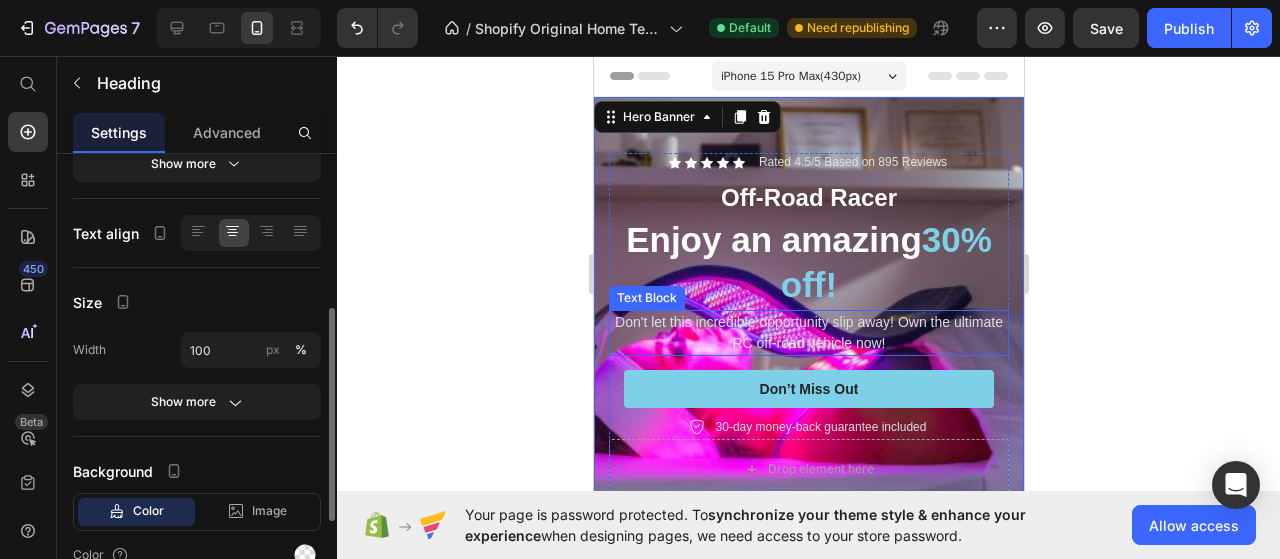 click on "Enjoy an amazing  30% off!" at bounding box center (808, 262) 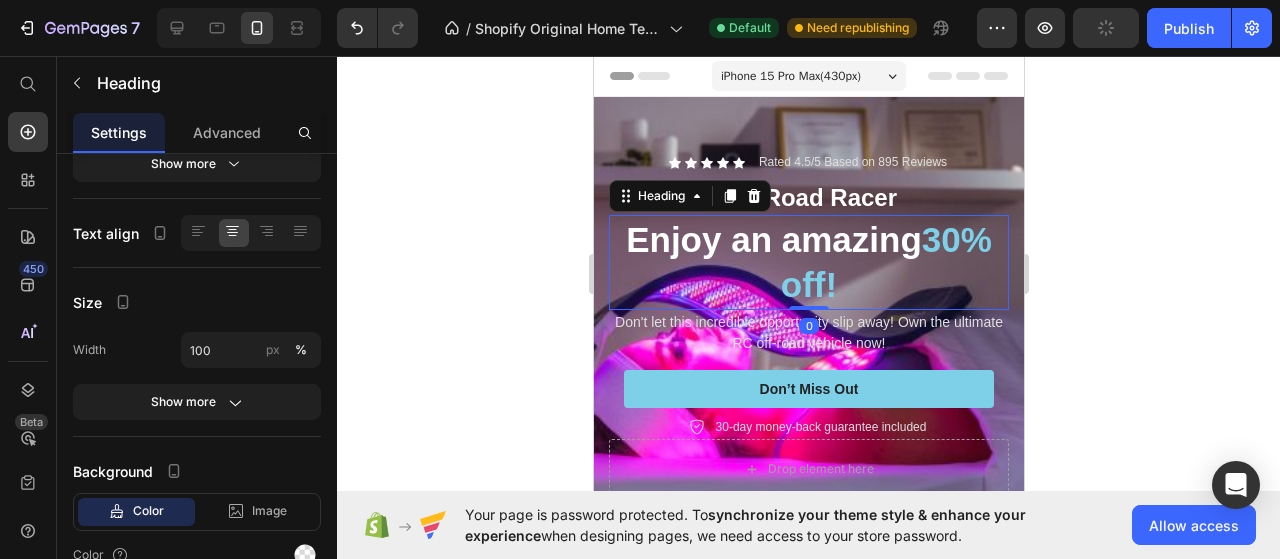 scroll, scrollTop: 0, scrollLeft: 0, axis: both 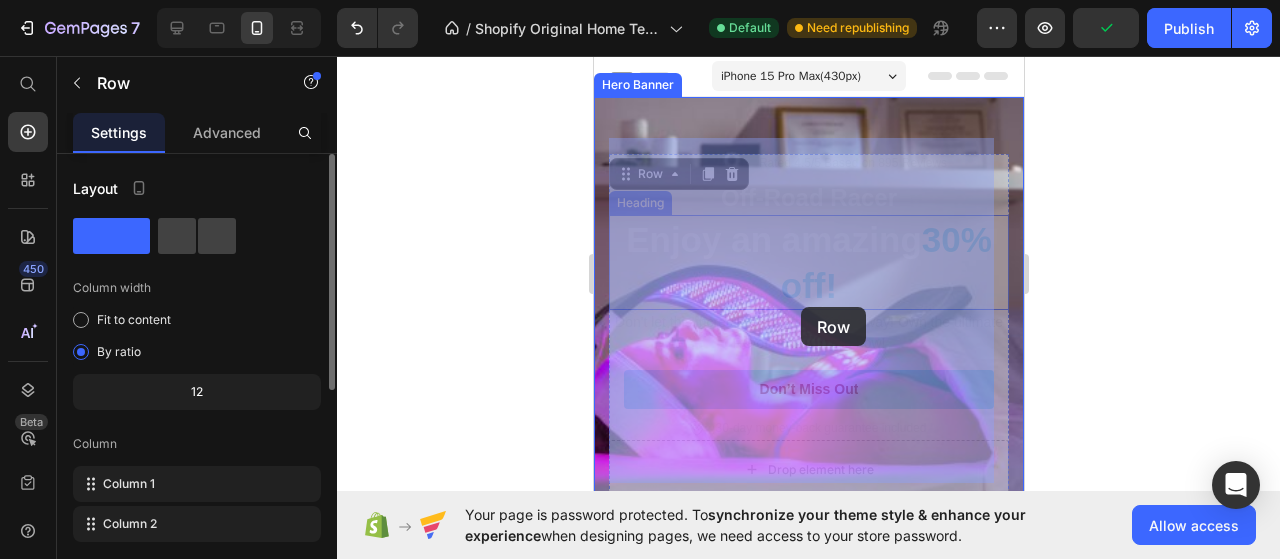 drag, startPoint x: 799, startPoint y: 160, endPoint x: 804, endPoint y: 331, distance: 171.07309 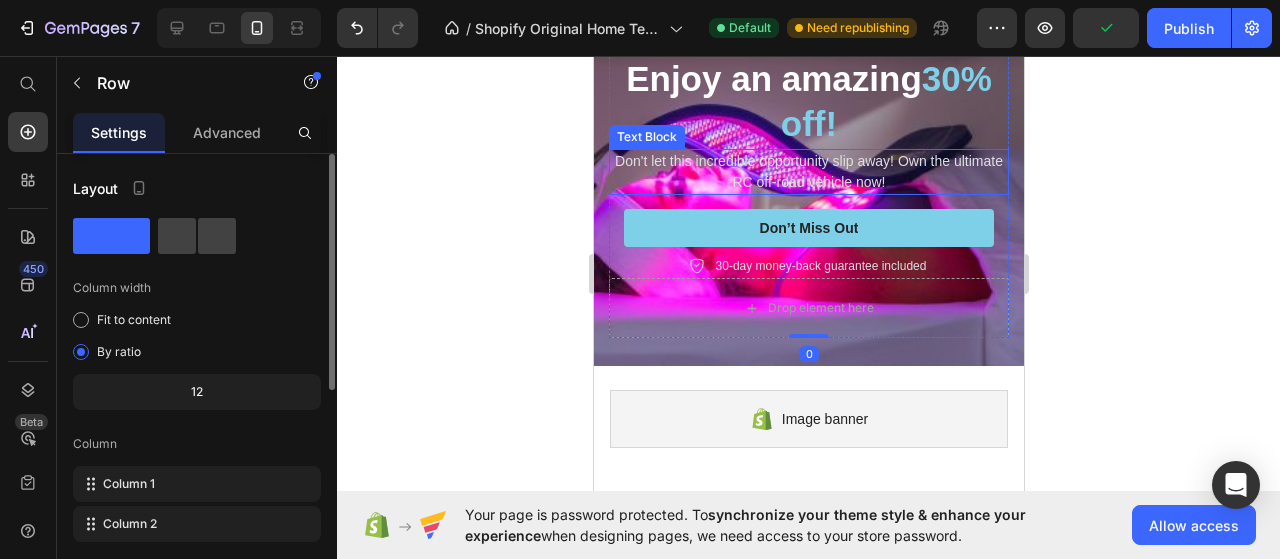 scroll, scrollTop: 162, scrollLeft: 0, axis: vertical 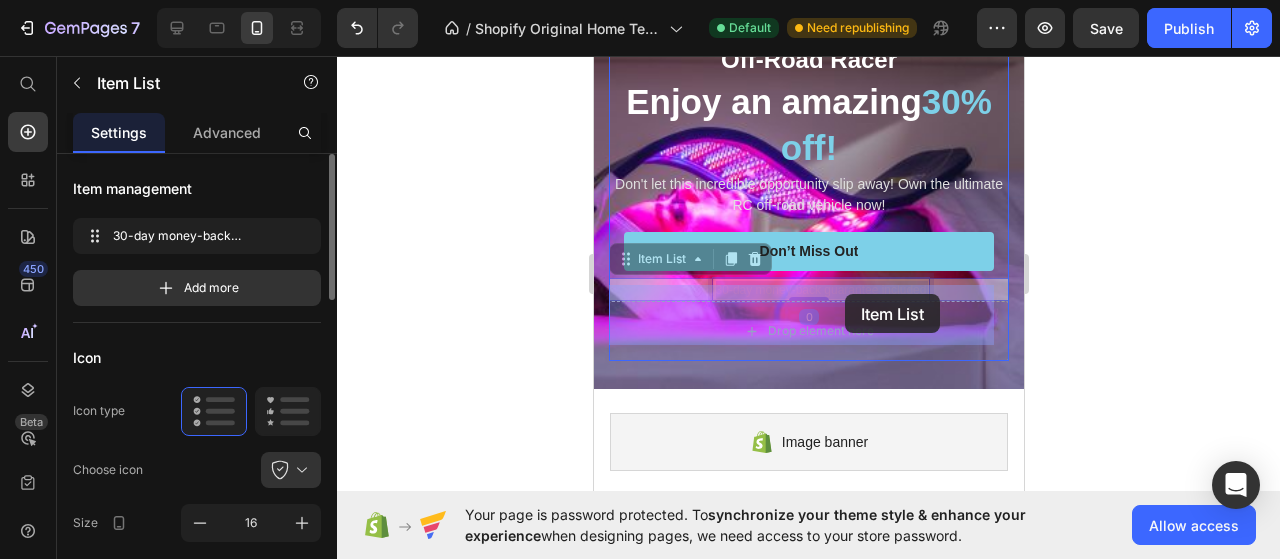 drag, startPoint x: 840, startPoint y: 249, endPoint x: 845, endPoint y: 300, distance: 51.24451 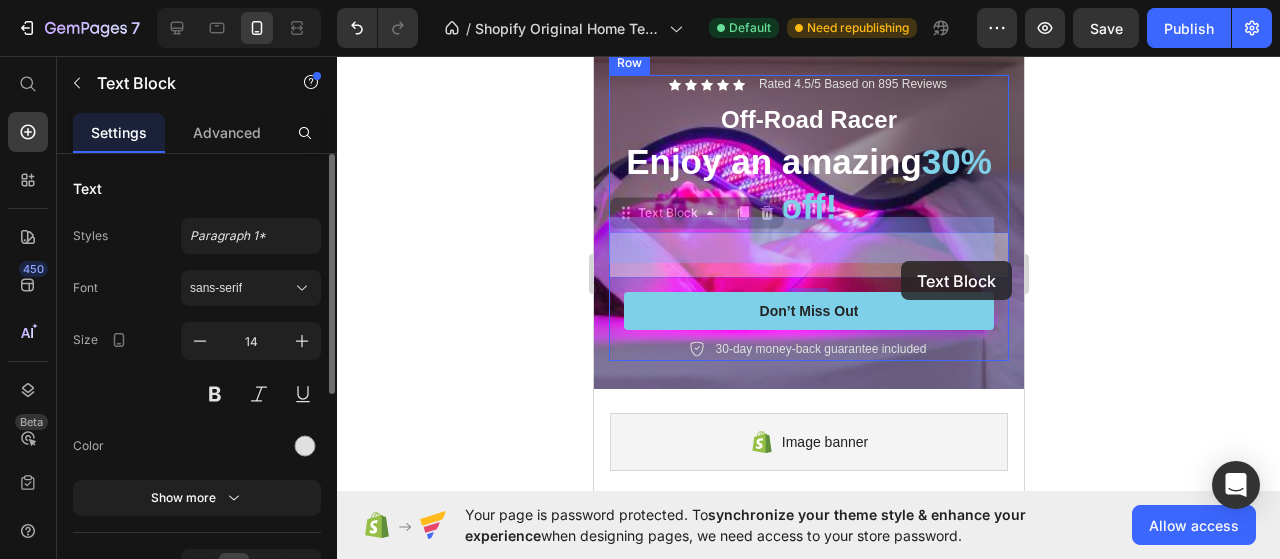 drag, startPoint x: 898, startPoint y: 231, endPoint x: 900, endPoint y: 261, distance: 30.066593 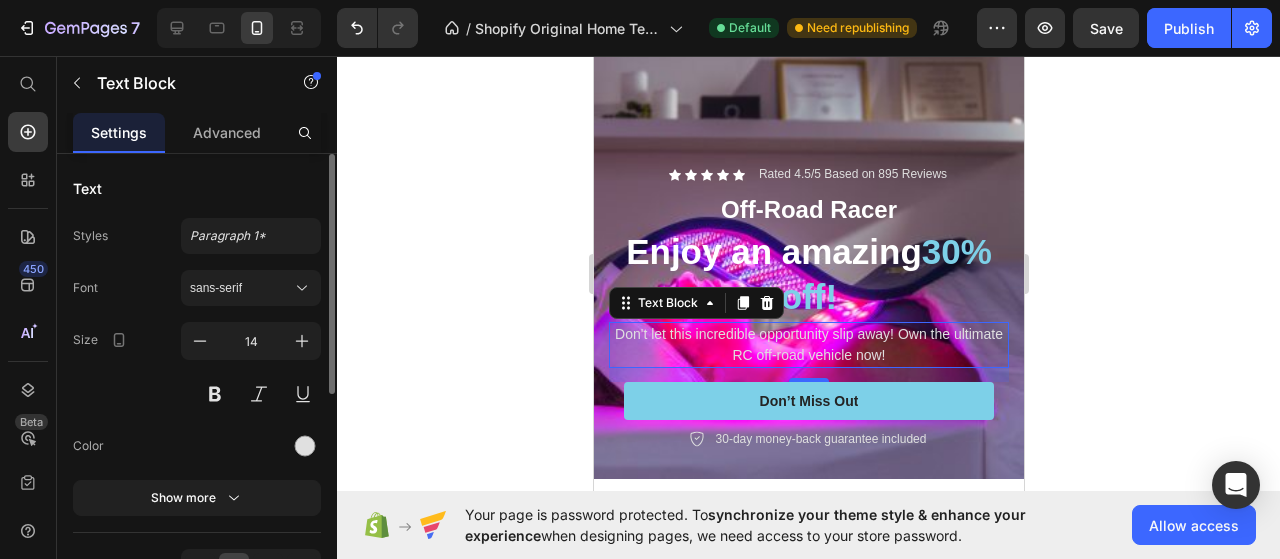scroll, scrollTop: 46, scrollLeft: 0, axis: vertical 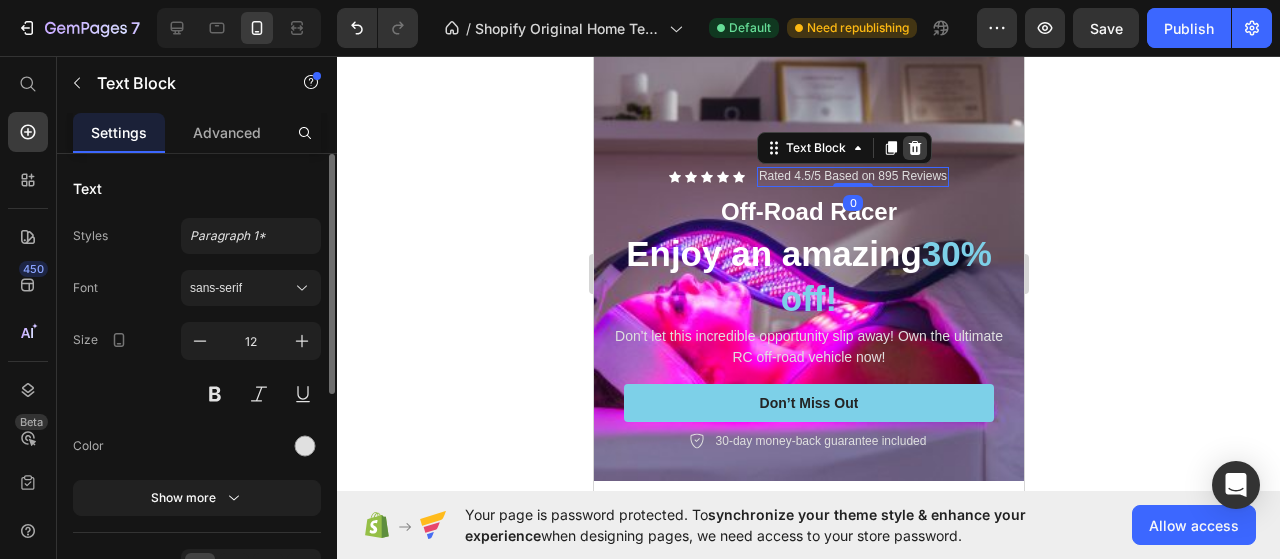 click 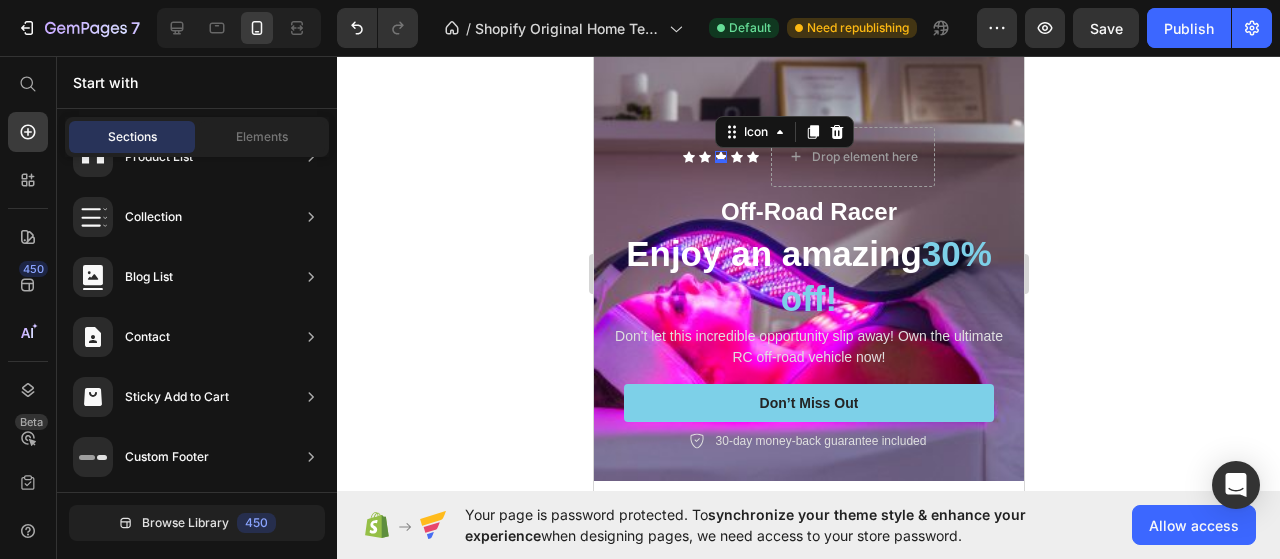 click on "Icon   0" at bounding box center [720, 157] 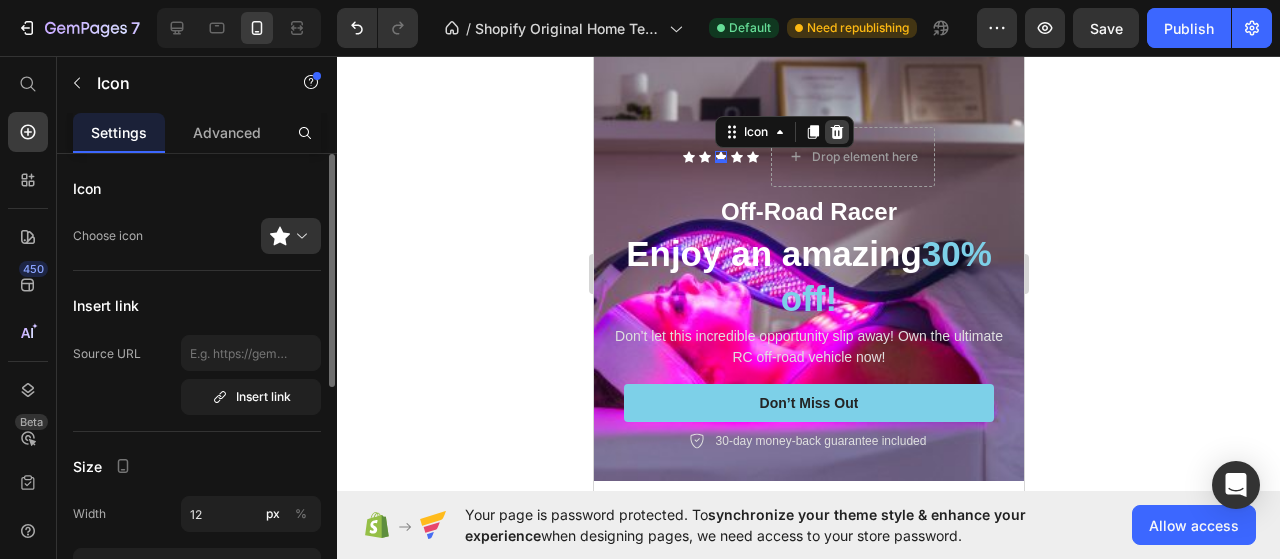 click at bounding box center [836, 132] 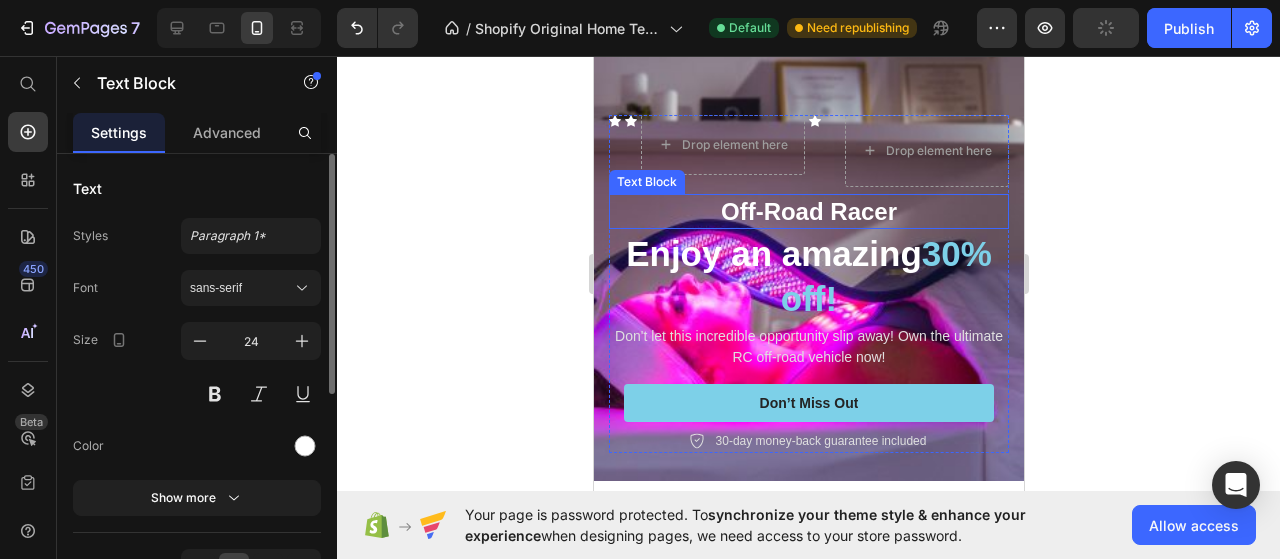 click on "Off-Road Racer" at bounding box center [808, 211] 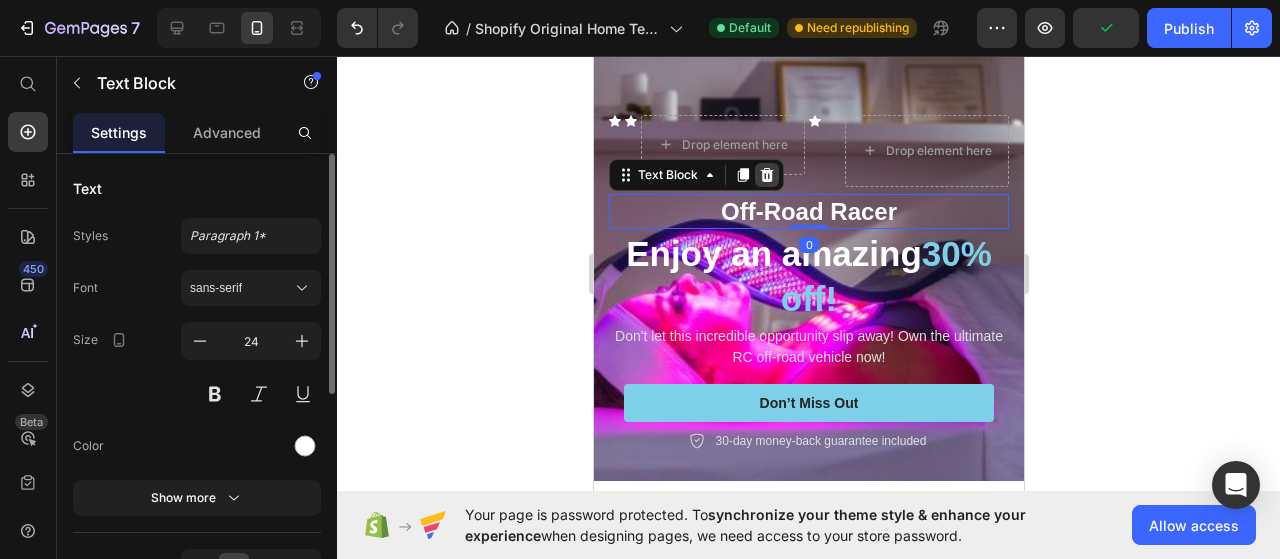 click 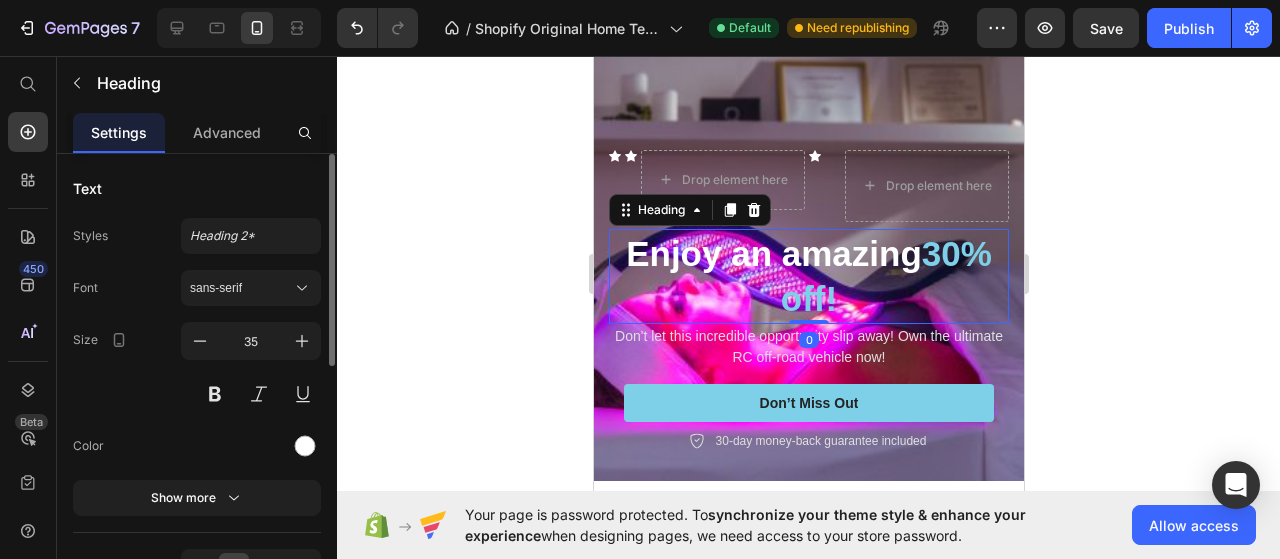 click 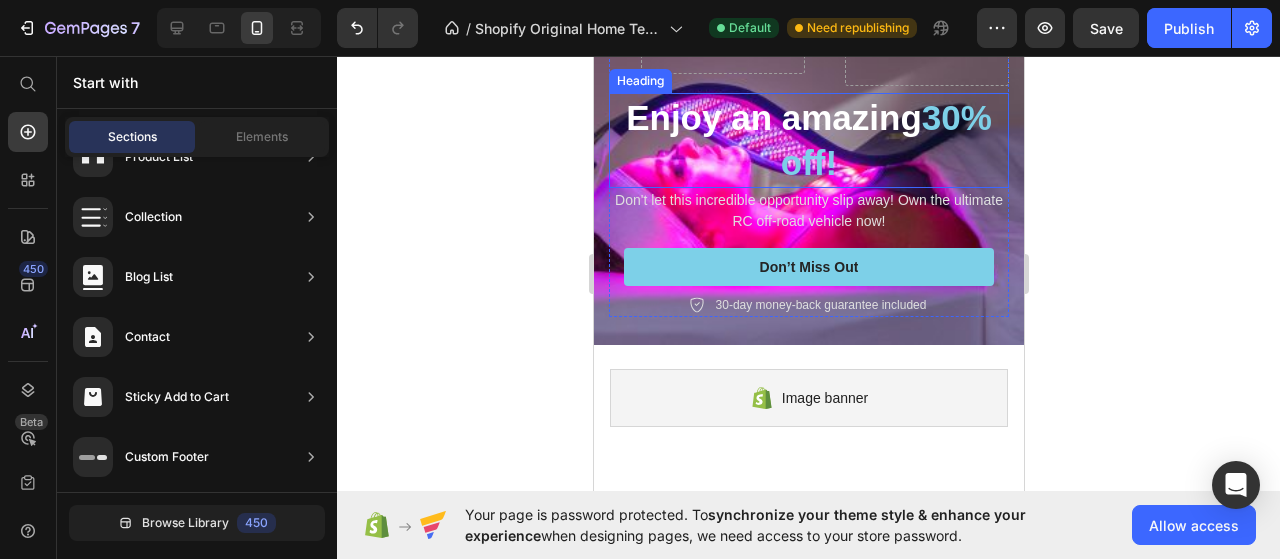 scroll, scrollTop: 208, scrollLeft: 0, axis: vertical 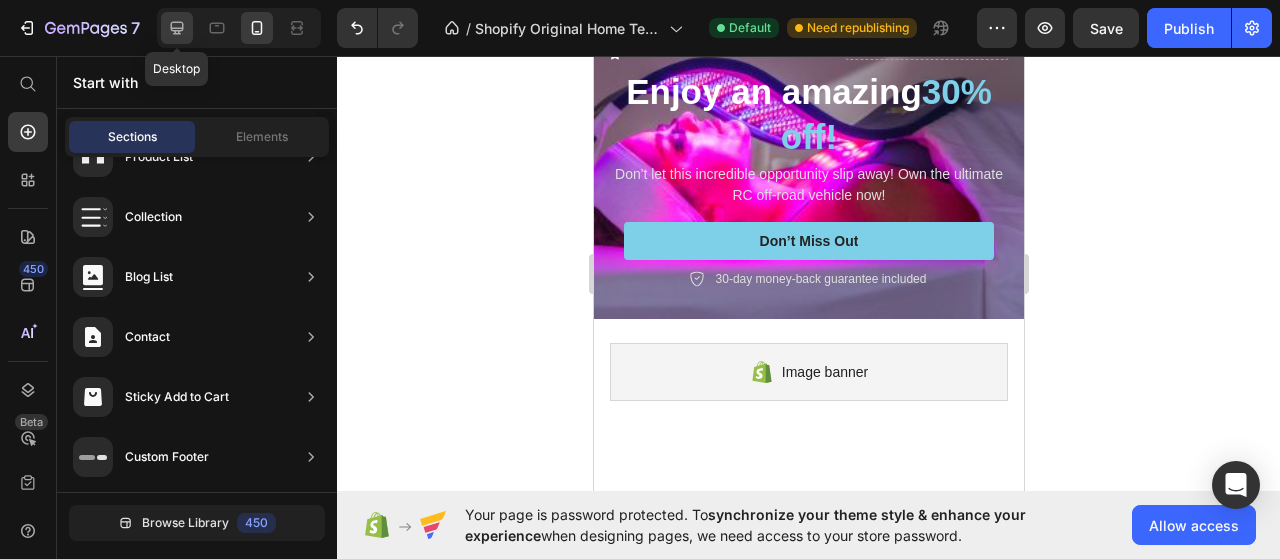click 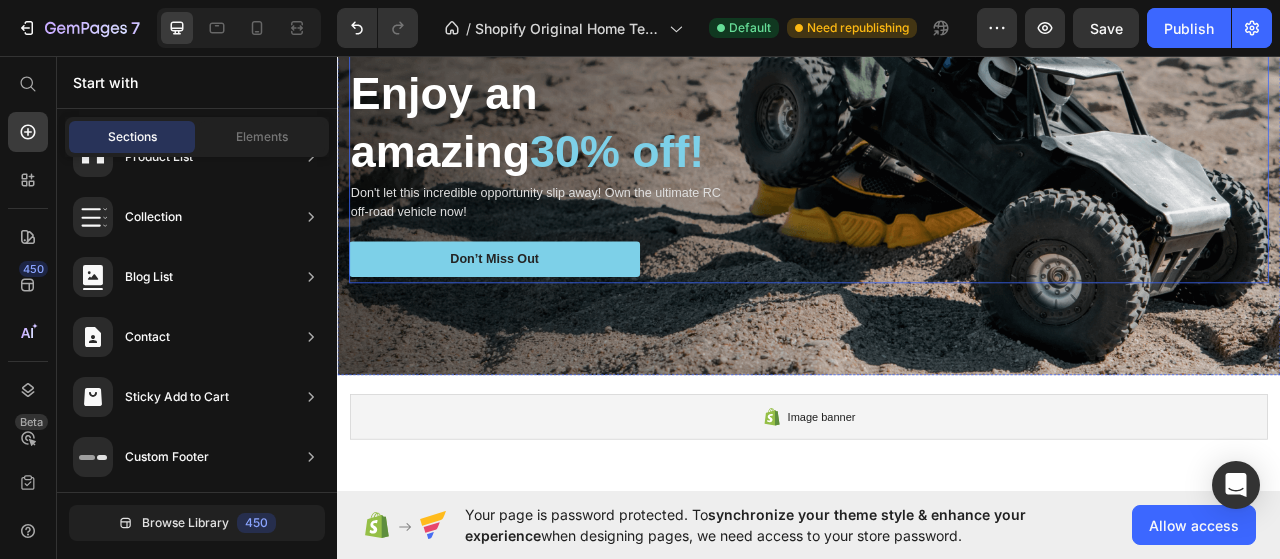 scroll, scrollTop: 0, scrollLeft: 0, axis: both 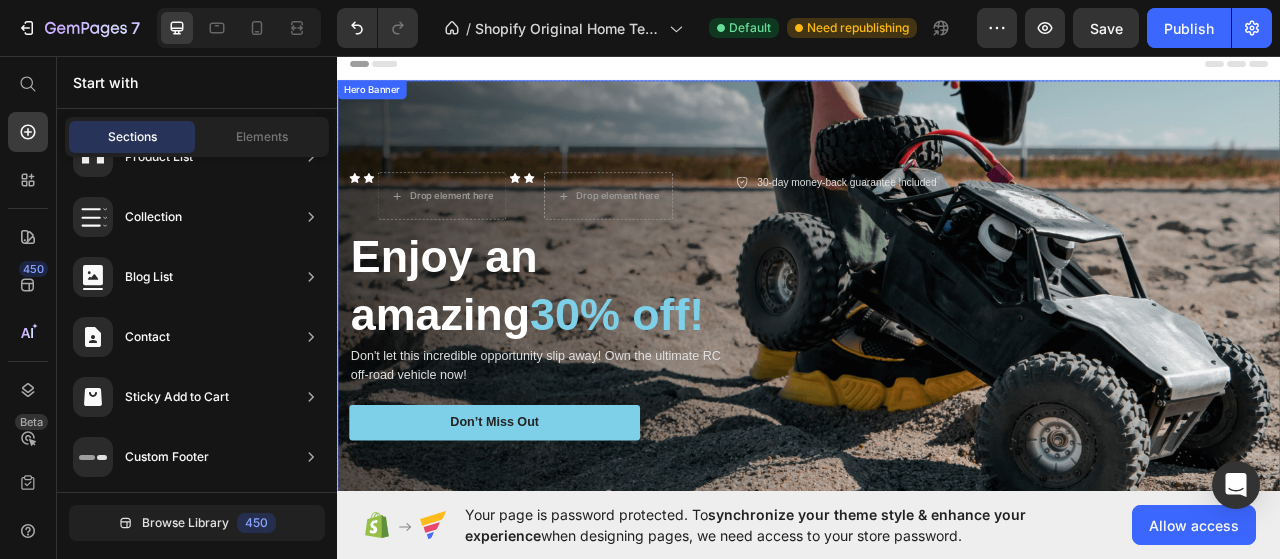 click at bounding box center [937, 380] 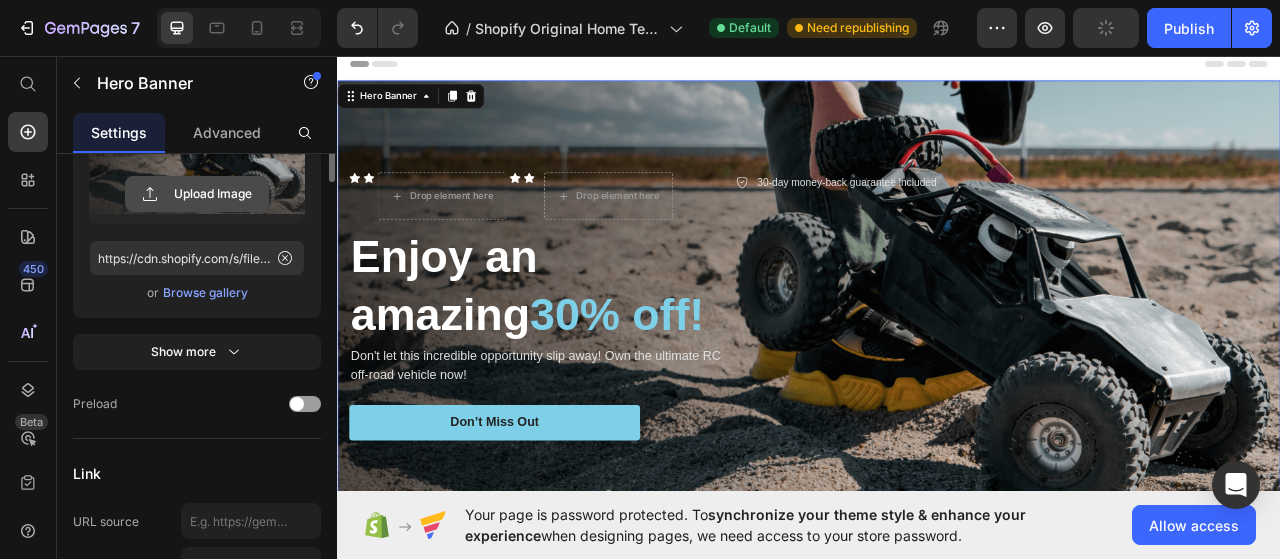 scroll, scrollTop: 259, scrollLeft: 0, axis: vertical 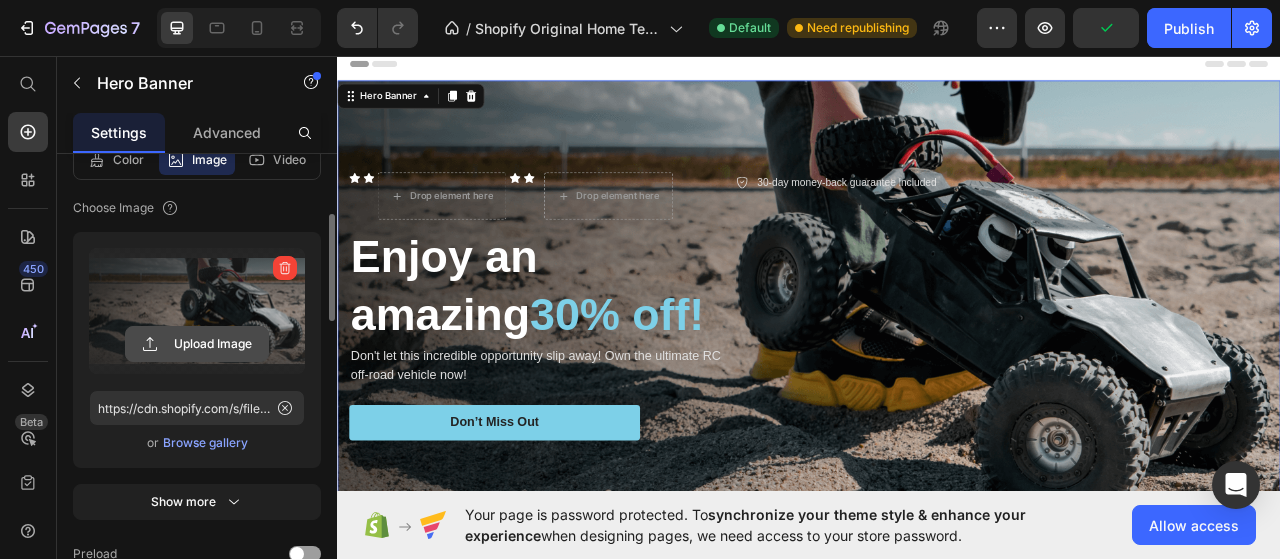 click 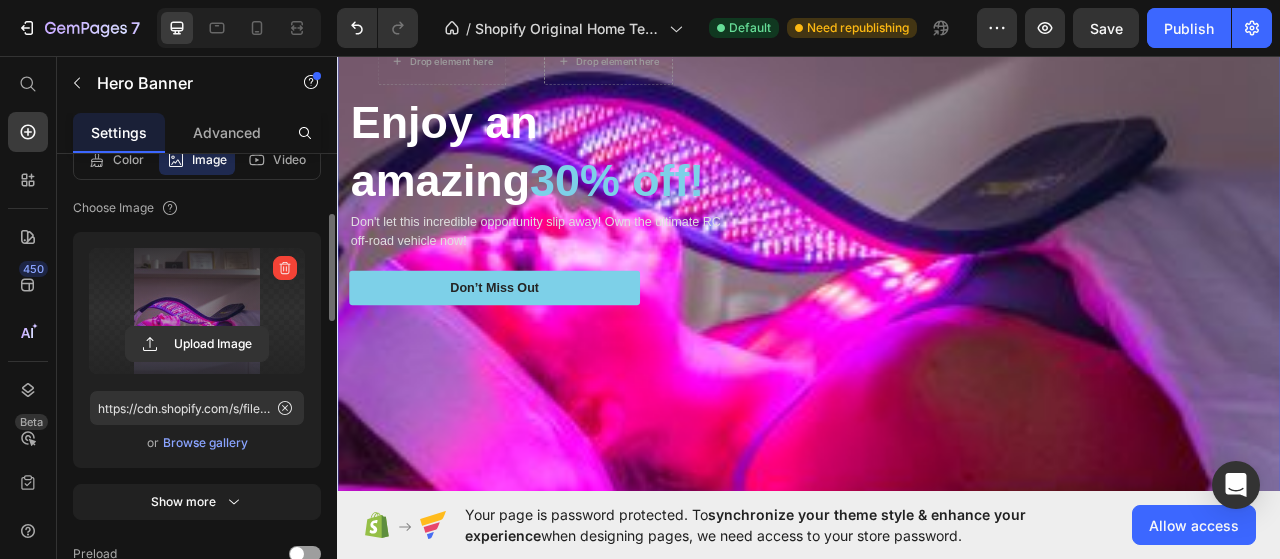 scroll, scrollTop: 481, scrollLeft: 0, axis: vertical 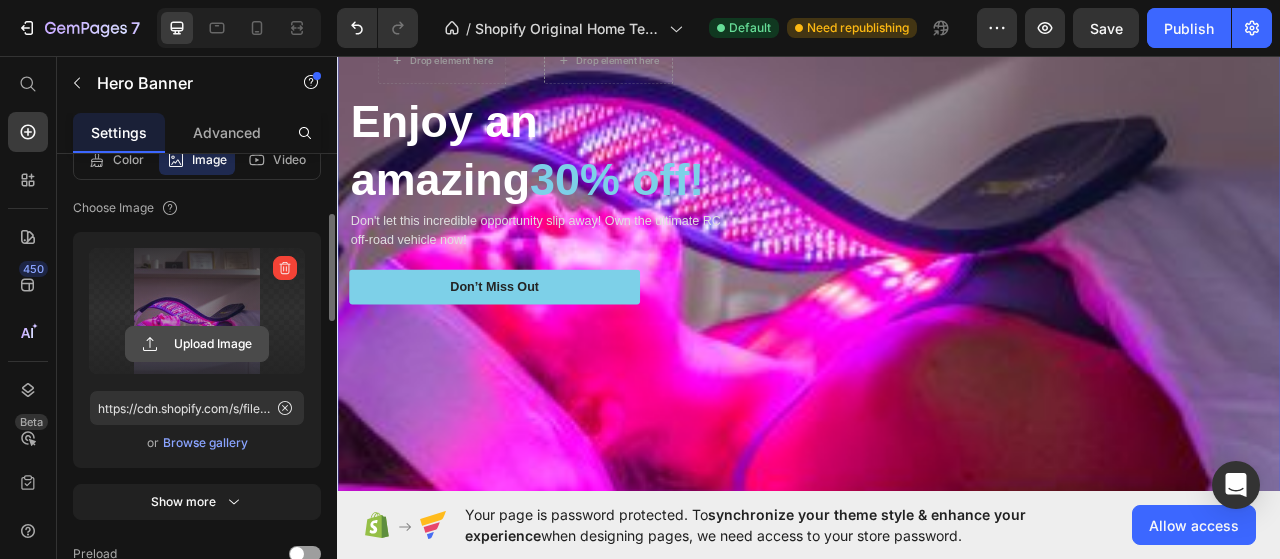 click 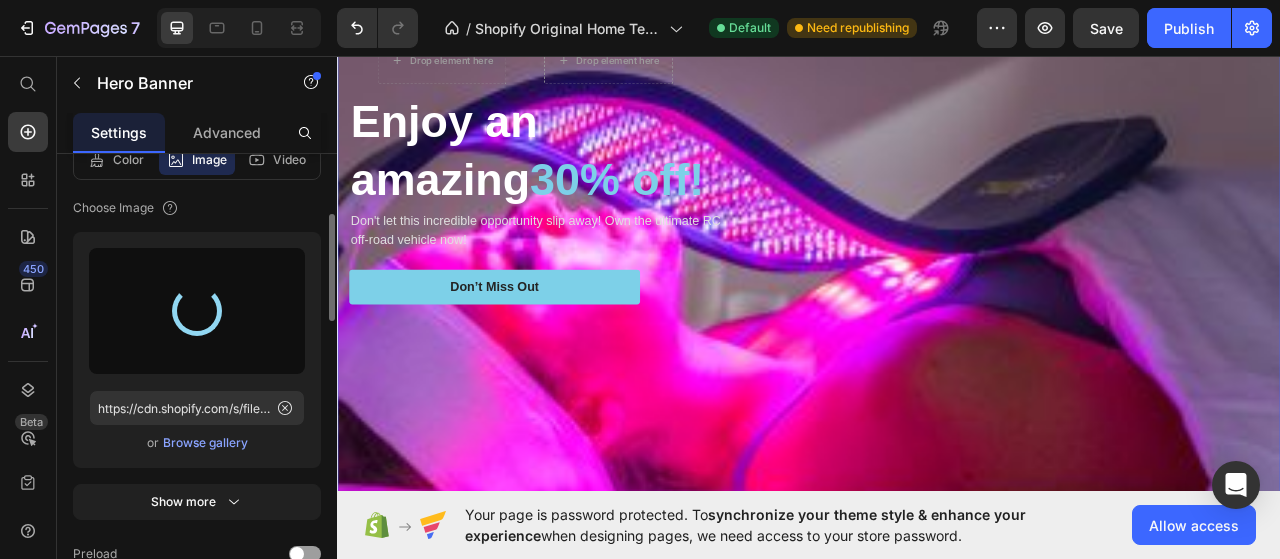 type on "https://cdn.shopify.com/s/files/1/0908/9833/4069/files/gempages_575094485759820912-82c0015b-da77-446c-9532-4cdc4ecb45de.jpg" 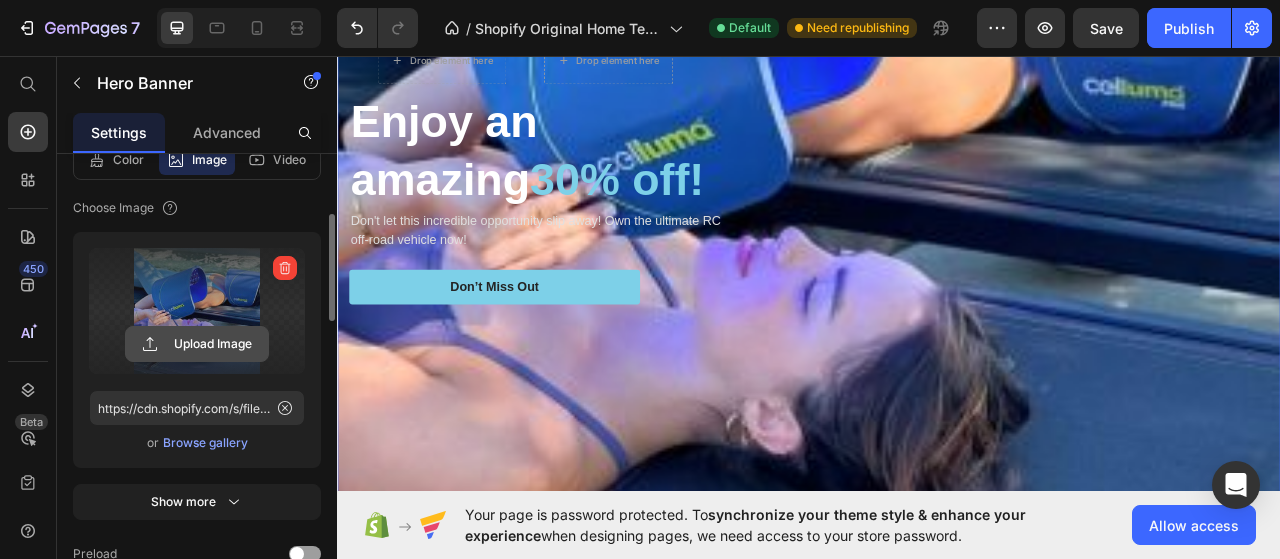 click 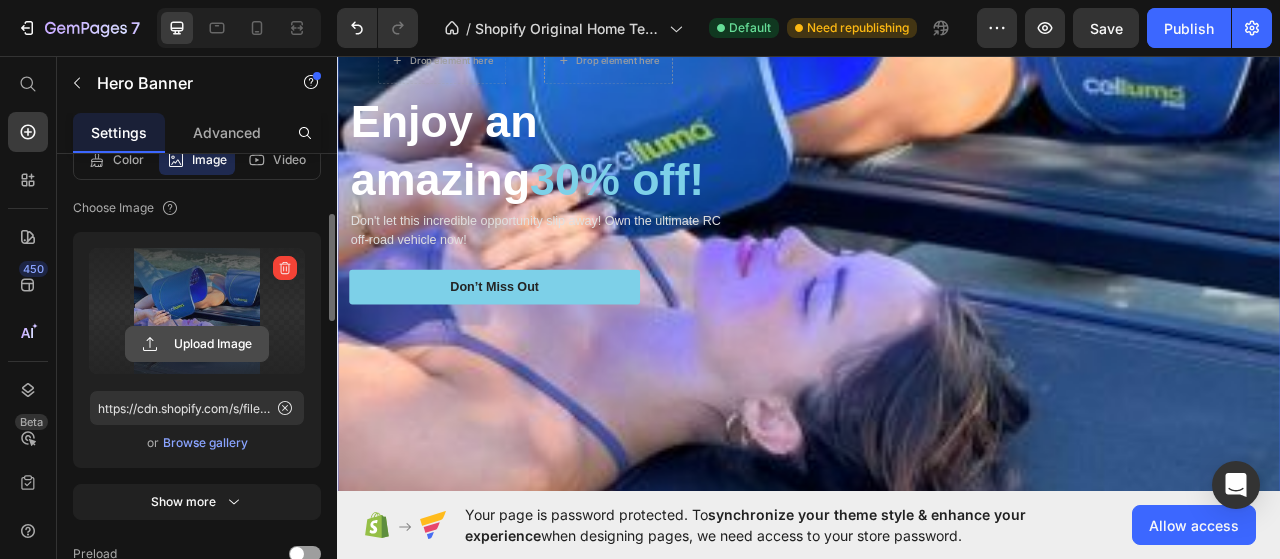 type on "C:\fakepath\Celluma PRO-Curved Blue Acne Setting.jpg" 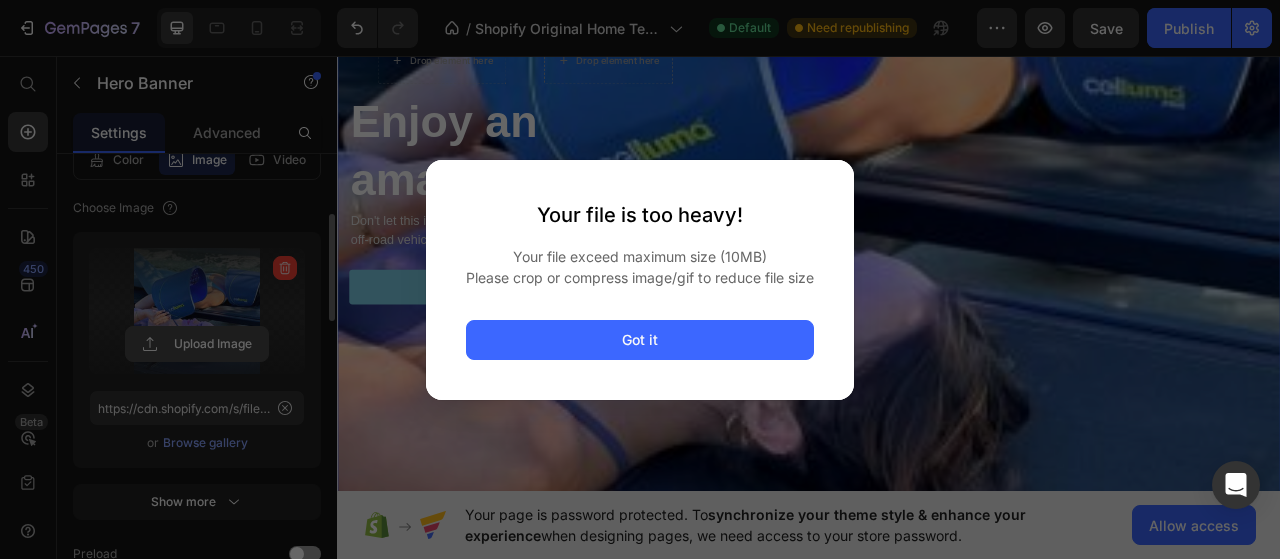 click on "Got it" at bounding box center [640, 340] 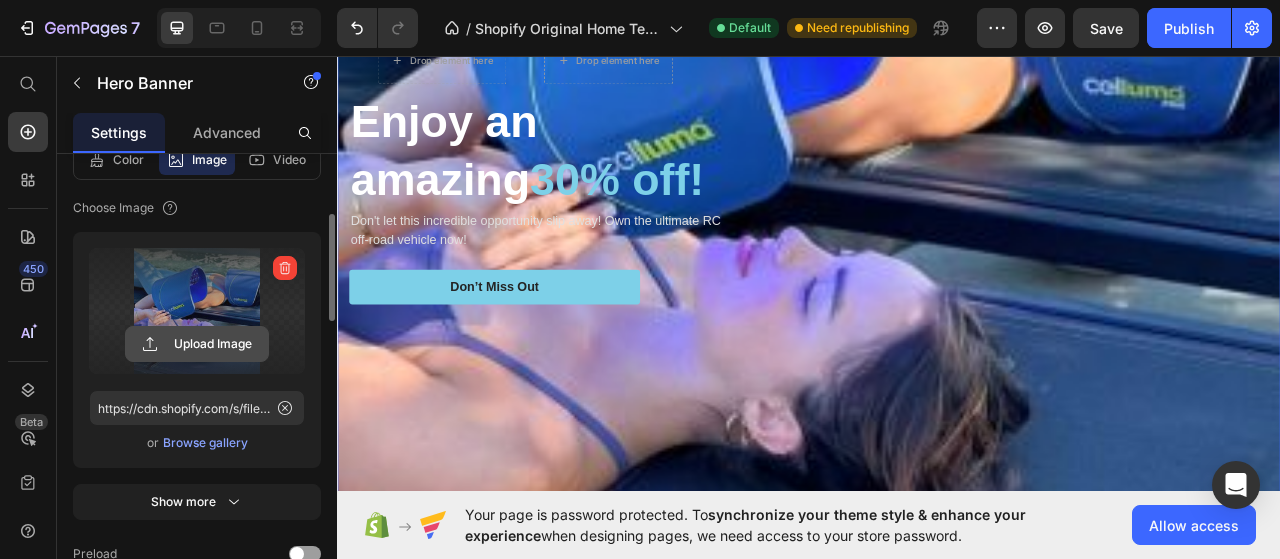click 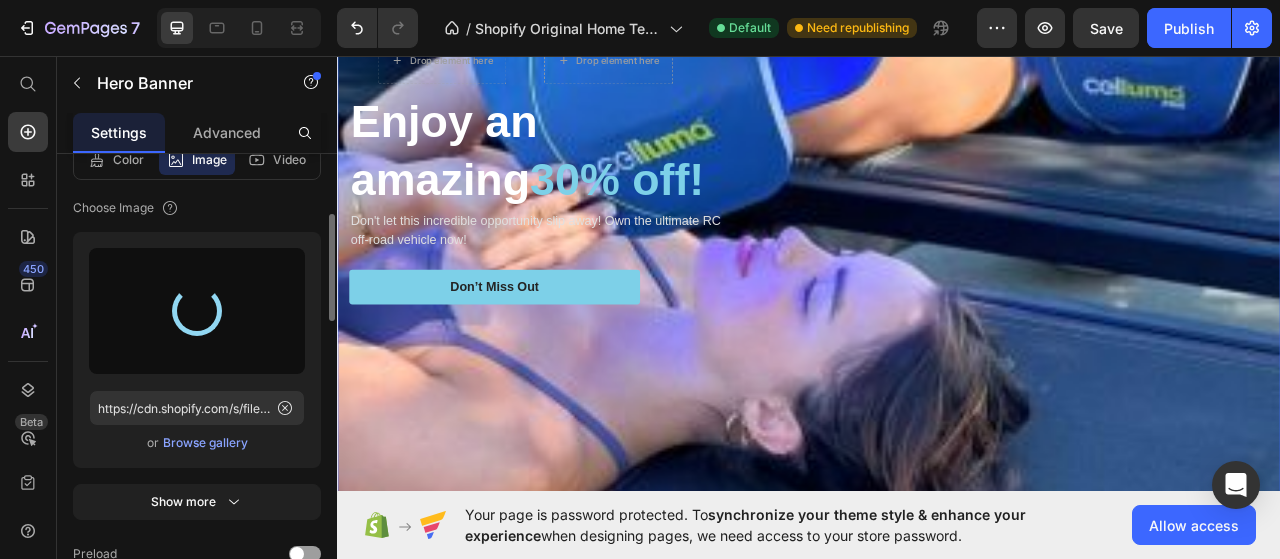 type on "https://cdn.shopify.com/s/files/1/0908/9833/4069/files/gempages_575094485759820912-16f9a901-caf7-4b68-8d30-bcdb9087906a.webp" 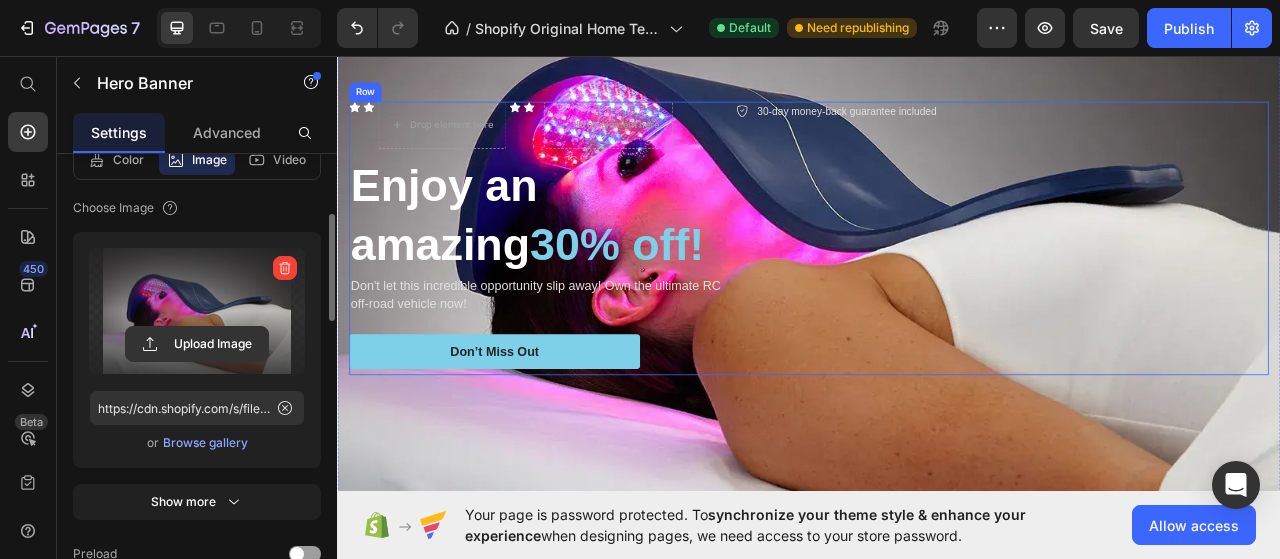 scroll, scrollTop: 201, scrollLeft: 0, axis: vertical 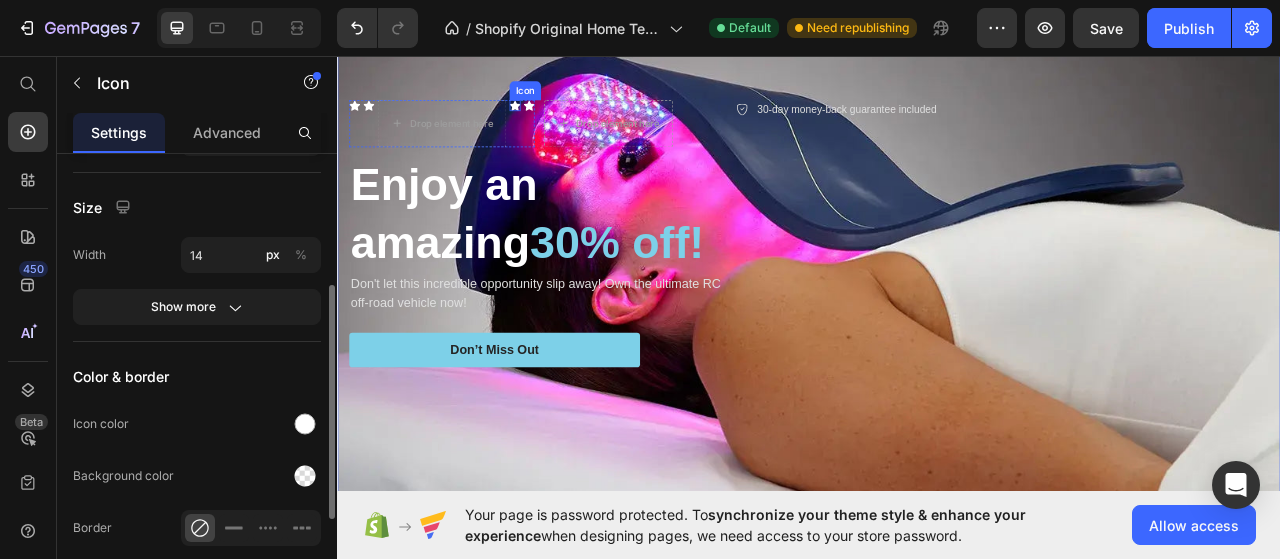 click 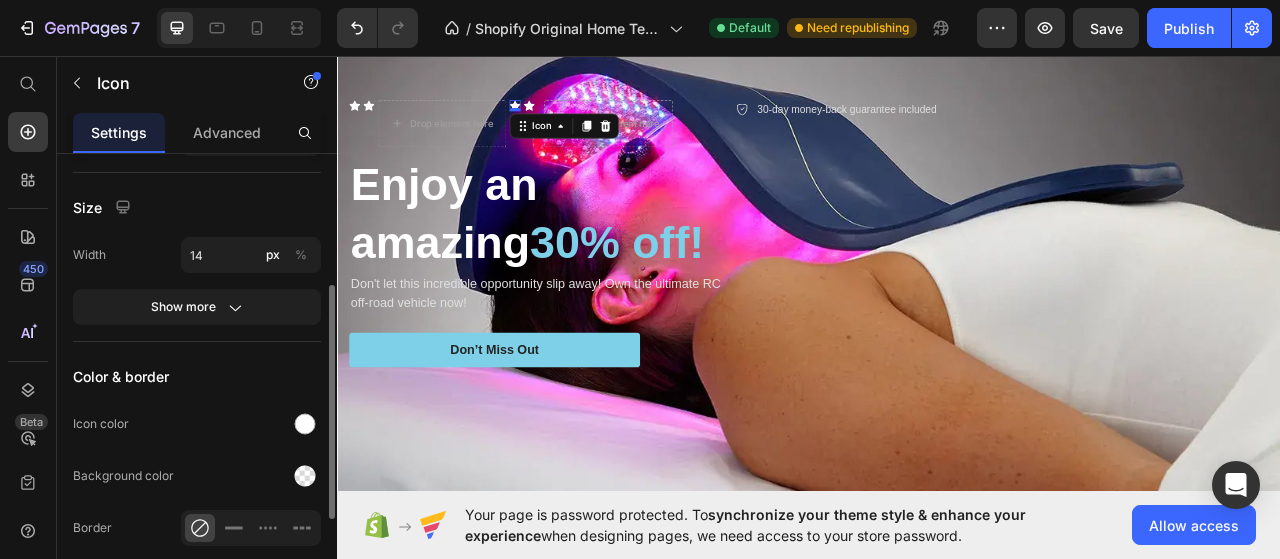 scroll, scrollTop: 0, scrollLeft: 0, axis: both 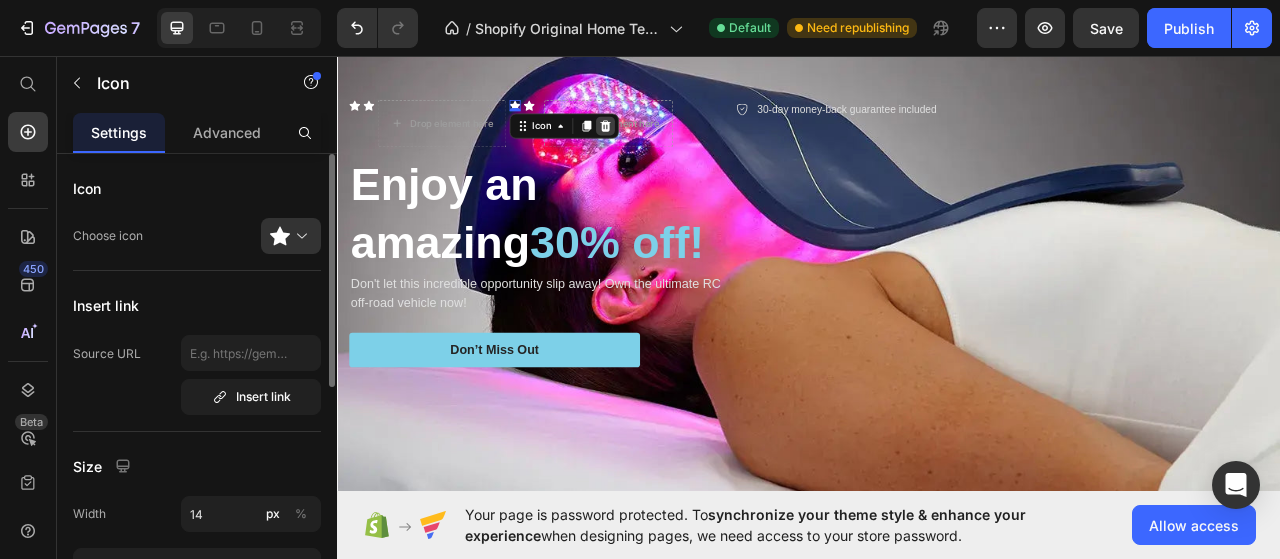 click 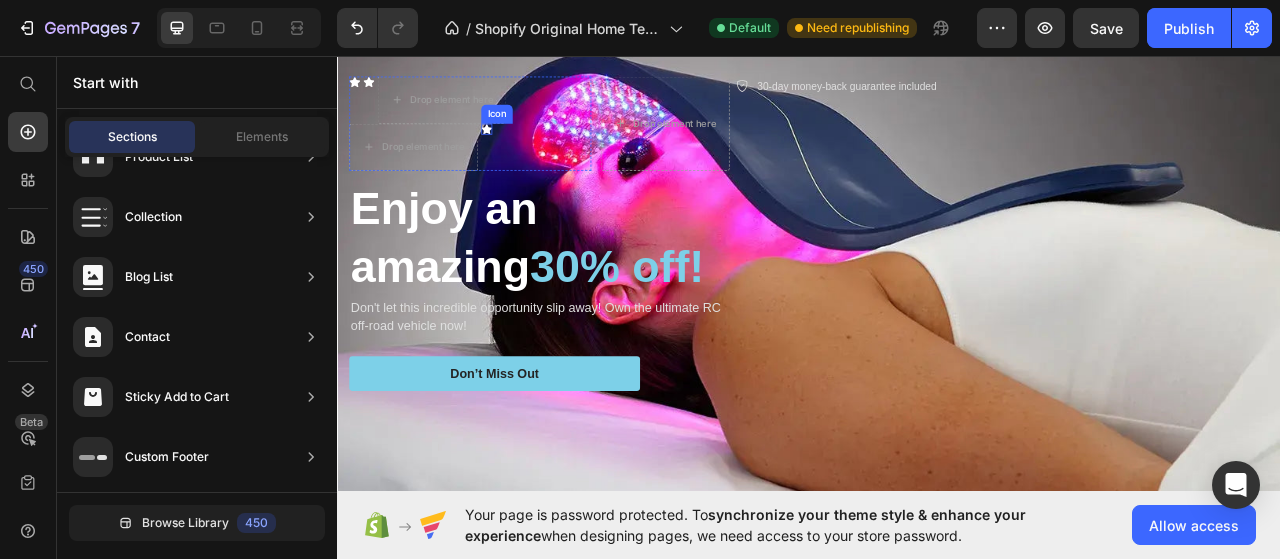 click on "Icon" at bounding box center [527, 151] 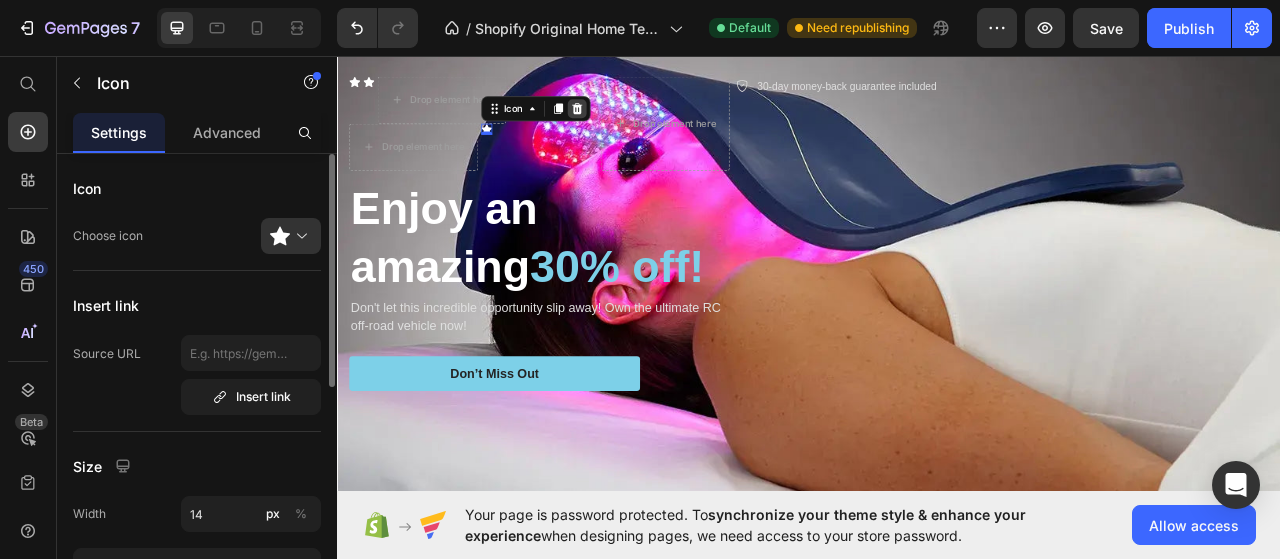 click at bounding box center [642, 125] 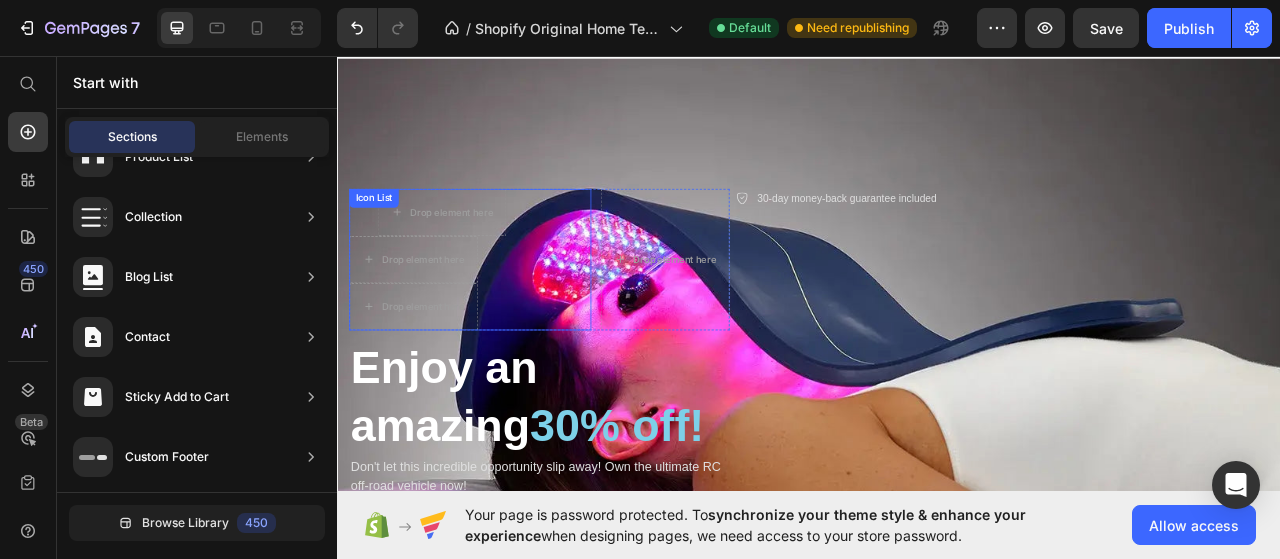 scroll, scrollTop: 12, scrollLeft: 0, axis: vertical 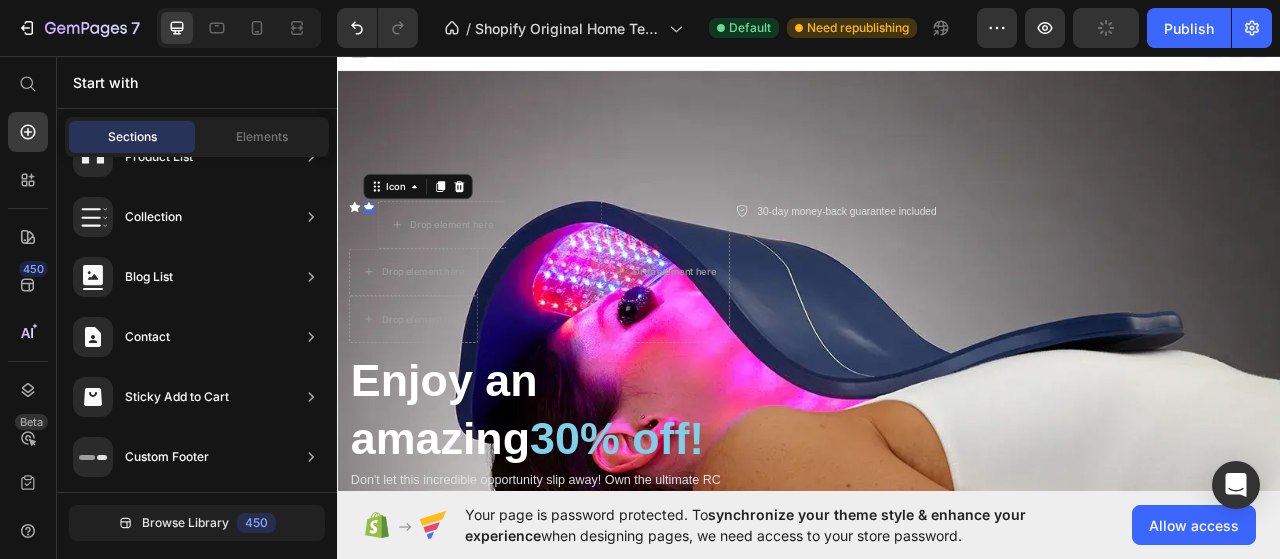 click on "Icon   0" at bounding box center (377, 250) 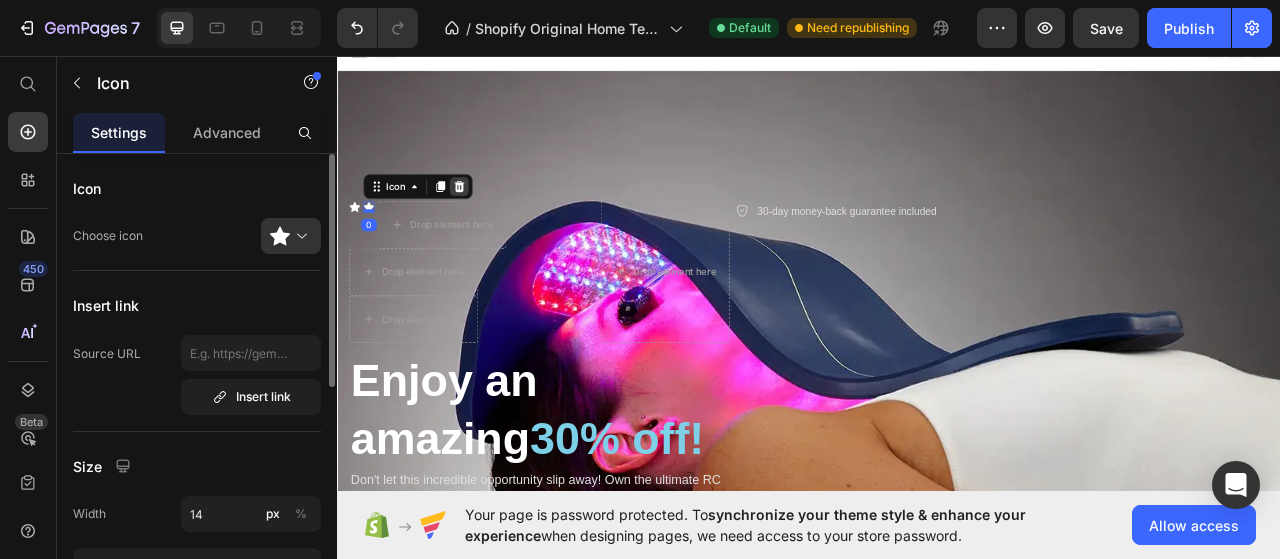 click 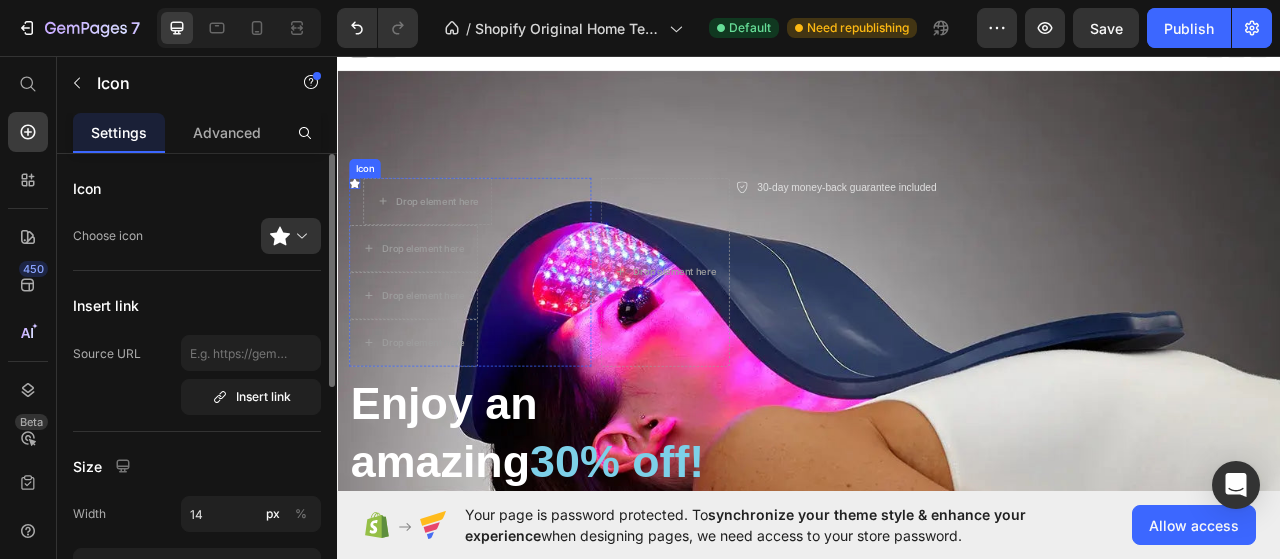 click on "Icon" at bounding box center (359, 220) 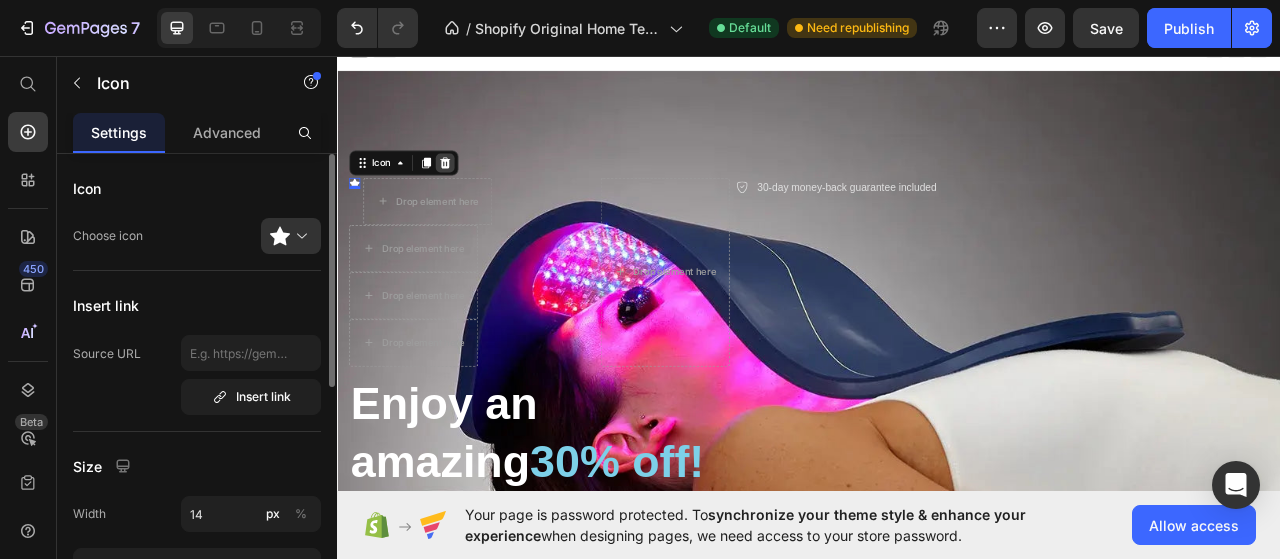 click 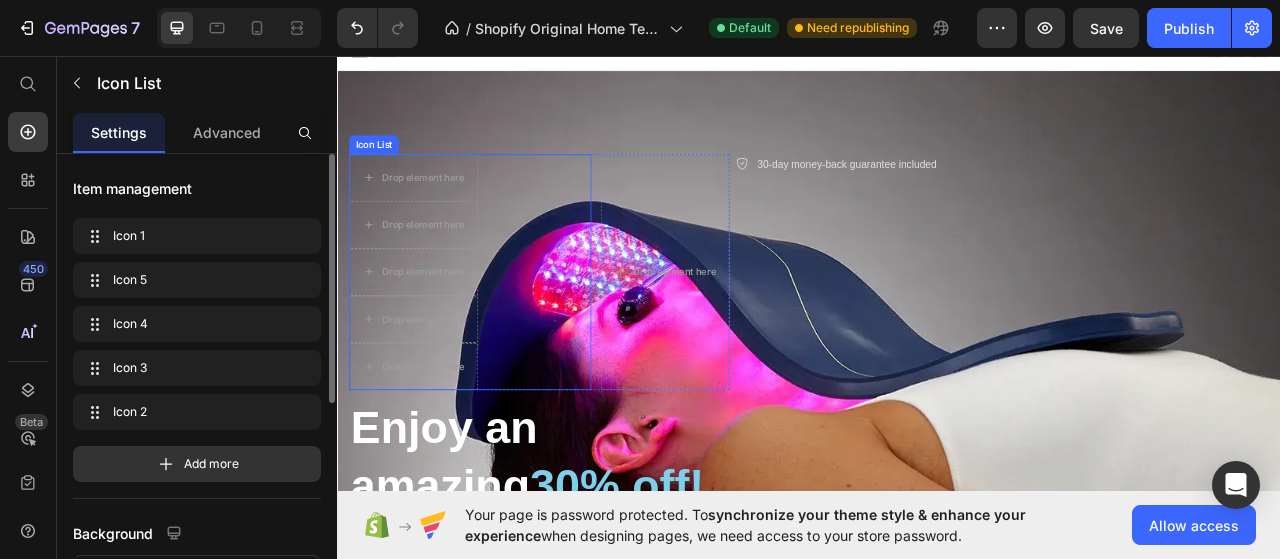 click on "Drop element here
Drop element here
Drop element here
Drop element here
Drop element here" at bounding box center [506, 333] 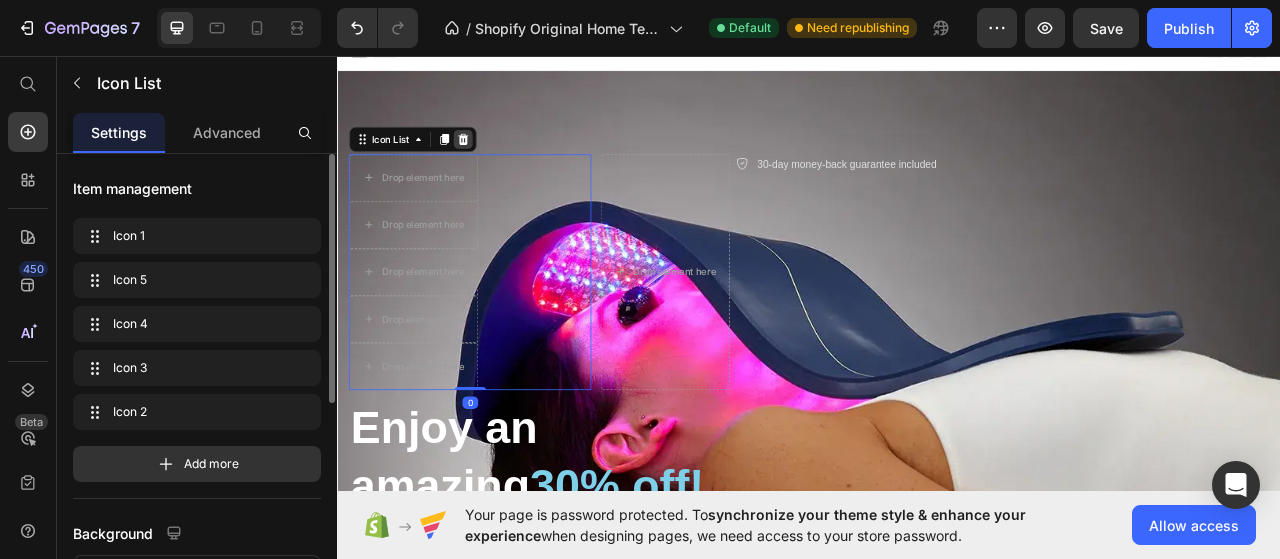 click 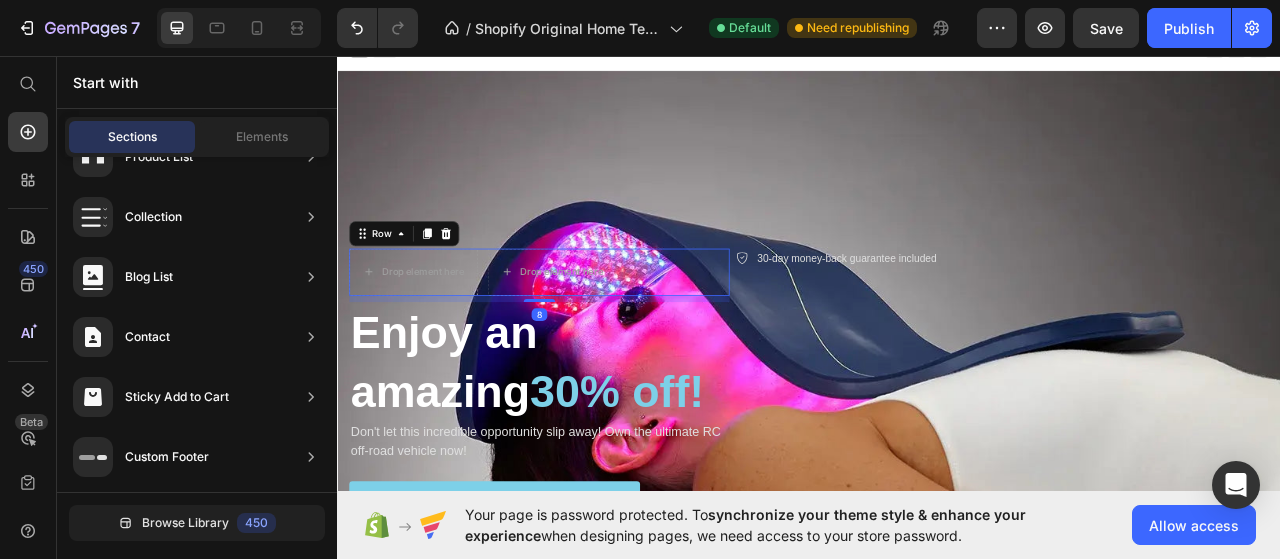 click on "Drop element here
Drop element here Row   8" at bounding box center (594, 333) 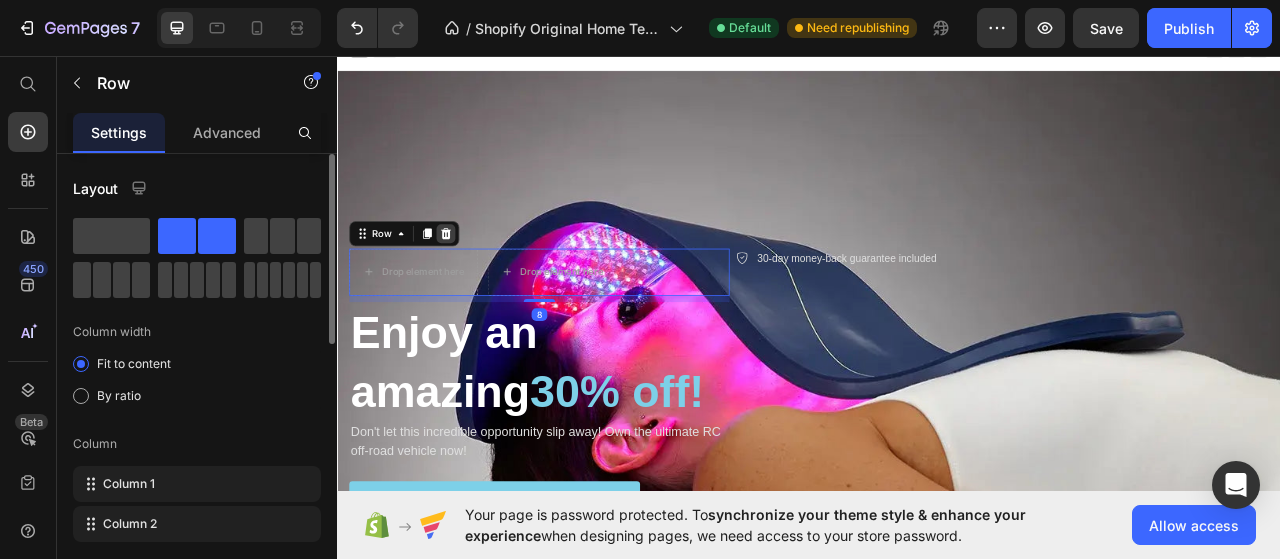 click 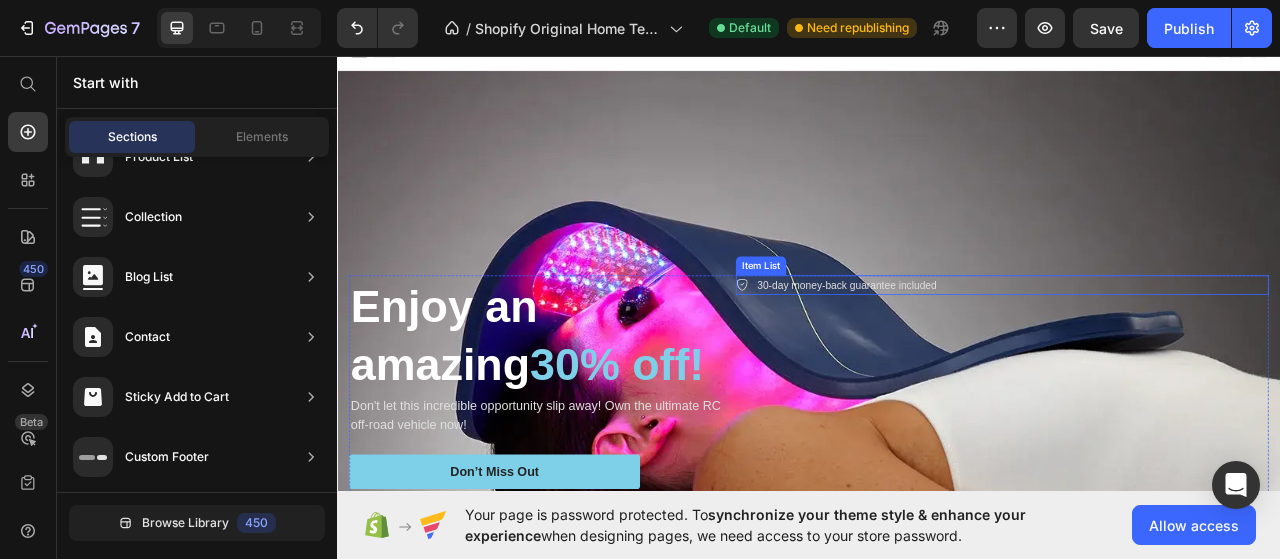 click on "30-day money-back guarantee included" at bounding box center (985, 350) 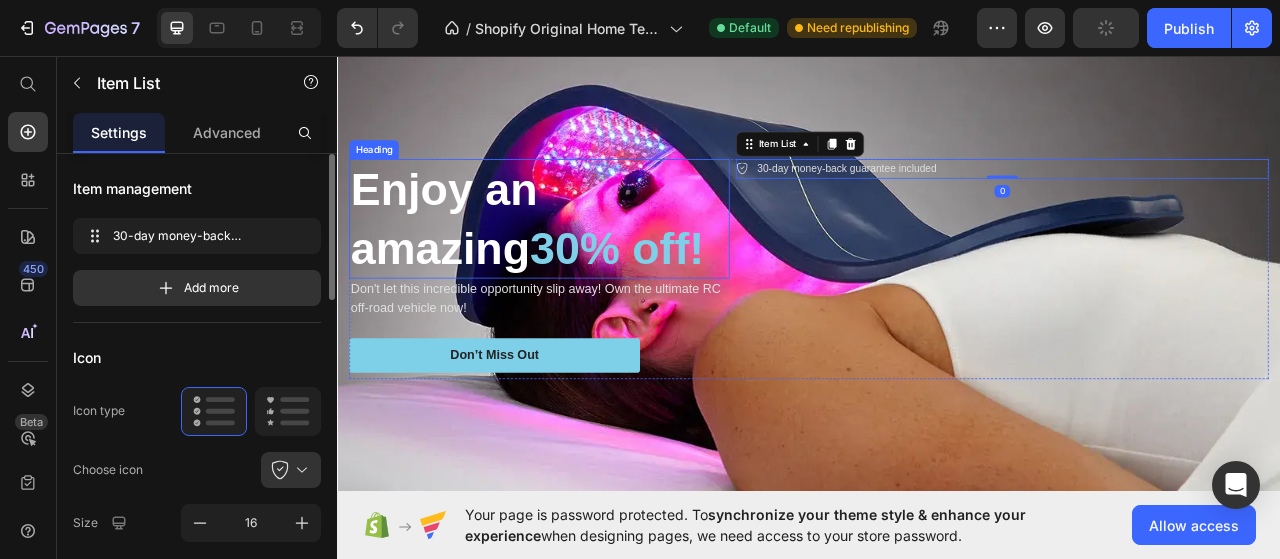 scroll, scrollTop: 167, scrollLeft: 0, axis: vertical 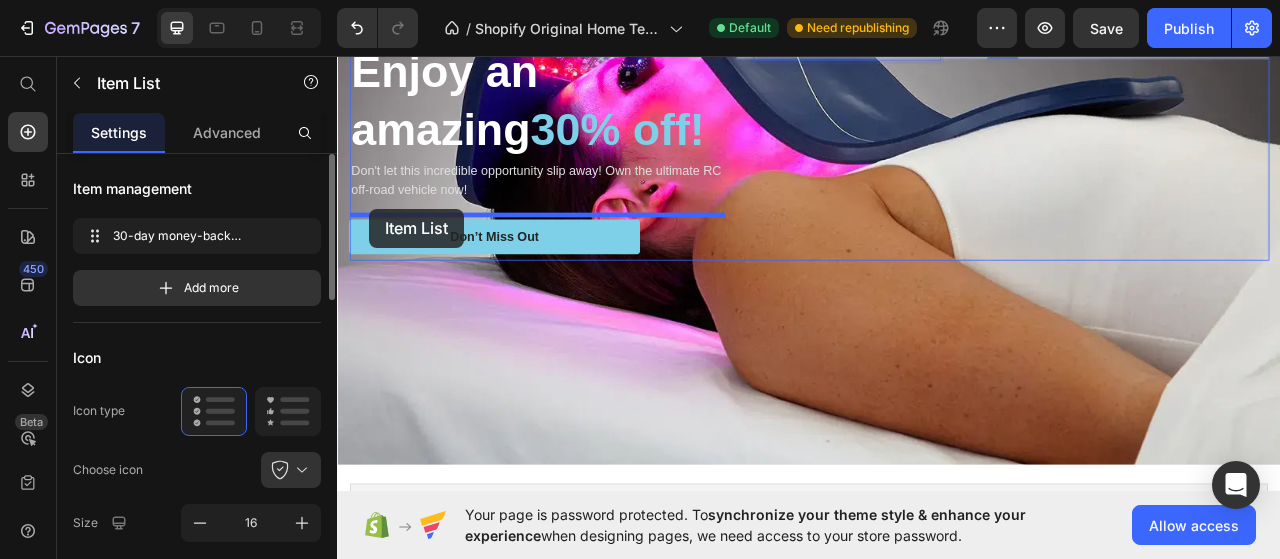 drag, startPoint x: 877, startPoint y: 190, endPoint x: 378, endPoint y: 252, distance: 502.83694 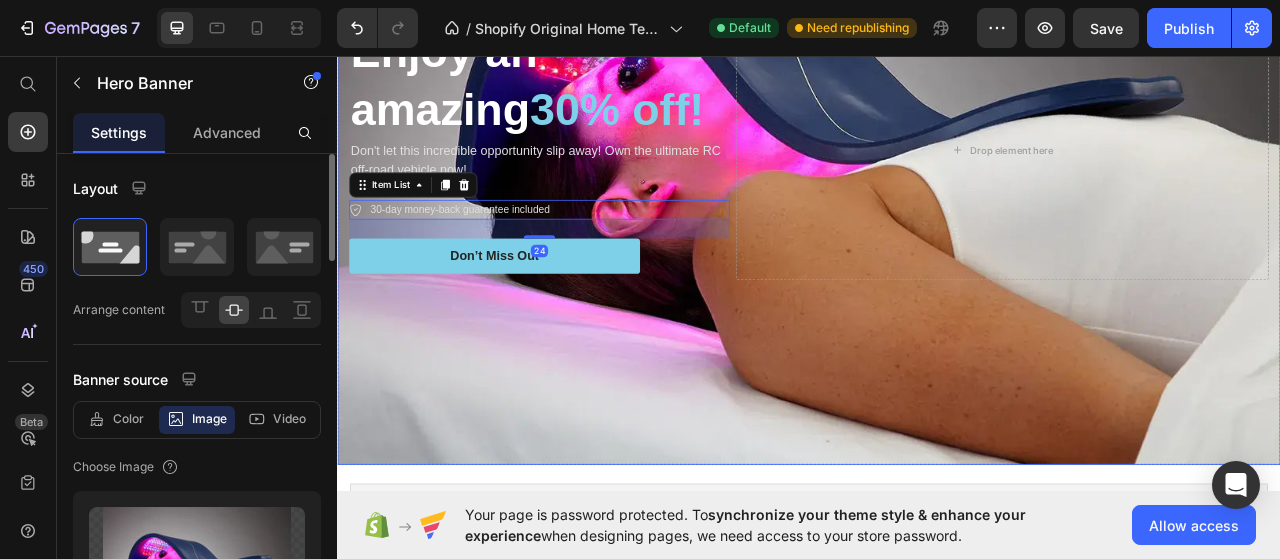click at bounding box center [937, 178] 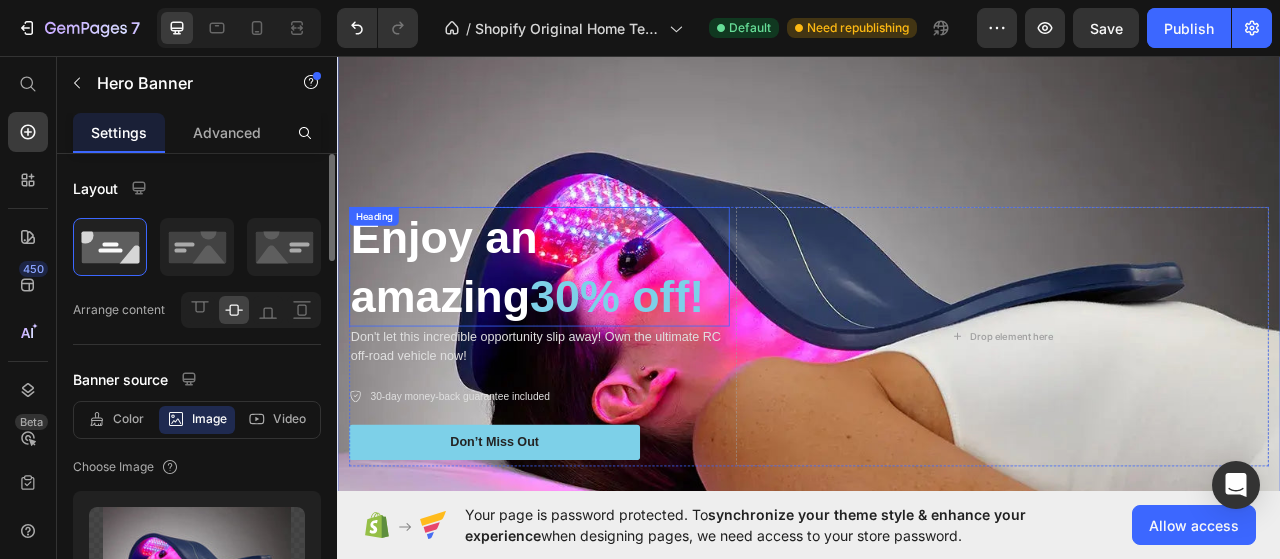 scroll, scrollTop: 72, scrollLeft: 0, axis: vertical 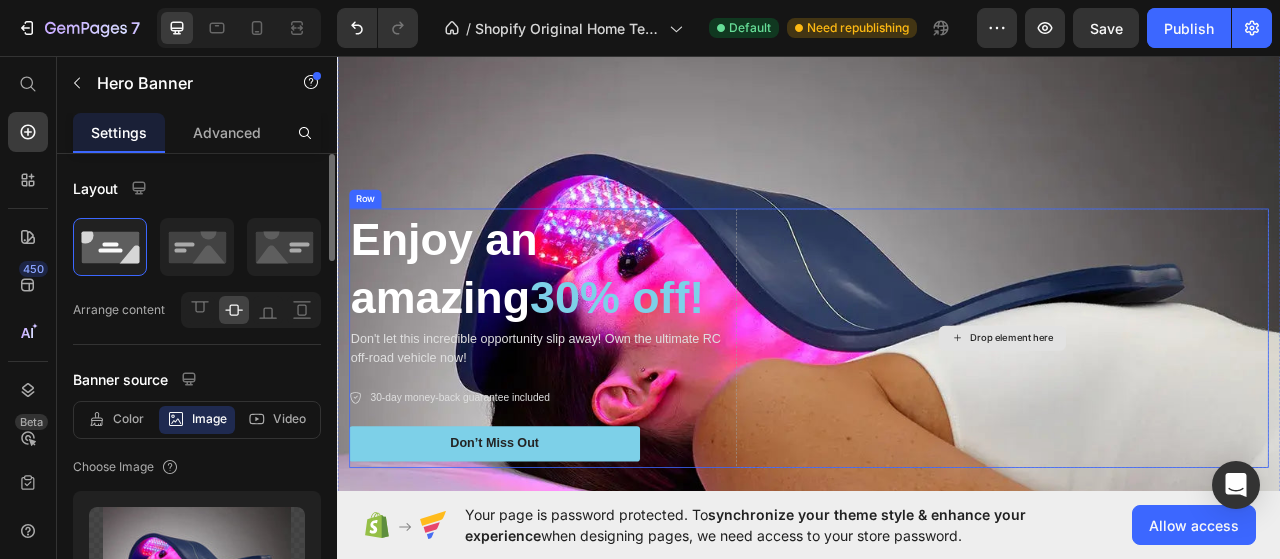 click on "Drop element here" at bounding box center [1183, 417] 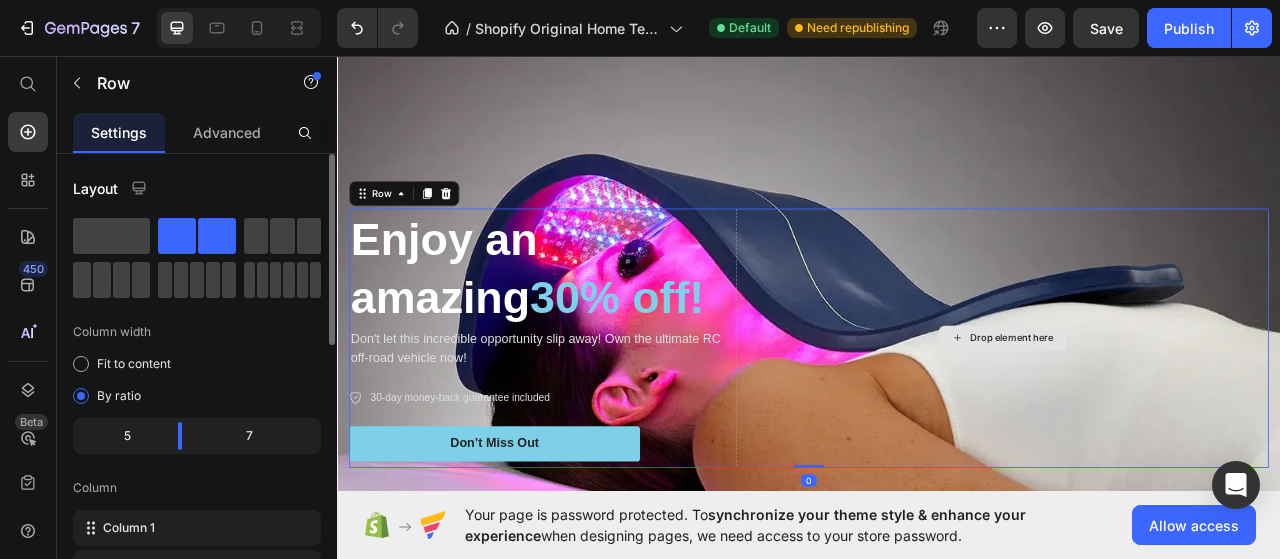 click on "Drop element here" at bounding box center (1183, 417) 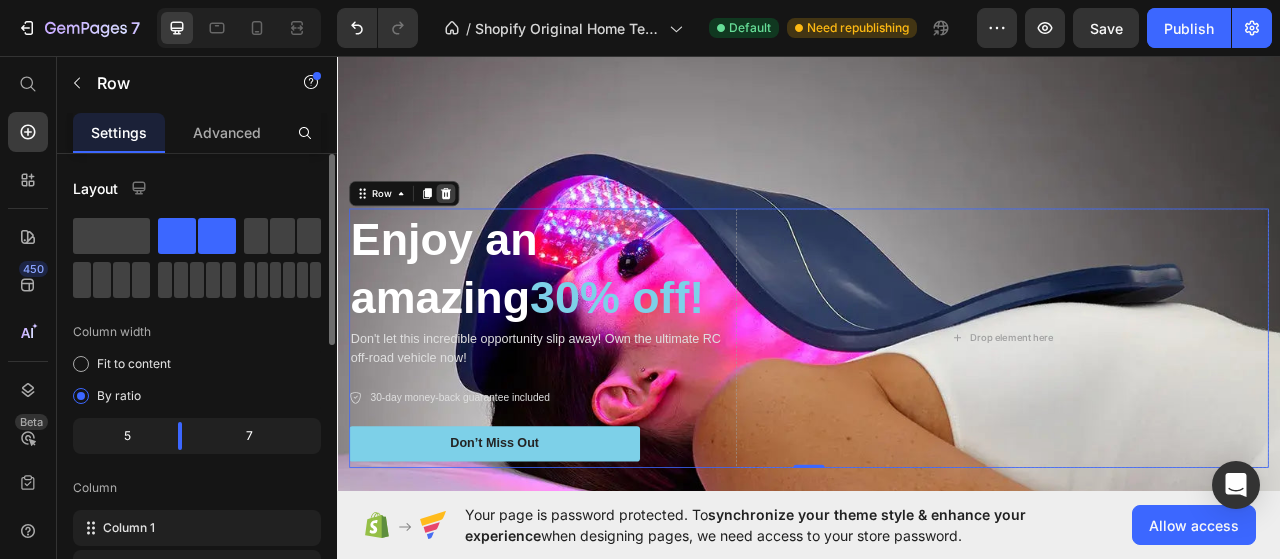 click 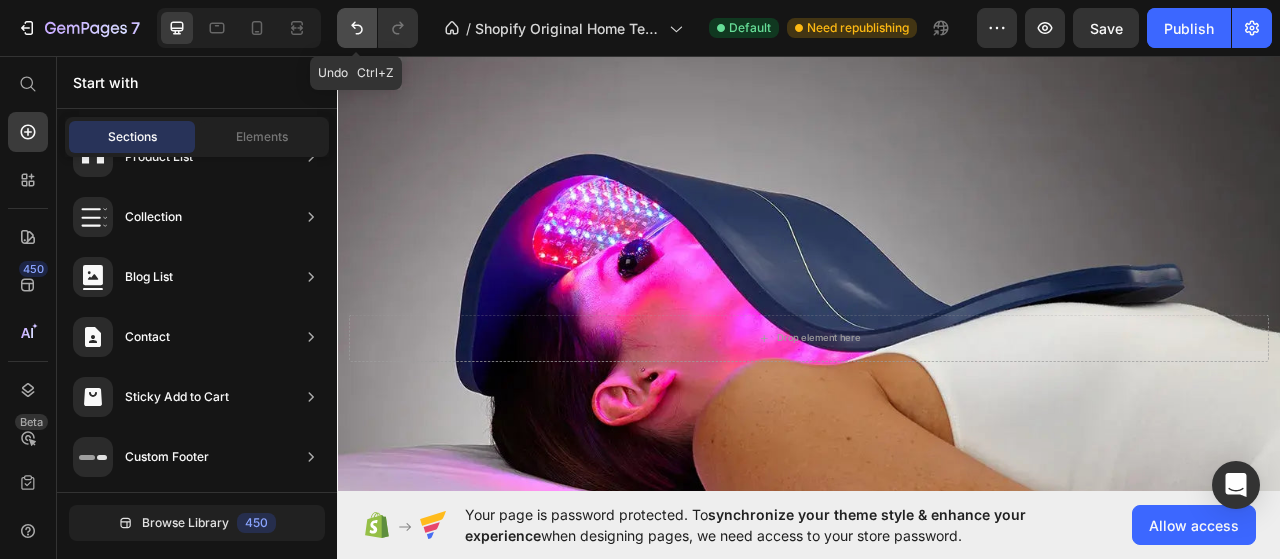 drag, startPoint x: 362, startPoint y: 14, endPoint x: 390, endPoint y: 167, distance: 155.54099 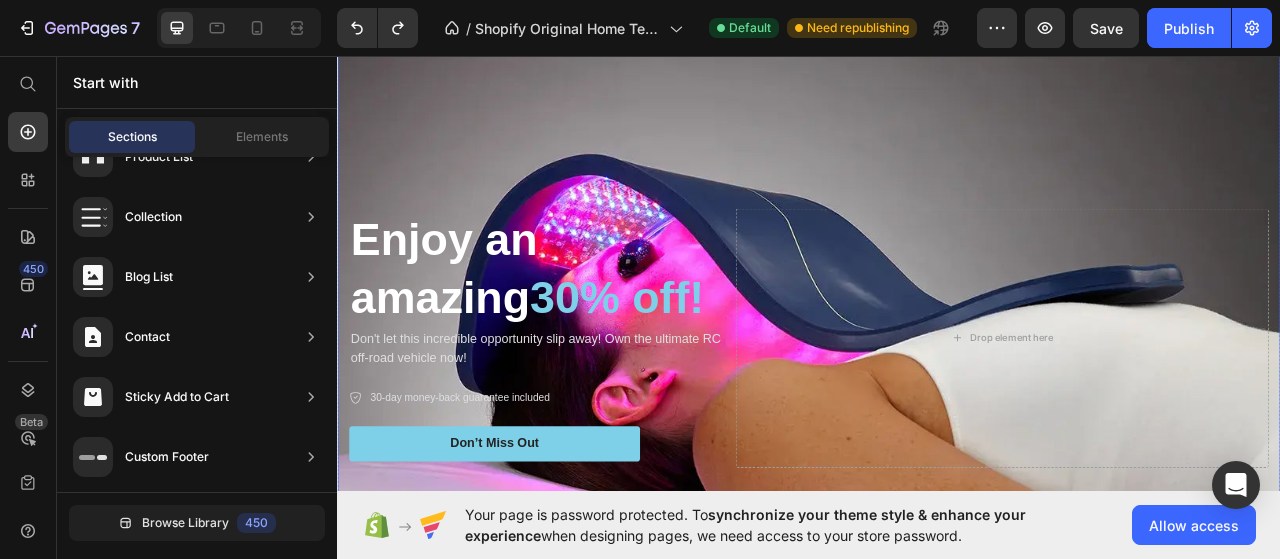 click at bounding box center [937, 417] 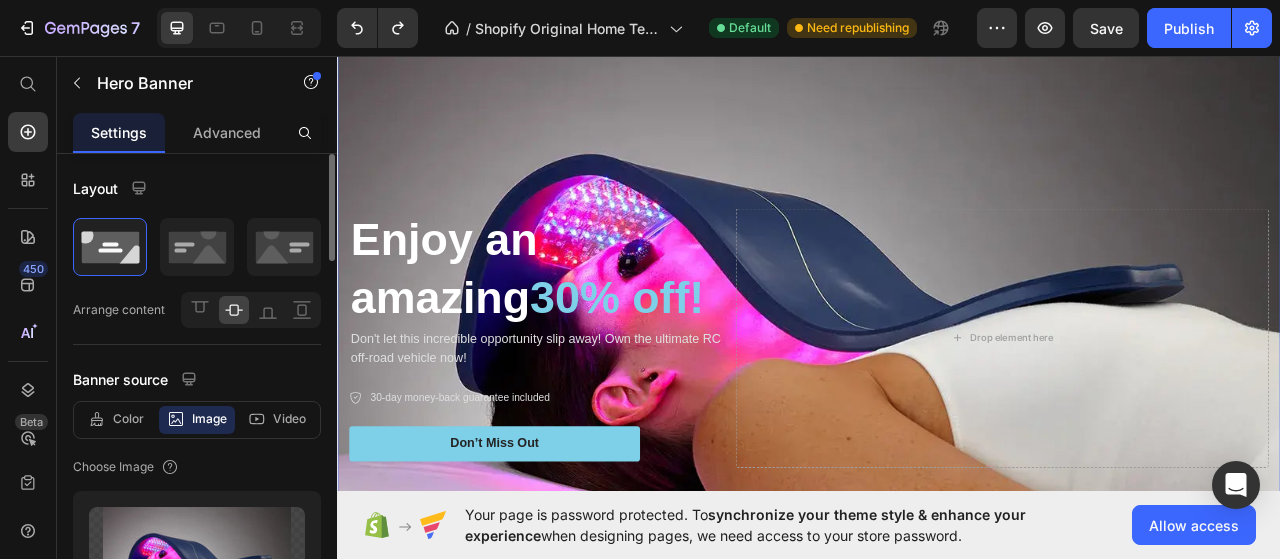 click at bounding box center [937, 417] 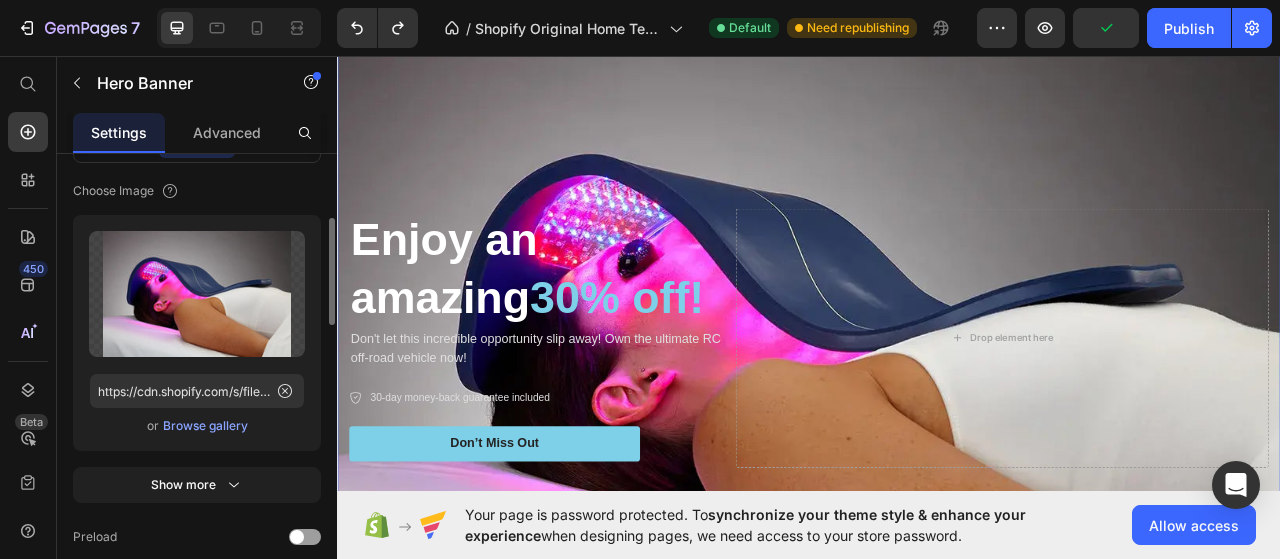 scroll, scrollTop: 277, scrollLeft: 0, axis: vertical 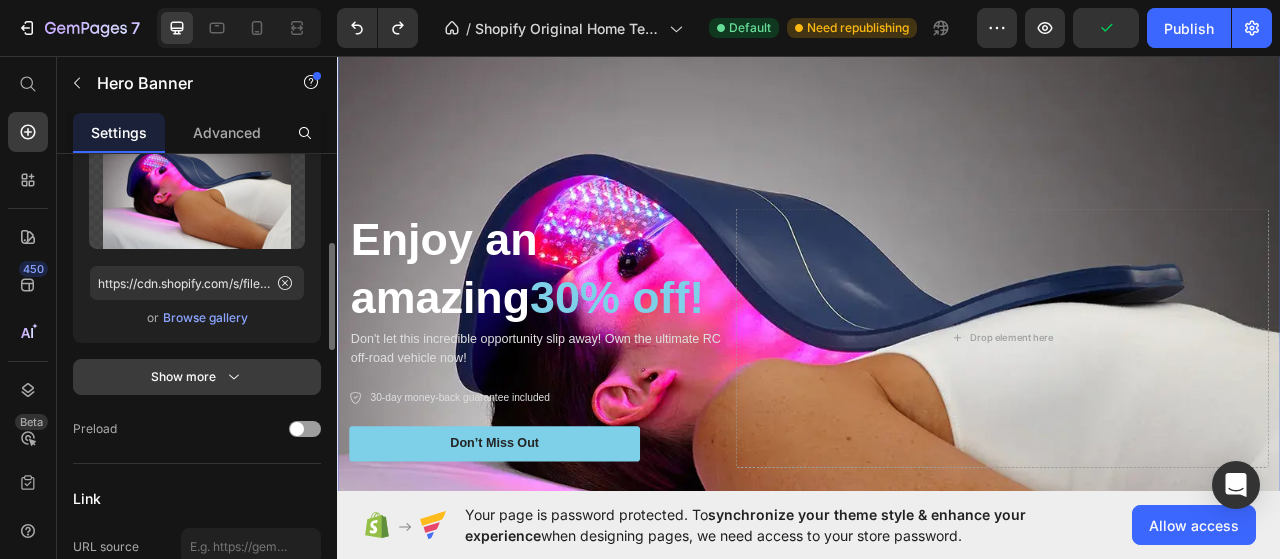 click on "Show more" at bounding box center (197, 377) 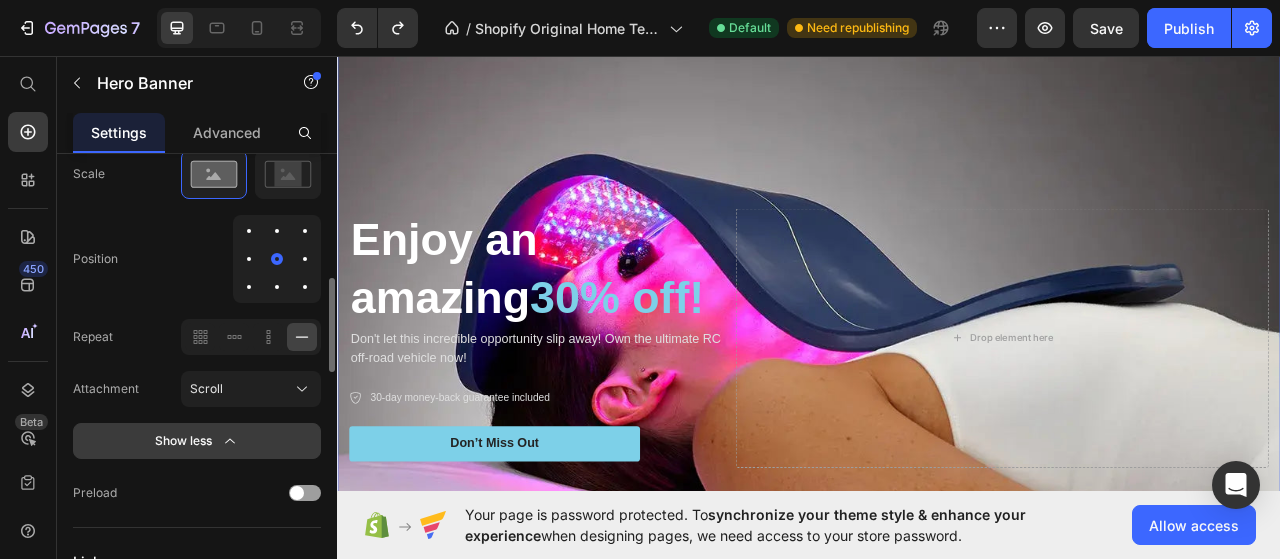scroll, scrollTop: 596, scrollLeft: 0, axis: vertical 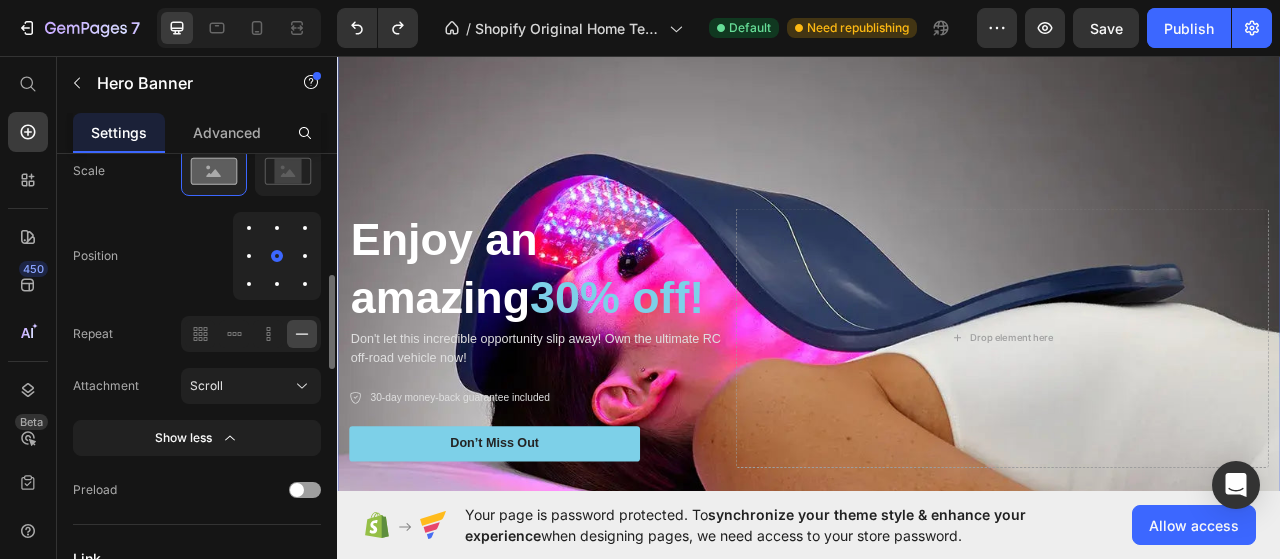 drag, startPoint x: 280, startPoint y: 253, endPoint x: 297, endPoint y: 253, distance: 17 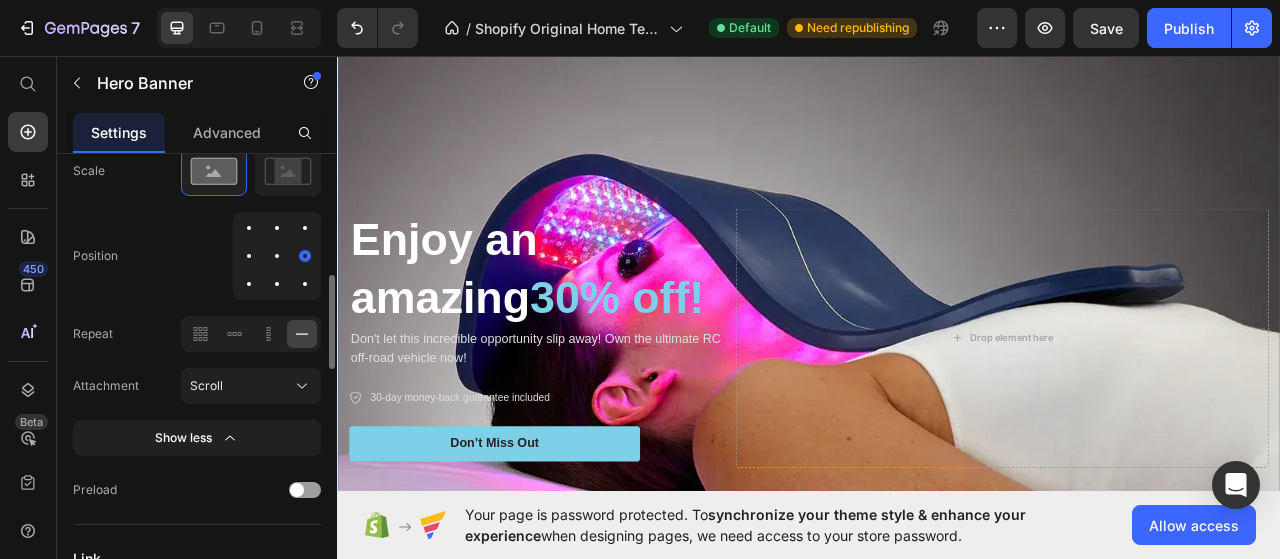 drag, startPoint x: 304, startPoint y: 254, endPoint x: 279, endPoint y: 251, distance: 25.179358 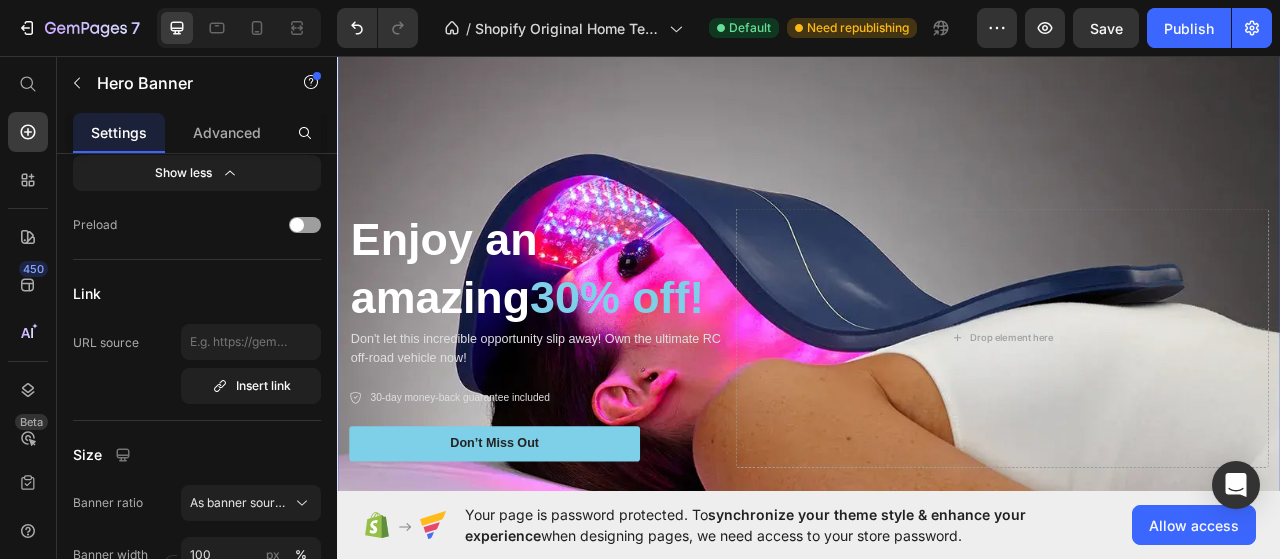 scroll, scrollTop: 949, scrollLeft: 0, axis: vertical 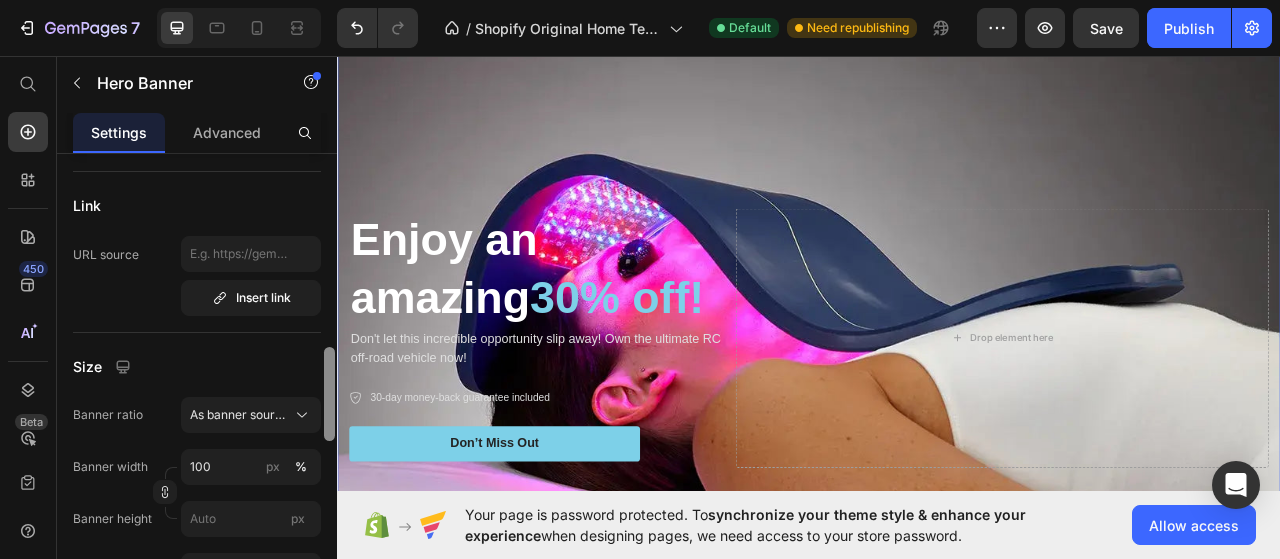 drag, startPoint x: 334, startPoint y: 329, endPoint x: 330, endPoint y: 401, distance: 72.11102 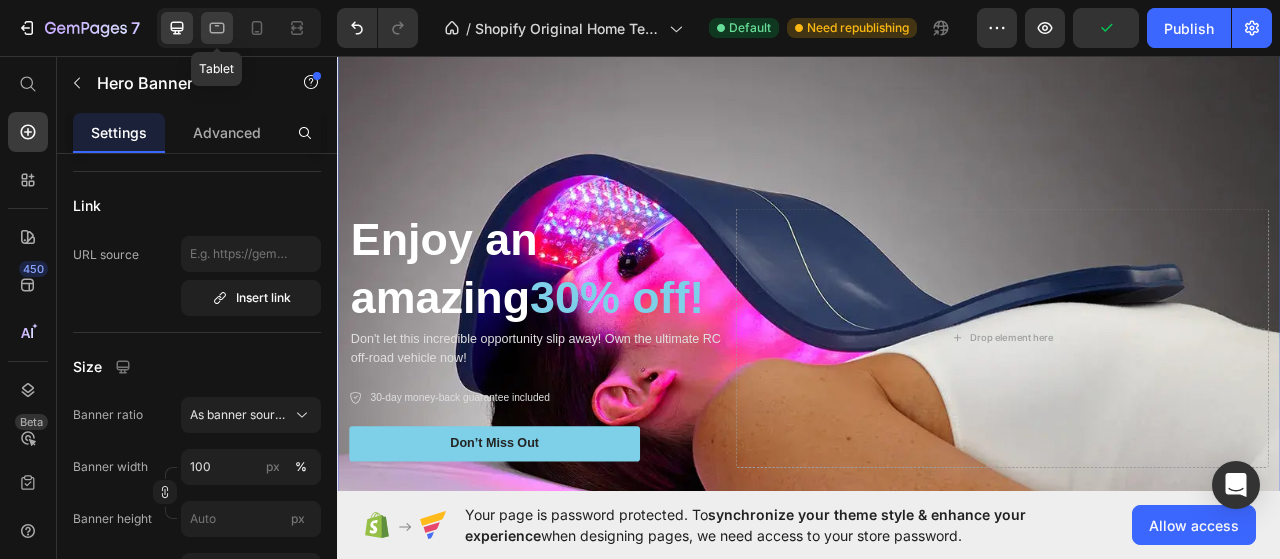 click 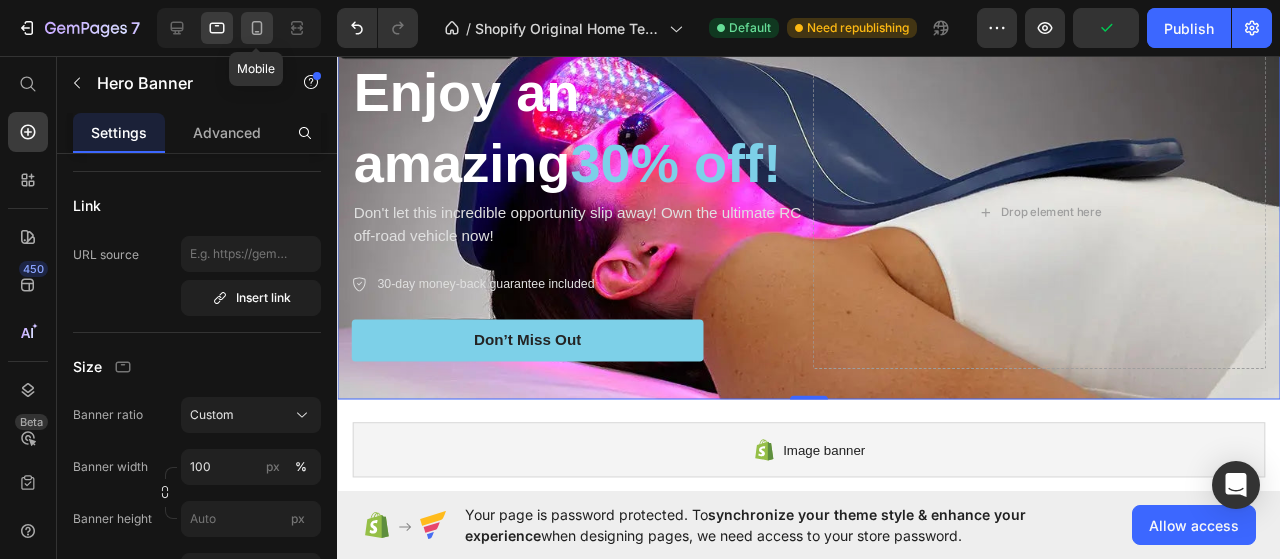 scroll, scrollTop: 0, scrollLeft: 0, axis: both 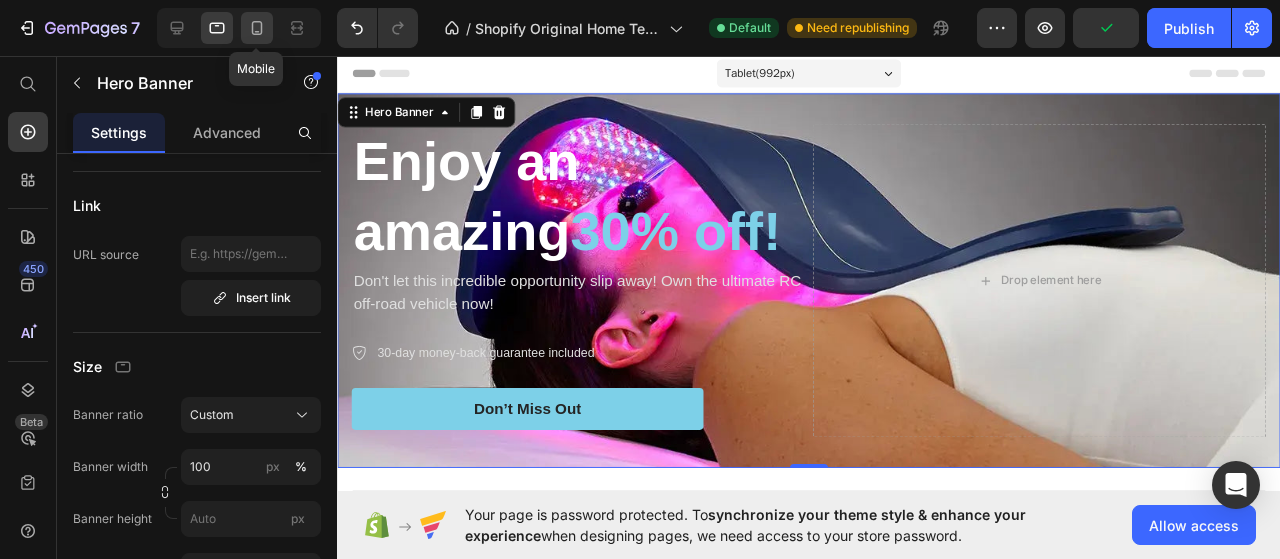 click 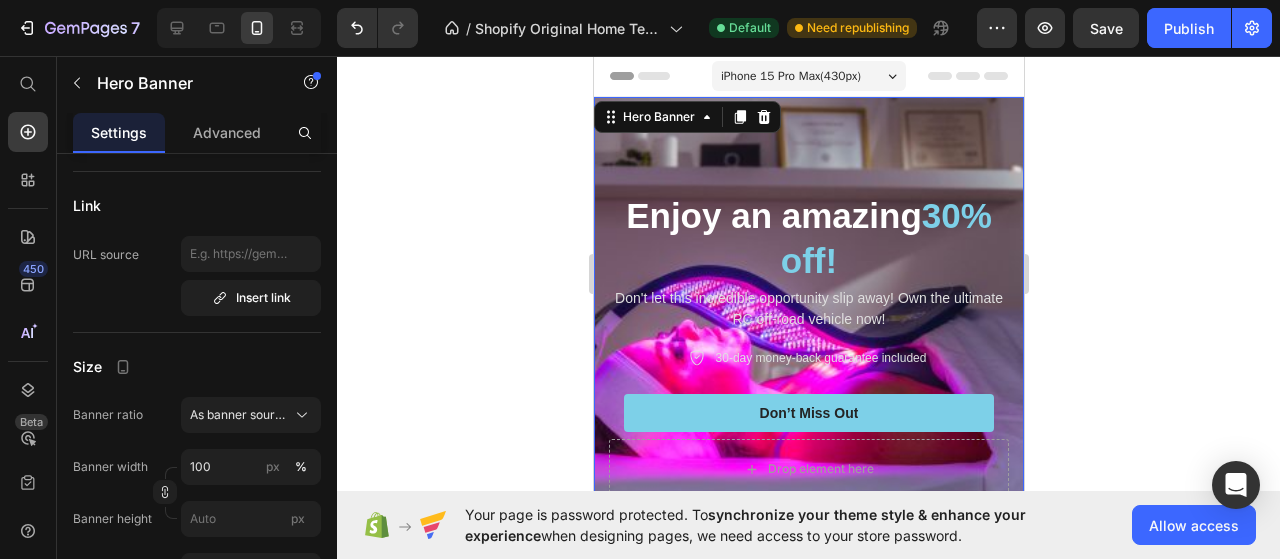 click on "Enjoy an amazing  30% off! Heading Don't let this incredible opportunity slip away! Own the ultimate RC off-road vehicle now! Text Block
30-day money-back guarantee included  Item List Don’t Miss Out Button
Drop element here Row" at bounding box center [808, 345] 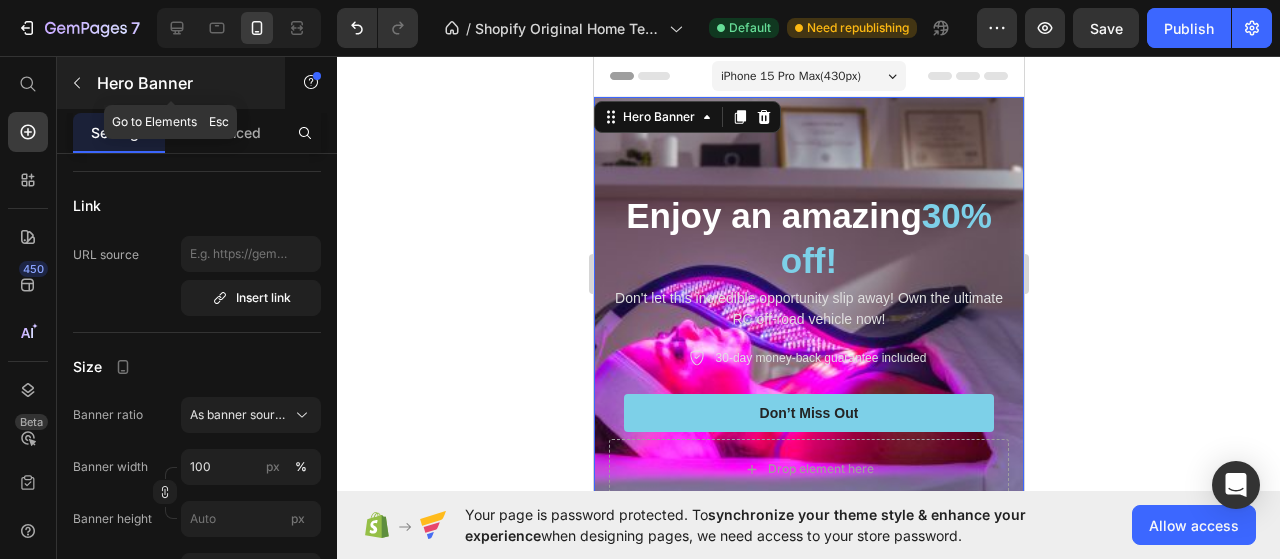 click 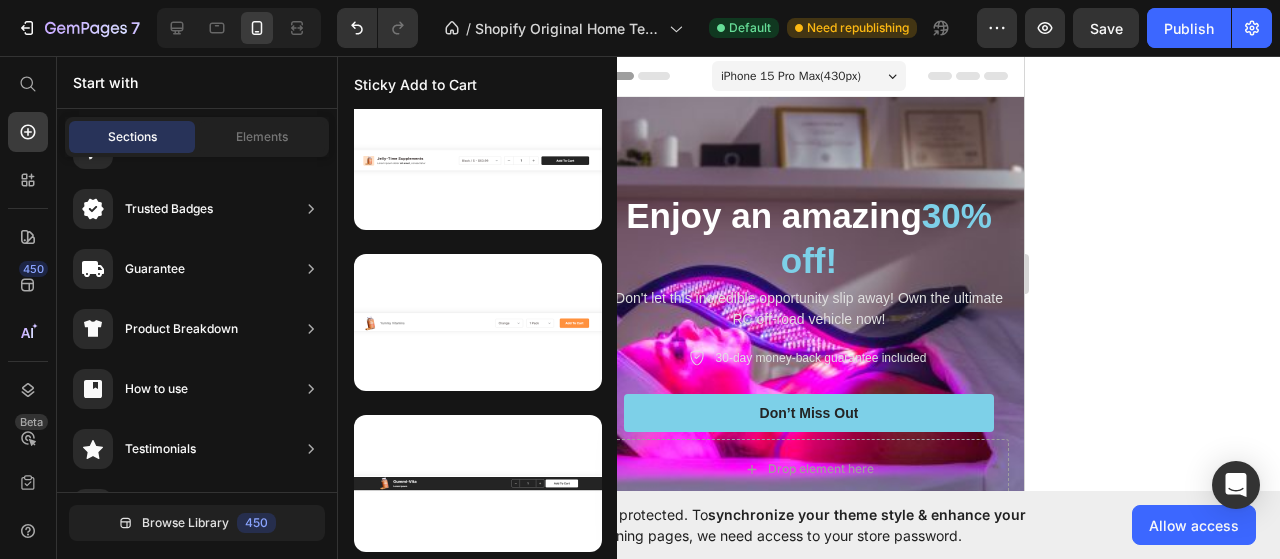 scroll, scrollTop: 0, scrollLeft: 0, axis: both 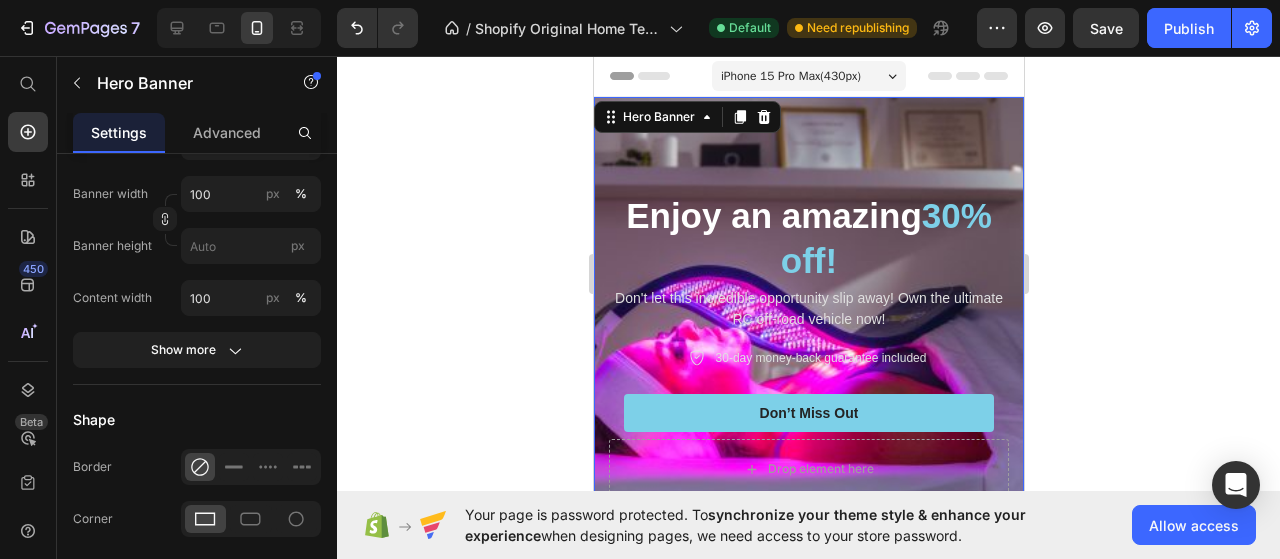 click at bounding box center (808, 312) 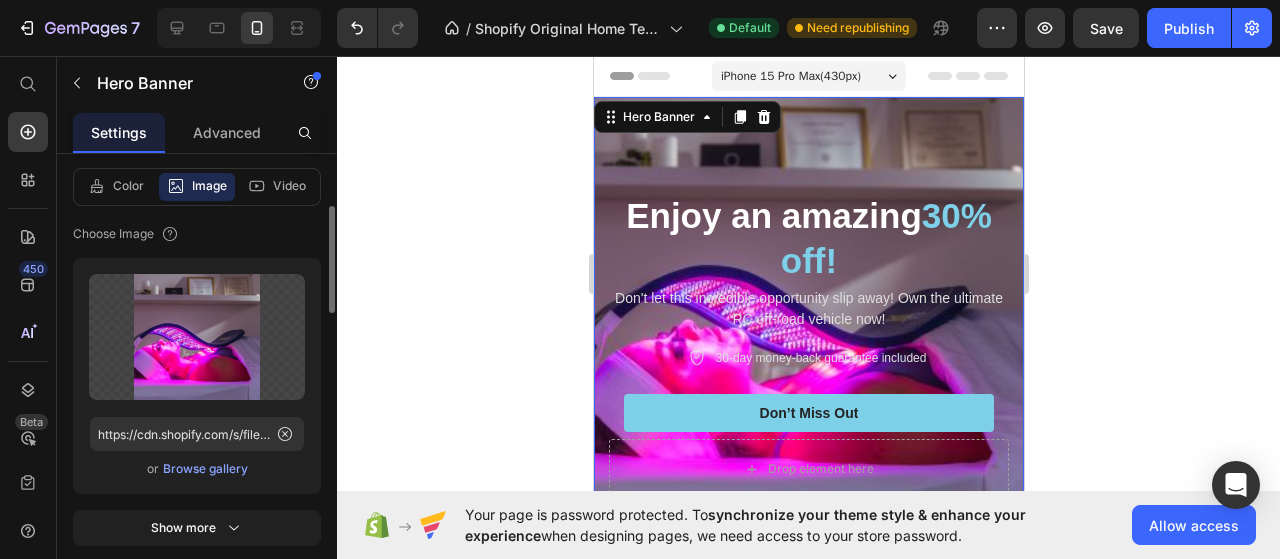 scroll, scrollTop: 232, scrollLeft: 0, axis: vertical 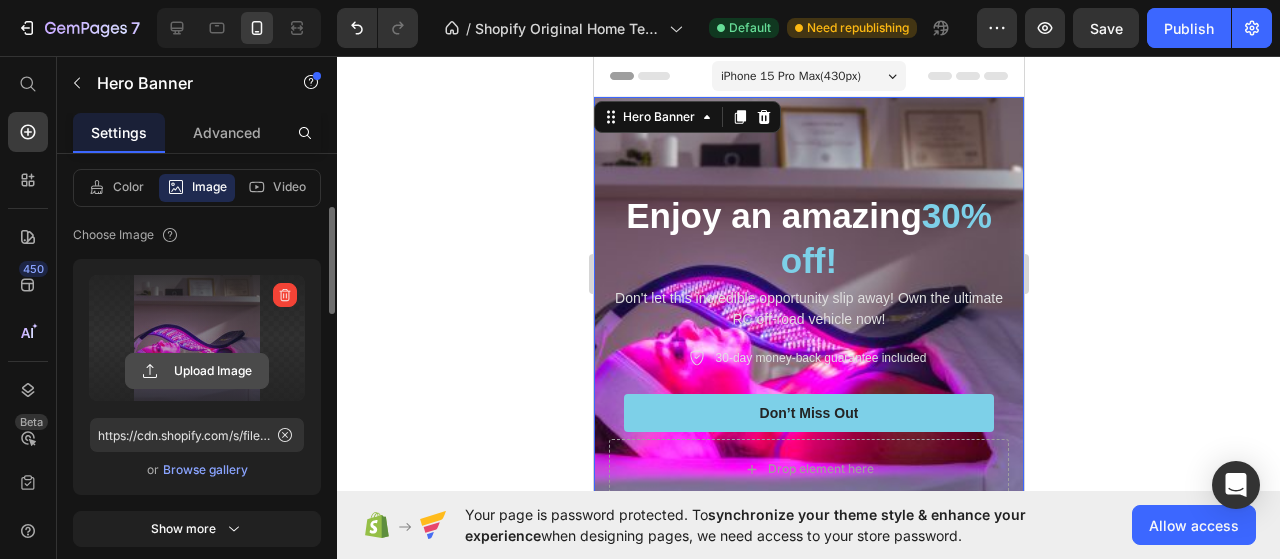 click 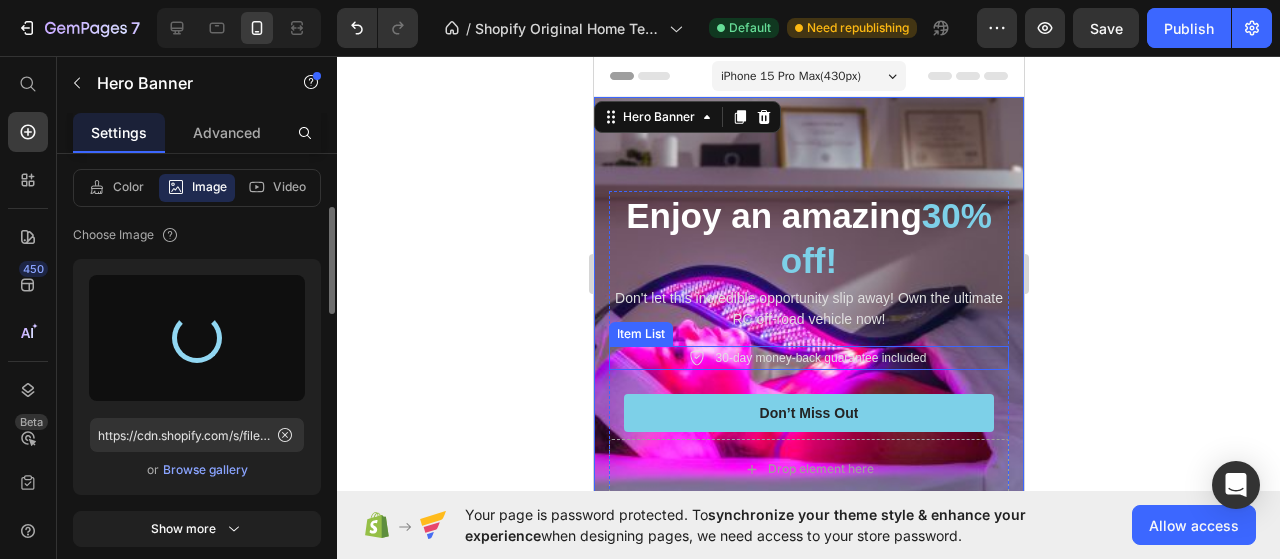 type on "https://cdn.shopify.com/s/files/1/0908/9833/4069/files/gempages_575094485759820912-4c37aa6e-985e-4747-bd4d-2921390d71b8.jpg" 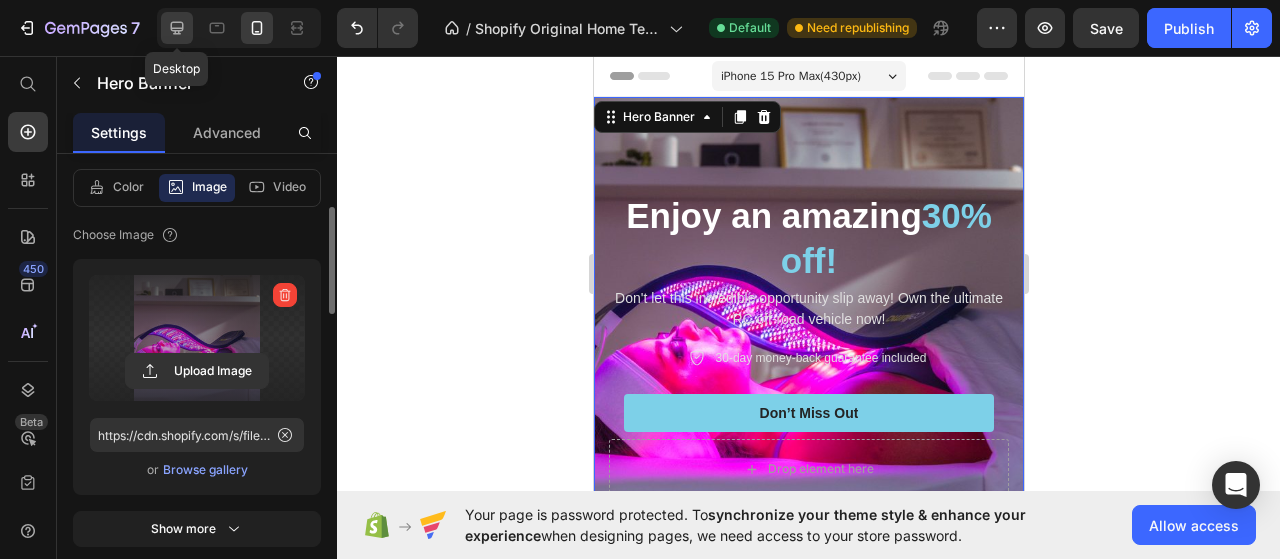 click 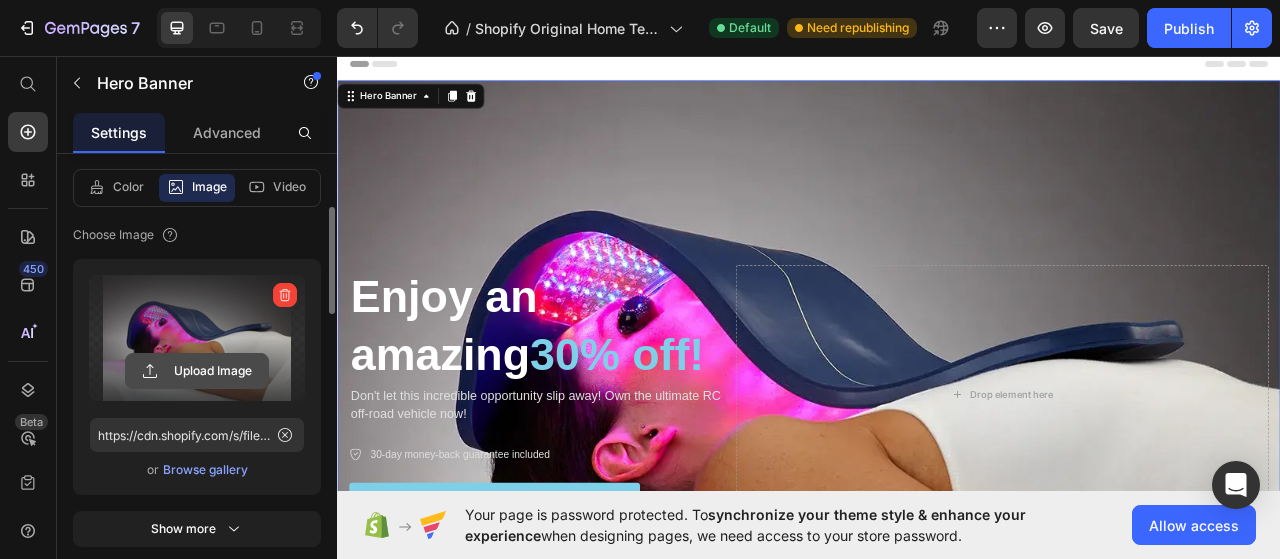 click 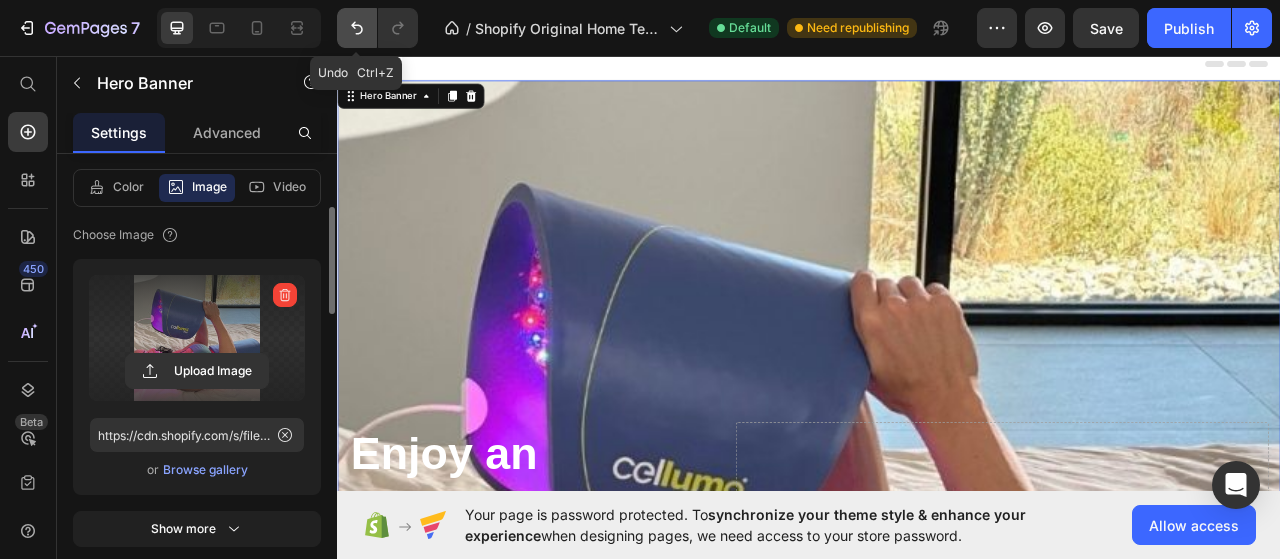 click 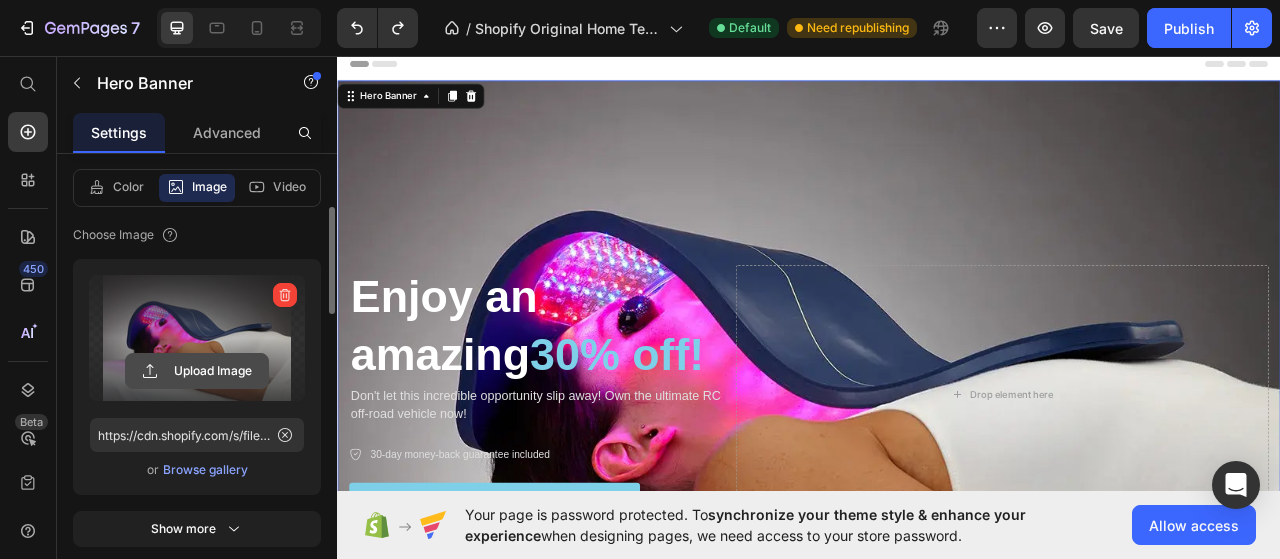 click 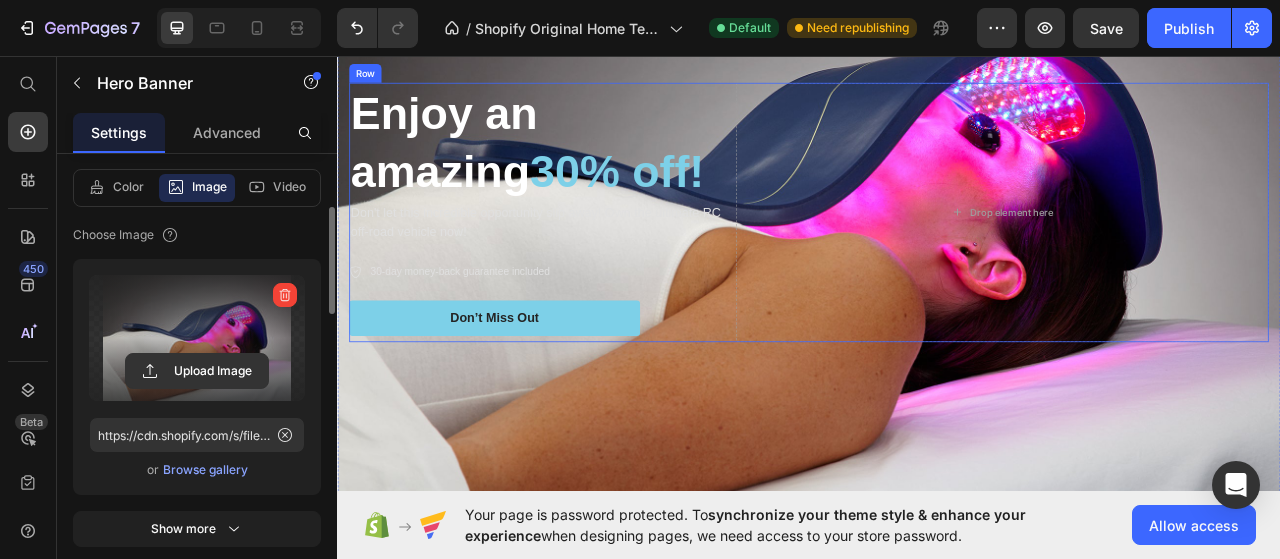 scroll, scrollTop: 233, scrollLeft: 0, axis: vertical 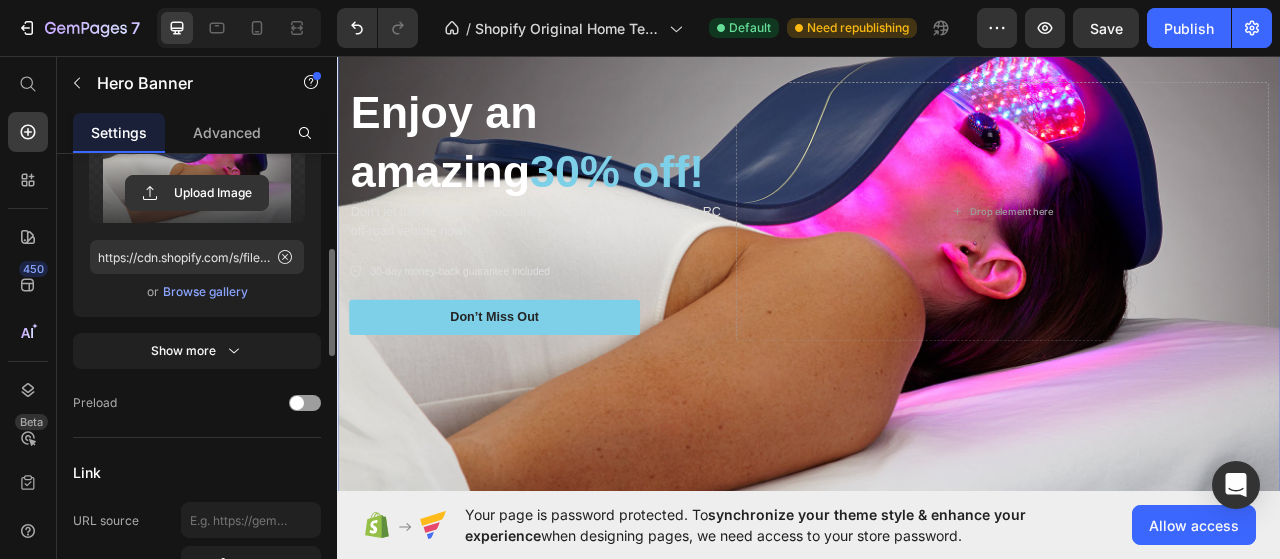 click on "Color Image Video  Choose Image  Upload Image https://cdn.shopify.com/s/files/1/0908/9833/4069/files/gempages_575094485759820912-8a8c6d6e-73b3-4b5a-8bf5-3e88908ecc7a.jpg  or   Browse gallery  Show more" 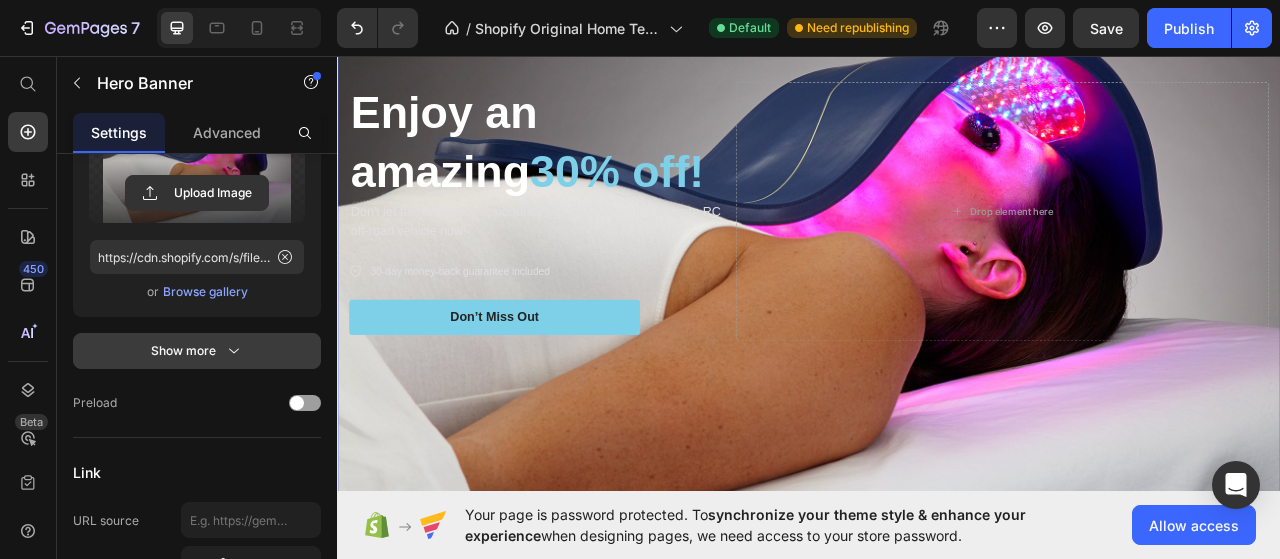 click on "Show more" at bounding box center (197, 351) 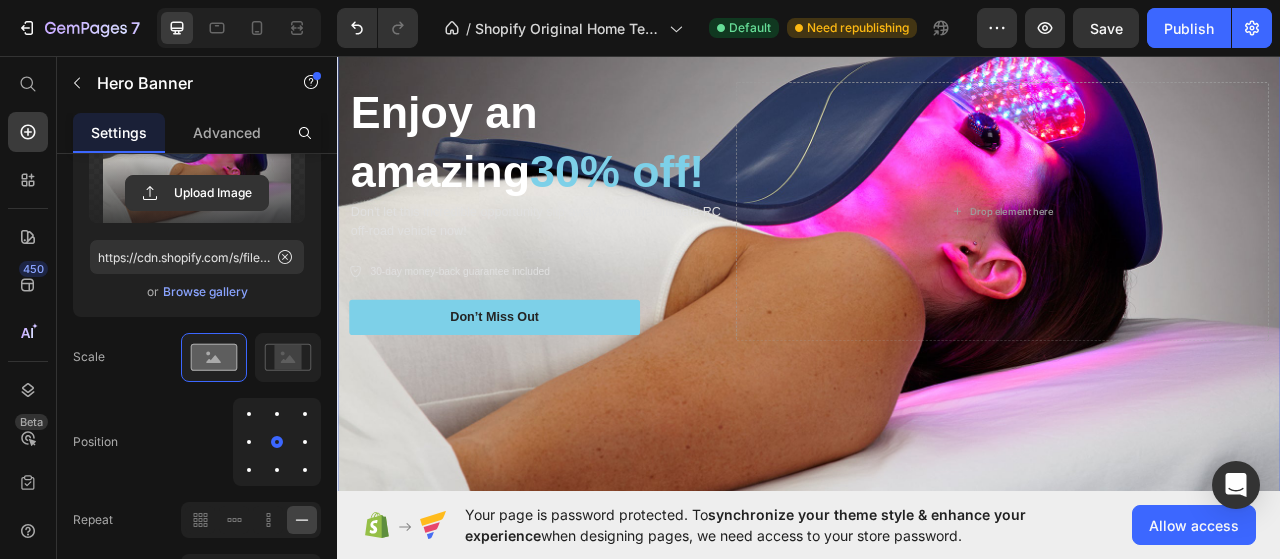 click at bounding box center (305, 442) 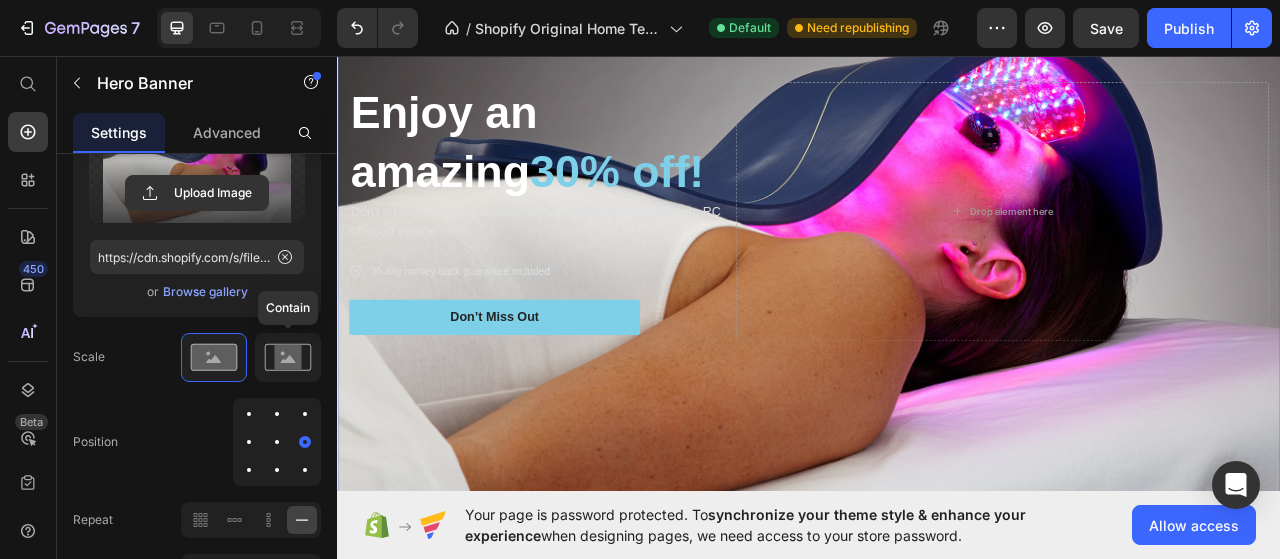 click 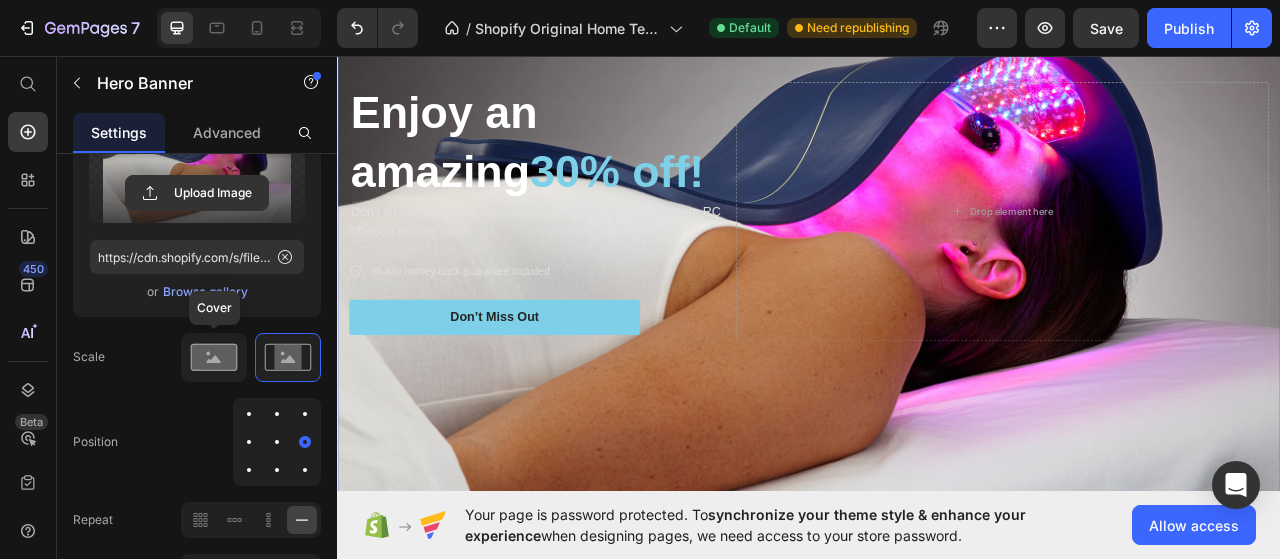 click 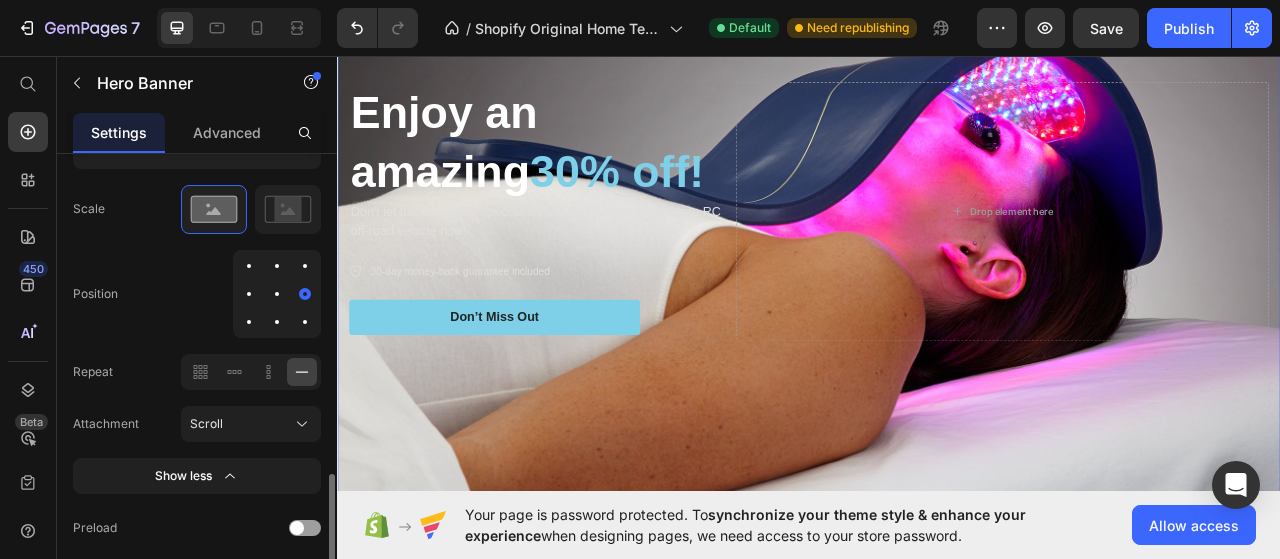 scroll, scrollTop: 778, scrollLeft: 0, axis: vertical 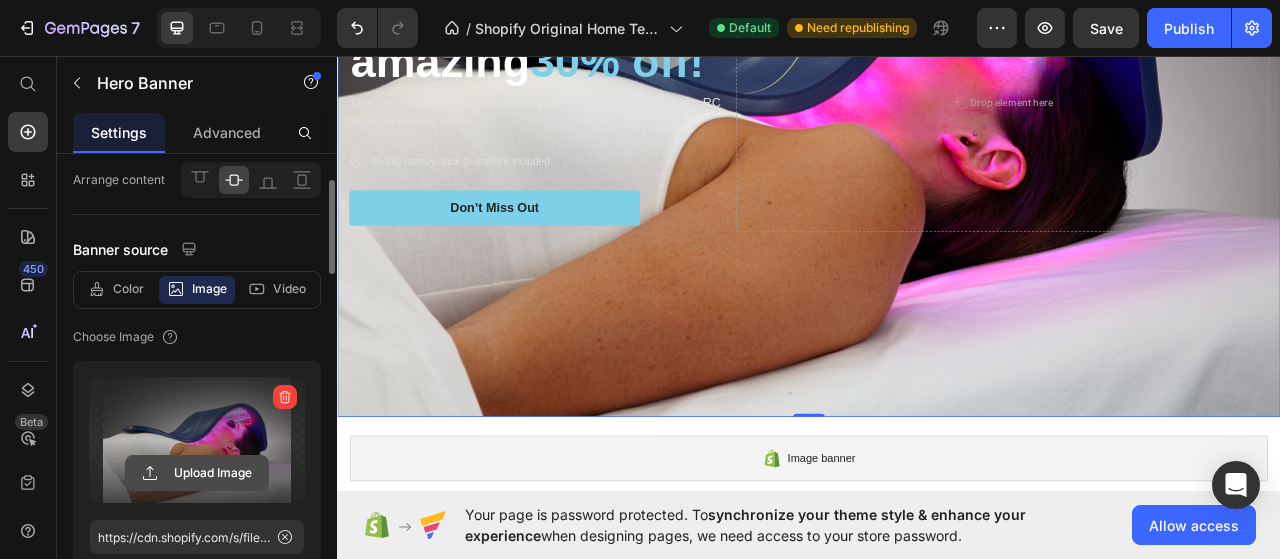 click 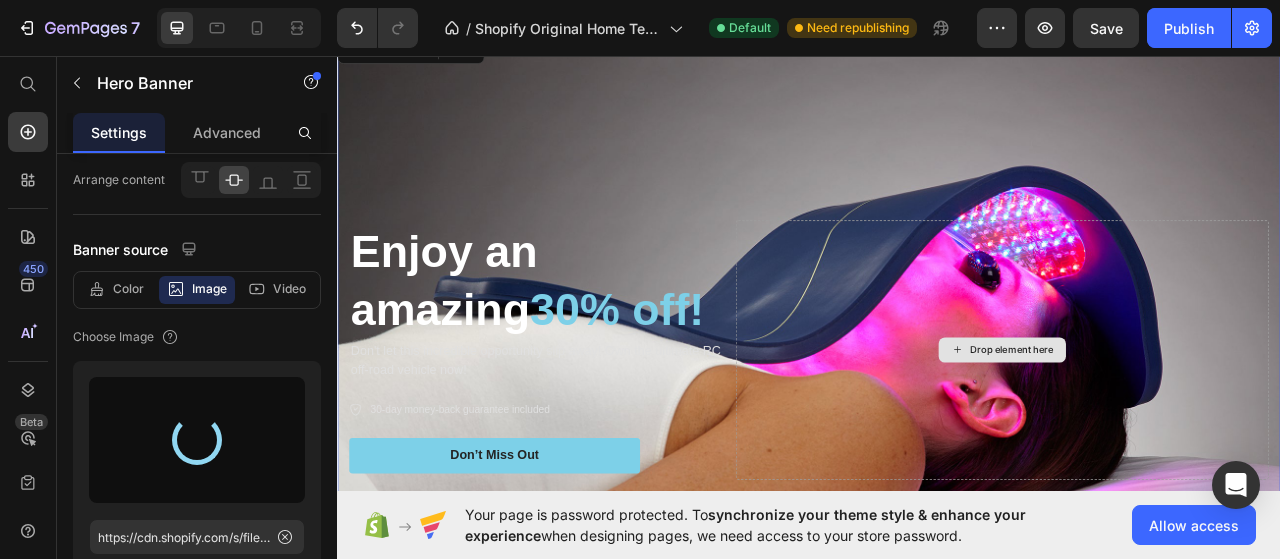 scroll, scrollTop: 252, scrollLeft: 0, axis: vertical 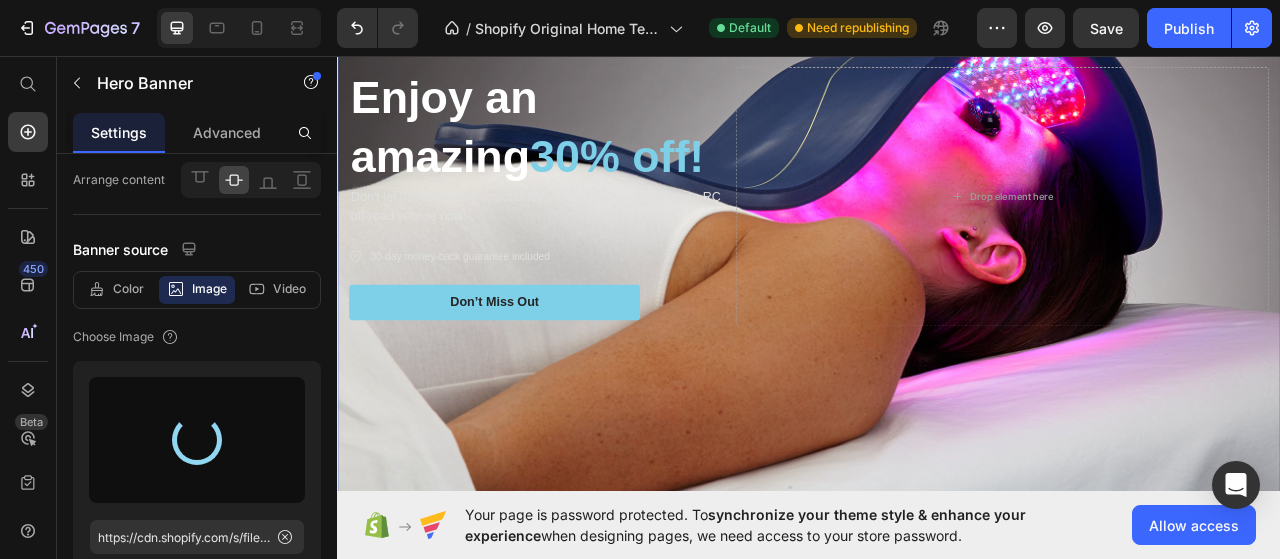 type on "https://cdn.shopify.com/s/files/1/0908/9833/4069/files/gempages_575094485759820912-6454fc86-73ff-4905-a218-e4d539644239.jpg" 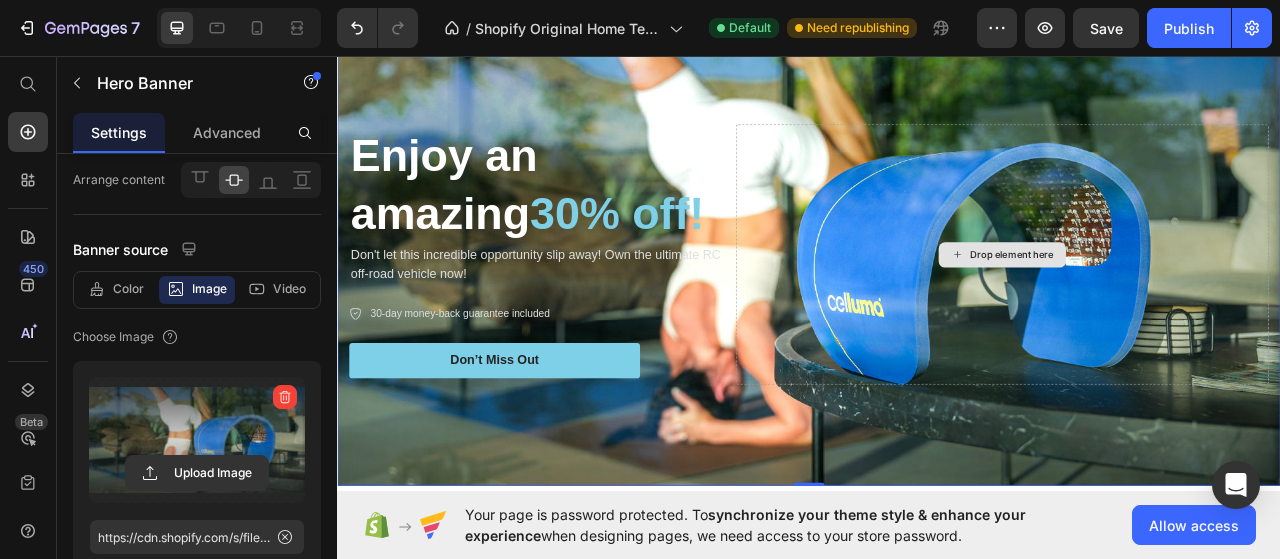 scroll, scrollTop: 79, scrollLeft: 0, axis: vertical 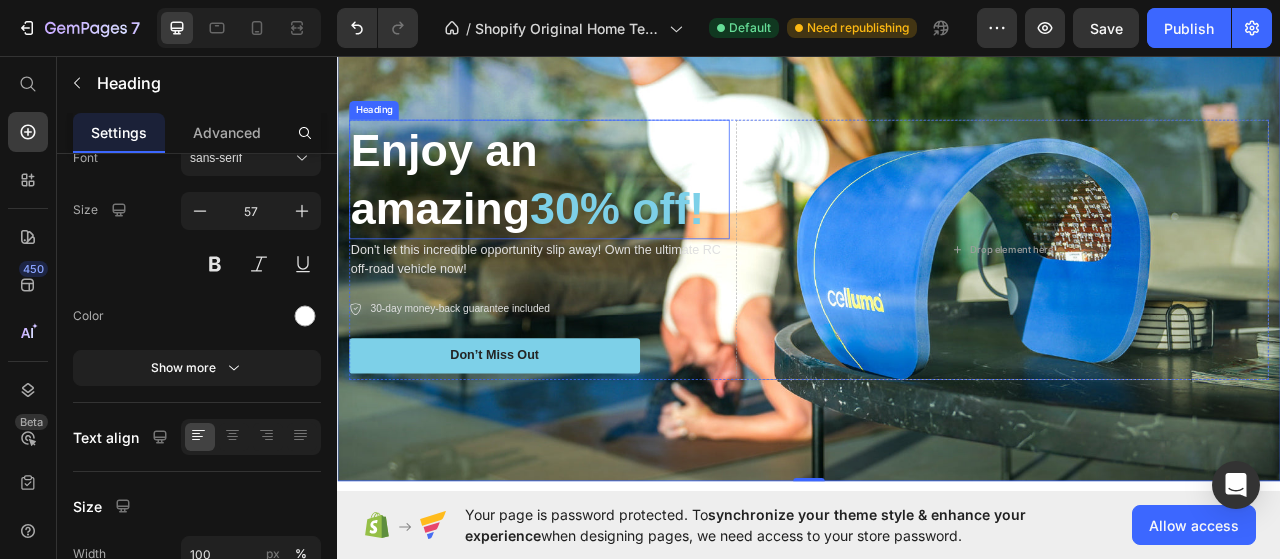click on "Enjoy an amazing  30% off!" at bounding box center [594, 215] 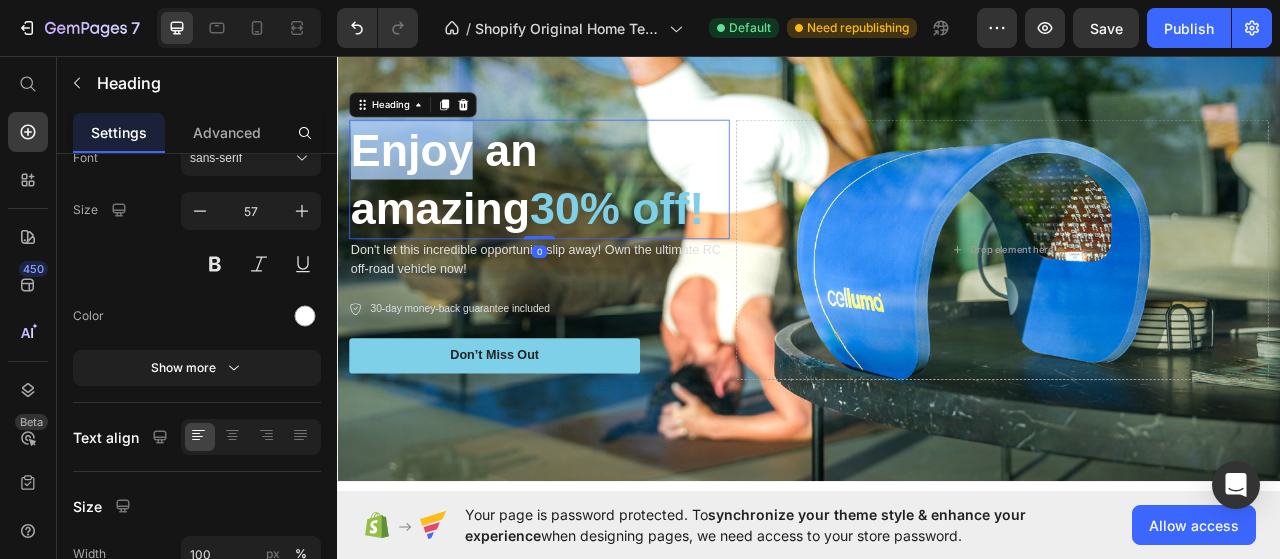 scroll, scrollTop: 0, scrollLeft: 0, axis: both 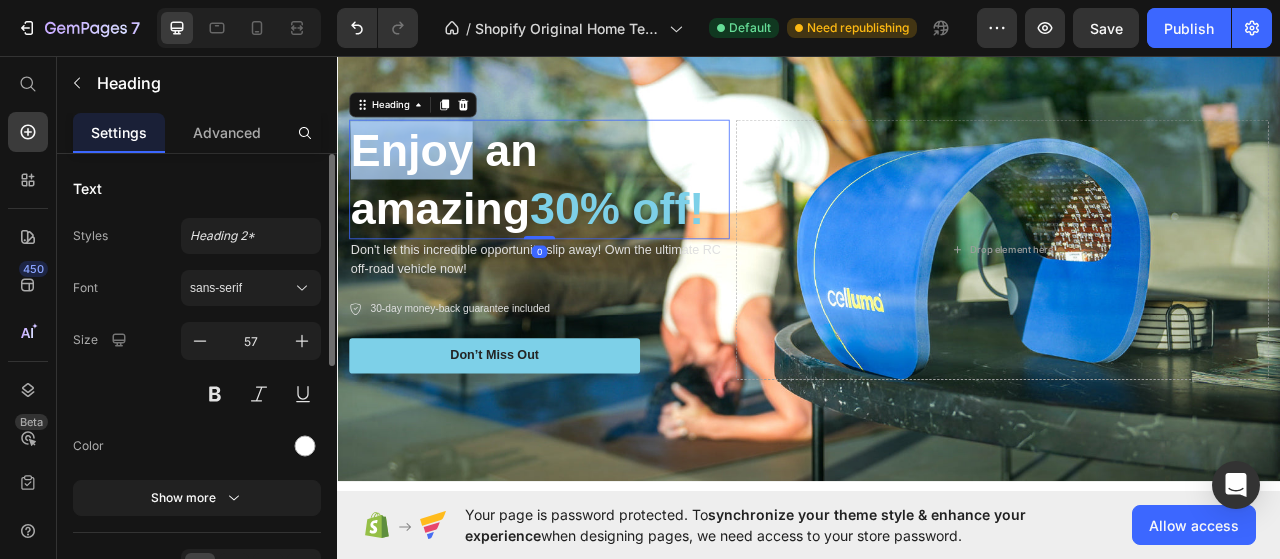 click on "Enjoy an amazing  30% off! Heading   0 Don't let this incredible opportunity slip away! Own the ultimate RC off-road vehicle now! Text Block
30-day money-back guarantee included  Item List Don’t Miss Out Button
Drop element here Row" at bounding box center [937, 304] 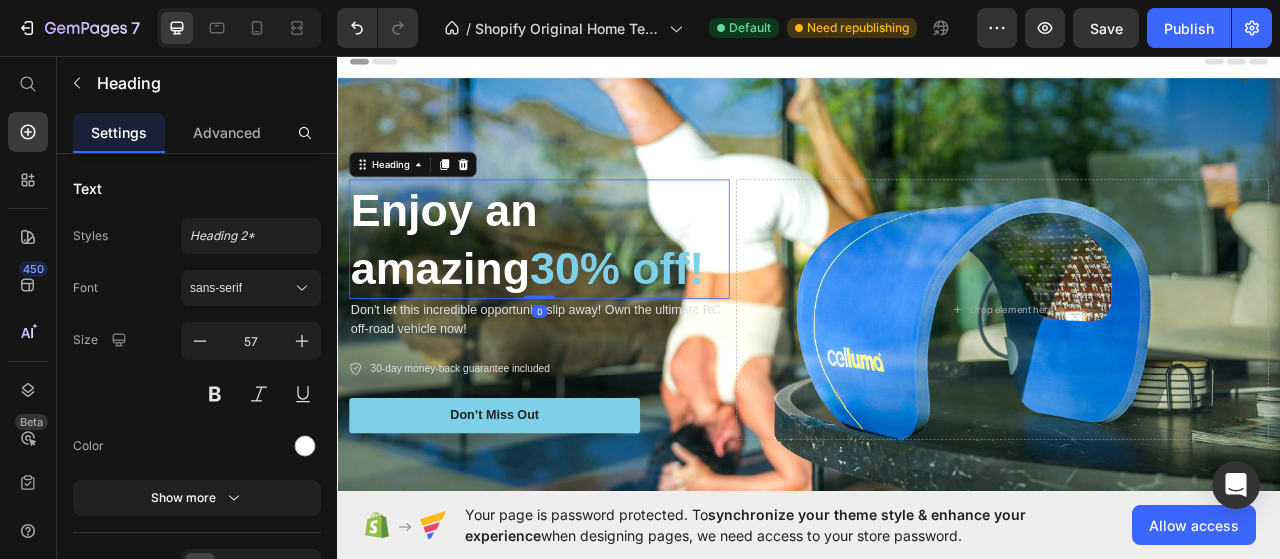 click on "30% off!" at bounding box center (693, 328) 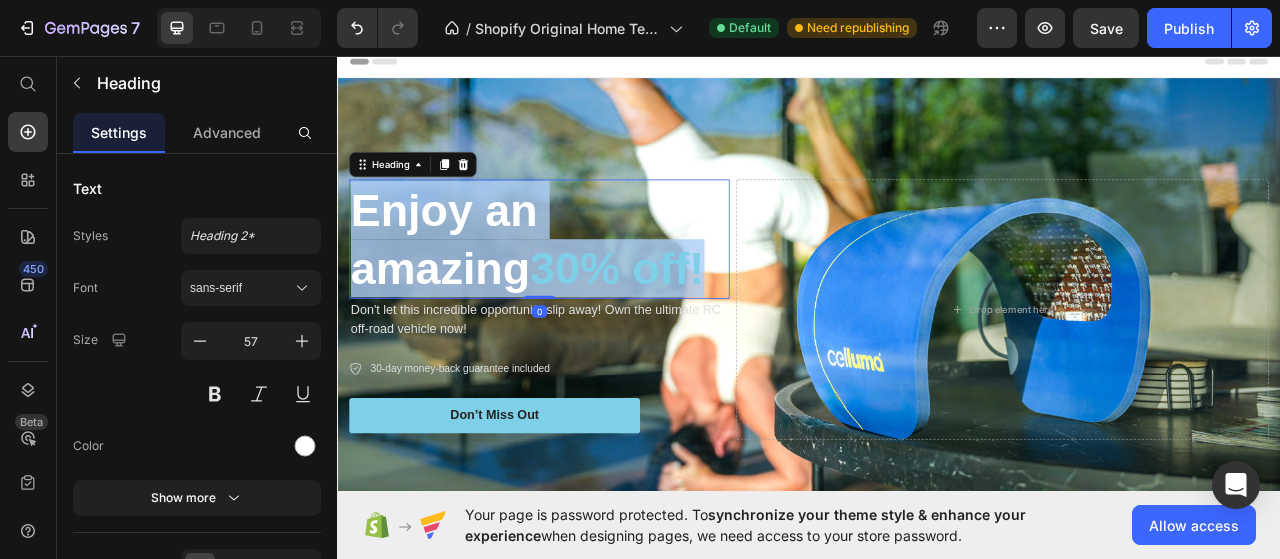 click on "30% off!" at bounding box center [693, 328] 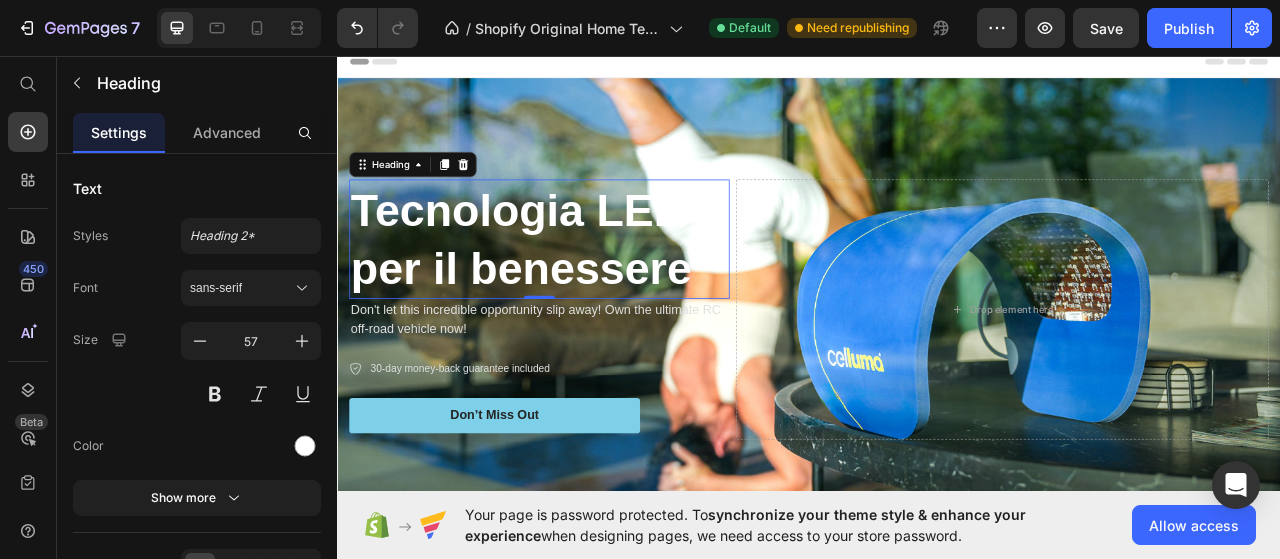 click on "Tecnologia LED per il benessere" at bounding box center [594, 291] 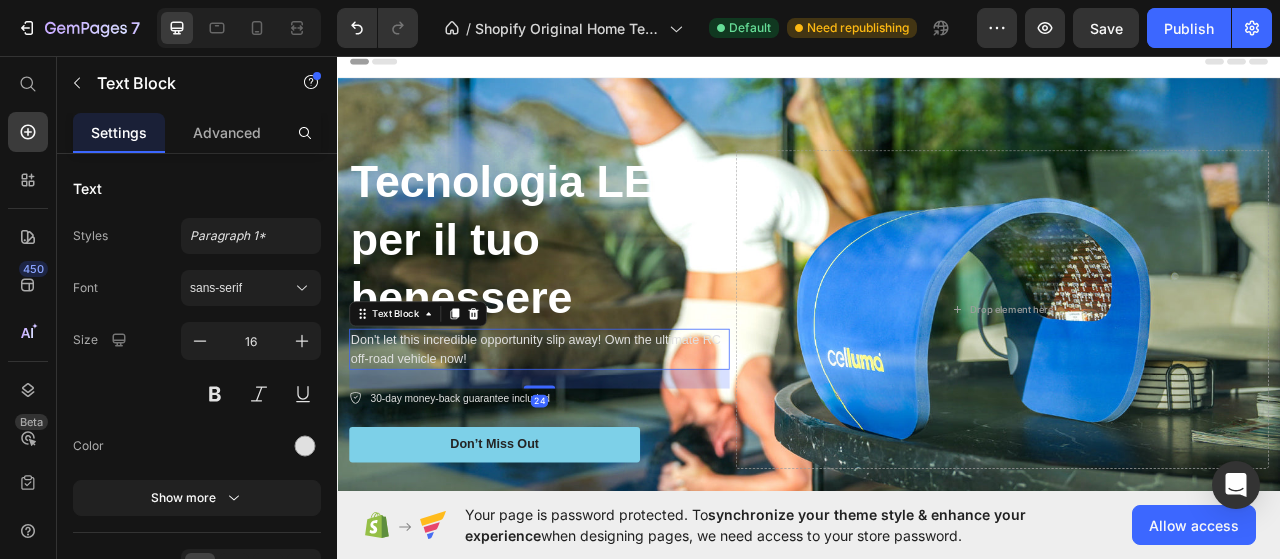 click on "Don't let this incredible opportunity slip away! Own the ultimate RC off-road vehicle now!" at bounding box center [594, 431] 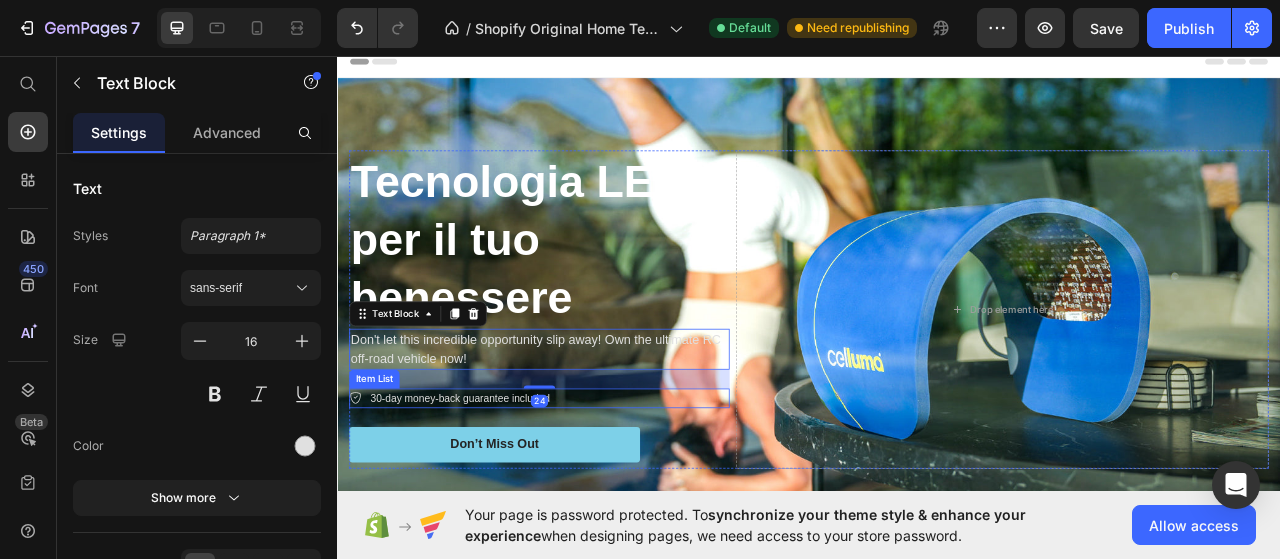 click on "30-day money-back guarantee included" at bounding box center (493, 494) 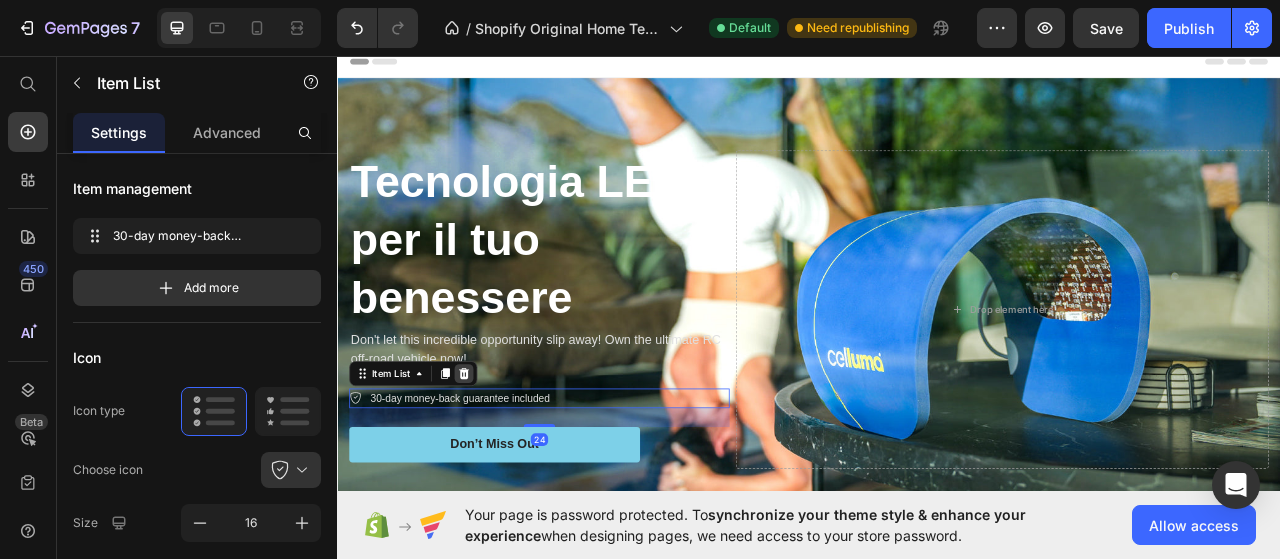 click 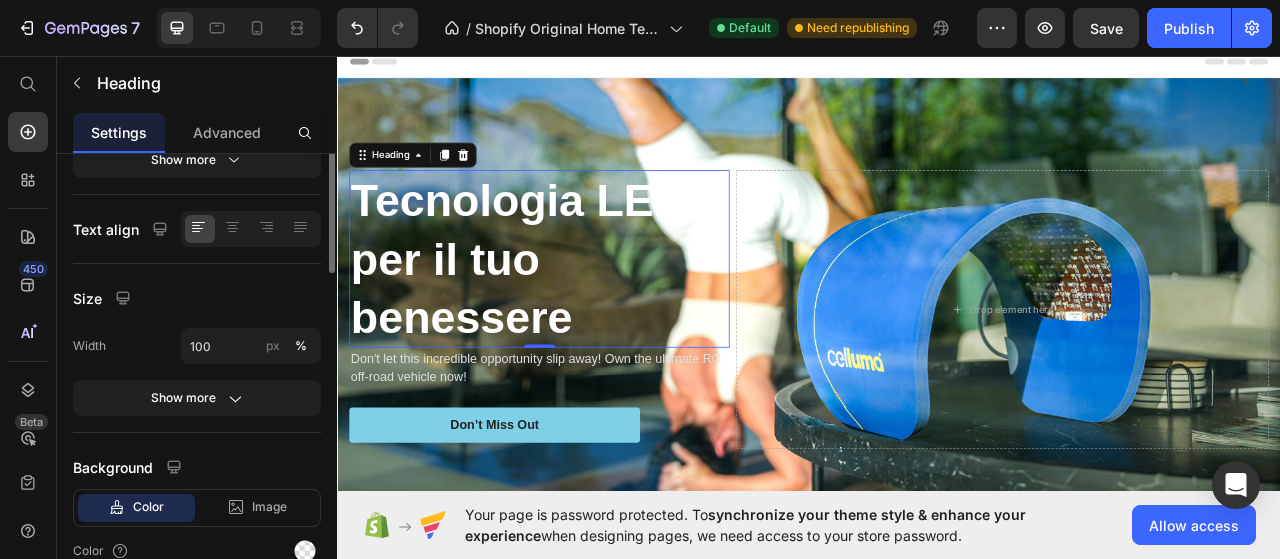 scroll, scrollTop: 0, scrollLeft: 0, axis: both 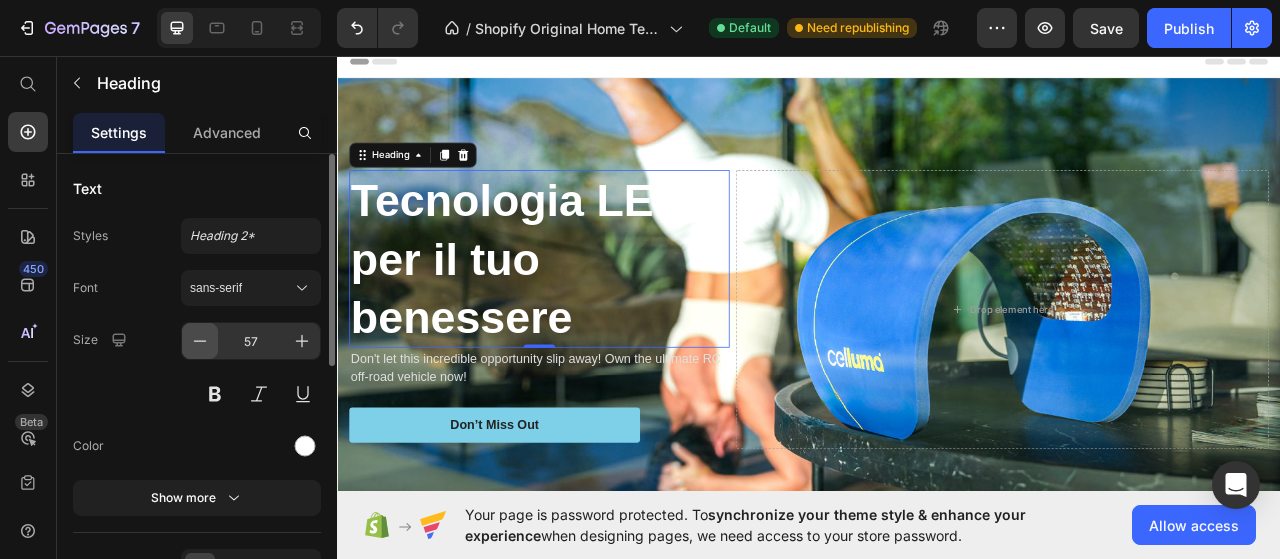 click 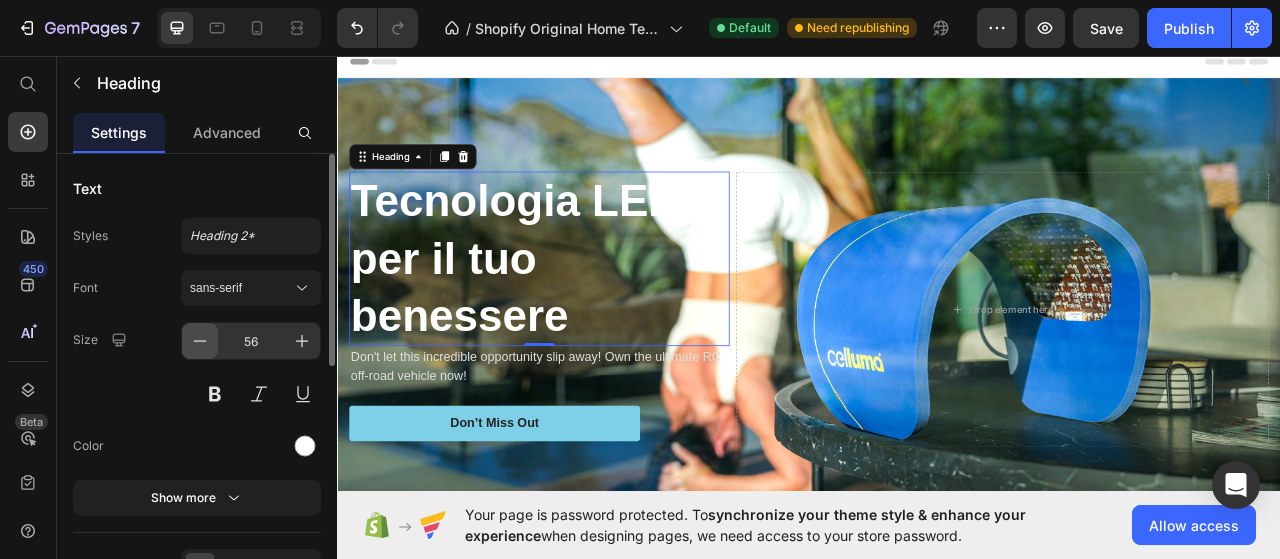 click 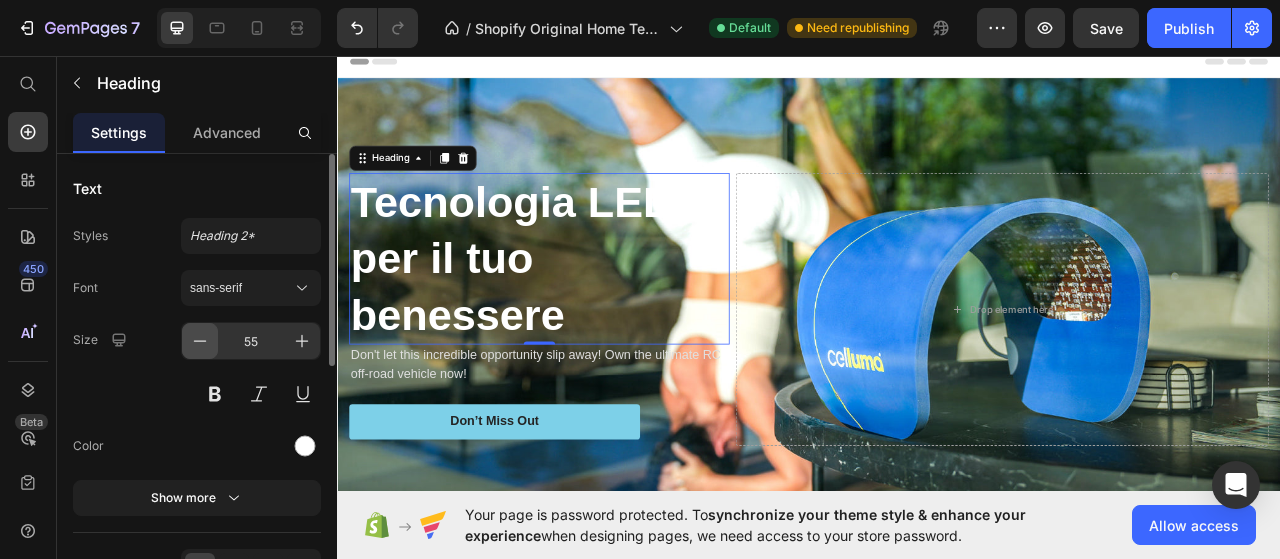 click 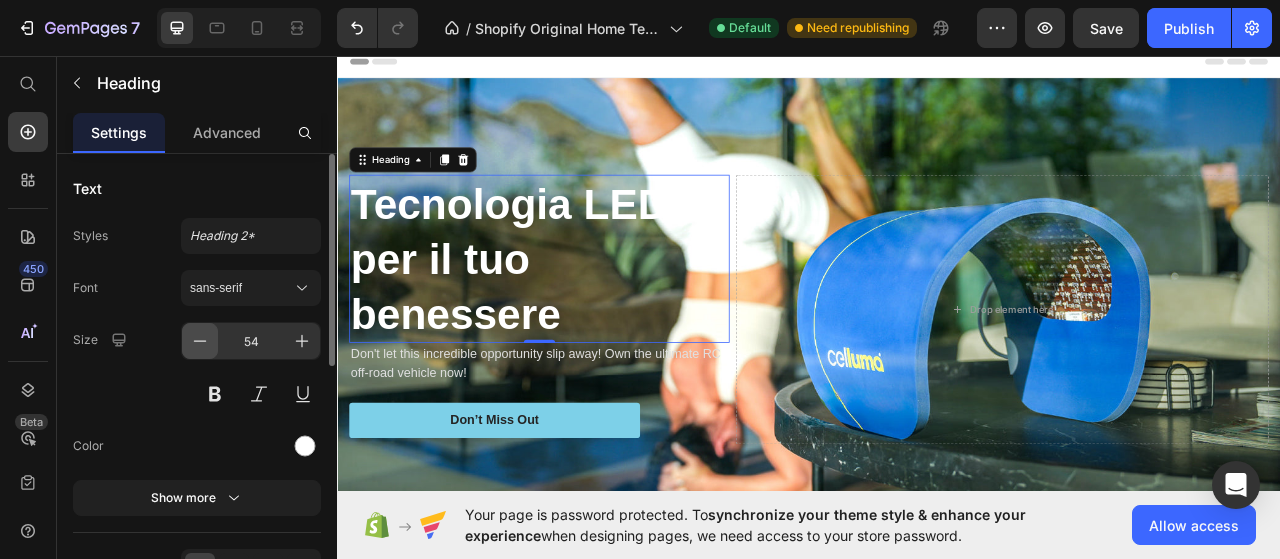 click 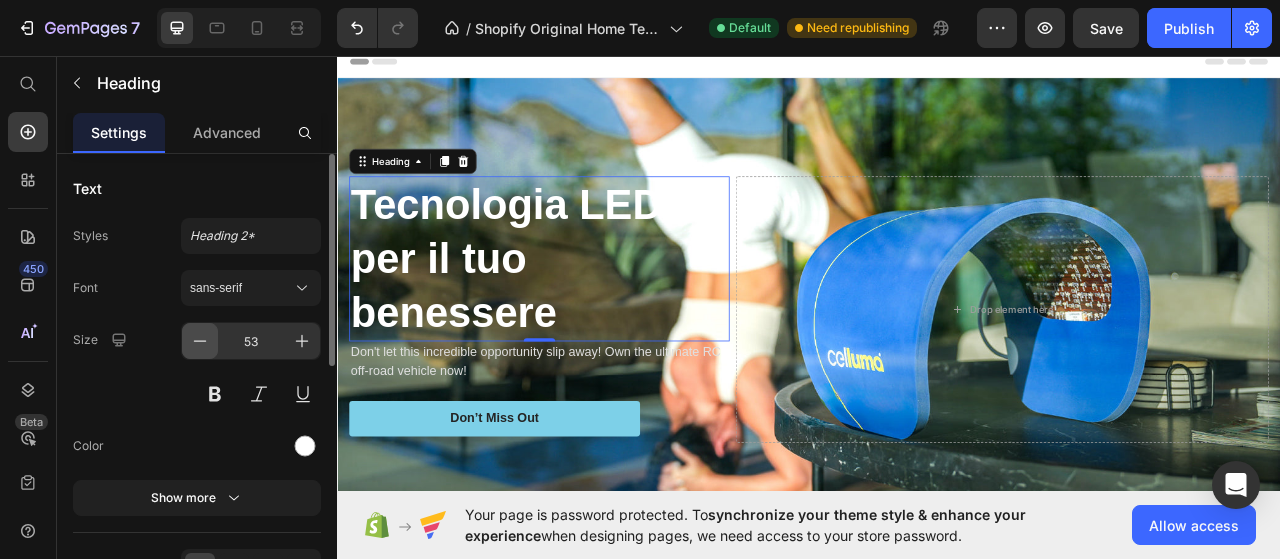 click 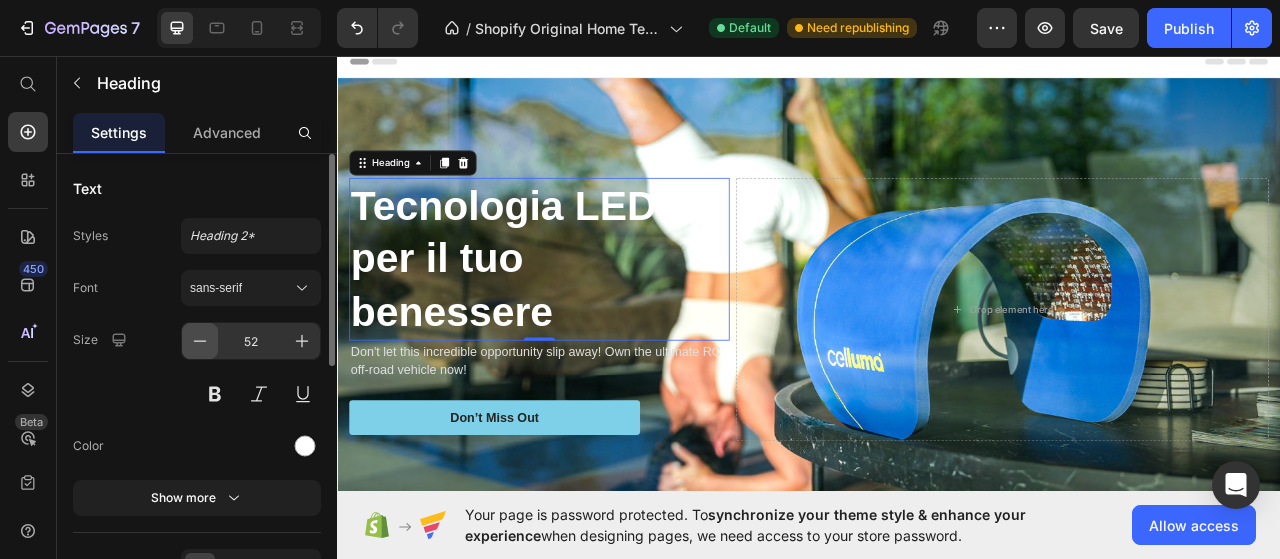 click 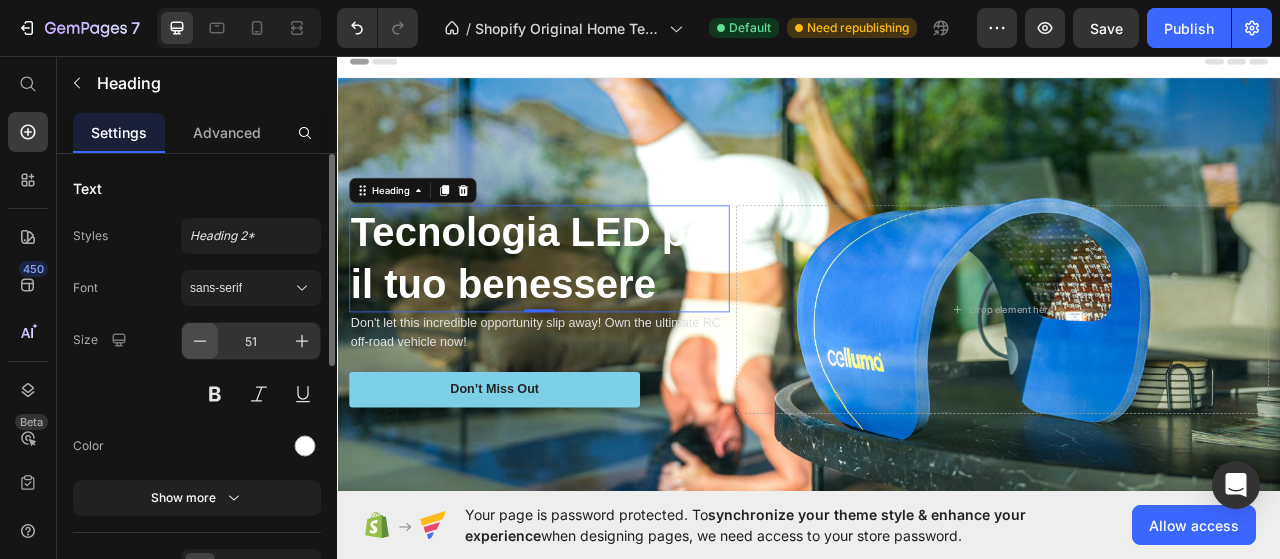 click 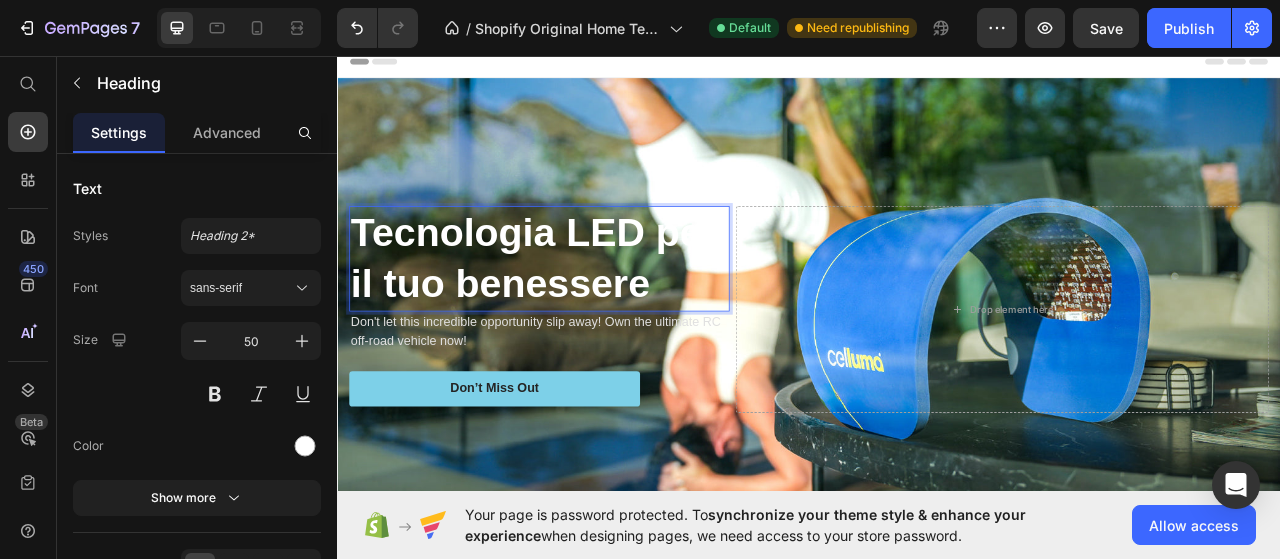 click on "Tecnologia LED per il tuo benessere" at bounding box center [594, 316] 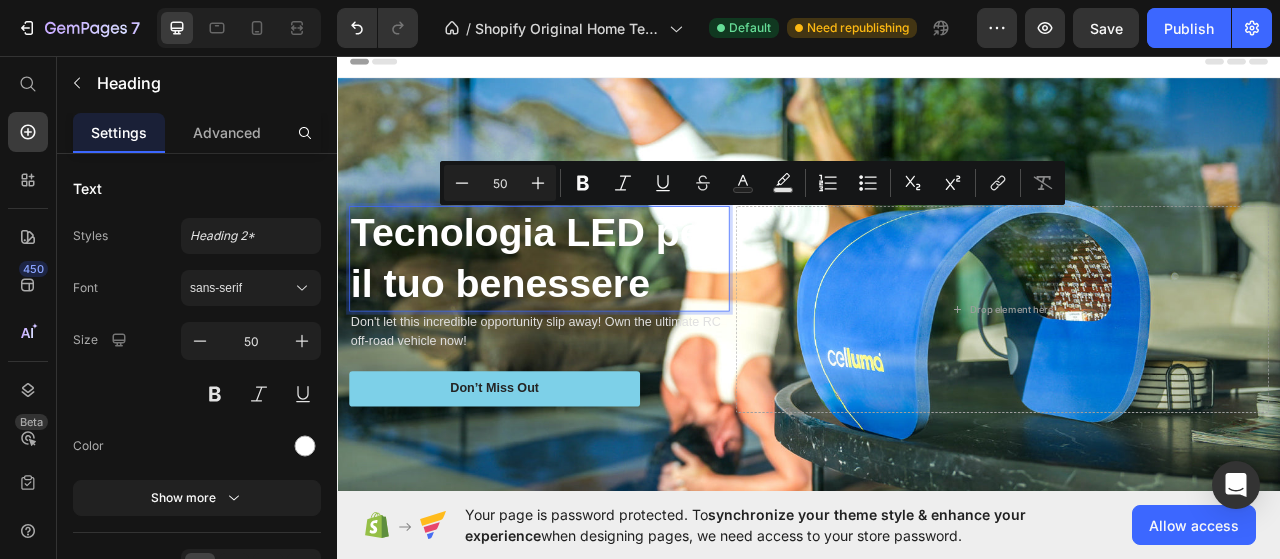 click on "Tecnologia LED per il tuo benessere" at bounding box center (594, 316) 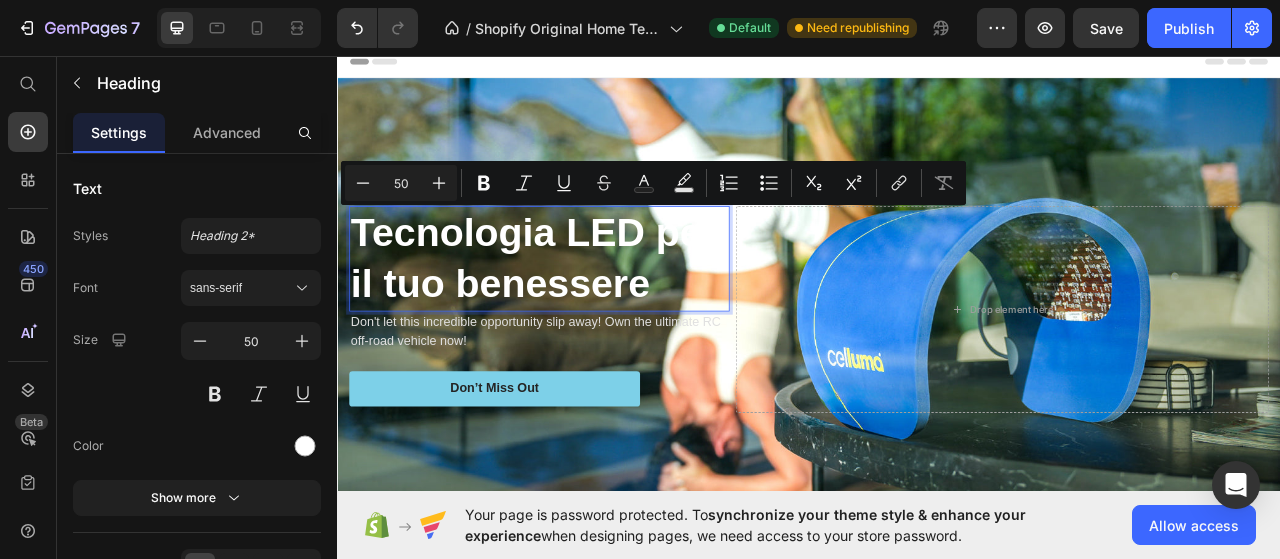 click on "Tecnologia LED per il tuo benessere" at bounding box center [594, 316] 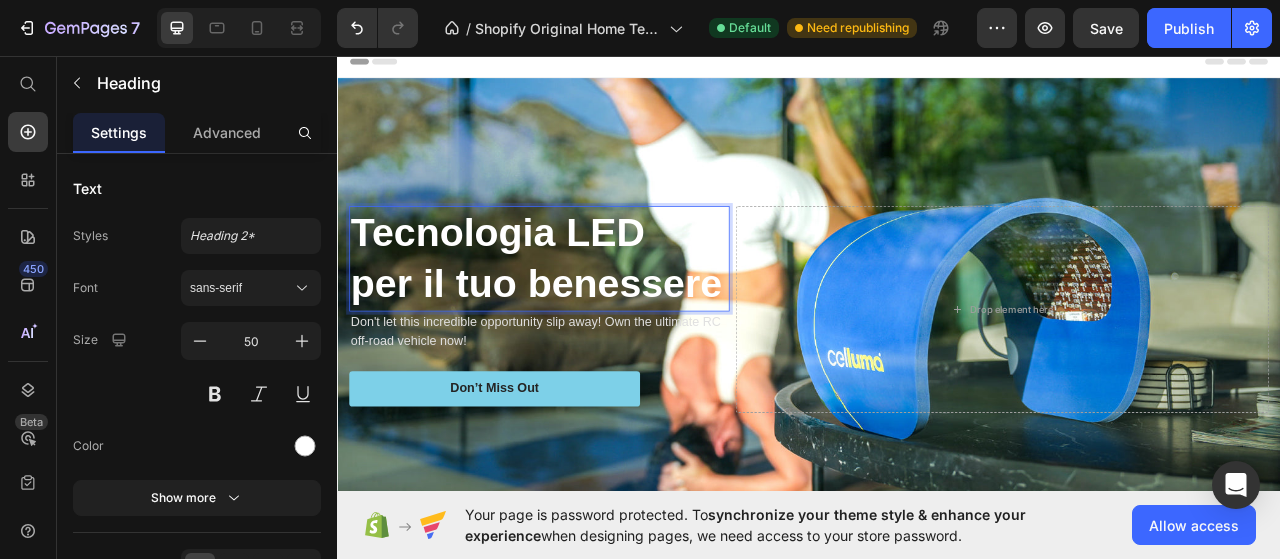 scroll, scrollTop: 0, scrollLeft: 0, axis: both 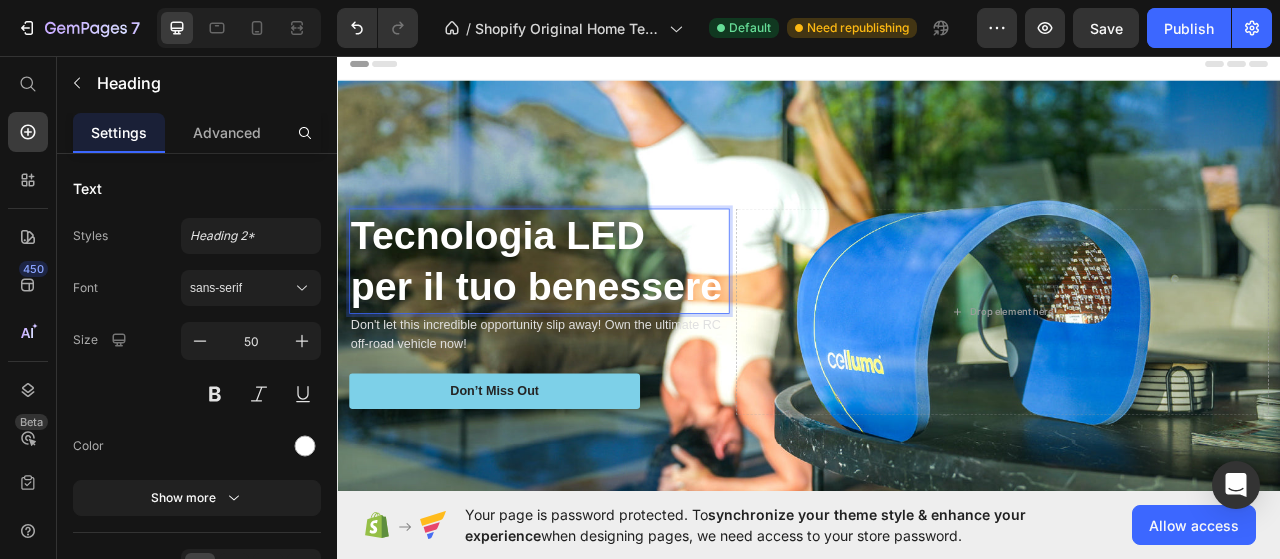 click on "Tecnologia LED  per il tuo benessere" at bounding box center [594, 319] 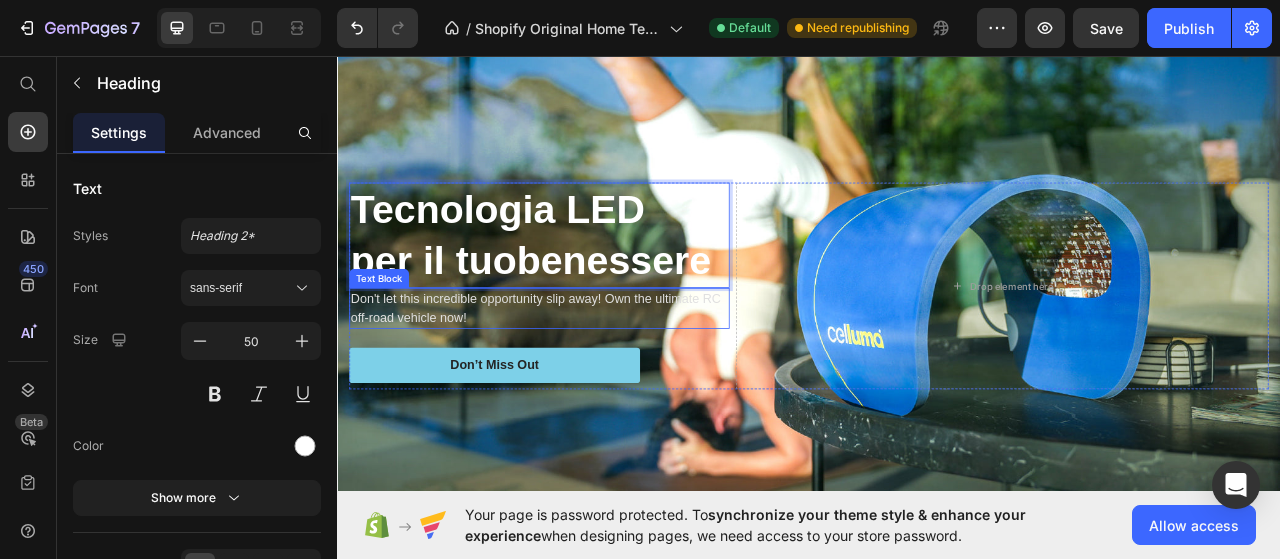 scroll, scrollTop: 0, scrollLeft: 0, axis: both 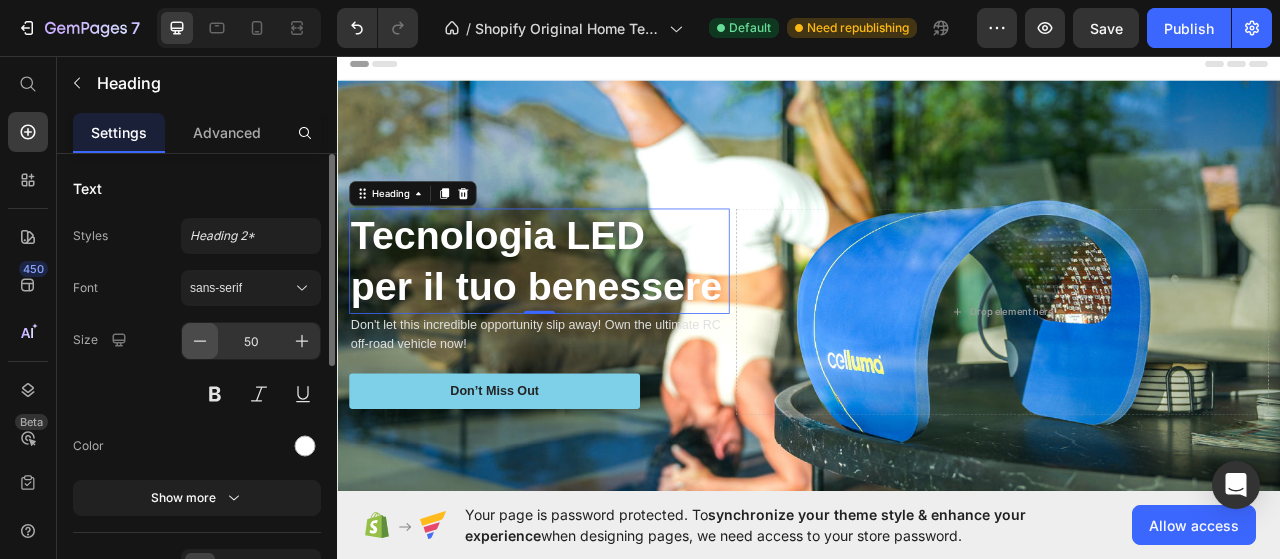 click 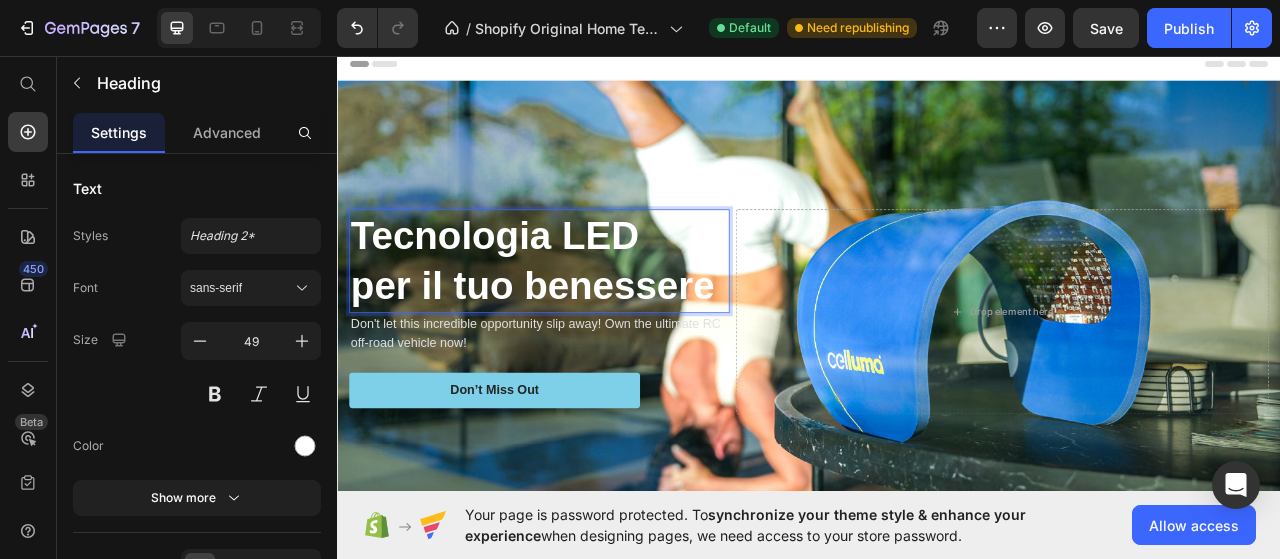 click on "Tecnologia LED per il tuo benessere" at bounding box center [594, 318] 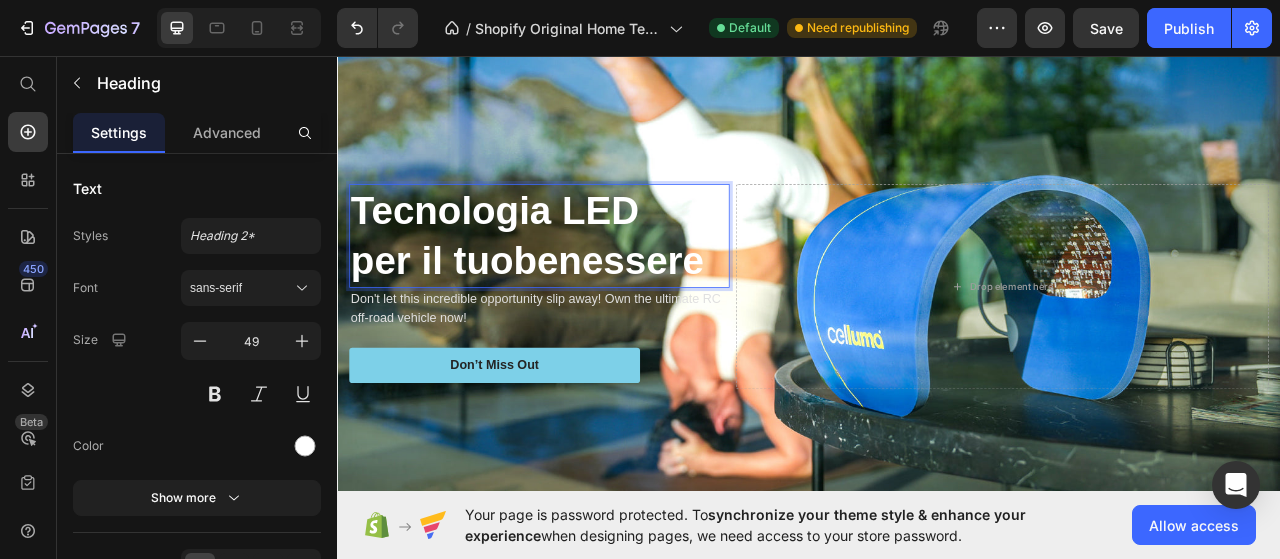 scroll, scrollTop: 0, scrollLeft: 0, axis: both 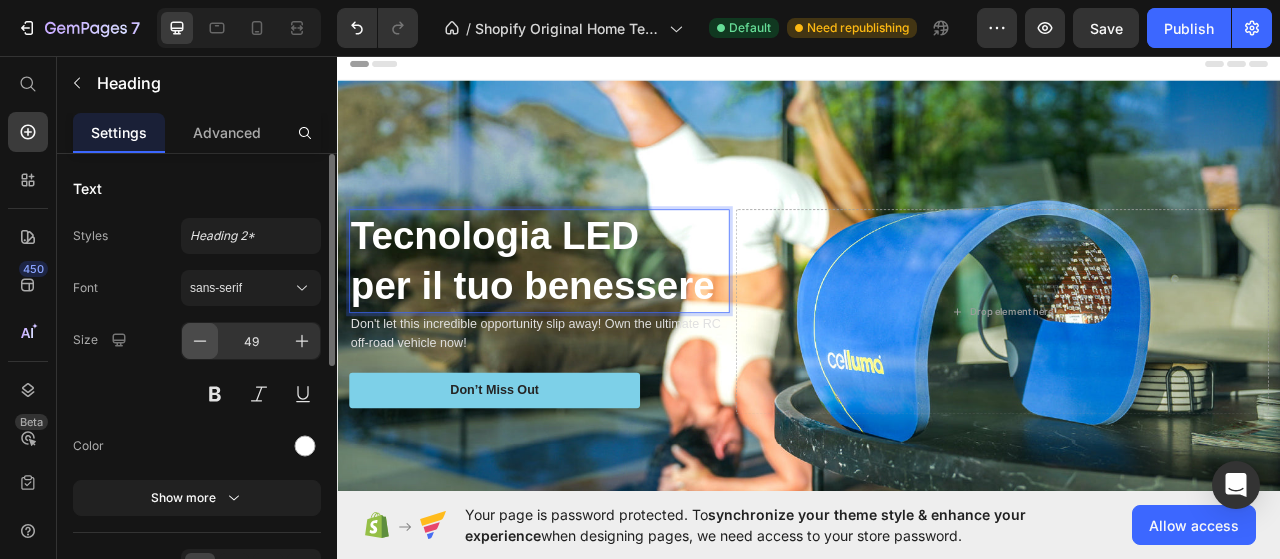 click 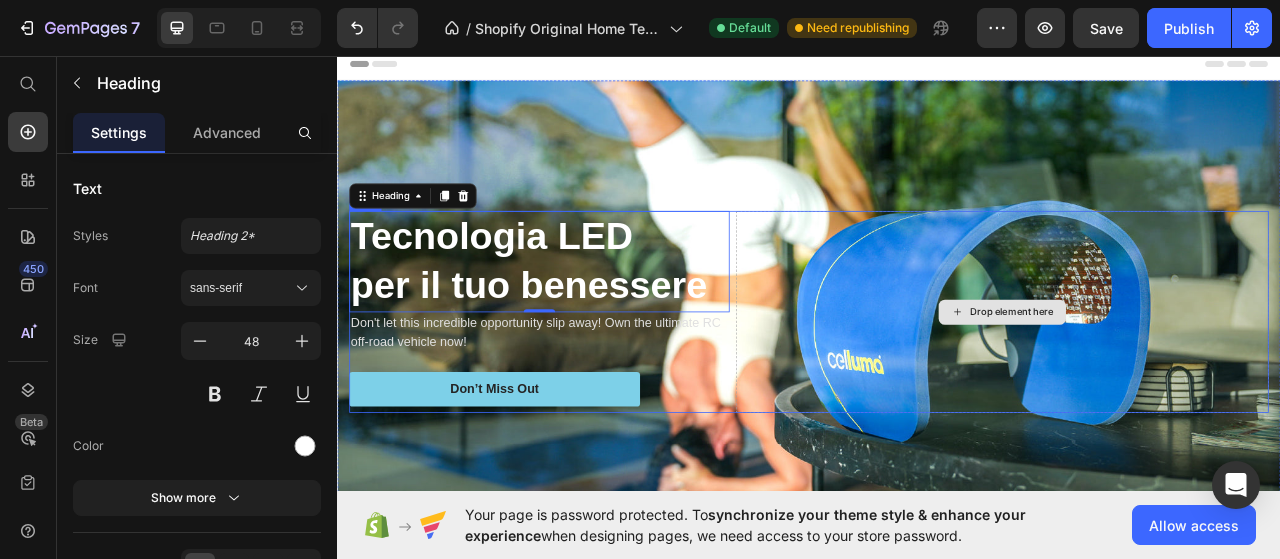 click at bounding box center [937, 383] 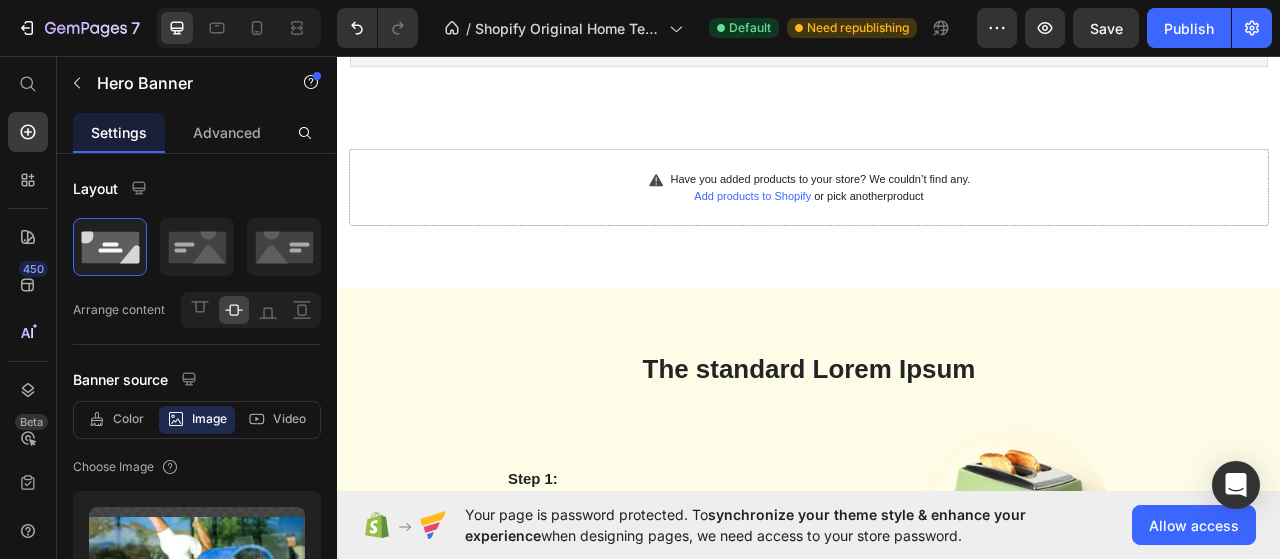 scroll, scrollTop: 1054, scrollLeft: 0, axis: vertical 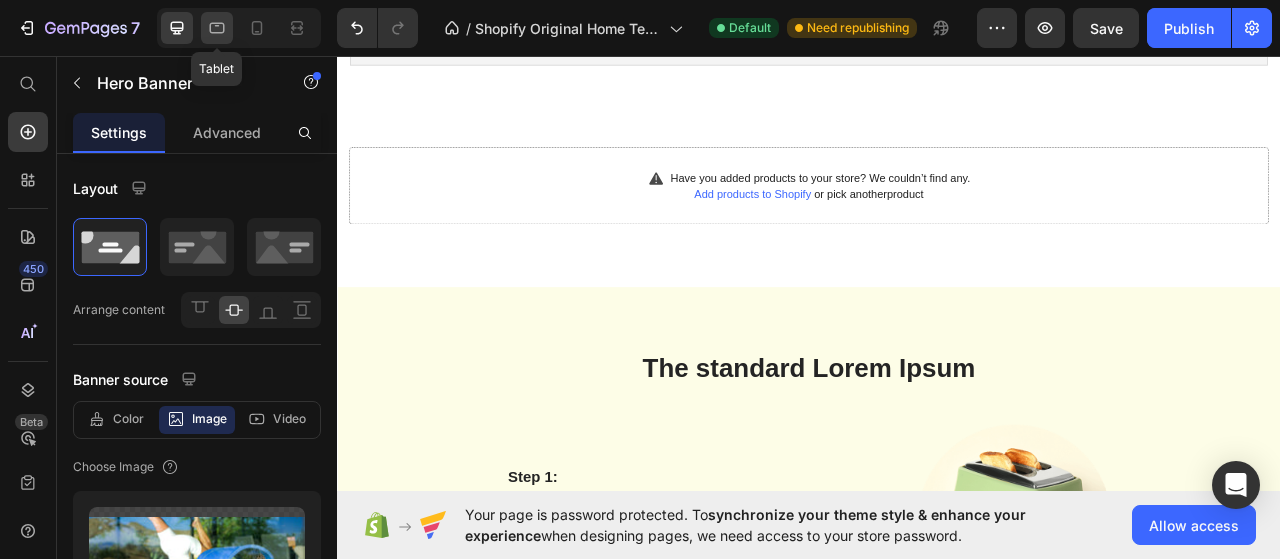 click 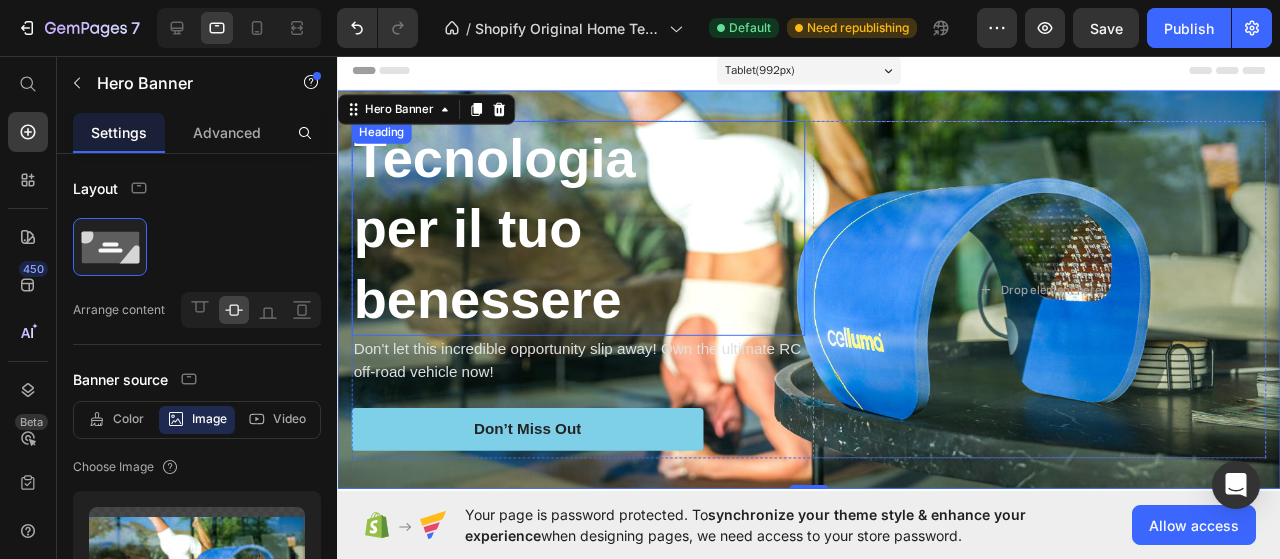 scroll, scrollTop: 0, scrollLeft: 0, axis: both 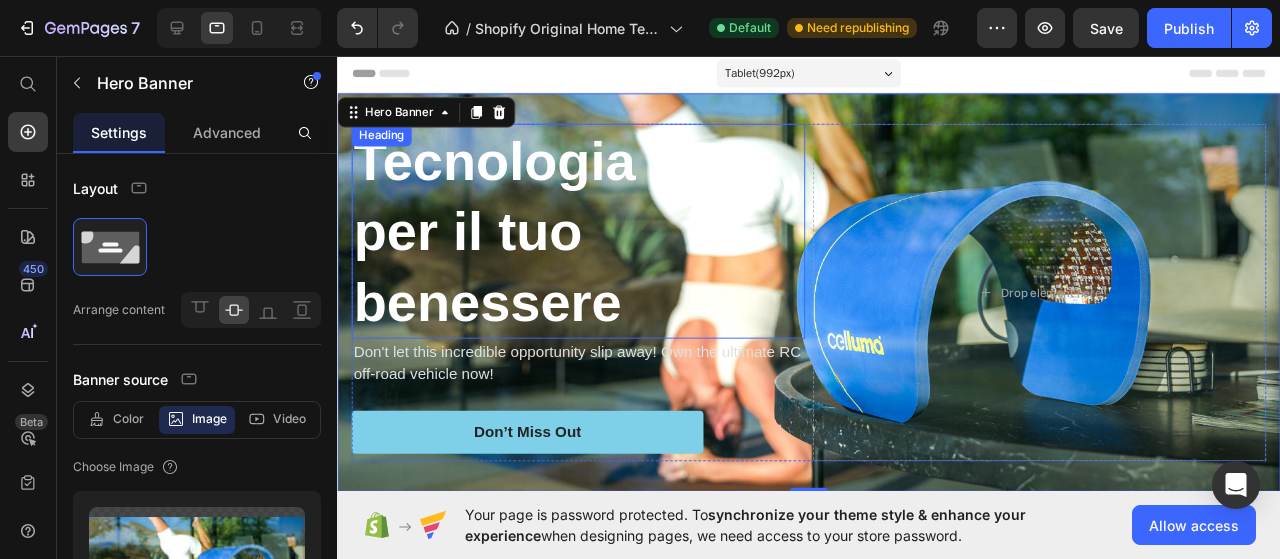 click on "Tecnologia LED per il tuo benessere" at bounding box center (590, 240) 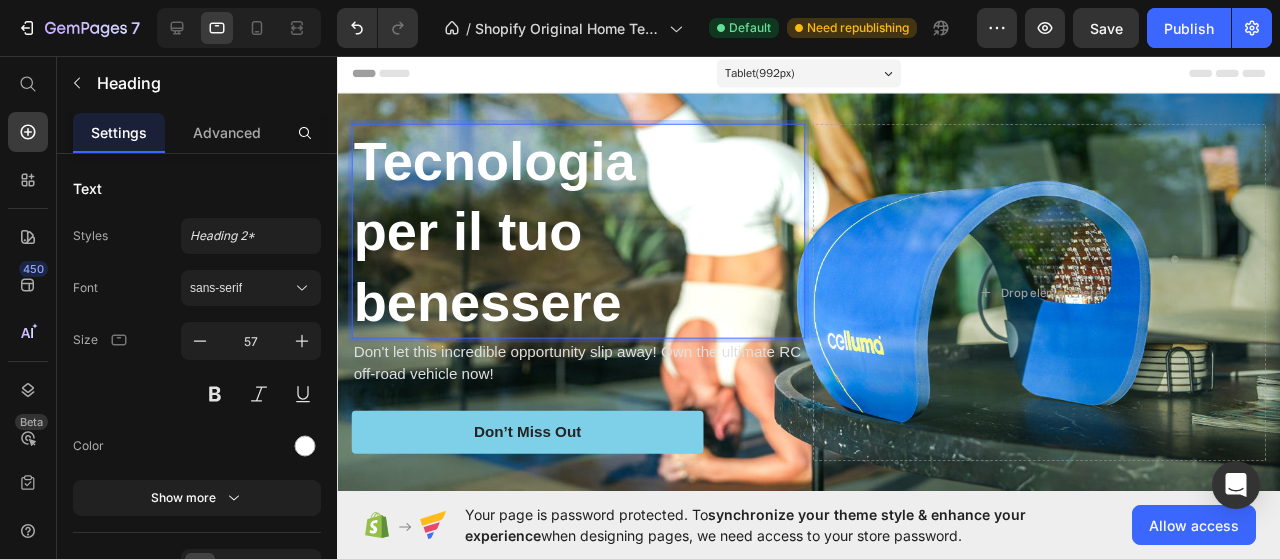 click on "Tecnologia LED per il tuo benessere" at bounding box center [590, 240] 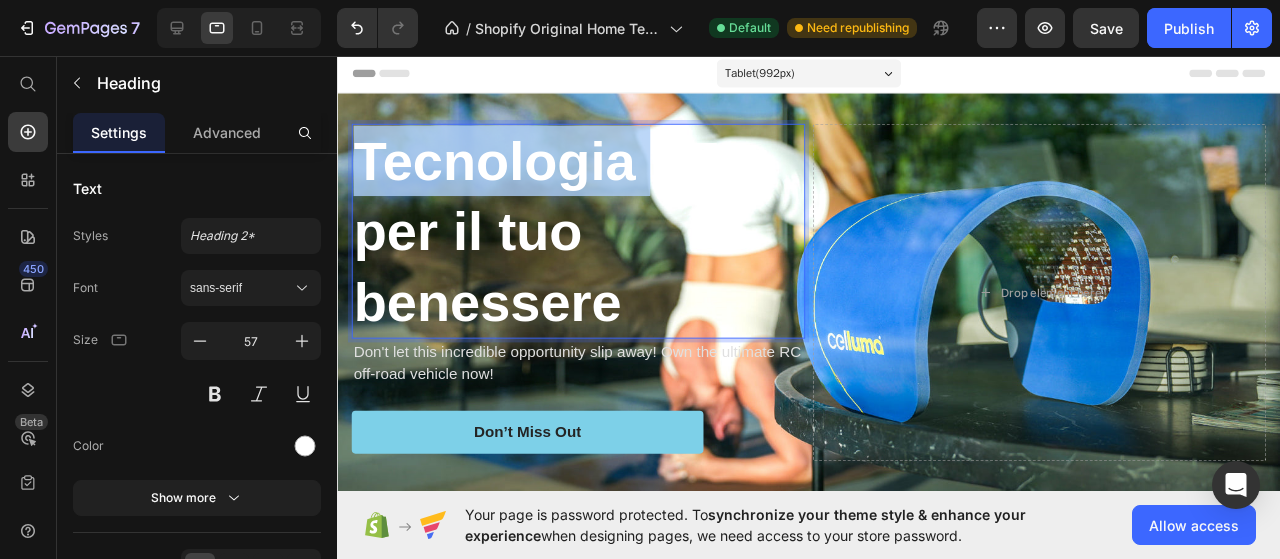 click on "Tecnologia LED per il tuo benessere" at bounding box center [590, 240] 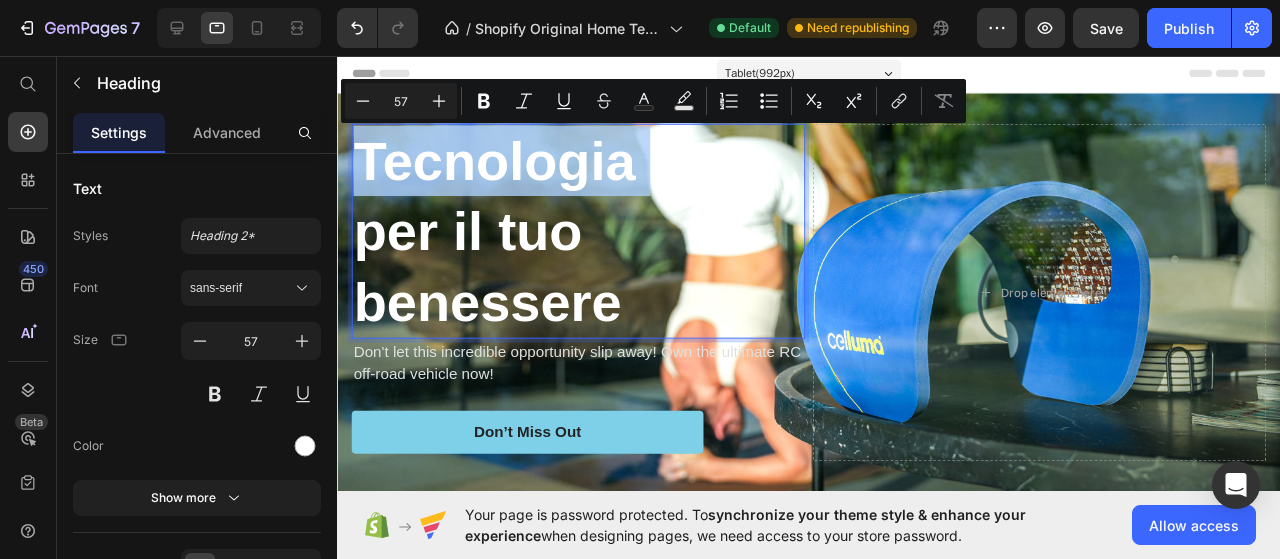 click on "Tecnologia LED per il tuo benessere" at bounding box center [590, 240] 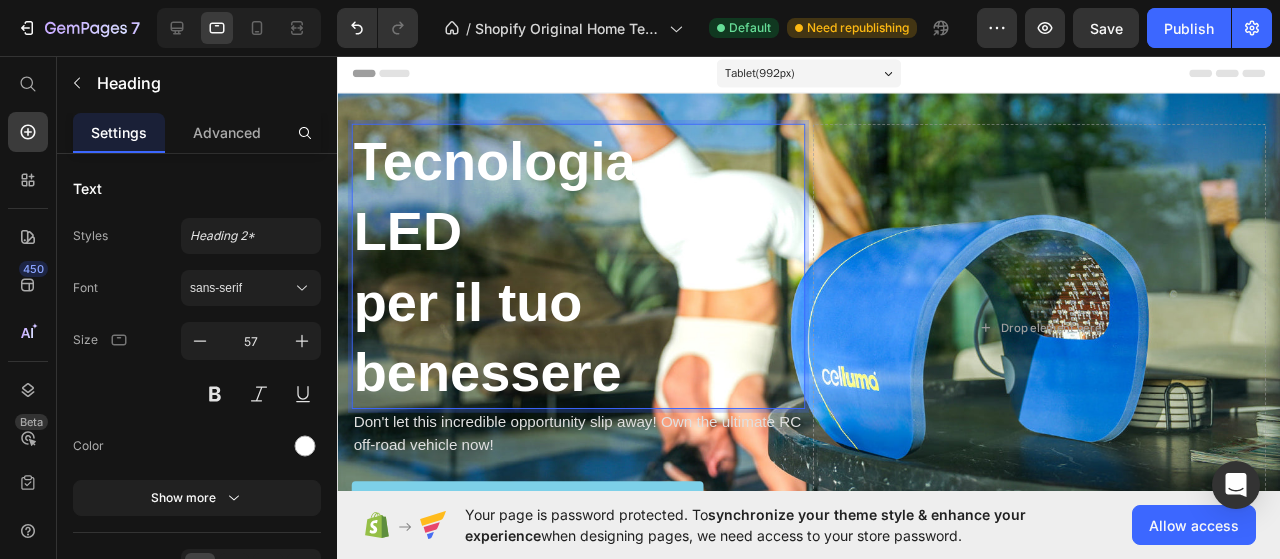click on "Tecnologia  LED per il tuo benessere" at bounding box center [590, 277] 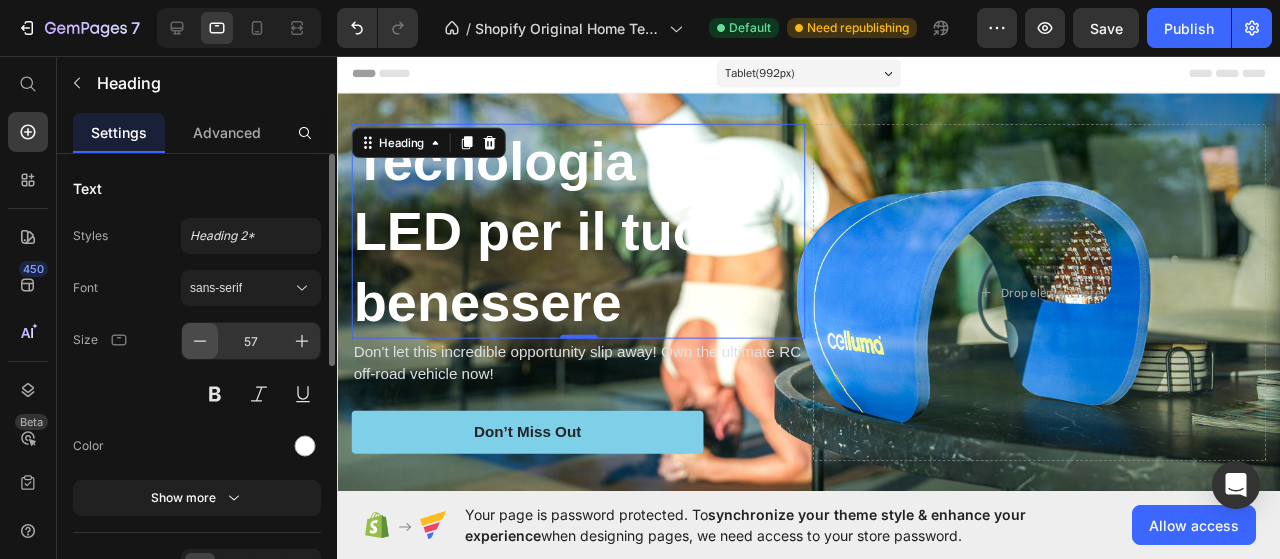 click 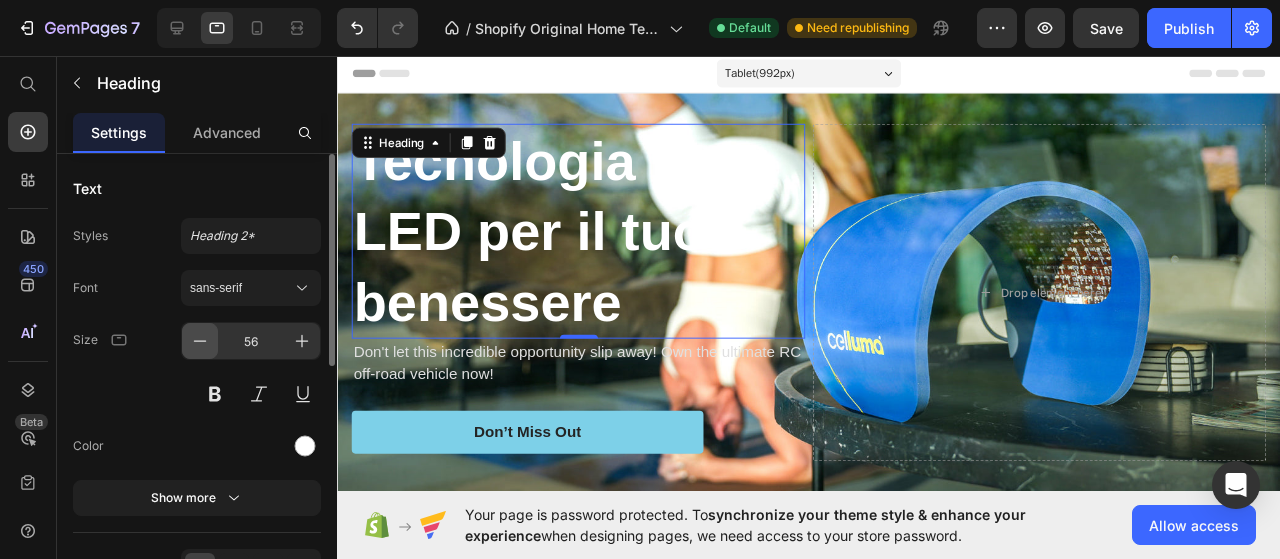click 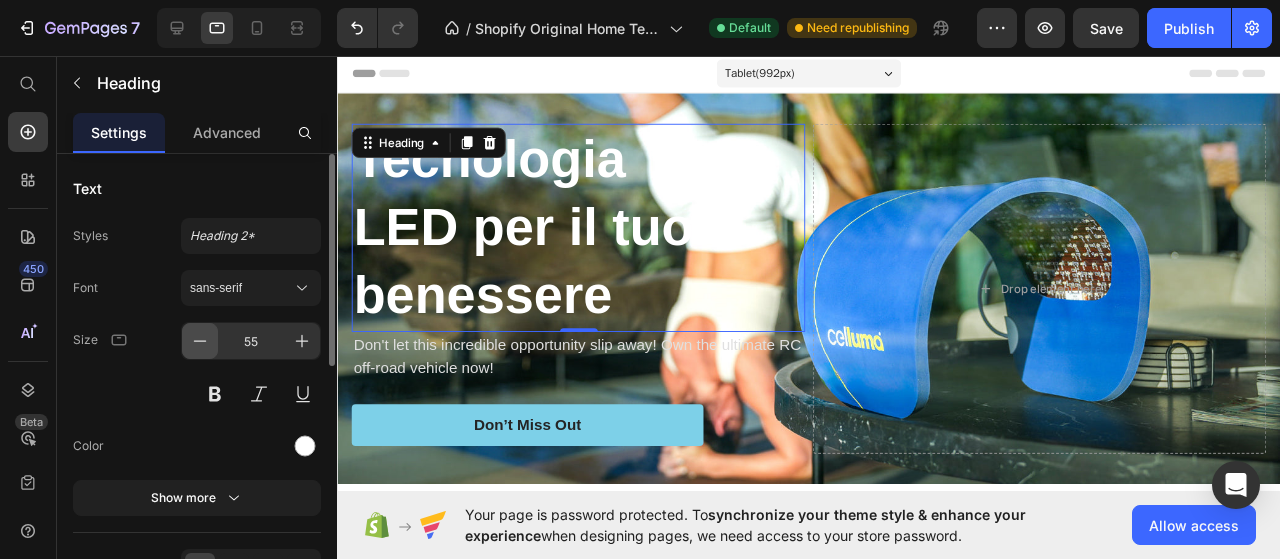 click 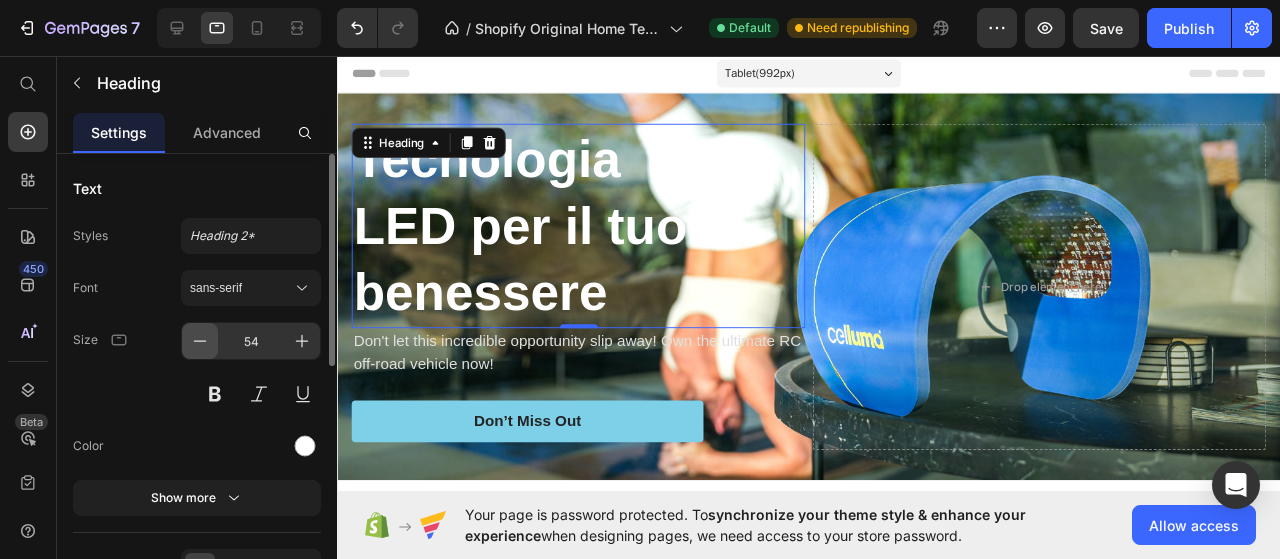 click 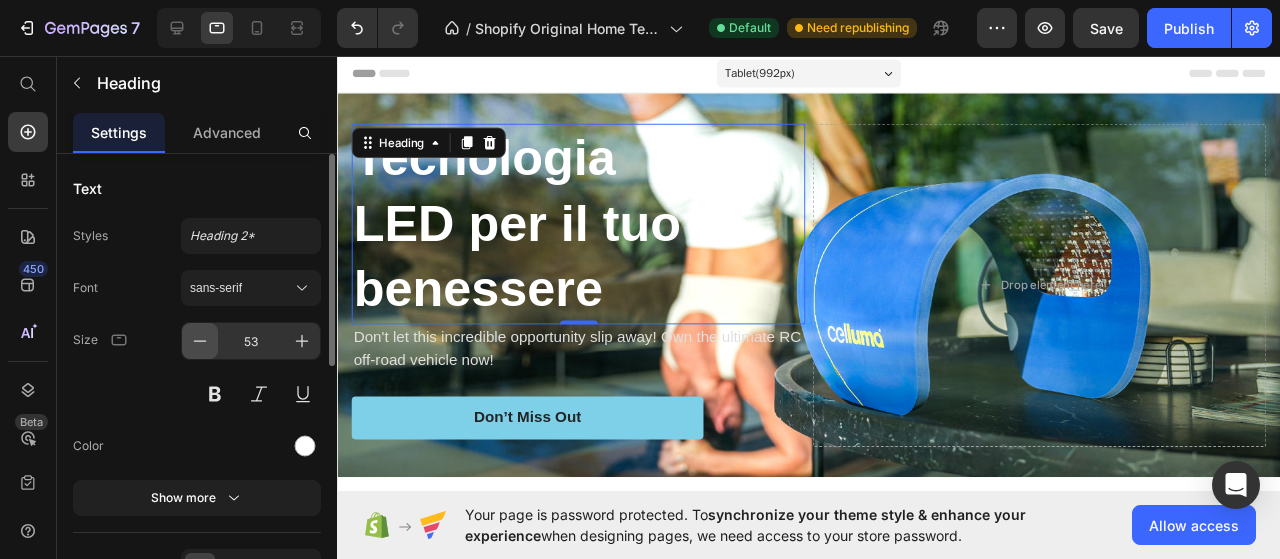 click 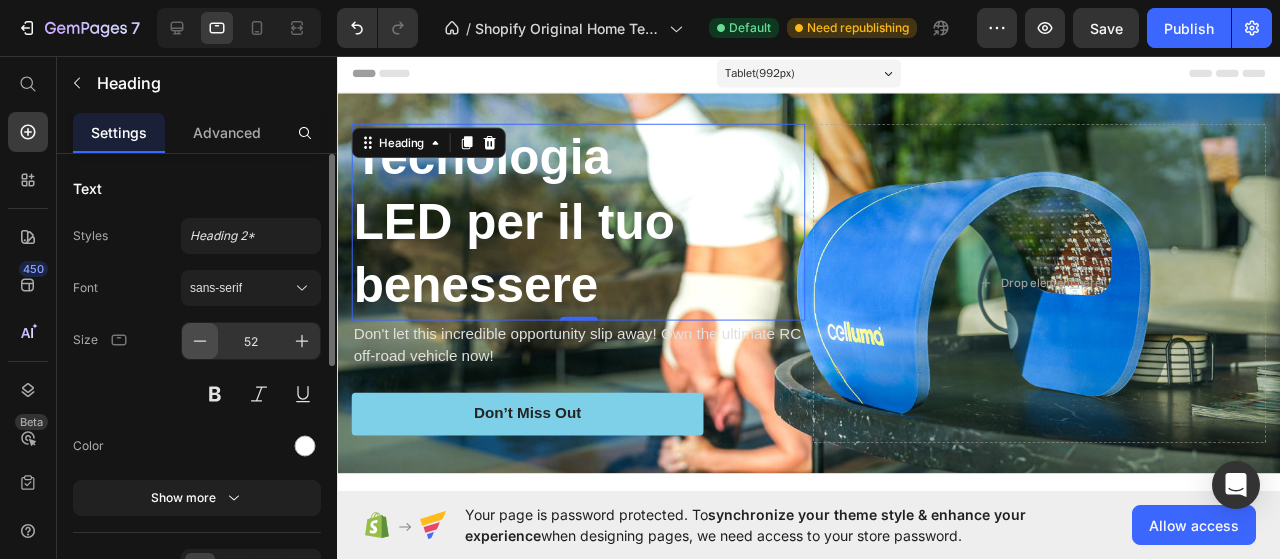 click 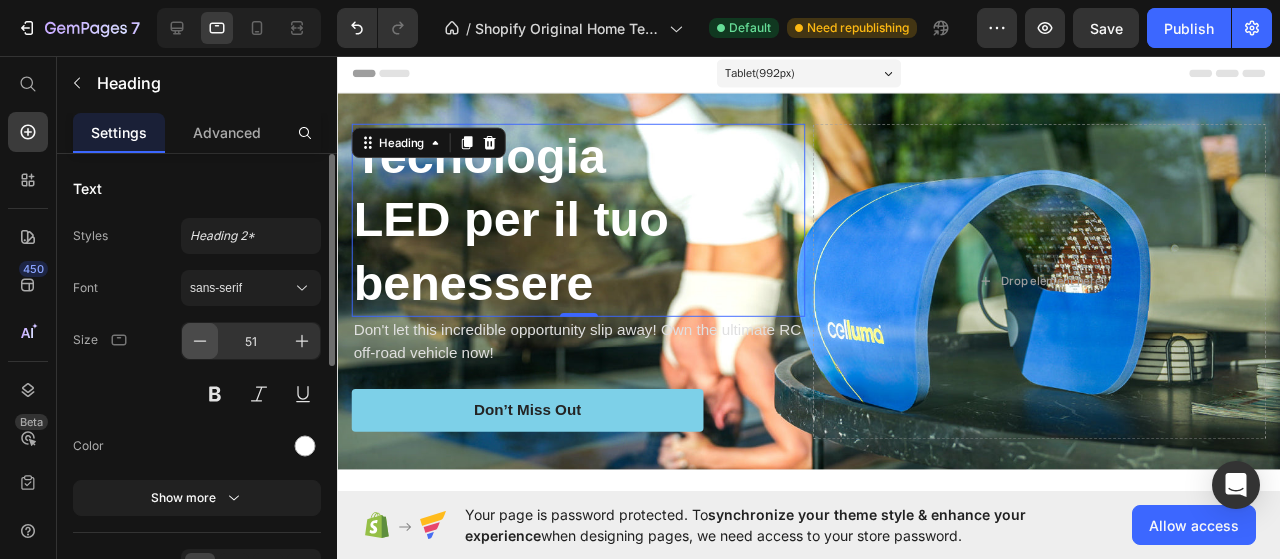 click 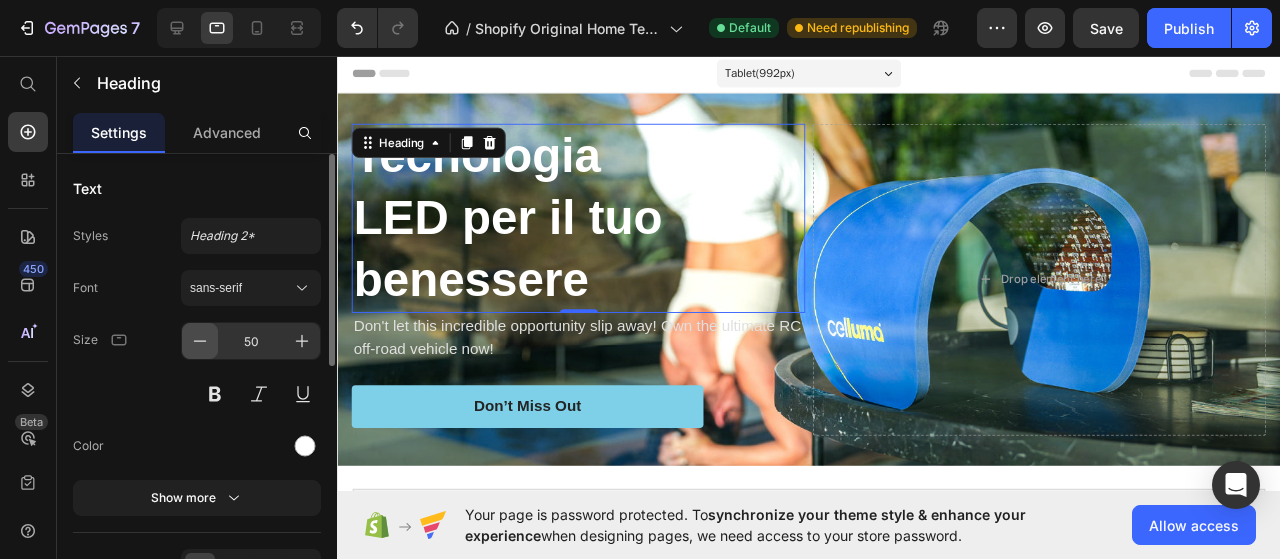 click 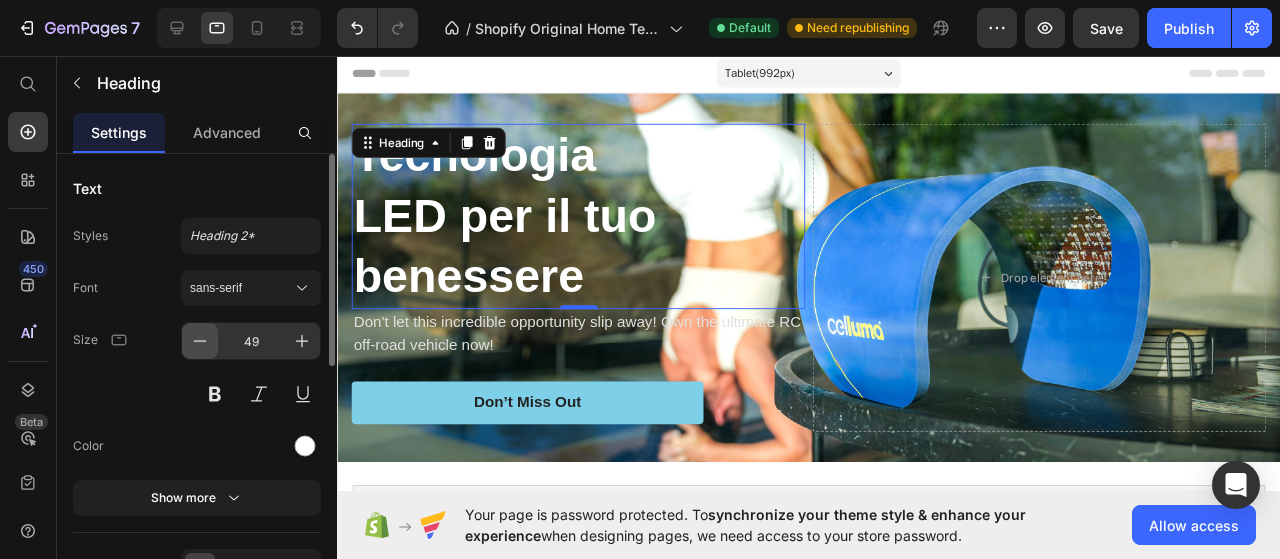 click 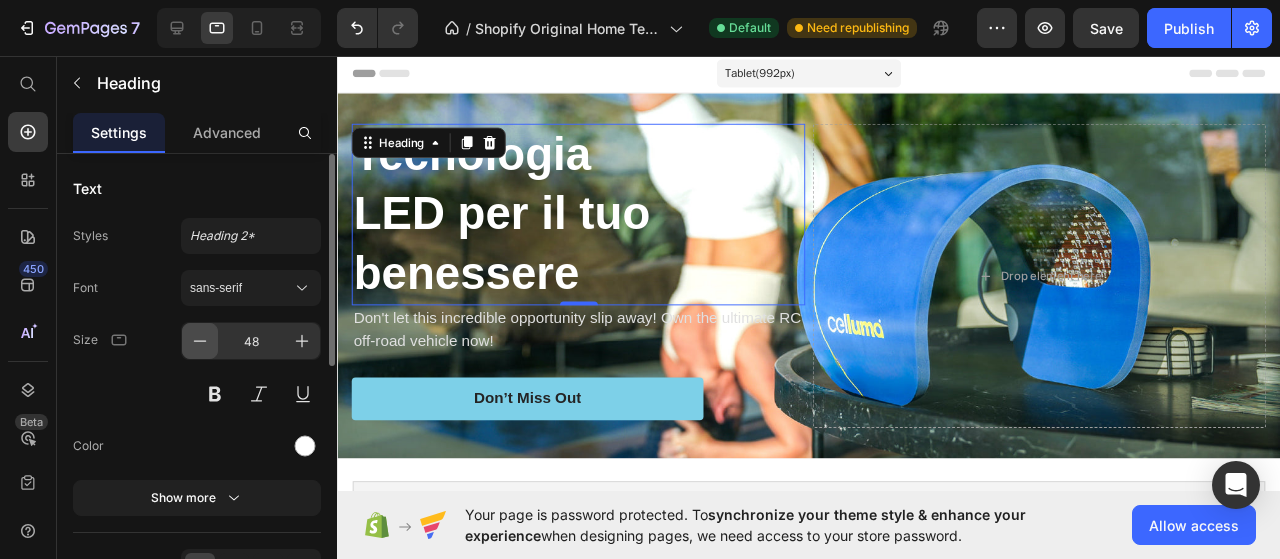 click 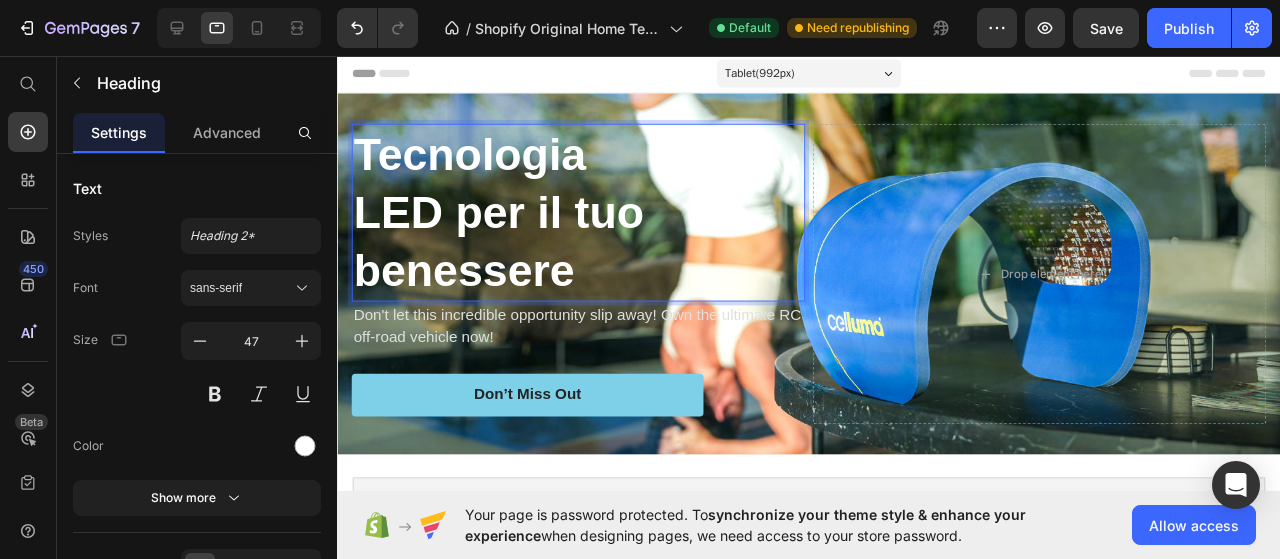 click on "Tecnologia LED per il tuo benessere" at bounding box center (590, 220) 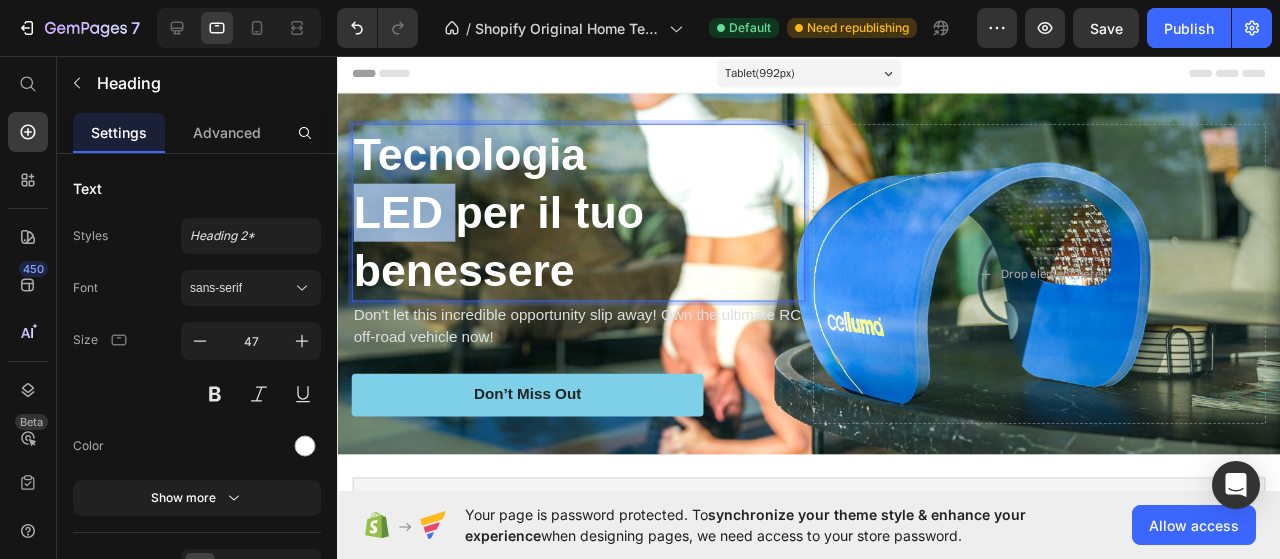 click on "Tecnologia LED per il tuo benessere" at bounding box center (590, 220) 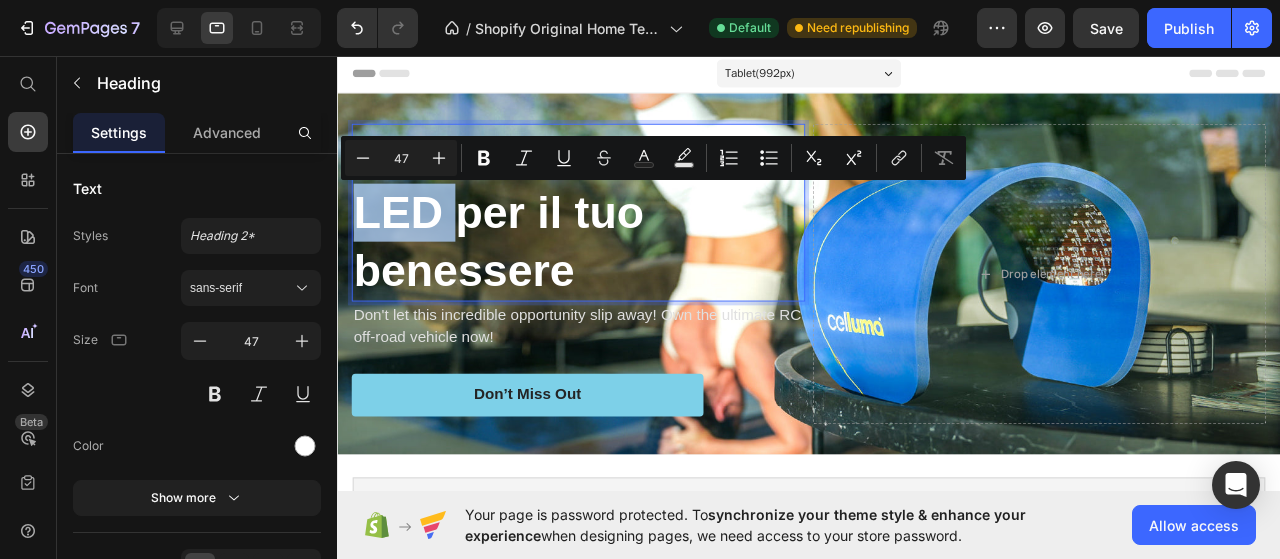 click on "Tecnologia LED per il tuo benessere" at bounding box center [590, 220] 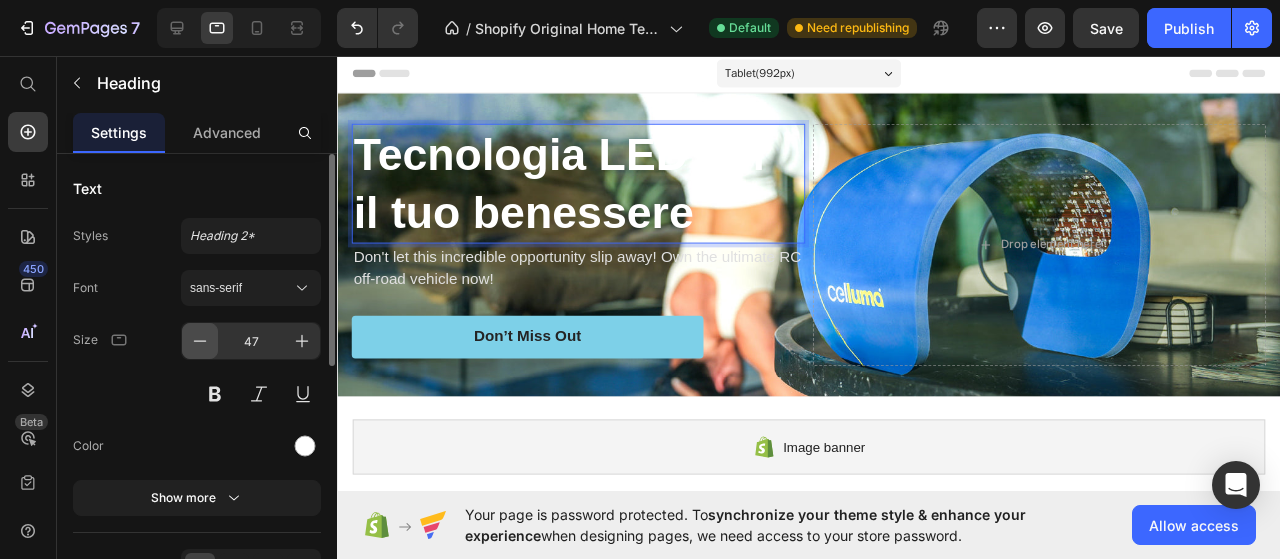 click 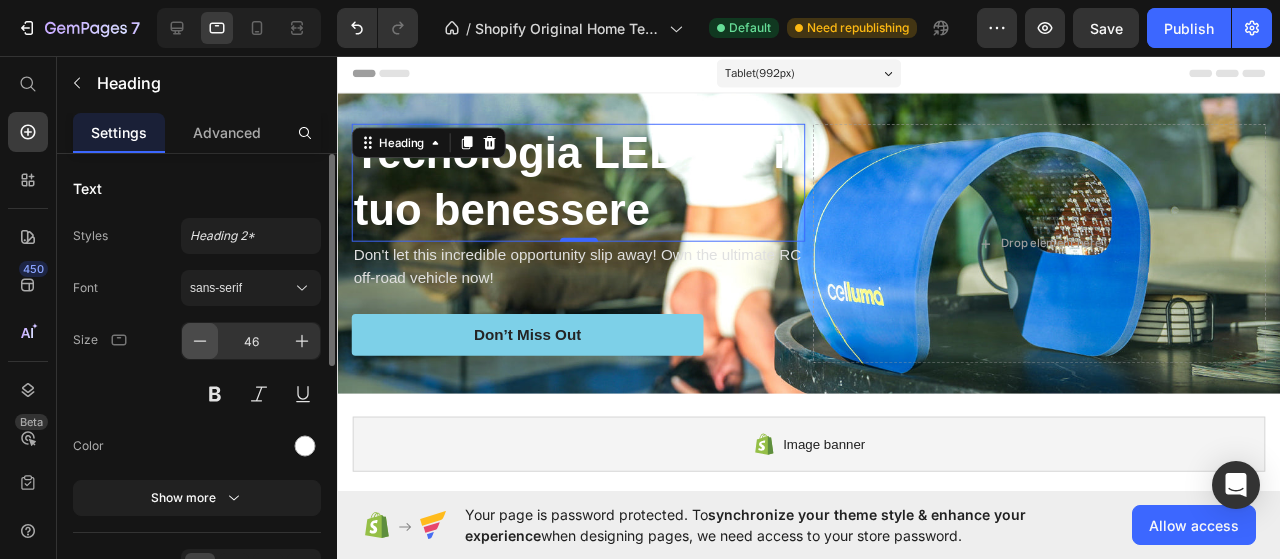 click 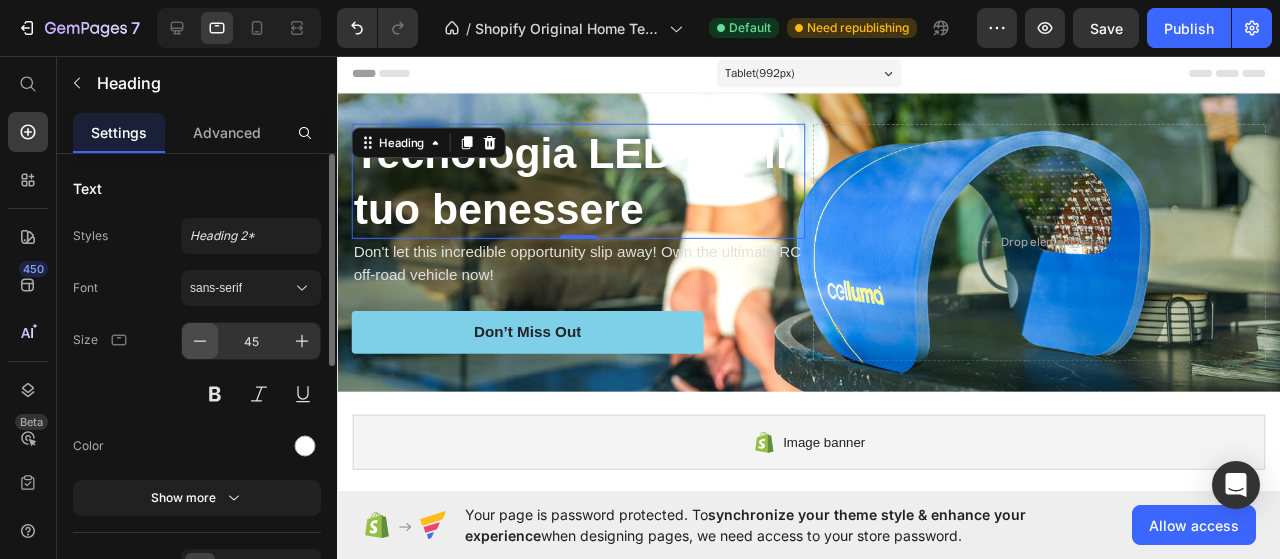 click 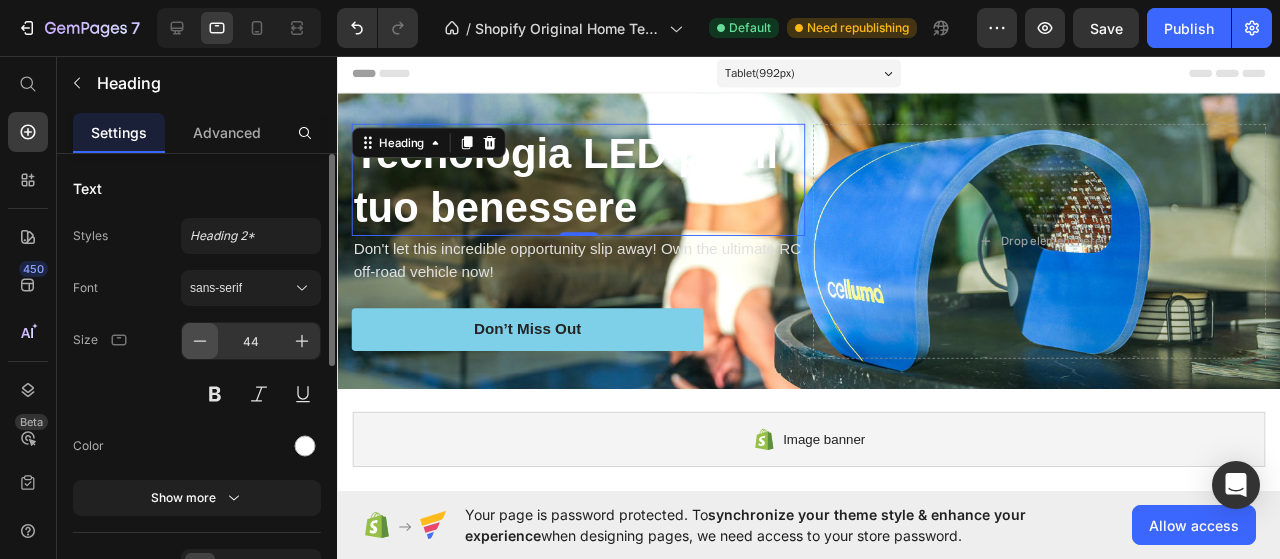 click 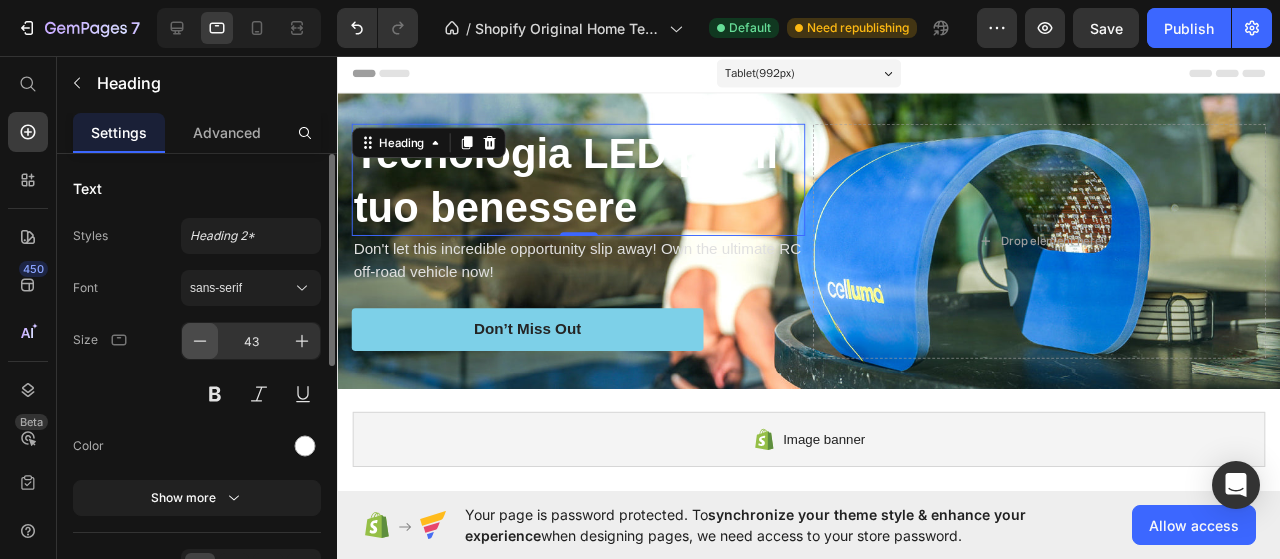 click 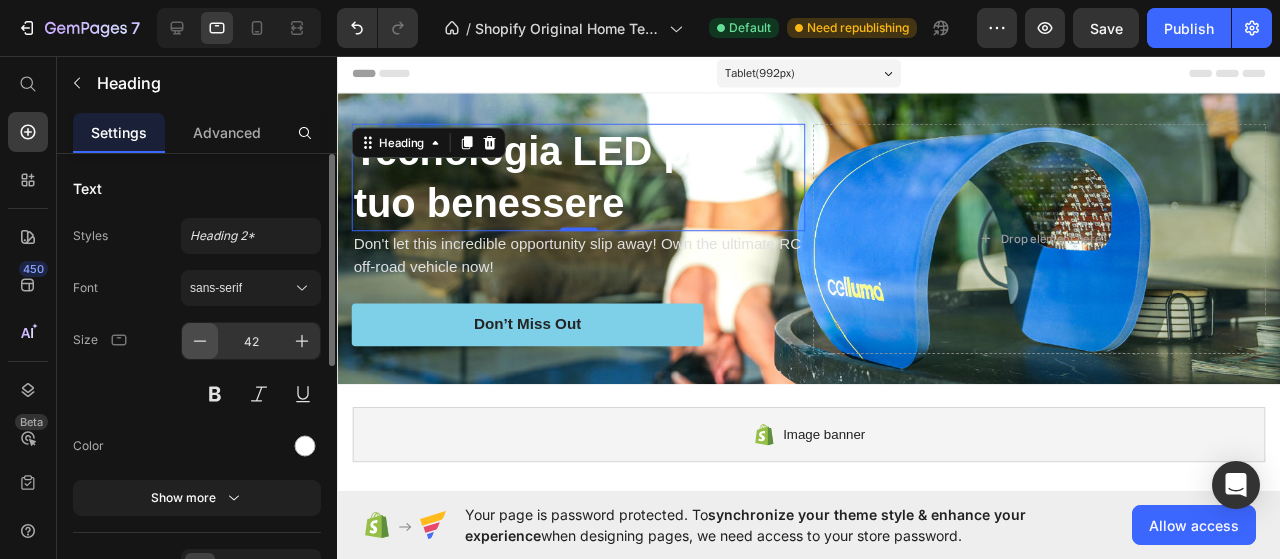 click 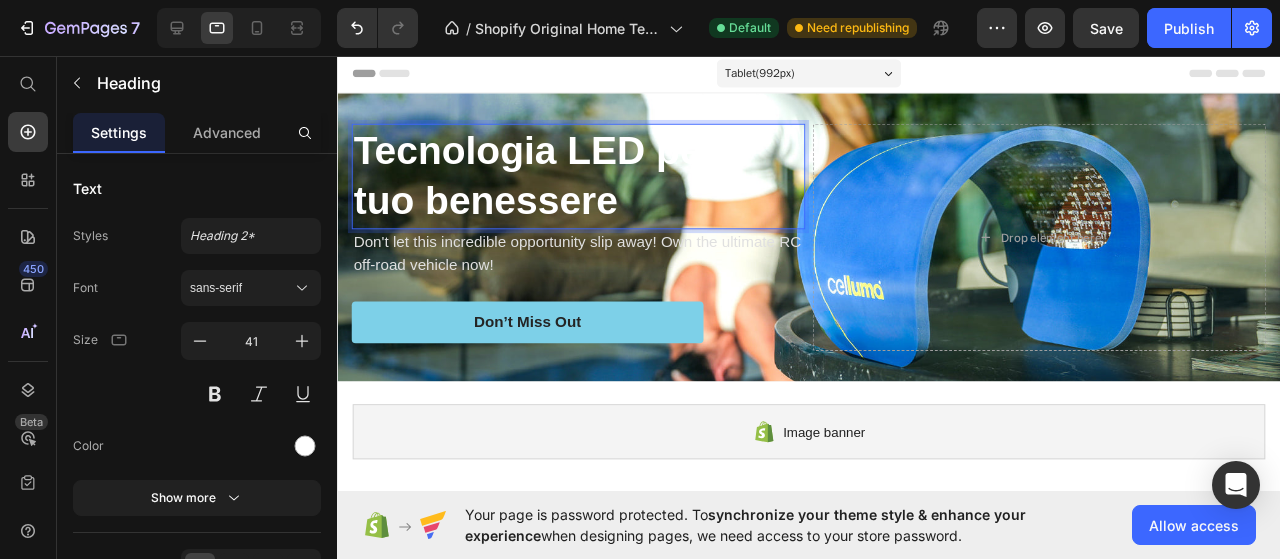 click on "Tecnologia LED per il tuo benessere" at bounding box center [590, 182] 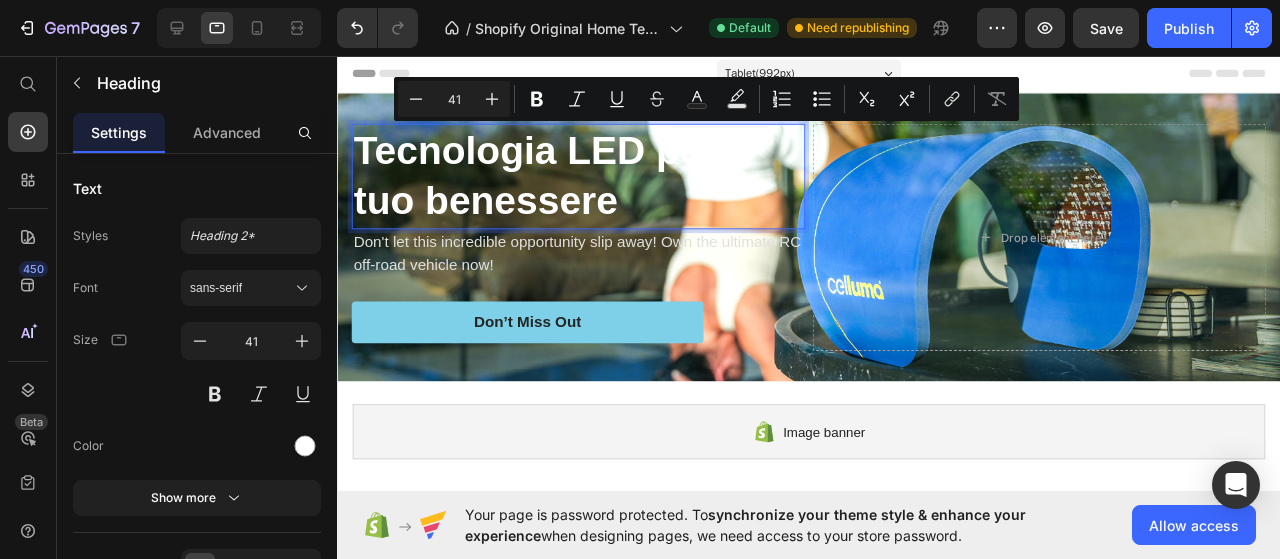 click on "Tecnologia LED per il tuo benessere" at bounding box center [590, 182] 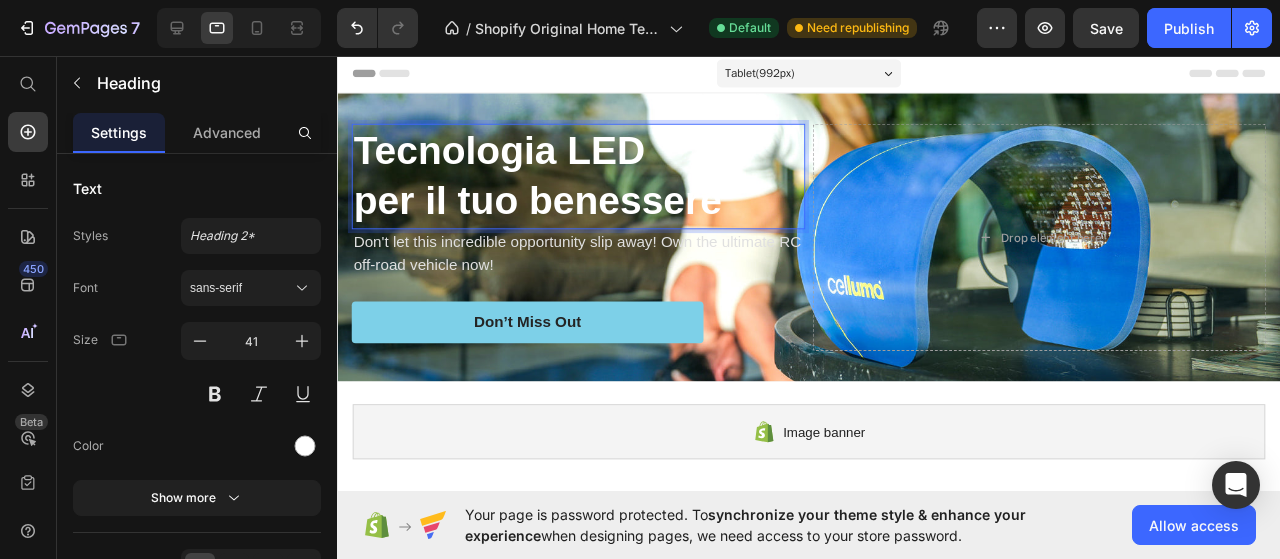 click on "Tecnologia LED  per il tuo benessere" at bounding box center [590, 182] 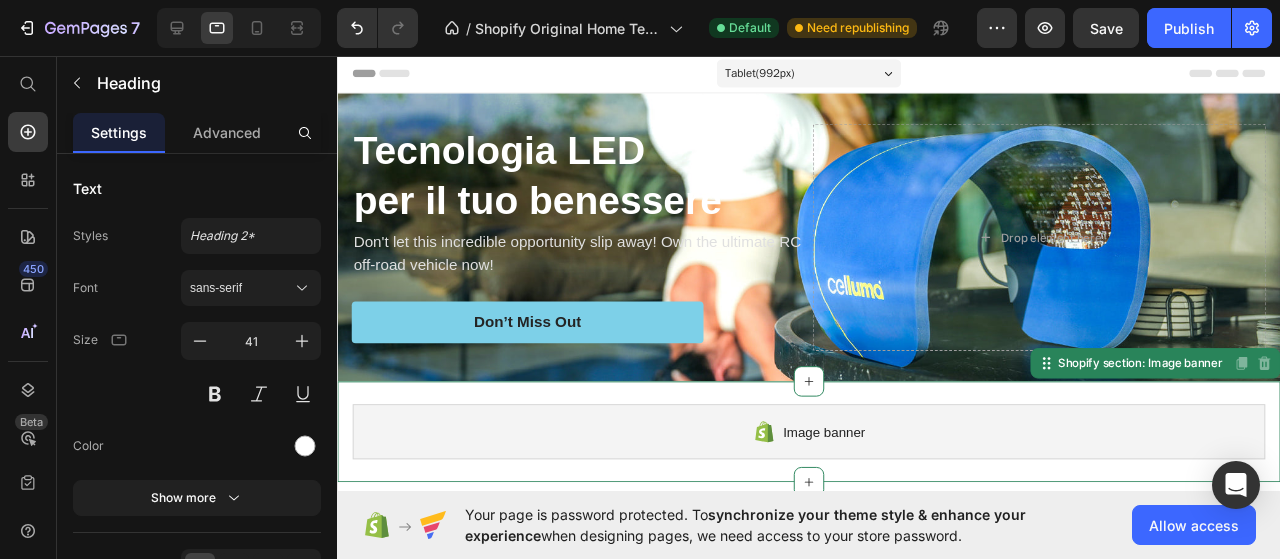 click on "Image banner Shopify section: Image banner   Disabled. Please edit in Shopify Editor Disabled. Please edit in Shopify Editor" at bounding box center (833, 451) 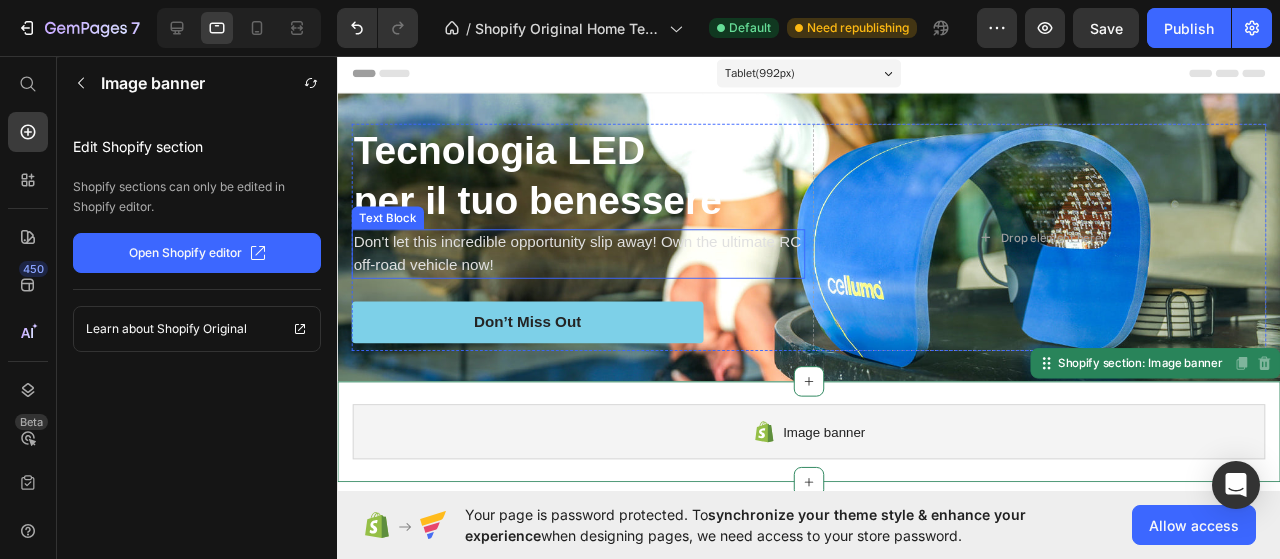 click on "Don't let this incredible opportunity slip away! Own the ultimate RC off-road vehicle now!" at bounding box center [590, 264] 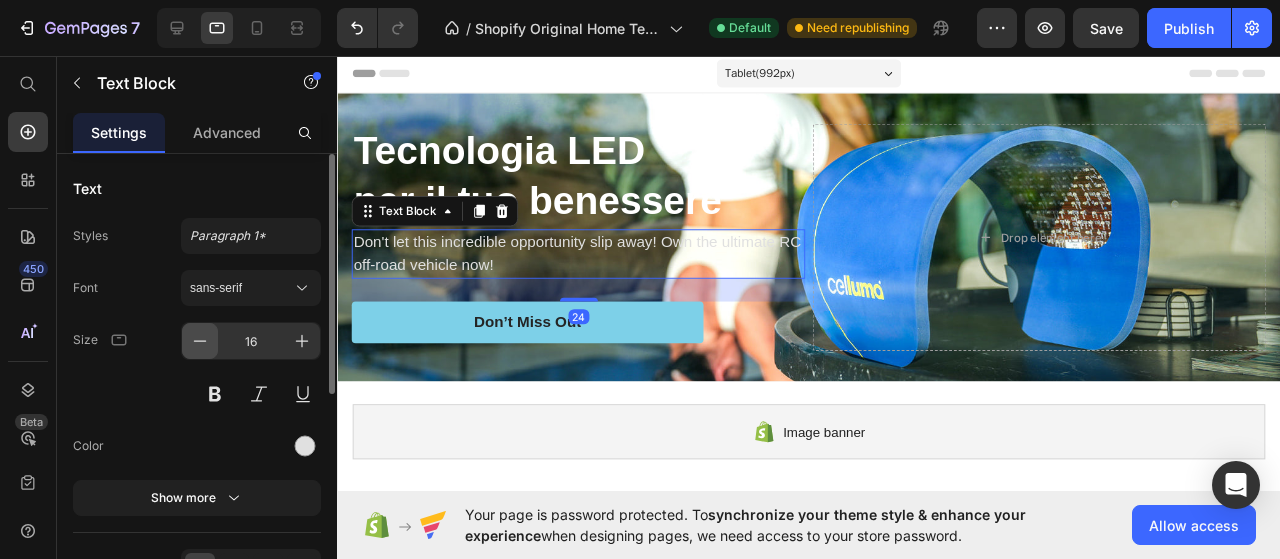click 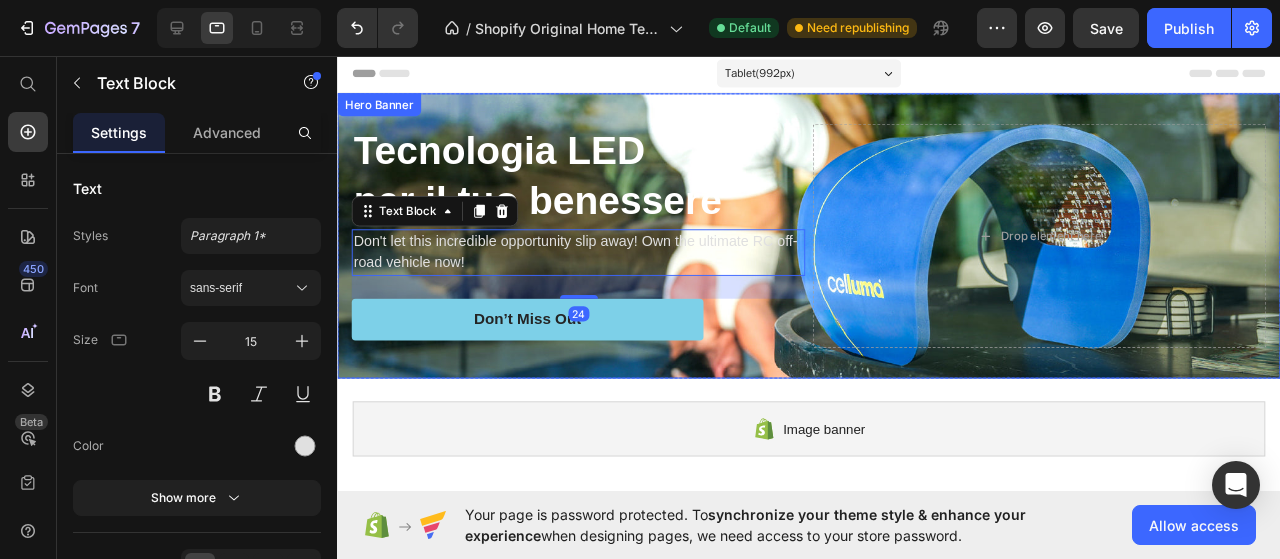 click on "Tecnologia LED per il tuo benessere  Heading Don't let this incredible opportunity slip away! Own the ultimate RC off-road vehicle now! Text Block   24 Don’t Miss Out Button
Drop element here Row" at bounding box center [833, 245] 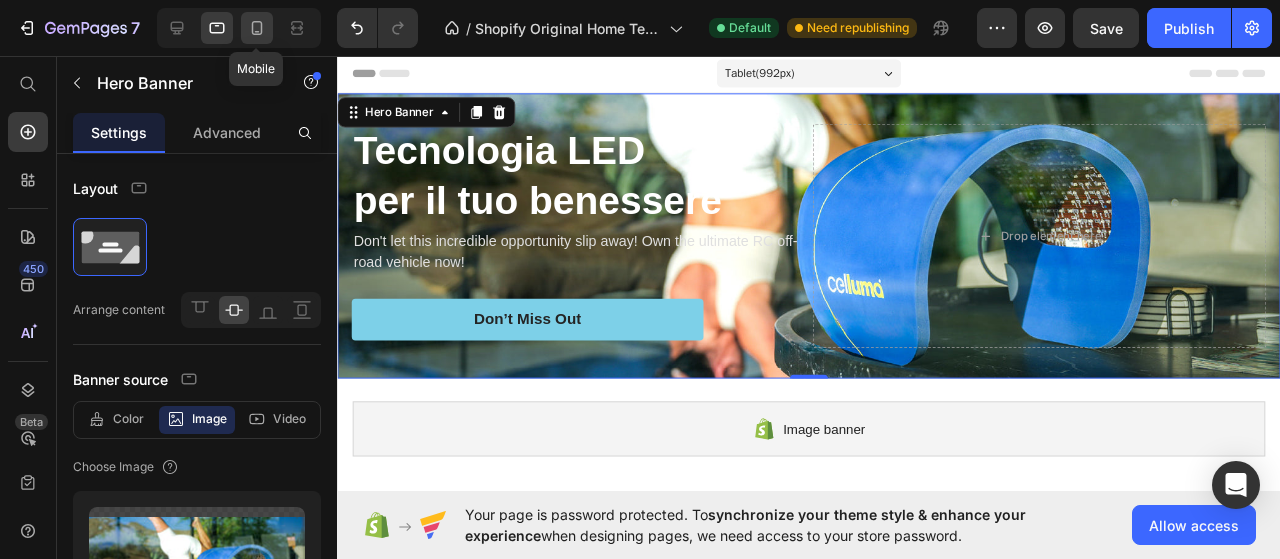 click 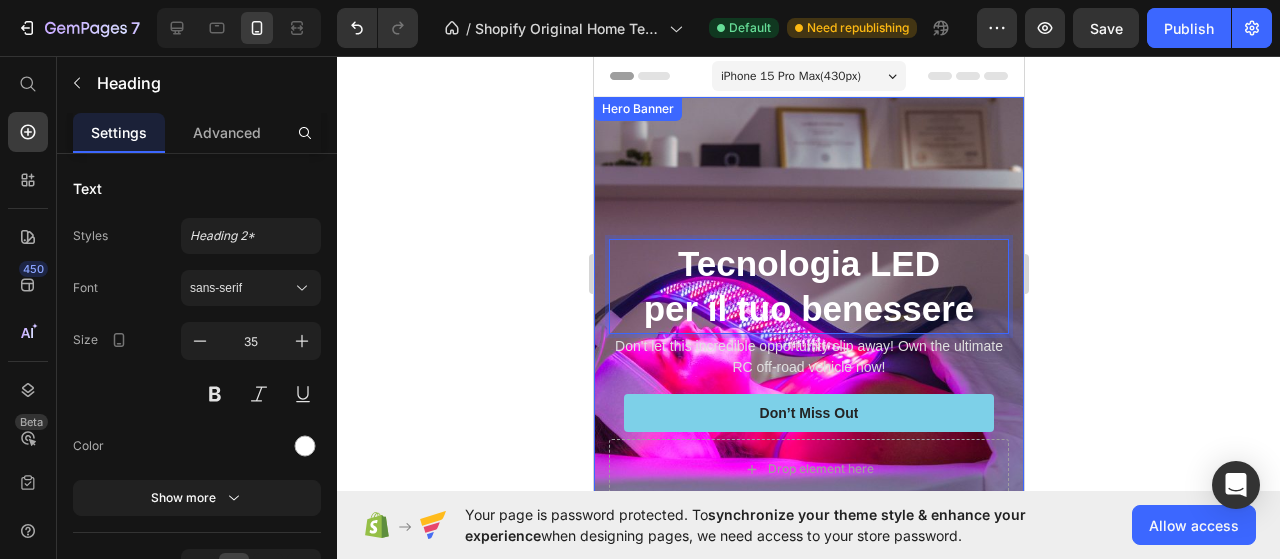 drag, startPoint x: 854, startPoint y: 275, endPoint x: 854, endPoint y: 221, distance: 54 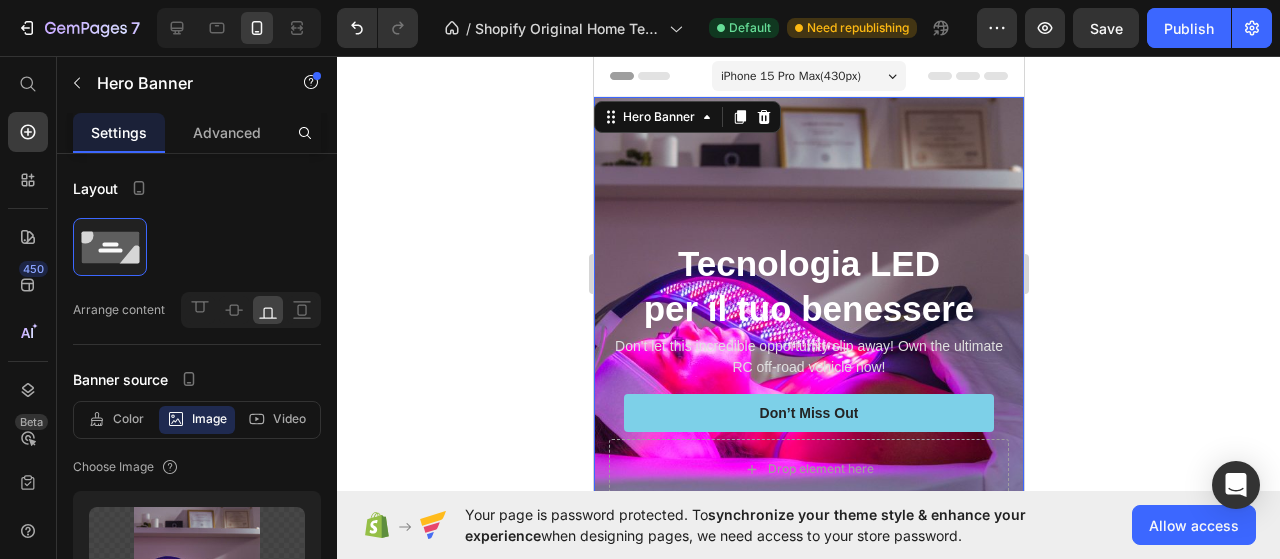 click at bounding box center [808, 312] 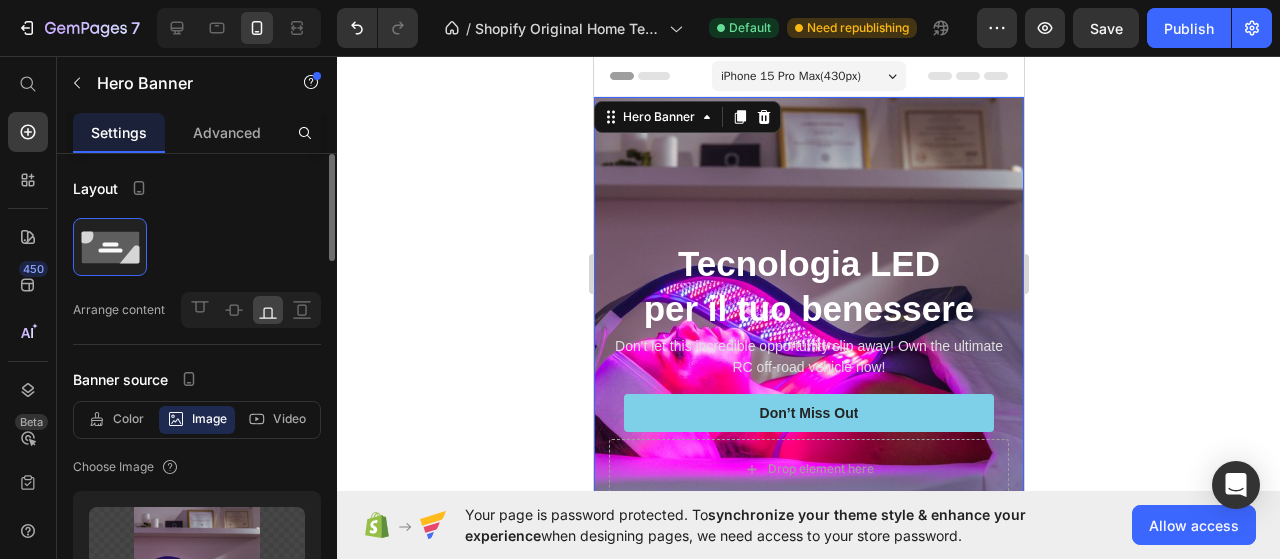 scroll, scrollTop: 202, scrollLeft: 0, axis: vertical 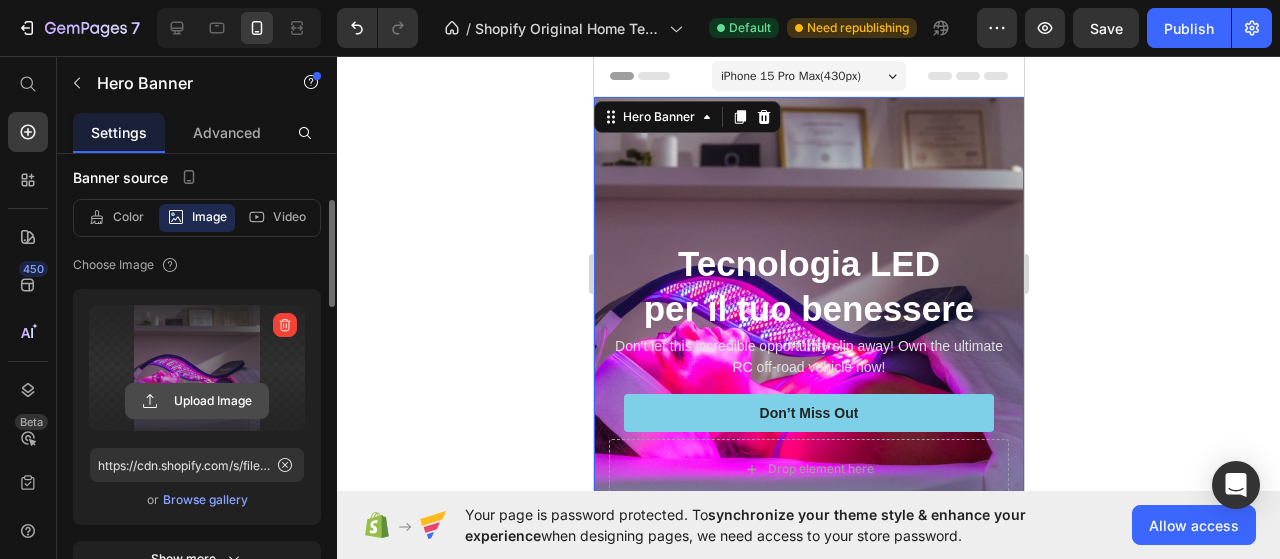 click 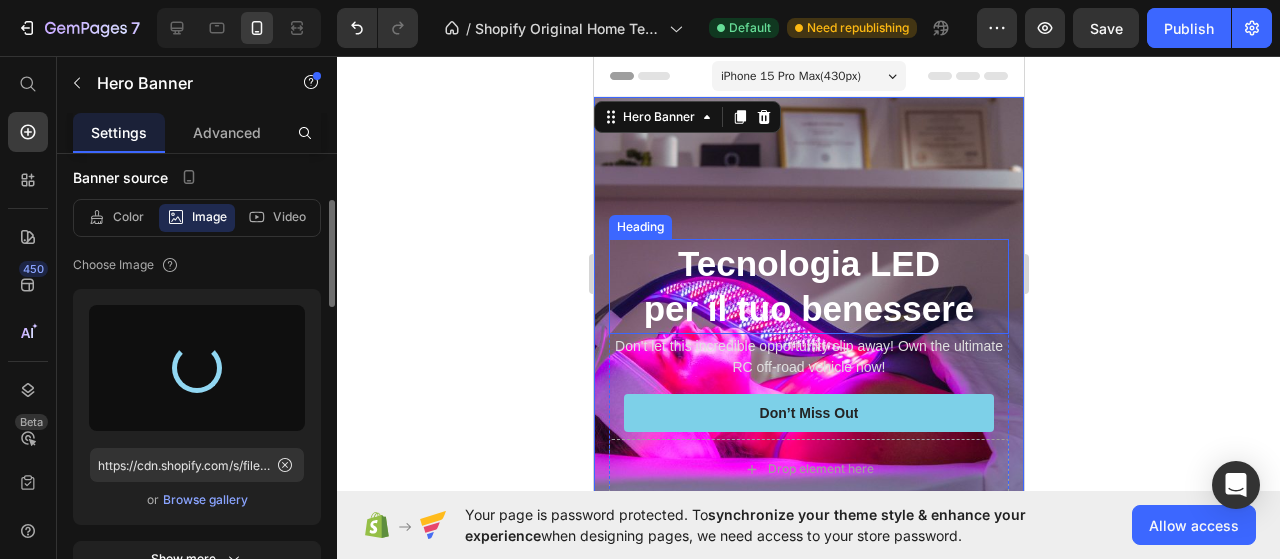 type on "https://cdn.shopify.com/s/files/1/0908/9833/4069/files/gempages_575094485759820912-6454fc86-73ff-4905-a218-e4d539644239.jpg" 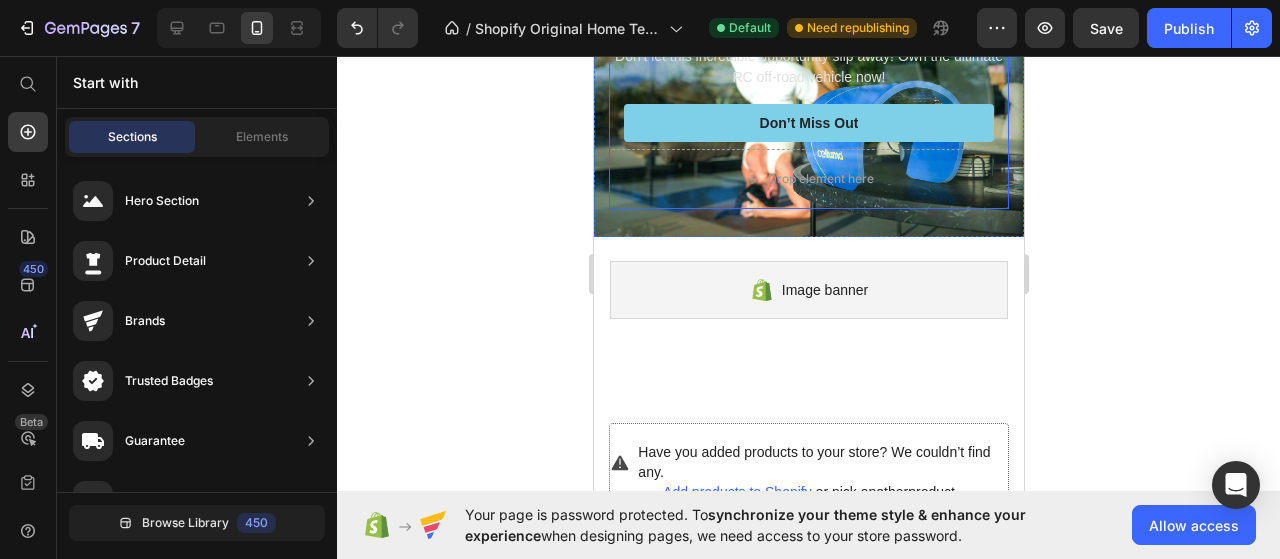 scroll, scrollTop: 0, scrollLeft: 0, axis: both 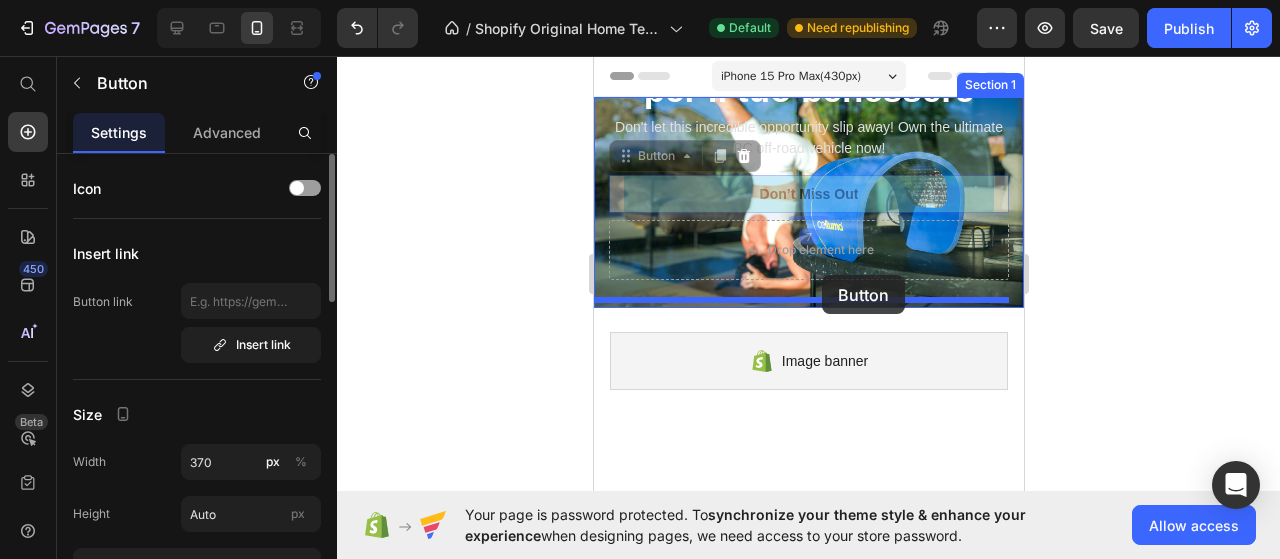 drag, startPoint x: 820, startPoint y: 193, endPoint x: 821, endPoint y: 275, distance: 82.006096 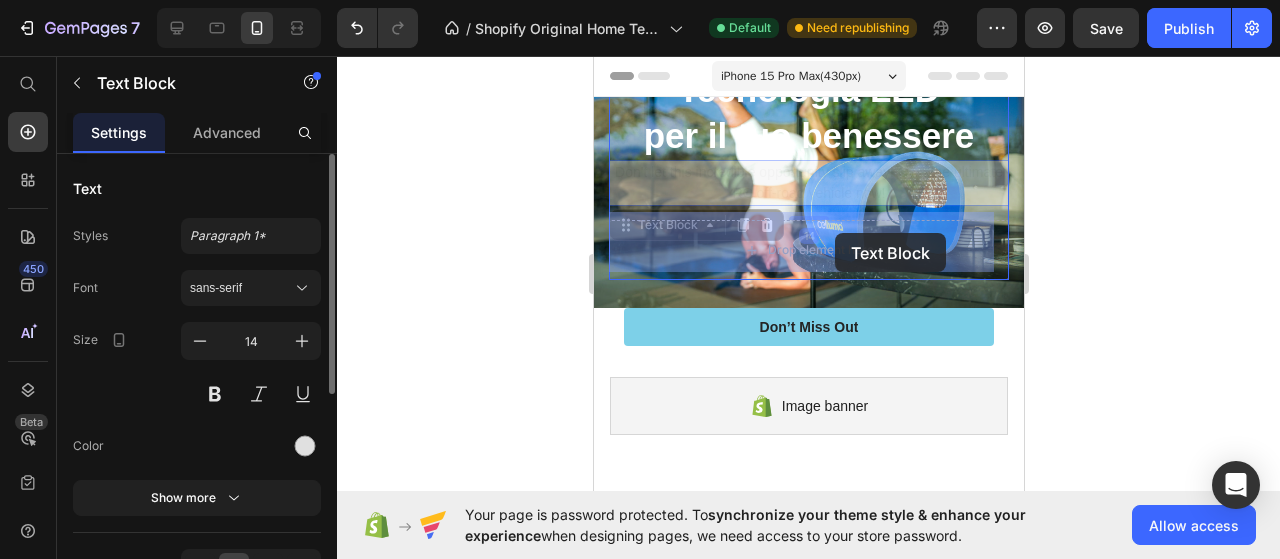 drag, startPoint x: 830, startPoint y: 165, endPoint x: 837, endPoint y: 239, distance: 74.330345 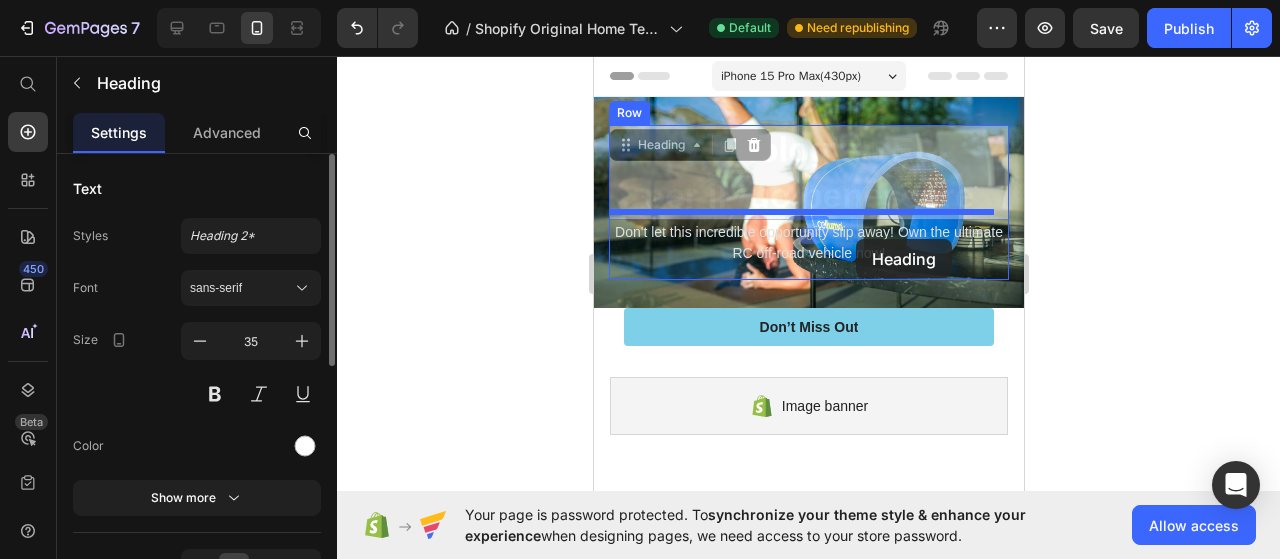 drag, startPoint x: 859, startPoint y: 144, endPoint x: 854, endPoint y: 241, distance: 97.128784 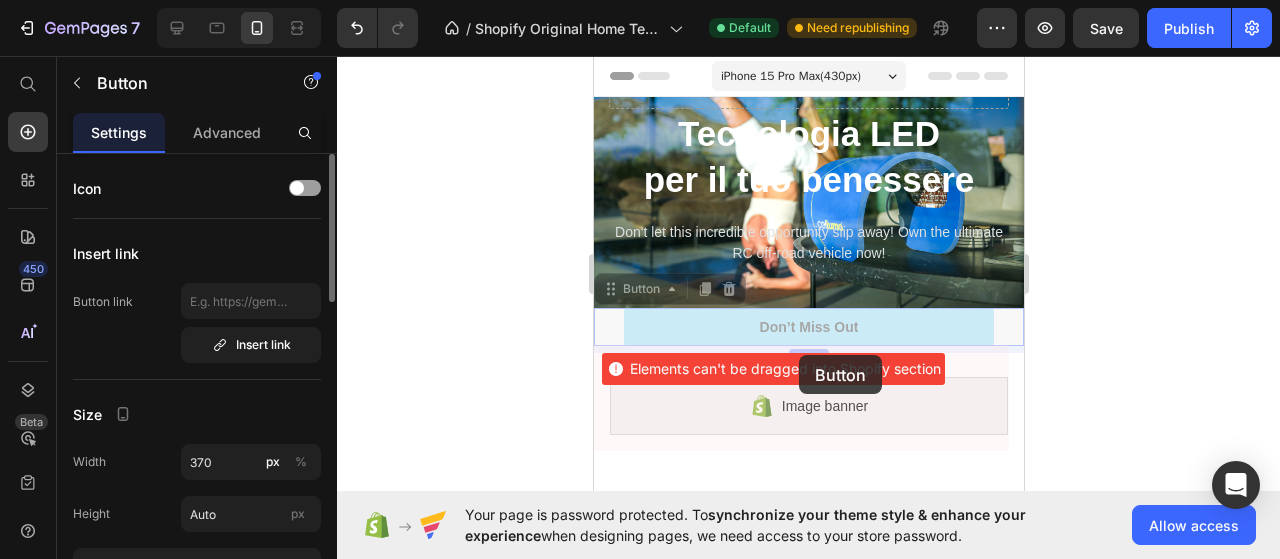drag, startPoint x: 803, startPoint y: 325, endPoint x: 798, endPoint y: 353, distance: 28.442924 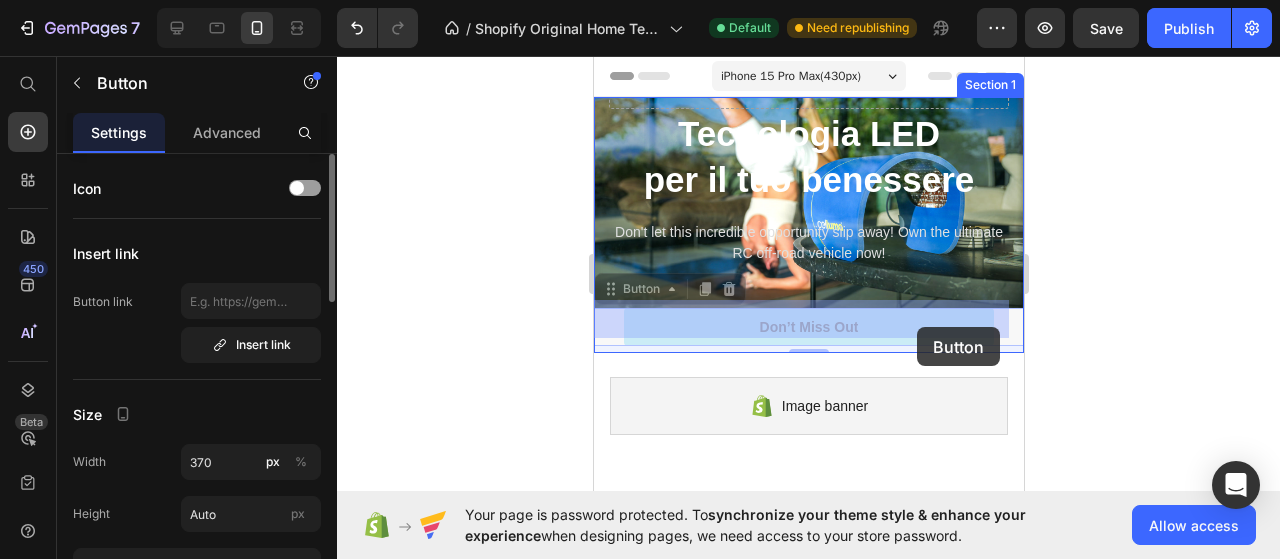 drag, startPoint x: 917, startPoint y: 310, endPoint x: 916, endPoint y: 339, distance: 29.017237 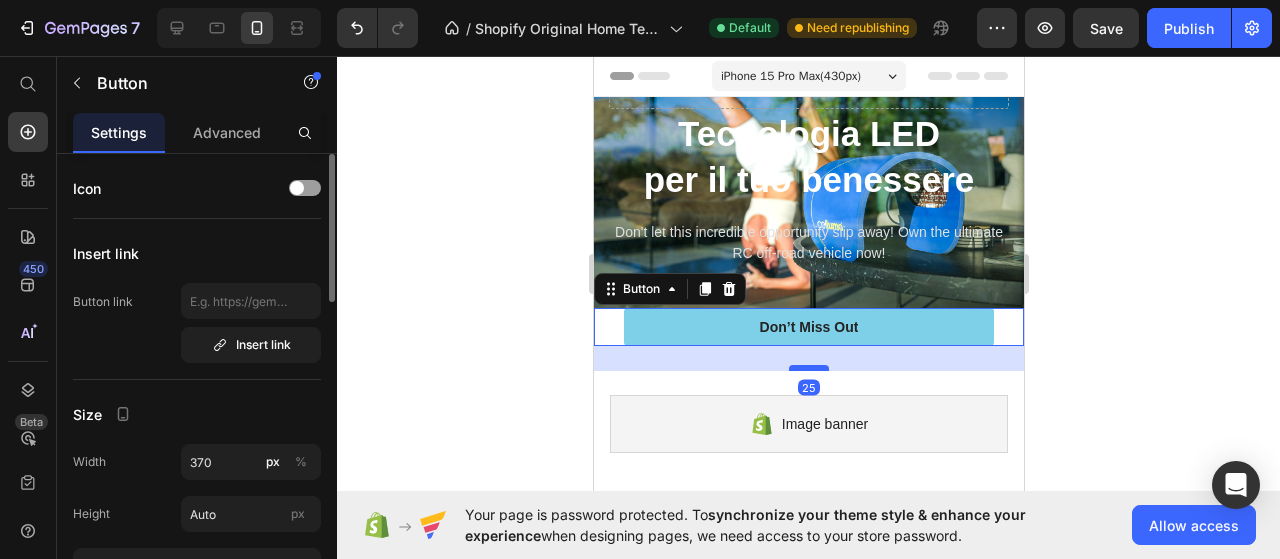 drag, startPoint x: 782, startPoint y: 342, endPoint x: 787, endPoint y: 373, distance: 31.400637 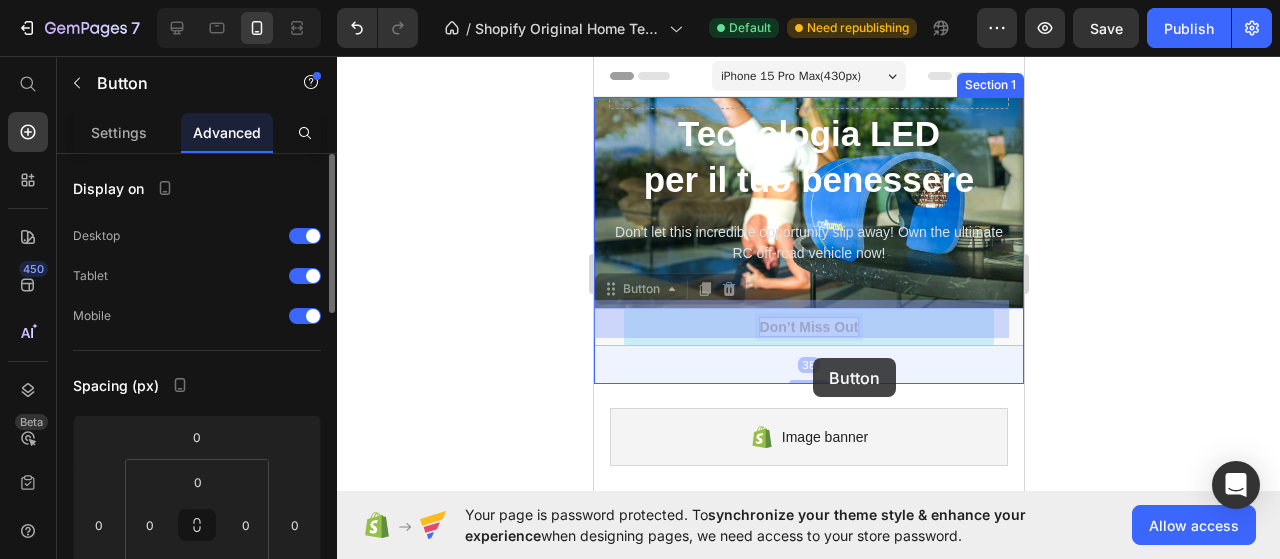drag, startPoint x: 814, startPoint y: 324, endPoint x: 812, endPoint y: 358, distance: 34.058773 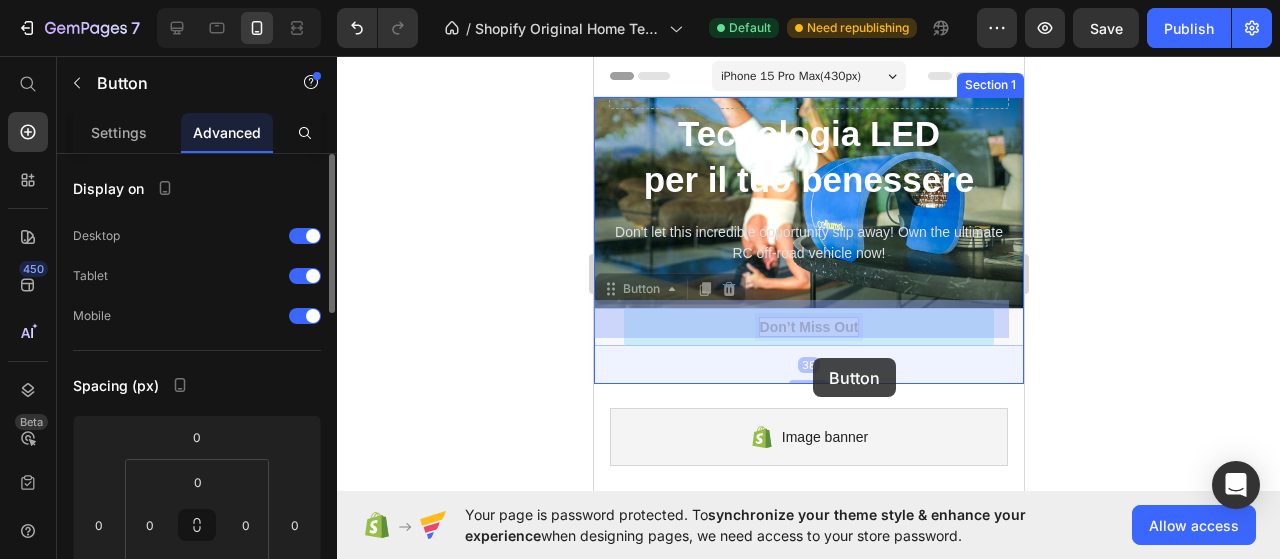 click on "iPhone 15 Pro Max  ( 430 px) iPhone 13 Mini iPhone 13 Pro iPhone 11 Pro Max iPhone 15 Pro Max Pixel 7 Galaxy S8+ Galaxy S20 Ultra iPad Mini iPad Air iPad Pro
Drop element here Tecnologia LED per il tuo benessere  Heading Don't let this incredible opportunity slip away! Own the ultimate RC off-road vehicle now! Text Block Row Hero Banner Don’t Miss Out Button   38 Don’t Miss Out Button   38 Section 1 Image banner Shopify section: Image banner Have you added products to your store? We couldn’t find any. Add products to Shopify   or pick another  product Product Section 3 Featured collection Shopify section: Featured collection Have you added products to your store? We couldn’t find any. Add products to Shopify   or pick another  product Product Section 5 Root Start with Sections from sidebar Add sections Add elements Start with Generating from URL or image Add section Choose templates inspired by CRO experts Generate layout from URL or image Add blank section then drag & drop elements" at bounding box center [808, 4567] 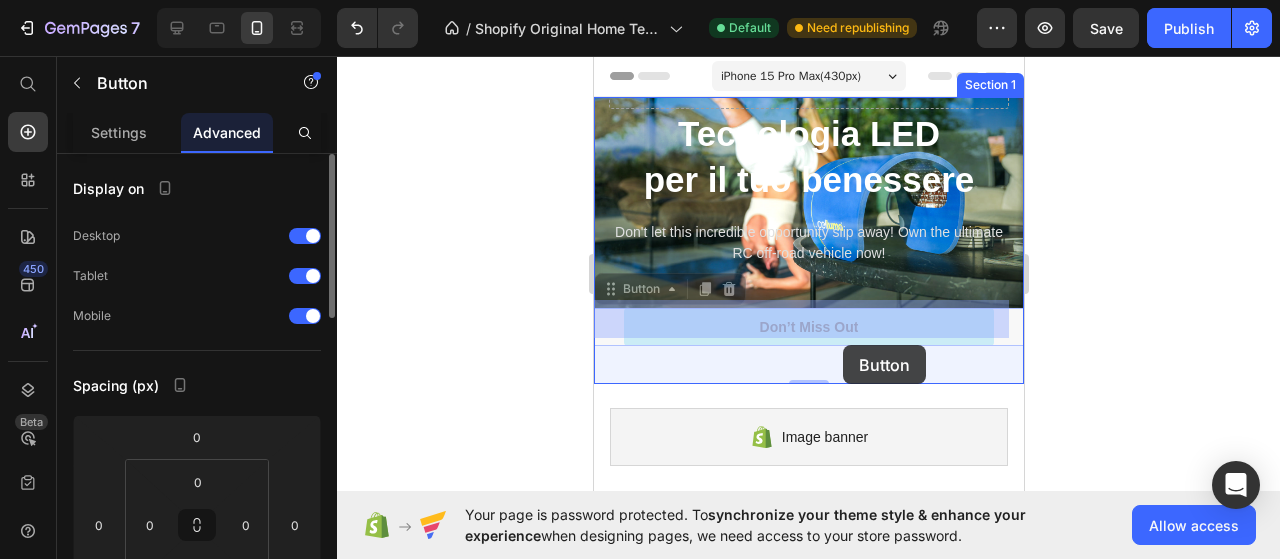 drag, startPoint x: 837, startPoint y: 303, endPoint x: 841, endPoint y: 345, distance: 42.190044 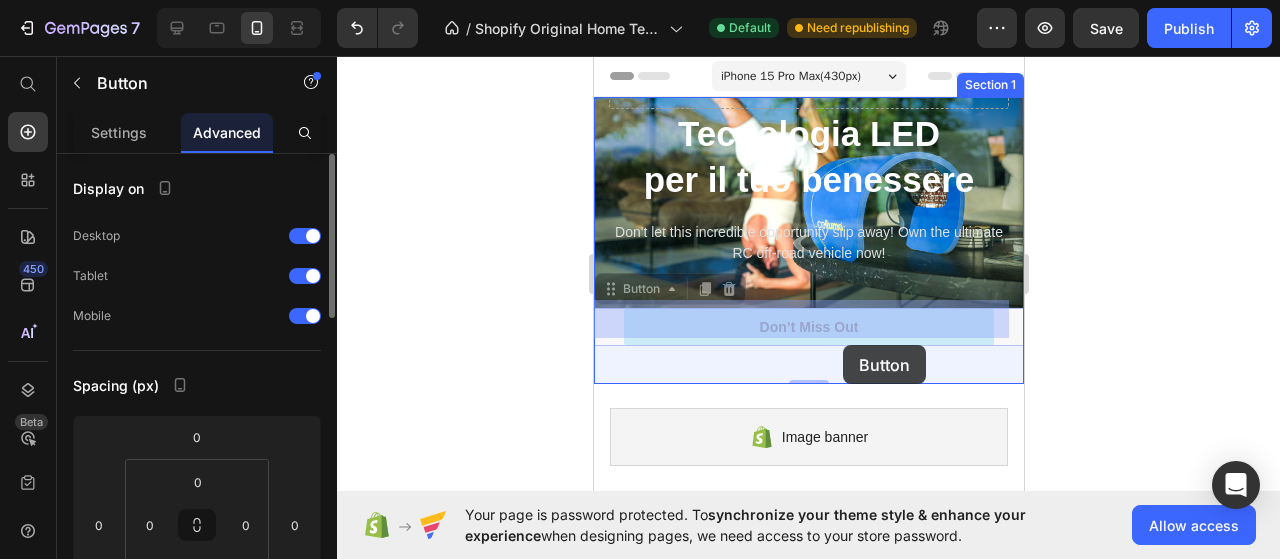 click on "iPhone 15 Pro Max  ( 430 px) iPhone 13 Mini iPhone 13 Pro iPhone 11 Pro Max iPhone 15 Pro Max Pixel 7 Galaxy S8+ Galaxy S20 Ultra iPad Mini iPad Air iPad Pro
Drop element here Tecnologia LED per il tuo benessere  Heading Don't let this incredible opportunity slip away! Own the ultimate RC off-road vehicle now! Text Block Row Hero Banner Don’t Miss Out Button   38 Don’t Miss Out Button   38 Section 1 Image banner Shopify section: Image banner Have you added products to your store? We couldn’t find any. Add products to Shopify   or pick another  product Product Section 3 Featured collection Shopify section: Featured collection Have you added products to your store? We couldn’t find any. Add products to Shopify   or pick another  product Product Section 5 Root Start with Sections from sidebar Add sections Add elements Start with Generating from URL or image Add section Choose templates inspired by CRO experts Generate layout from URL or image Add blank section then drag & drop elements" at bounding box center (808, 4567) 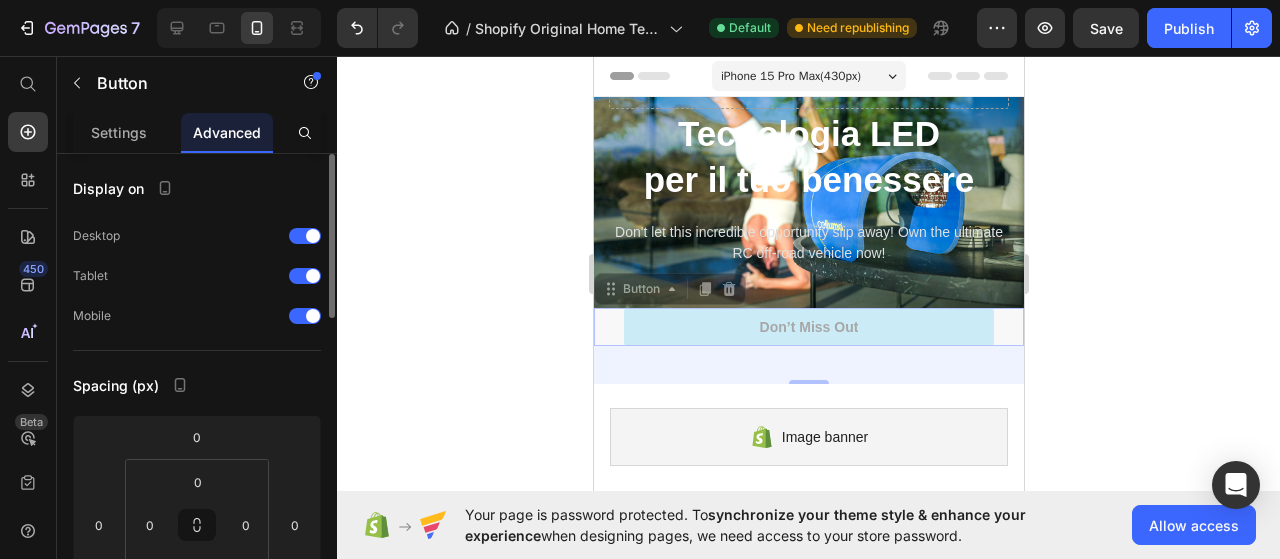 drag, startPoint x: 793, startPoint y: 331, endPoint x: 793, endPoint y: 371, distance: 40 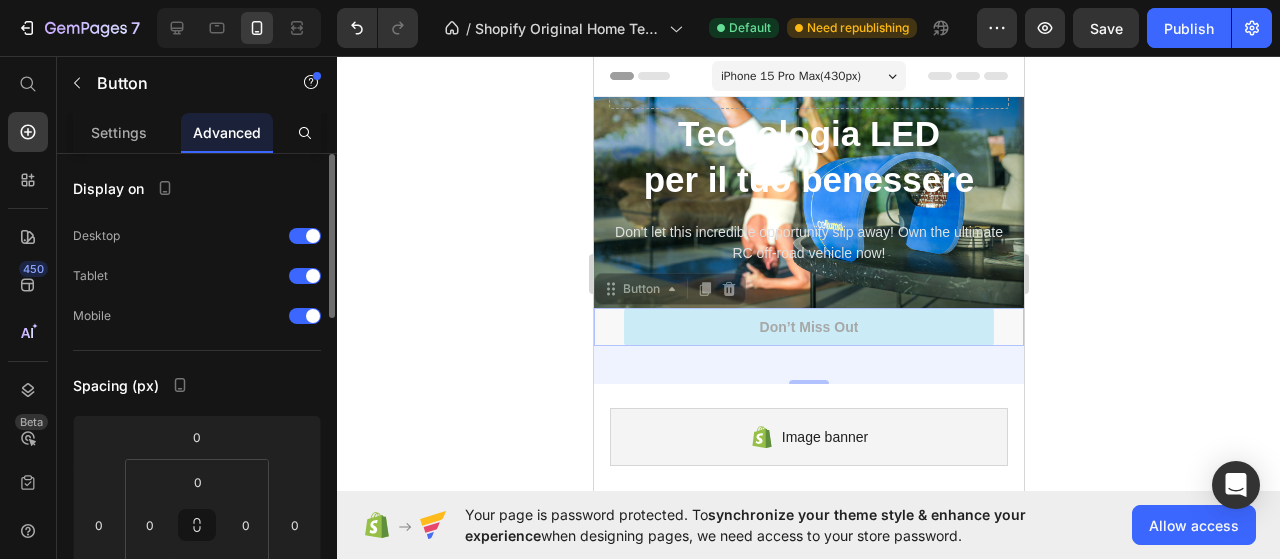 click on "iPhone 15 Pro Max  ( 430 px) iPhone 13 Mini iPhone 13 Pro iPhone 11 Pro Max iPhone 15 Pro Max Pixel 7 Galaxy S8+ Galaxy S20 Ultra iPad Mini iPad Air iPad Pro
Drop element here Tecnologia LED per il tuo benessere  Heading Don't let this incredible opportunity slip away! Own the ultimate RC off-road vehicle now! Text Block Row Hero Banner Don’t Miss Out Button   38 Don’t Miss Out Button   38 Section 1 Image banner Shopify section: Image banner Have you added products to your store? We couldn’t find any. Add products to Shopify   or pick another  product Product Section 3 Featured collection Shopify section: Featured collection Have you added products to your store? We couldn’t find any. Add products to Shopify   or pick another  product Product Section 5 Root Start with Sections from sidebar Add sections Add elements Start with Generating from URL or image Add section Choose templates inspired by CRO experts Generate layout from URL or image Add blank section then drag & drop elements" at bounding box center [808, 4567] 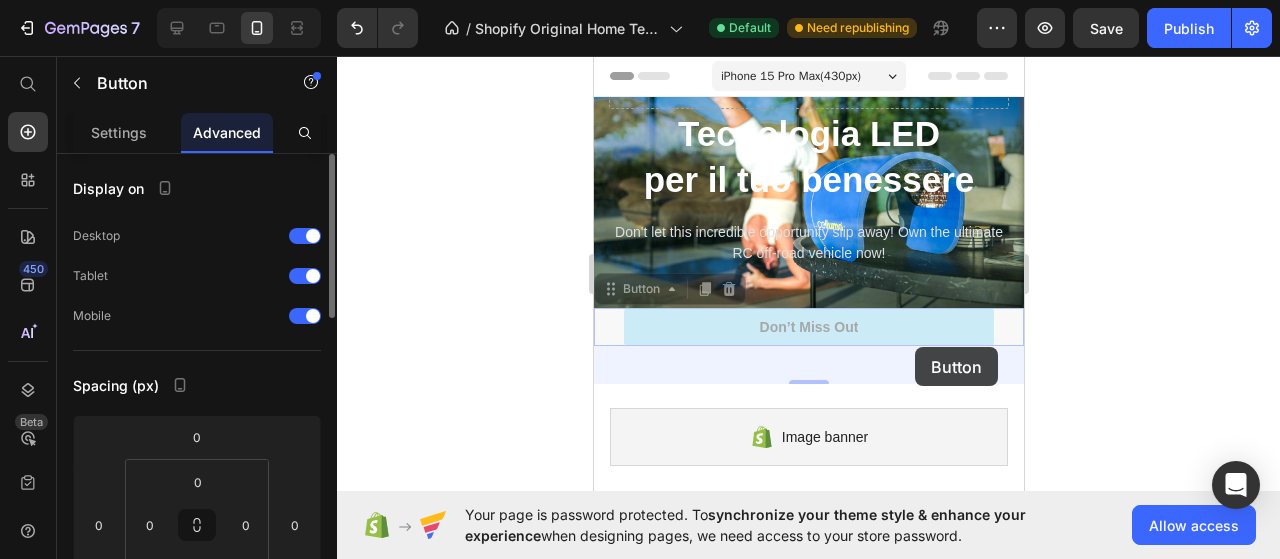 drag, startPoint x: 918, startPoint y: 320, endPoint x: 914, endPoint y: 347, distance: 27.294687 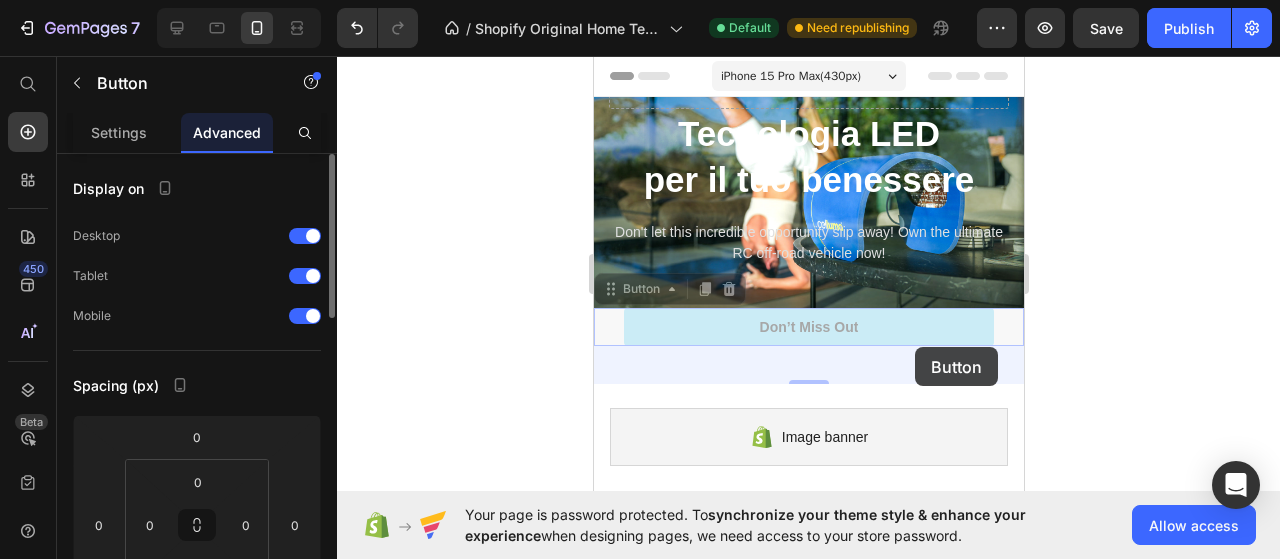 click on "iPhone 15 Pro Max  ( 430 px) iPhone 13 Mini iPhone 13 Pro iPhone 11 Pro Max iPhone 15 Pro Max Pixel 7 Galaxy S8+ Galaxy S20 Ultra iPad Mini iPad Air iPad Pro
Drop element here Tecnologia LED per il tuo benessere  Heading Don't let this incredible opportunity slip away! Own the ultimate RC off-road vehicle now! Text Block Row Hero Banner Don’t Miss Out Button   38 Don’t Miss Out Button   38 Section 1 Image banner Shopify section: Image banner Have you added products to your store? We couldn’t find any. Add products to Shopify   or pick another  product Product Section 3 Featured collection Shopify section: Featured collection Have you added products to your store? We couldn’t find any. Add products to Shopify   or pick another  product Product Section 5 Root Start with Sections from sidebar Add sections Add elements Start with Generating from URL or image Add section Choose templates inspired by CRO experts Generate layout from URL or image Add blank section then drag & drop elements" at bounding box center (808, 4567) 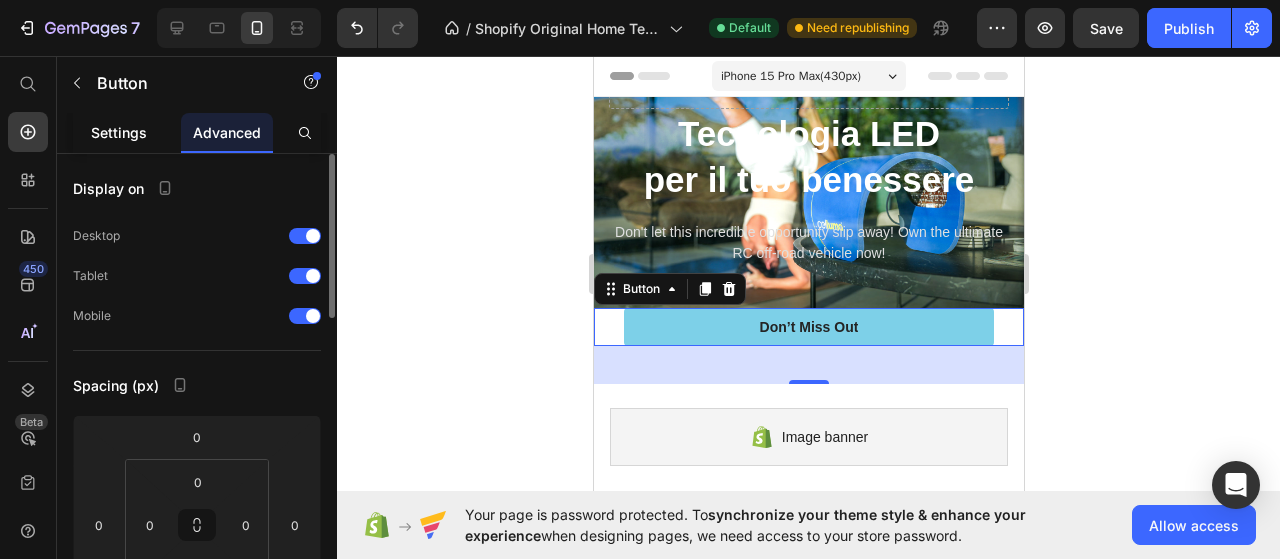 click on "Settings" at bounding box center [119, 132] 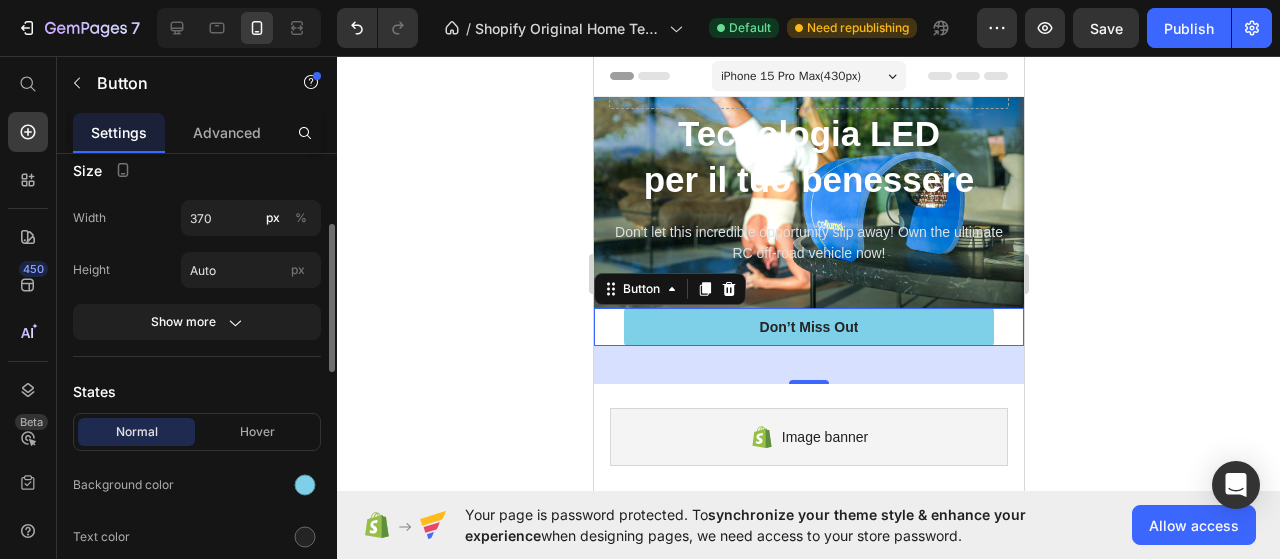 scroll, scrollTop: 246, scrollLeft: 0, axis: vertical 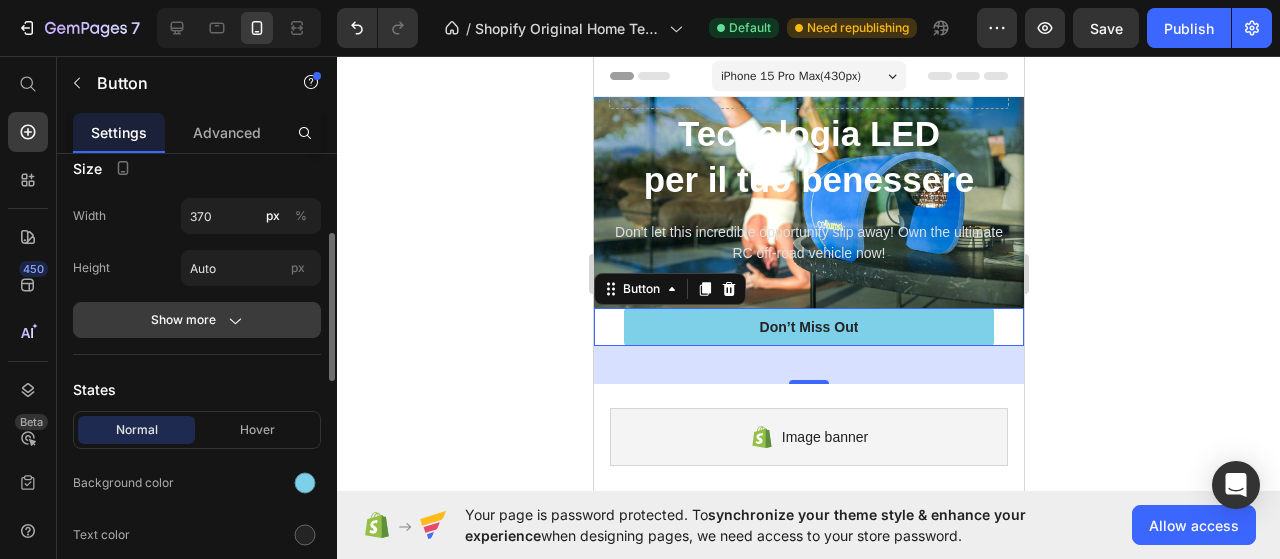 click 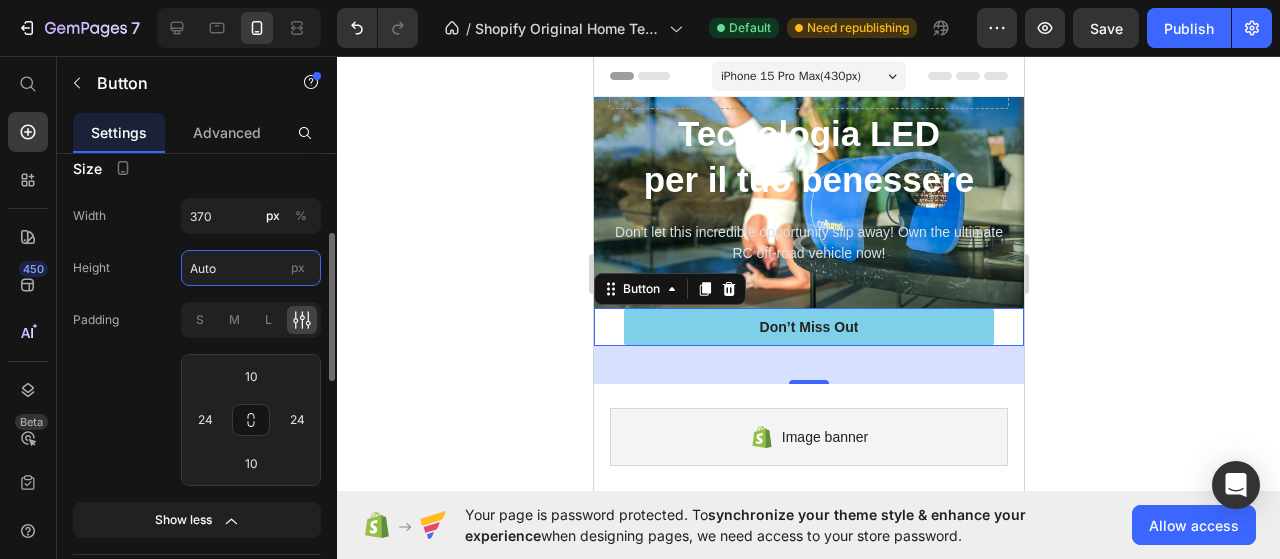 click on "Auto" at bounding box center [251, 268] 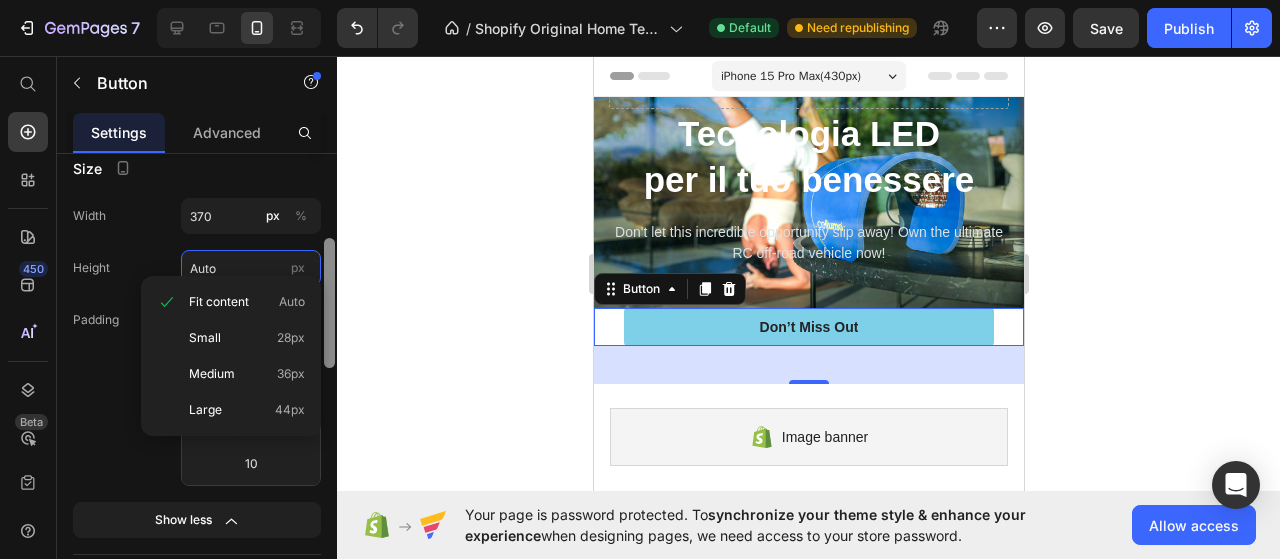 drag, startPoint x: 328, startPoint y: 295, endPoint x: 332, endPoint y: 327, distance: 32.24903 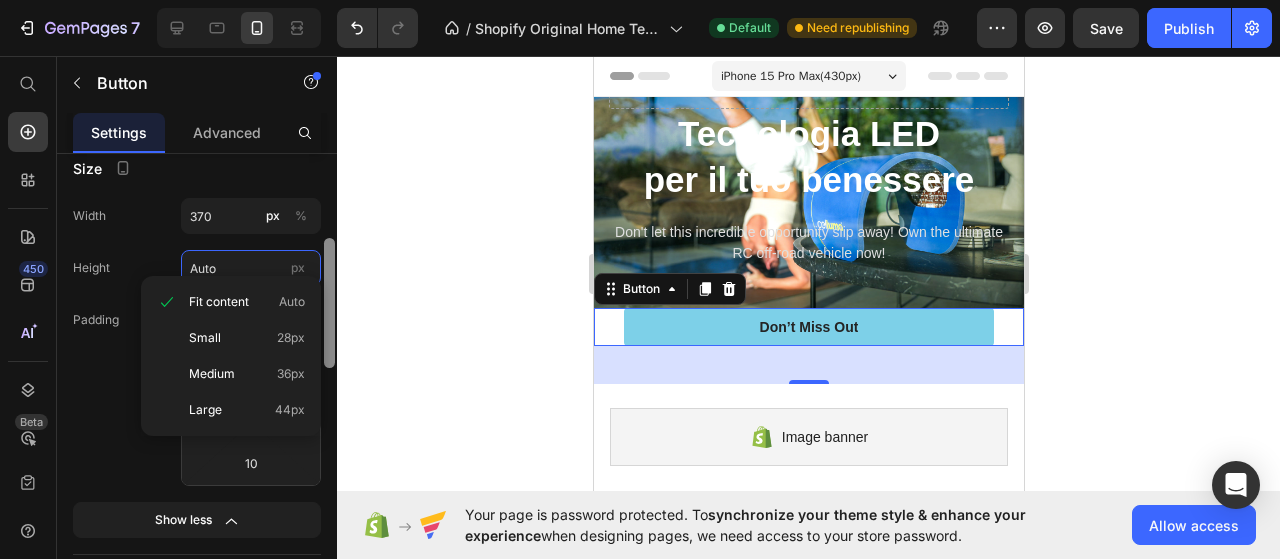 click at bounding box center [329, 303] 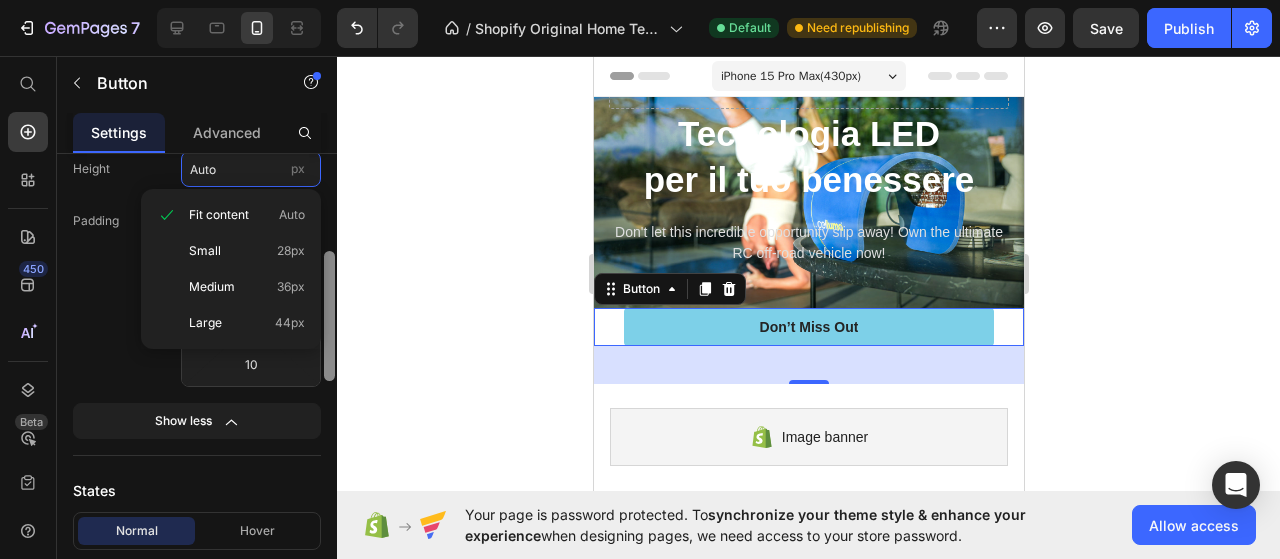click at bounding box center (329, 316) 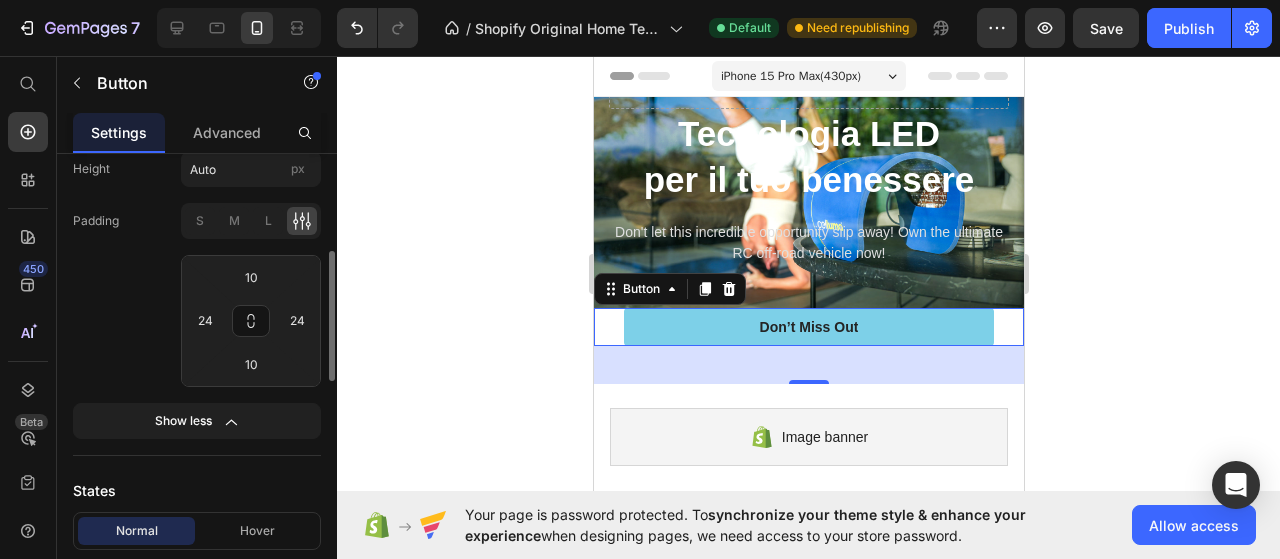 click on "Padding S M L 10 24 10 24" 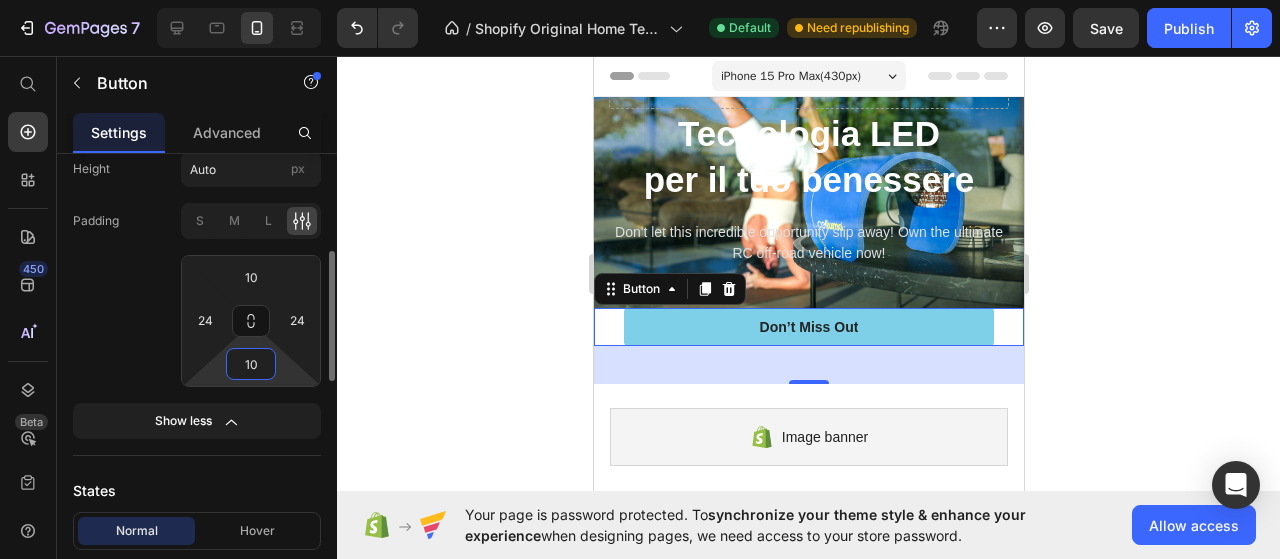 click on "10" at bounding box center (251, 364) 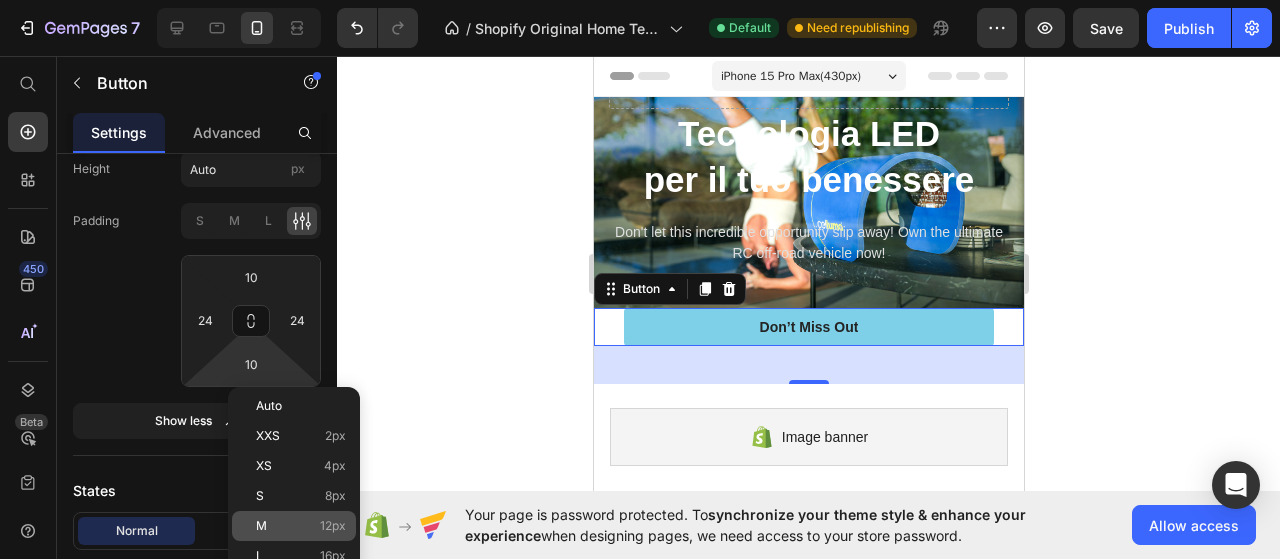 drag, startPoint x: 306, startPoint y: 526, endPoint x: 268, endPoint y: 531, distance: 38.327538 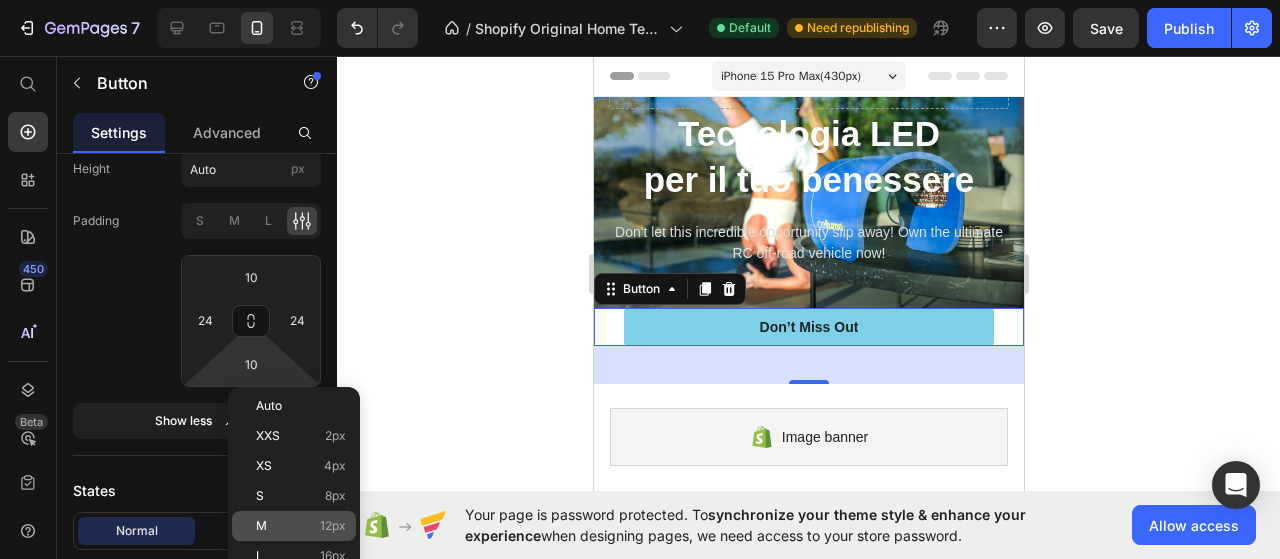 click on "M 12px" at bounding box center (301, 526) 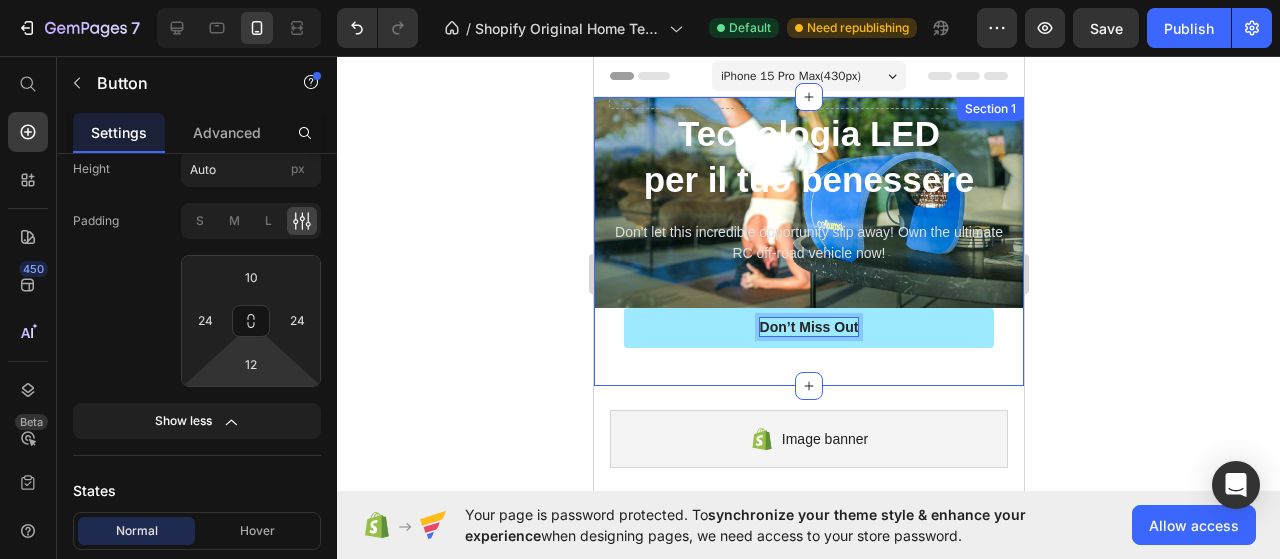 drag, startPoint x: 832, startPoint y: 313, endPoint x: 827, endPoint y: 364, distance: 51.24451 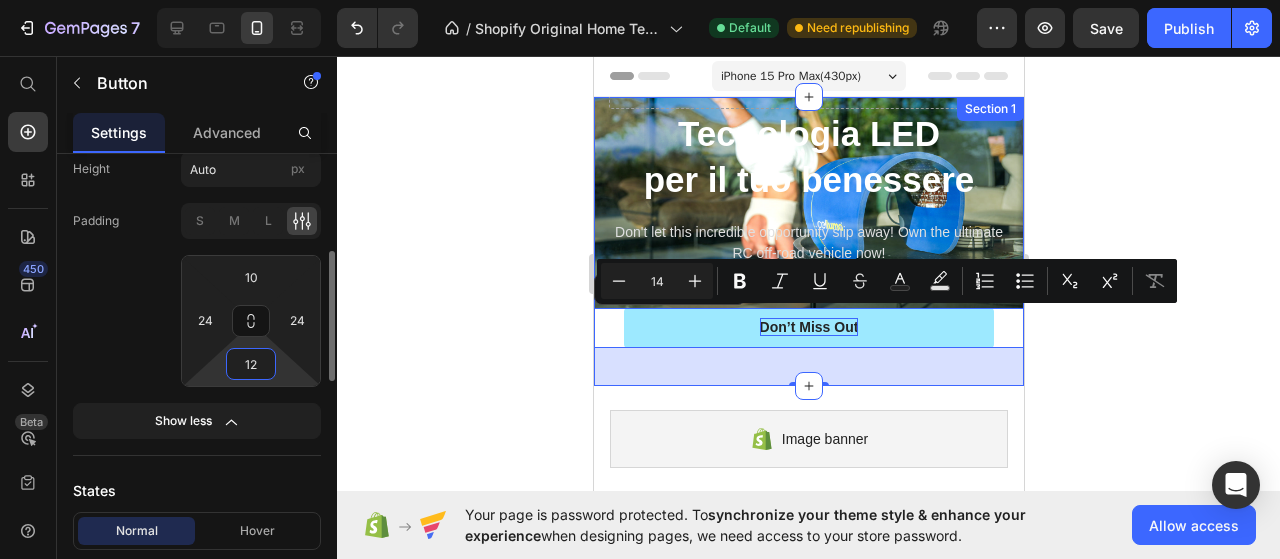 click on "12" at bounding box center (251, 364) 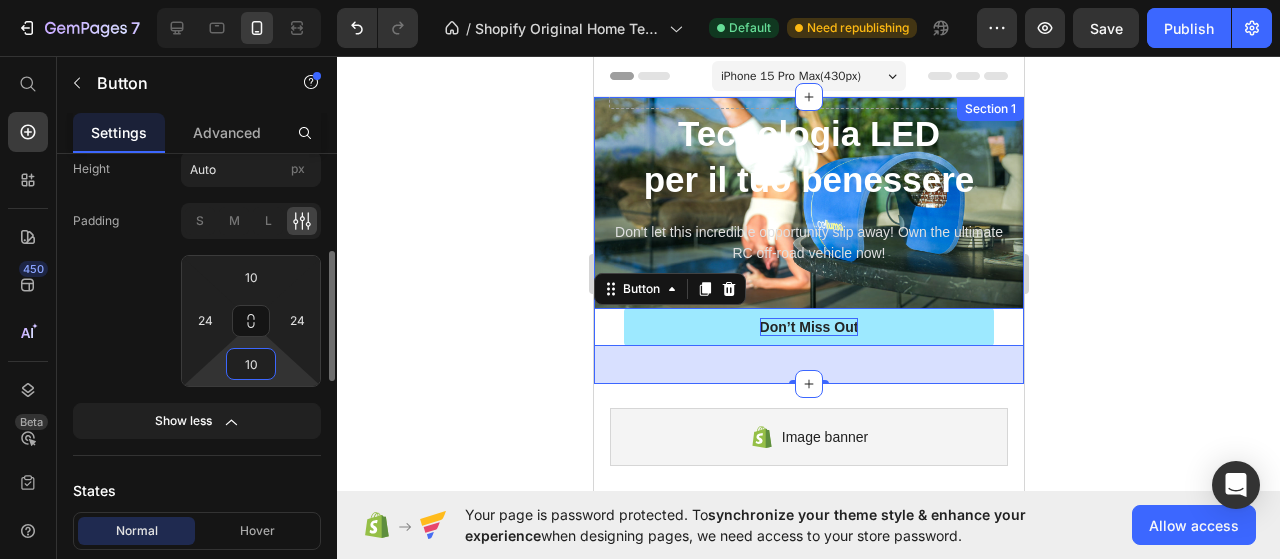 type on "10" 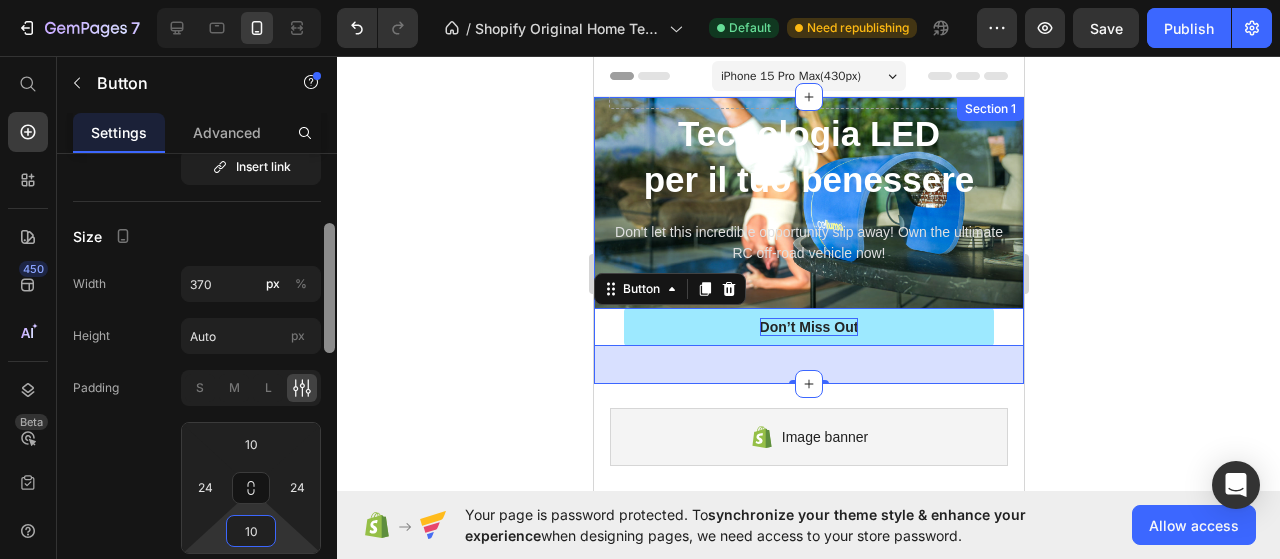 drag, startPoint x: 334, startPoint y: 296, endPoint x: 336, endPoint y: 241, distance: 55.03635 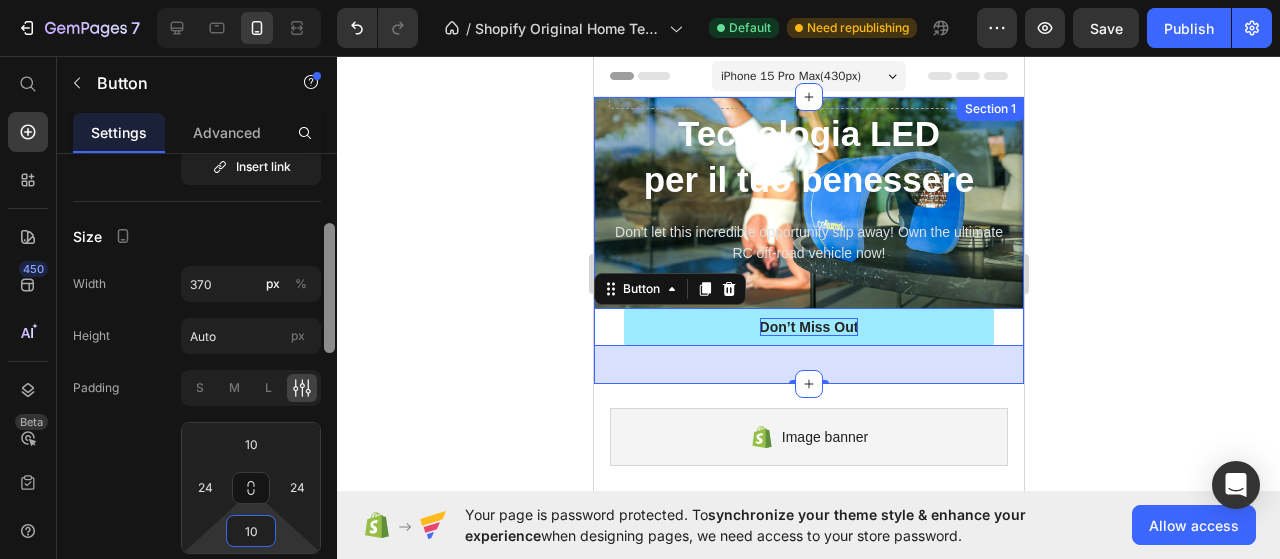 click at bounding box center [329, 400] 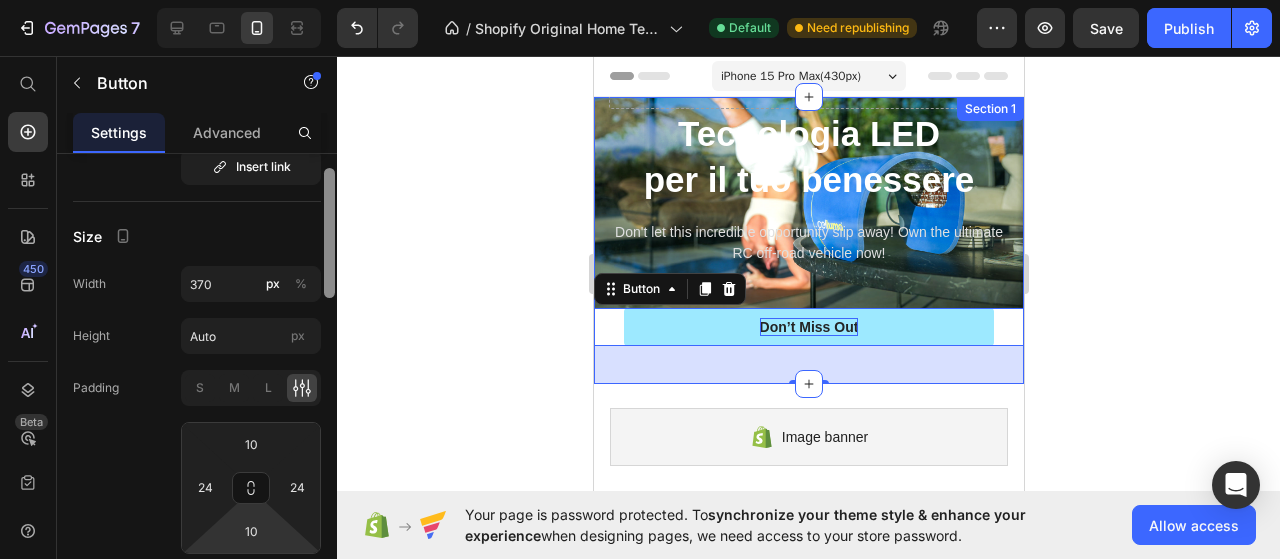 scroll, scrollTop: 150, scrollLeft: 0, axis: vertical 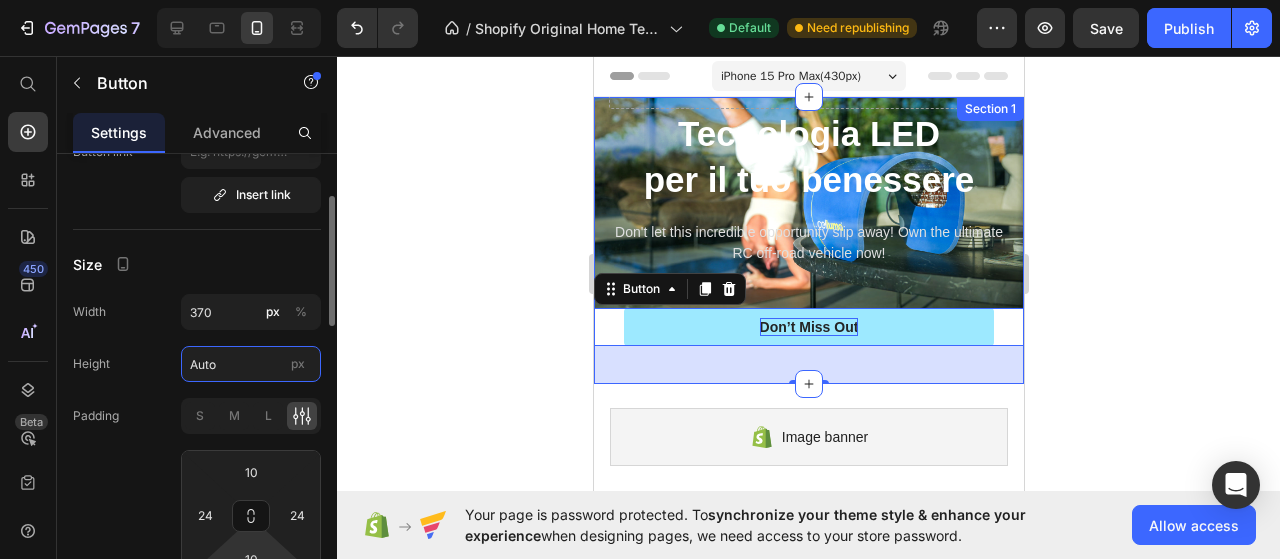click on "Auto" at bounding box center (251, 364) 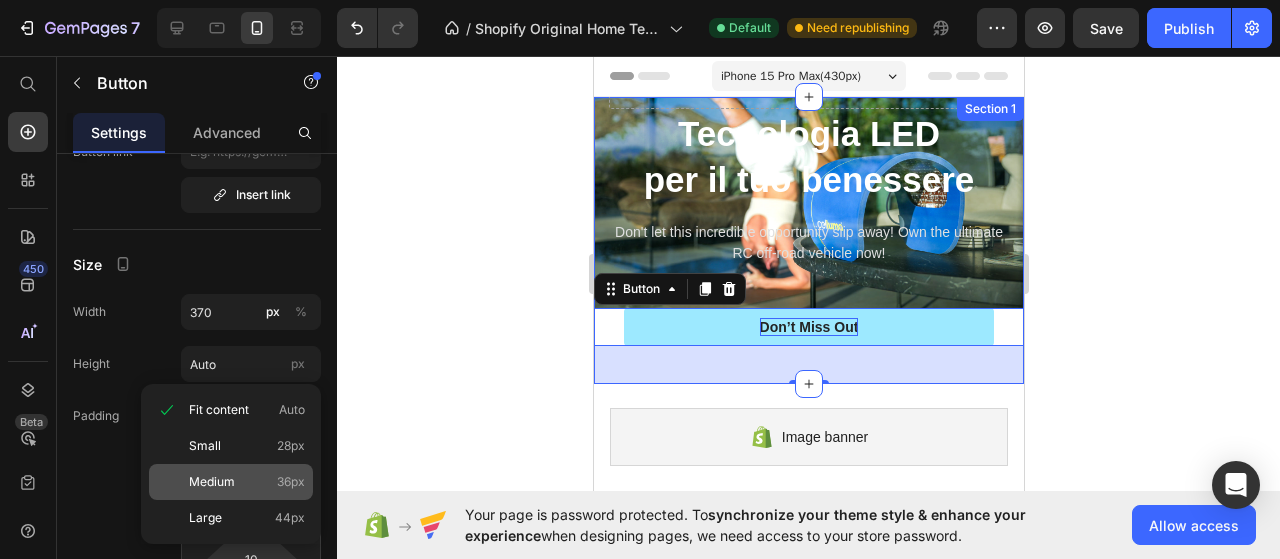 click on "Medium 36px" at bounding box center [247, 482] 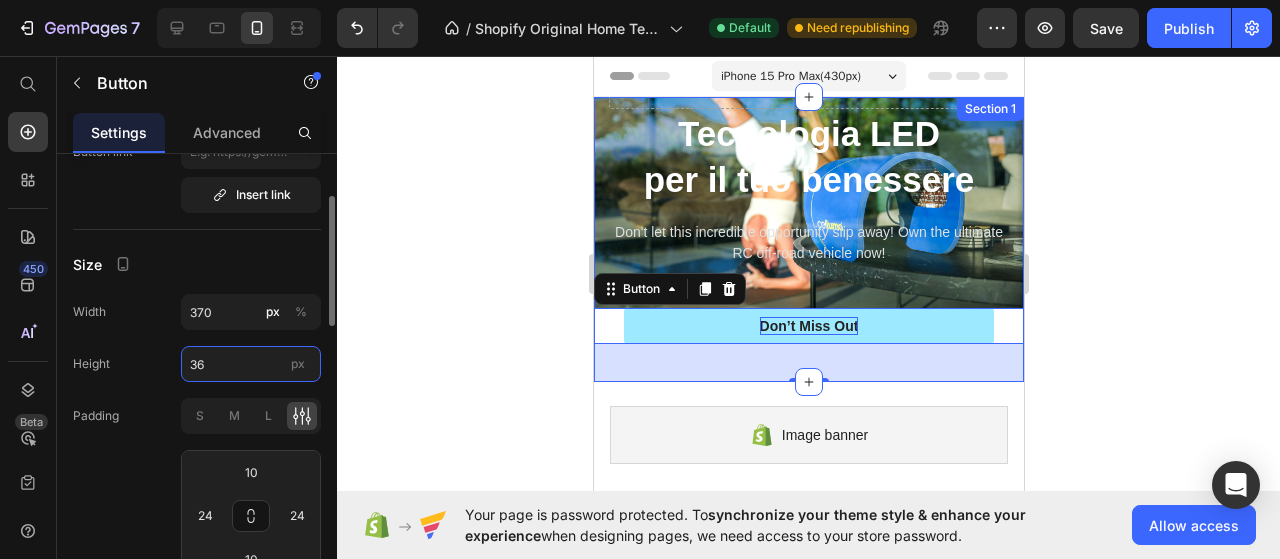 click on "36" at bounding box center (251, 364) 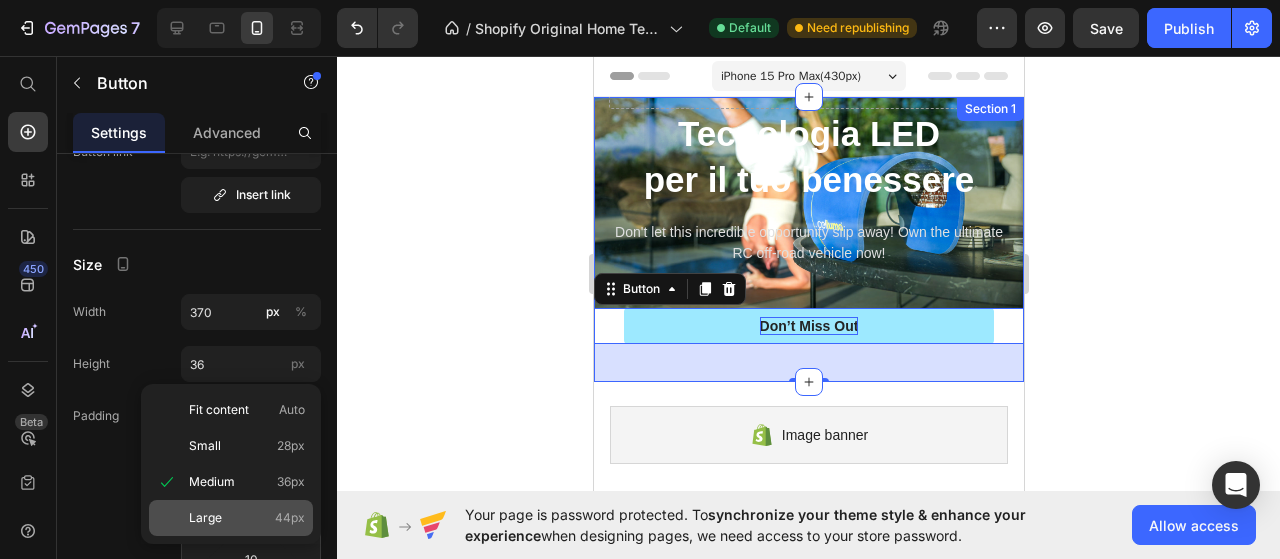 click on "Large 44px" at bounding box center (247, 518) 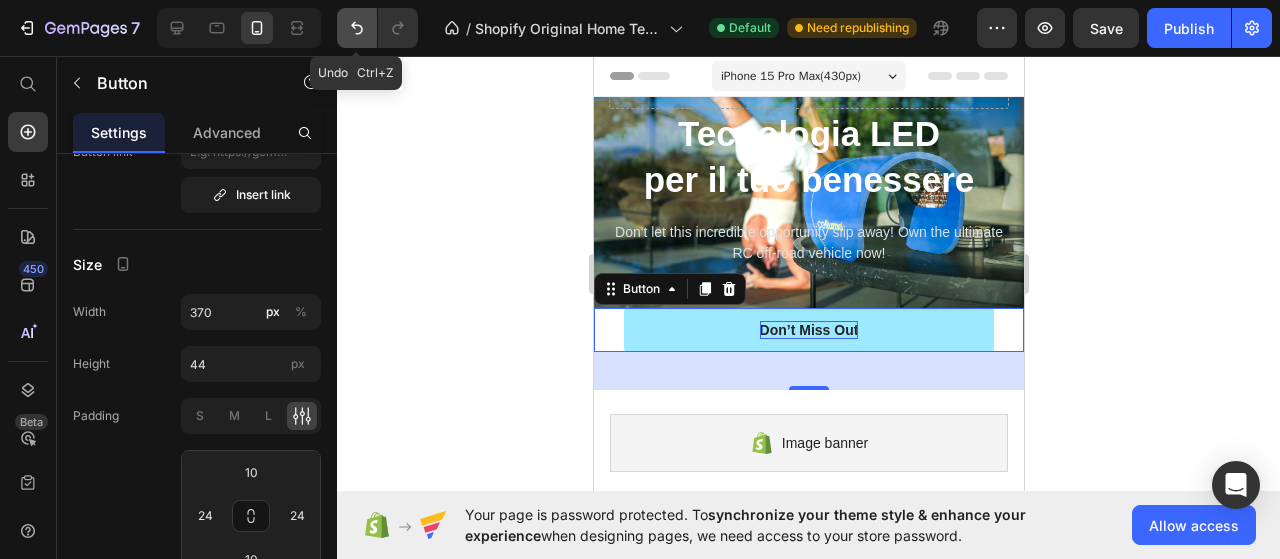 click 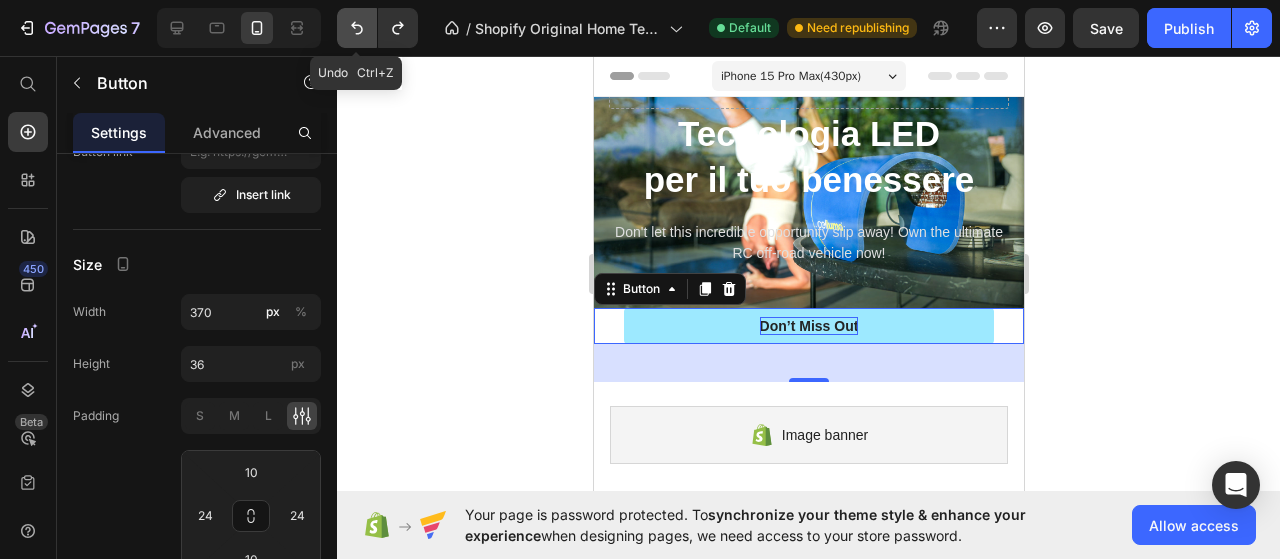 click 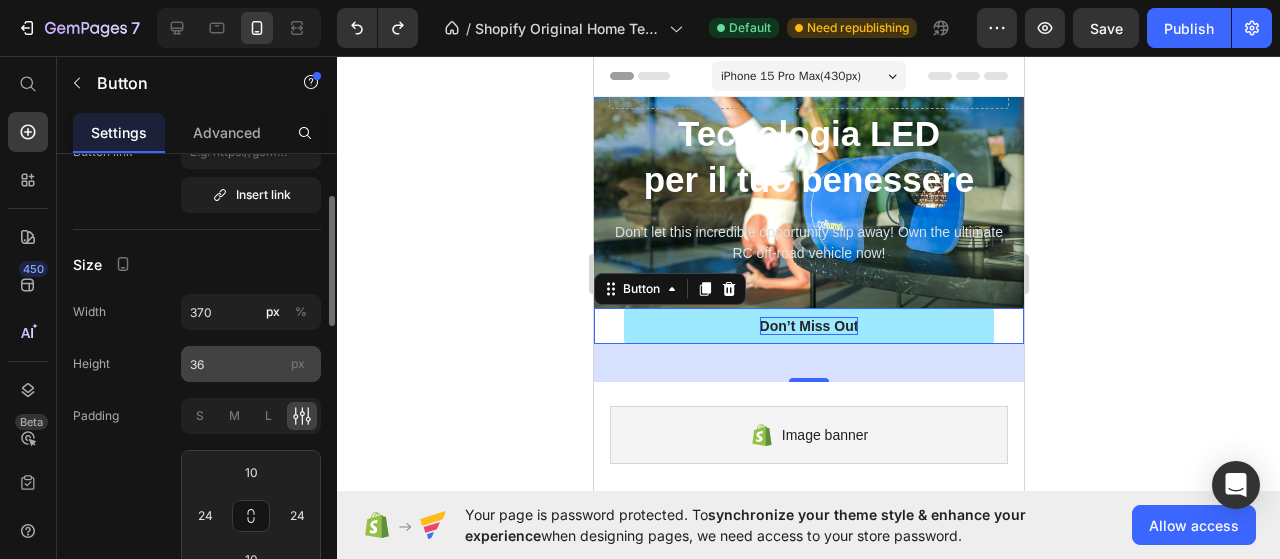 click on "px" at bounding box center [298, 363] 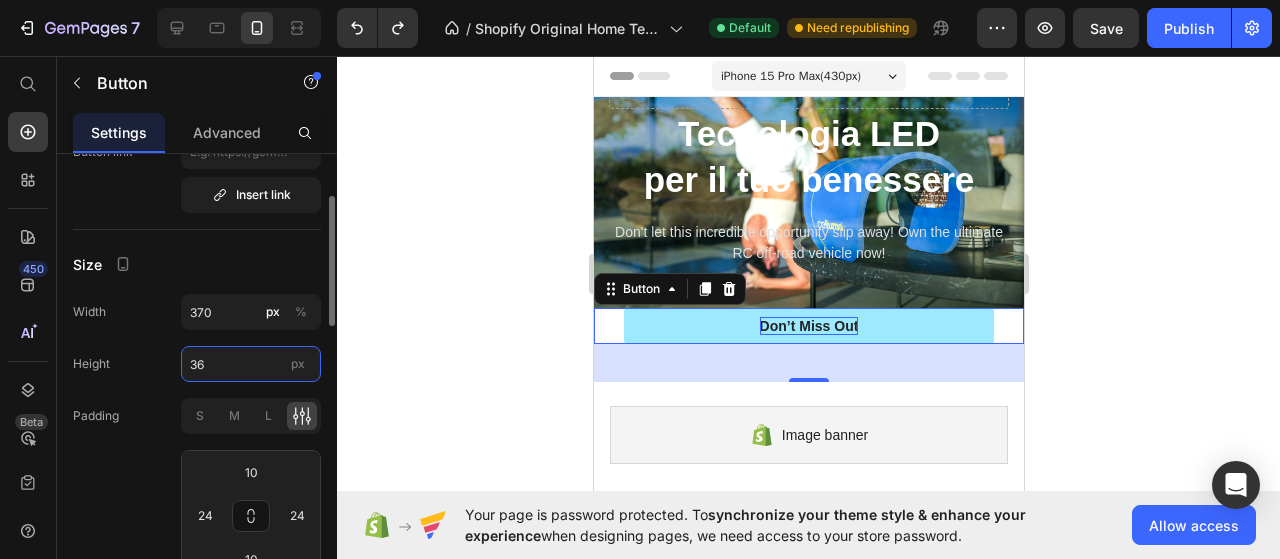 click on "36" at bounding box center (251, 364) 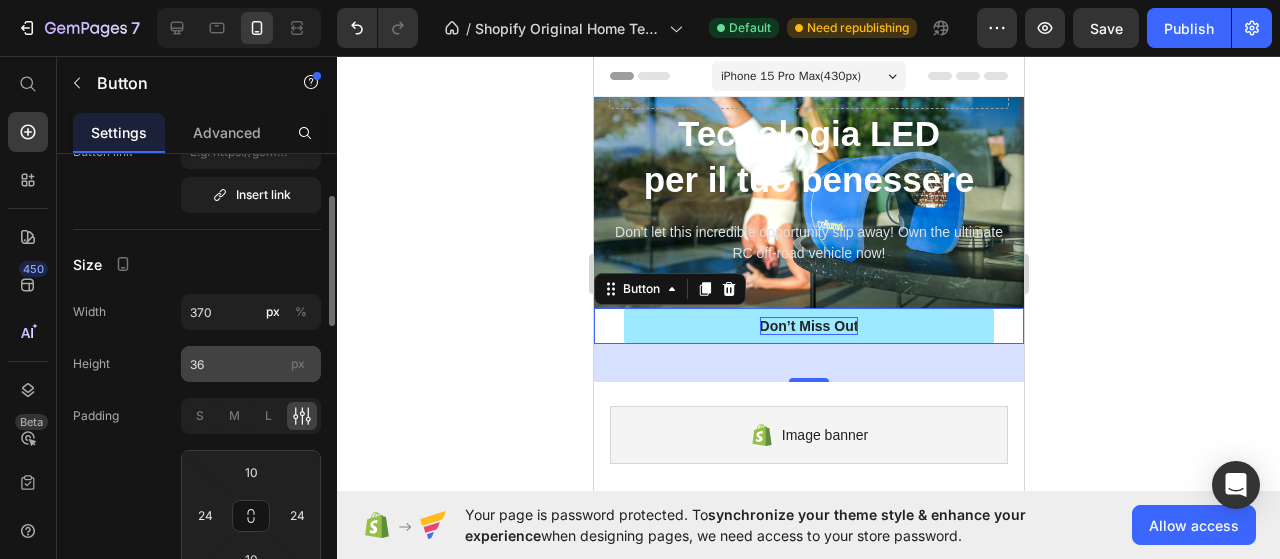 click on "px" at bounding box center (298, 364) 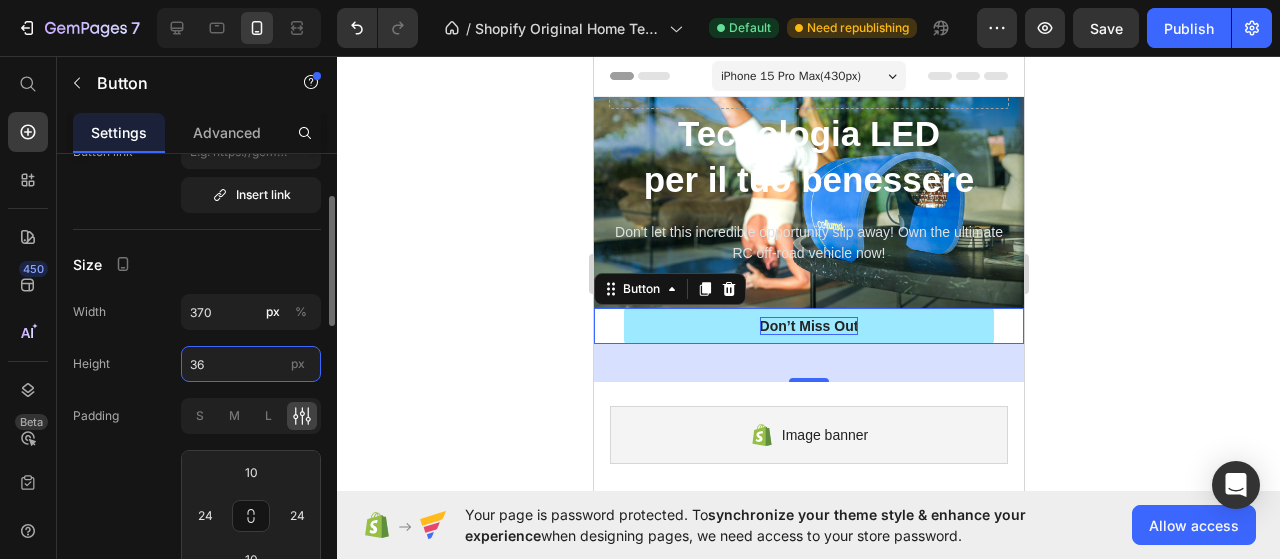click on "36" at bounding box center [251, 364] 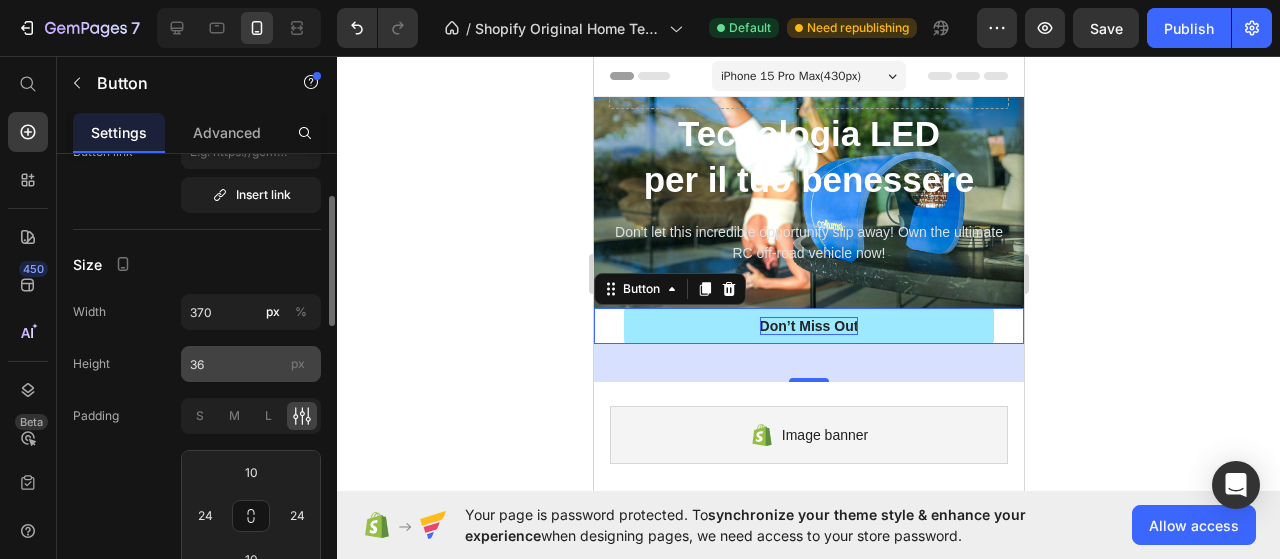 click on "px" at bounding box center (298, 363) 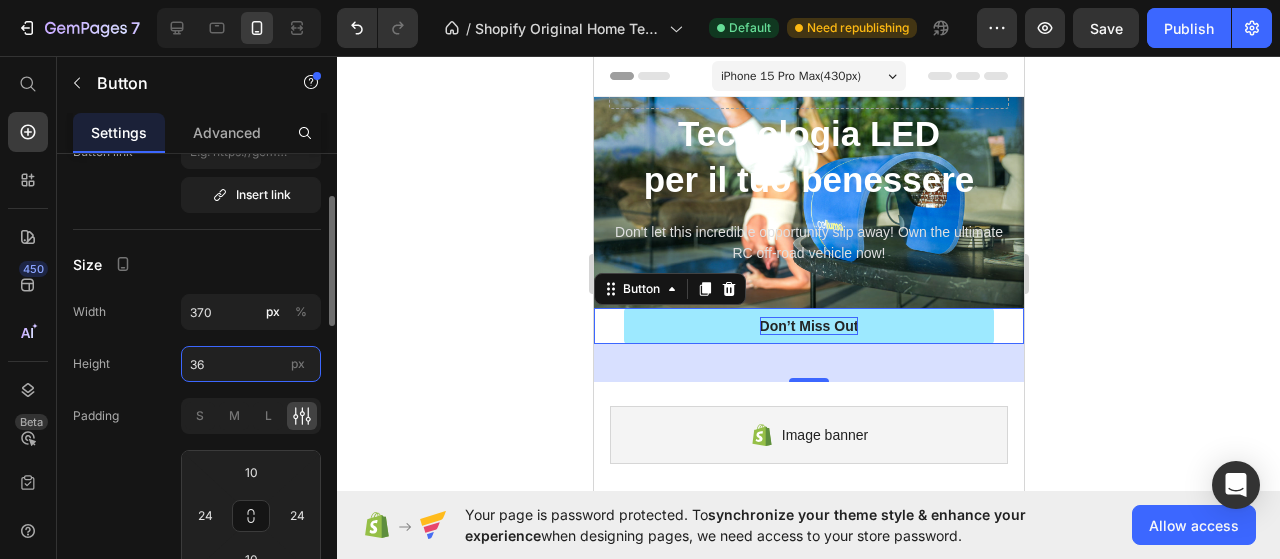 click on "36" at bounding box center (251, 364) 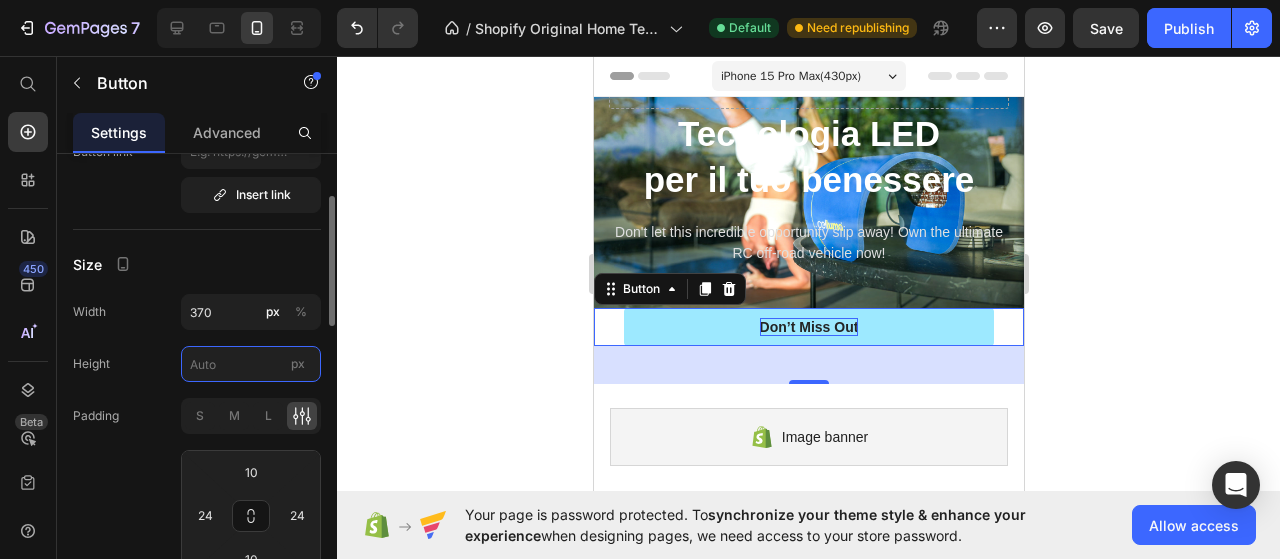 type 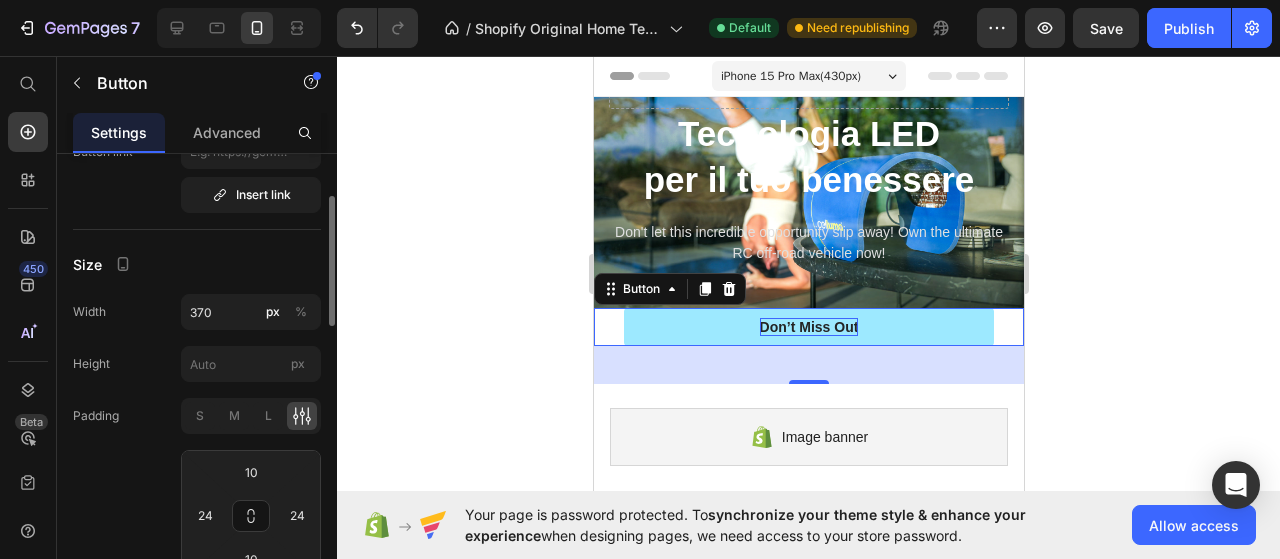 click on "Height" at bounding box center (91, 364) 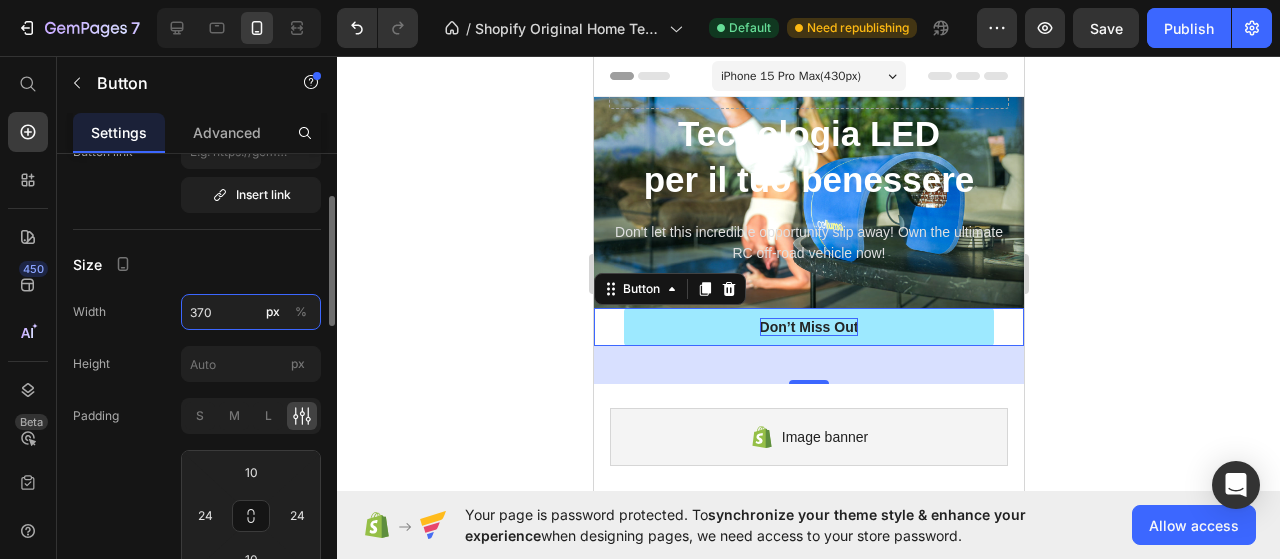 click on "370" at bounding box center (251, 312) 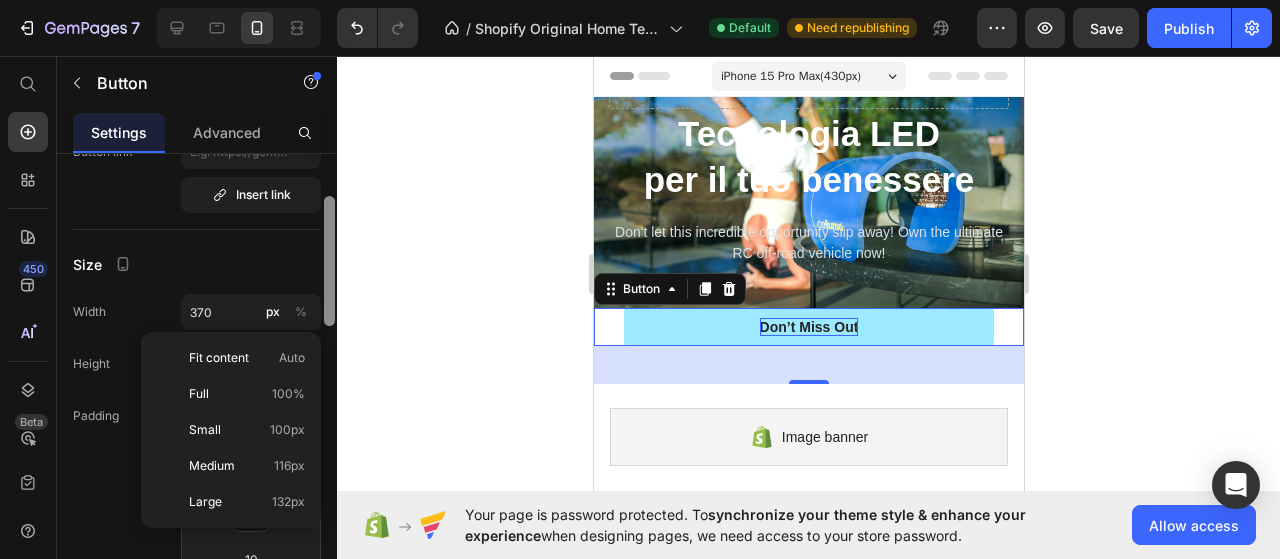 scroll, scrollTop: 614, scrollLeft: 0, axis: vertical 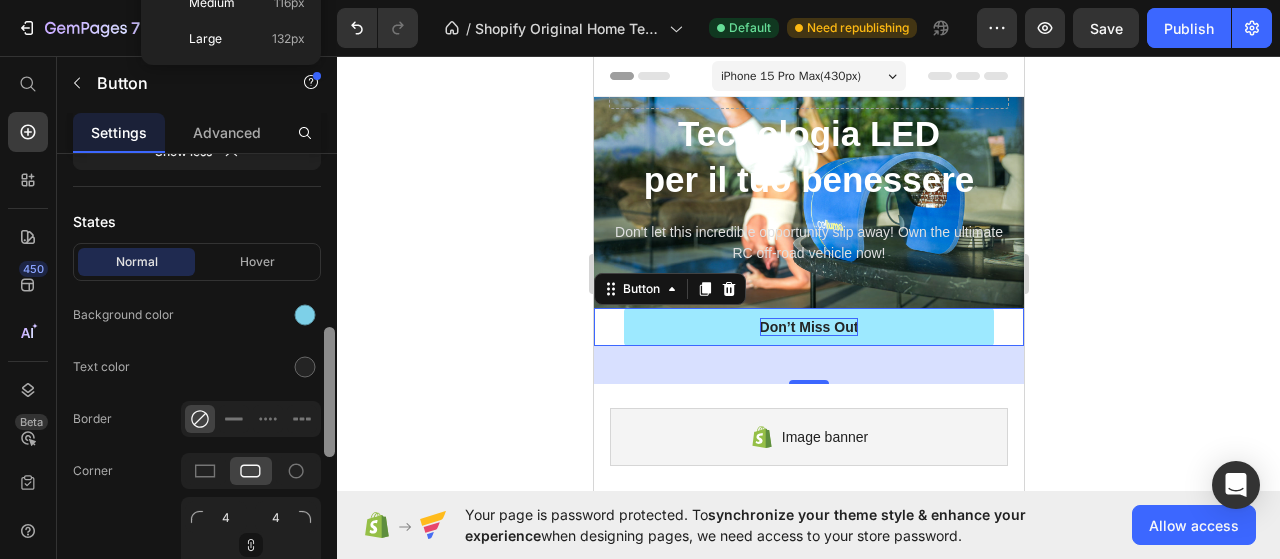 drag, startPoint x: 336, startPoint y: 279, endPoint x: 335, endPoint y: 250, distance: 29.017237 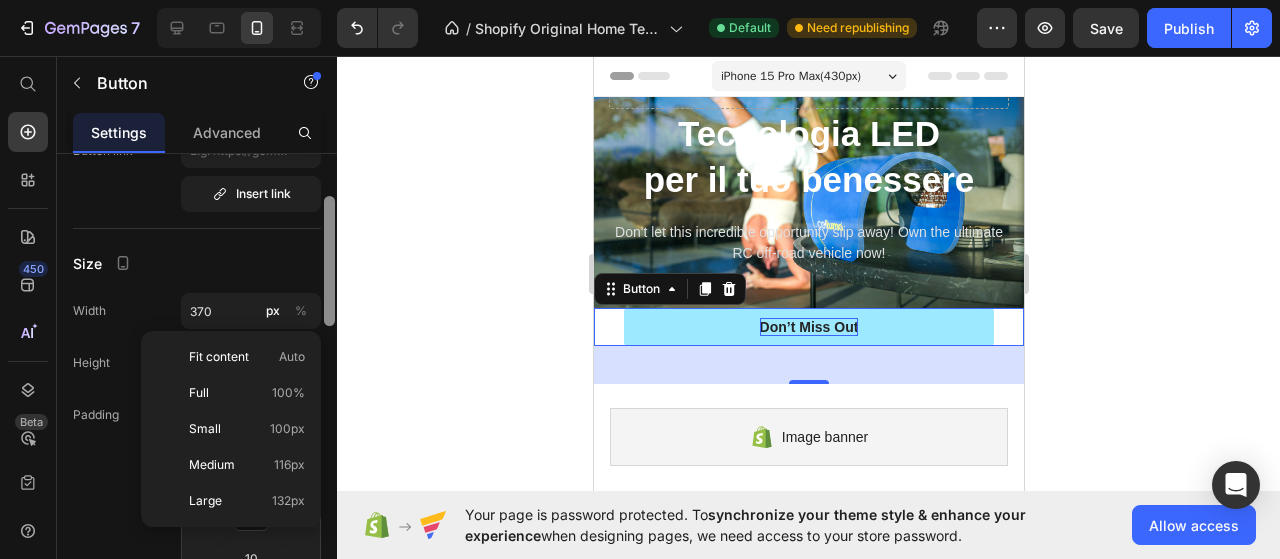 scroll, scrollTop: 0, scrollLeft: 0, axis: both 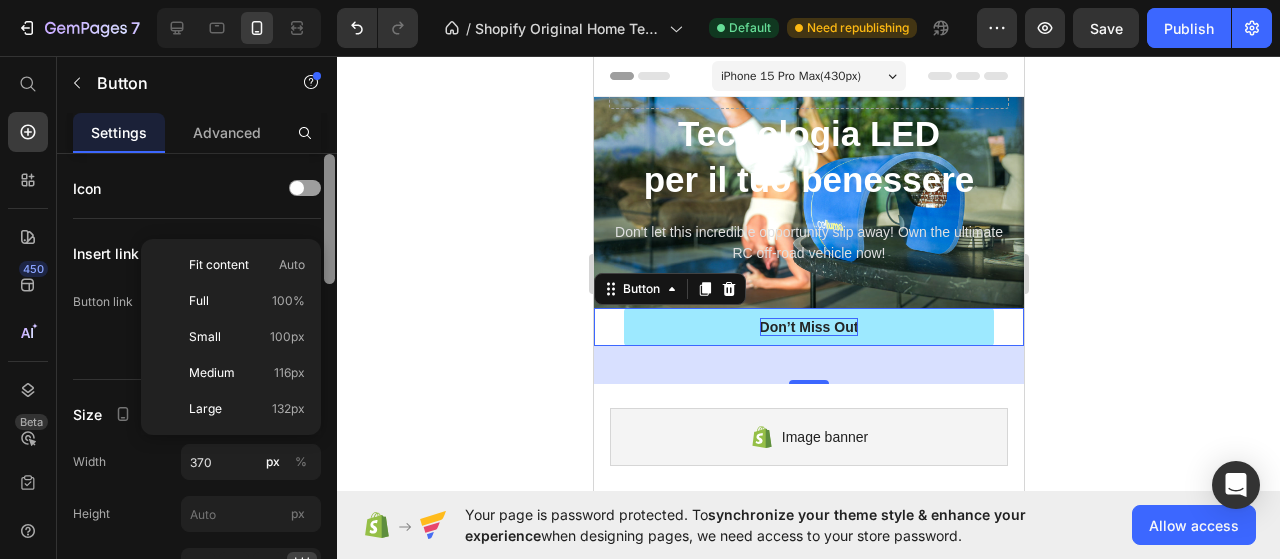 drag, startPoint x: 331, startPoint y: 251, endPoint x: 336, endPoint y: 192, distance: 59.211487 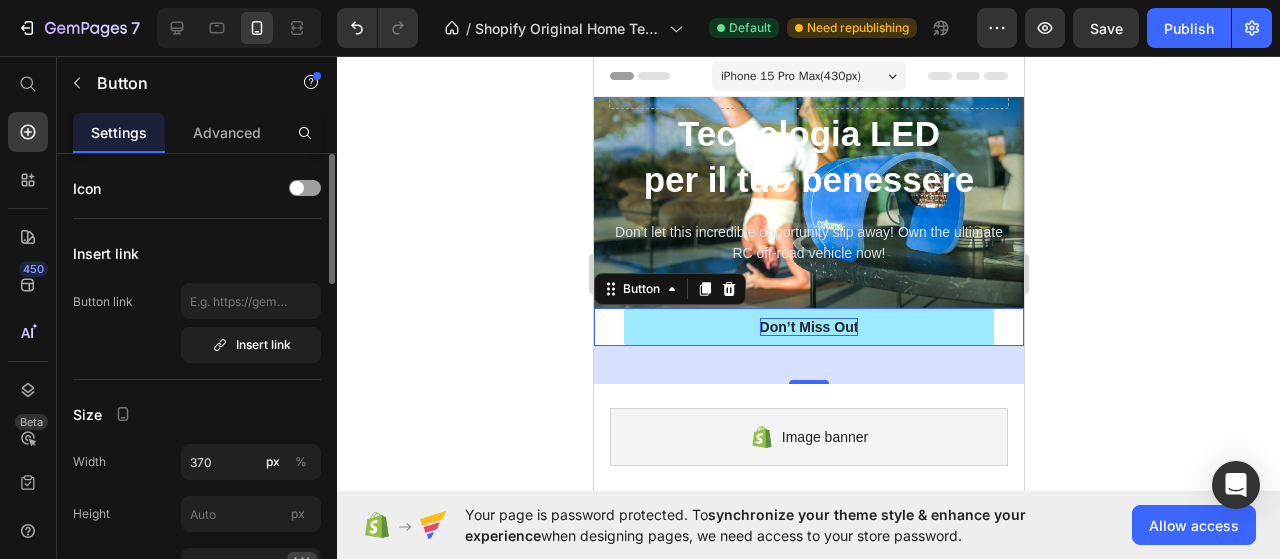 click on "Icon Insert link Button link  Insert link  Size Width 370 px % Height px Padding S M L 10 24 10 24 Show less States Normal Hover Background color Text color Border Corner 4 4 4 4 Shadow Text Styles Paragraph 1* Font sans-serif Size 14 Show more Align" at bounding box center [197, 927] 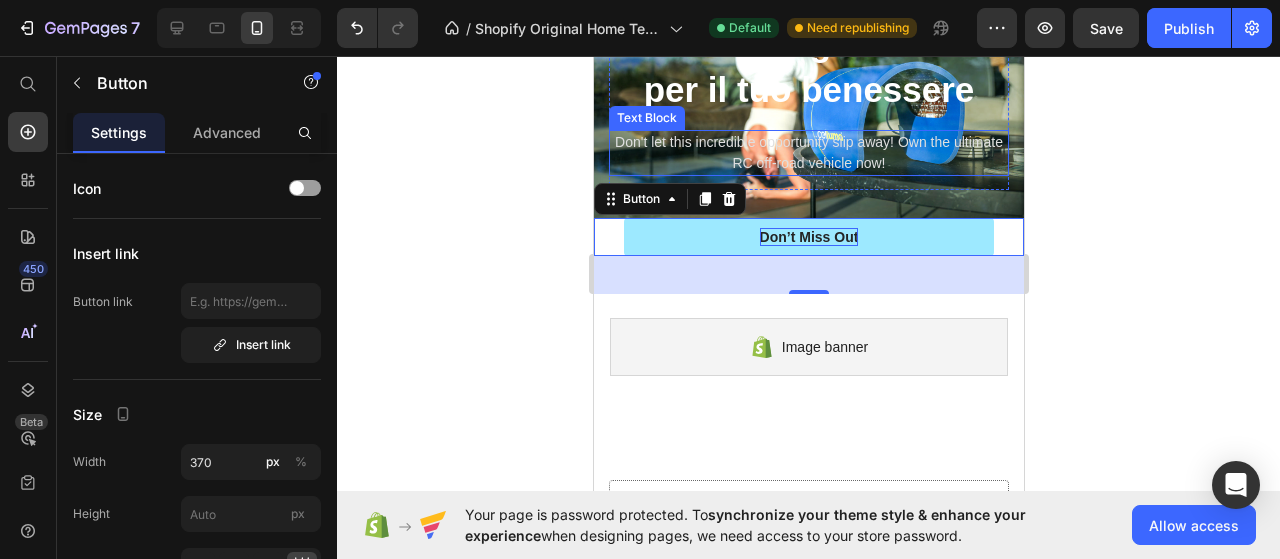 scroll, scrollTop: 0, scrollLeft: 0, axis: both 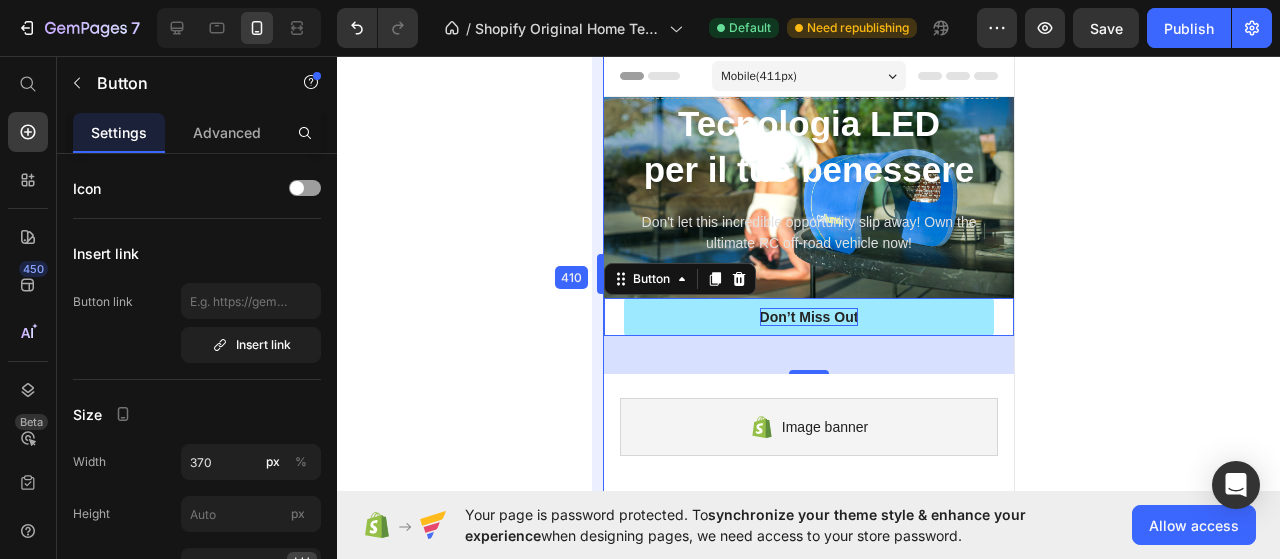 drag, startPoint x: 588, startPoint y: 264, endPoint x: 604, endPoint y: 255, distance: 18.35756 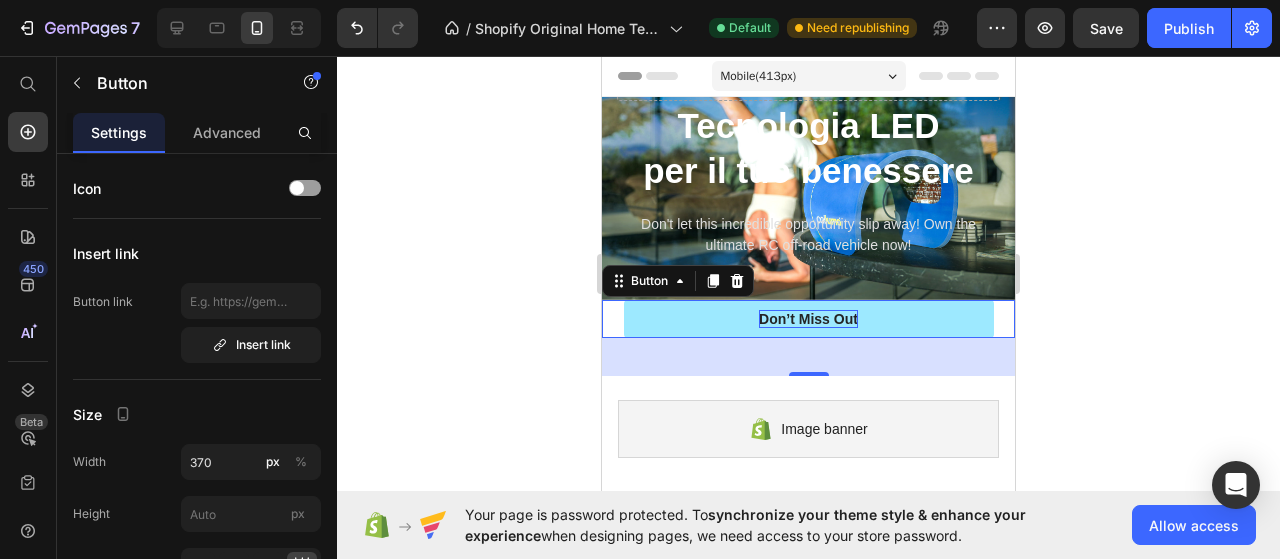 click on "Mobile  ( 413 px)" at bounding box center (809, 76) 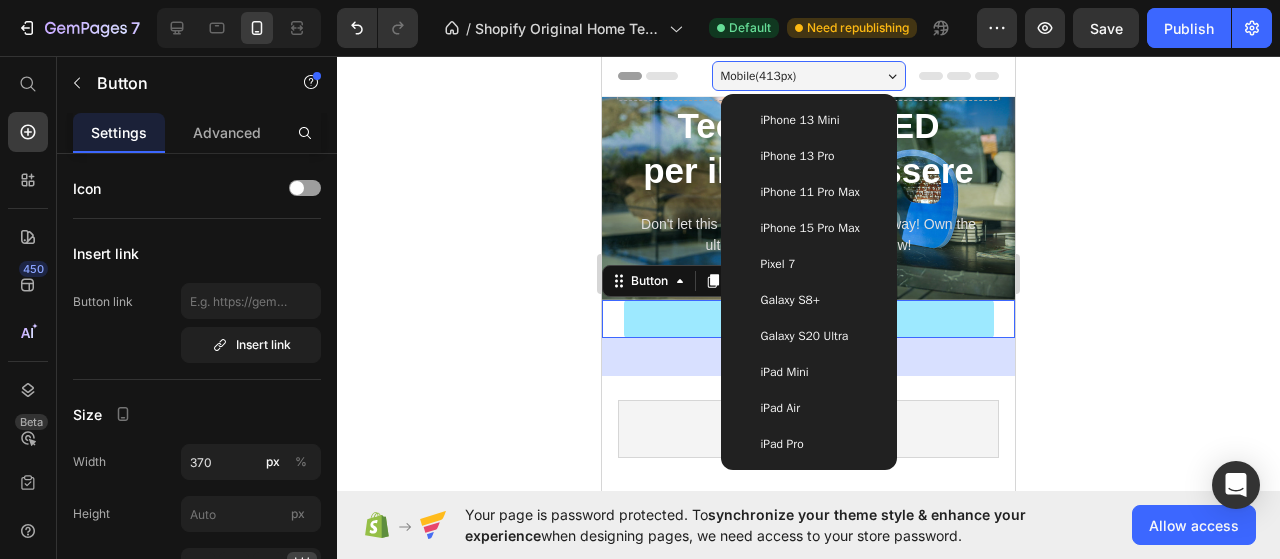 click on "iPhone 13 Pro" at bounding box center (798, 156) 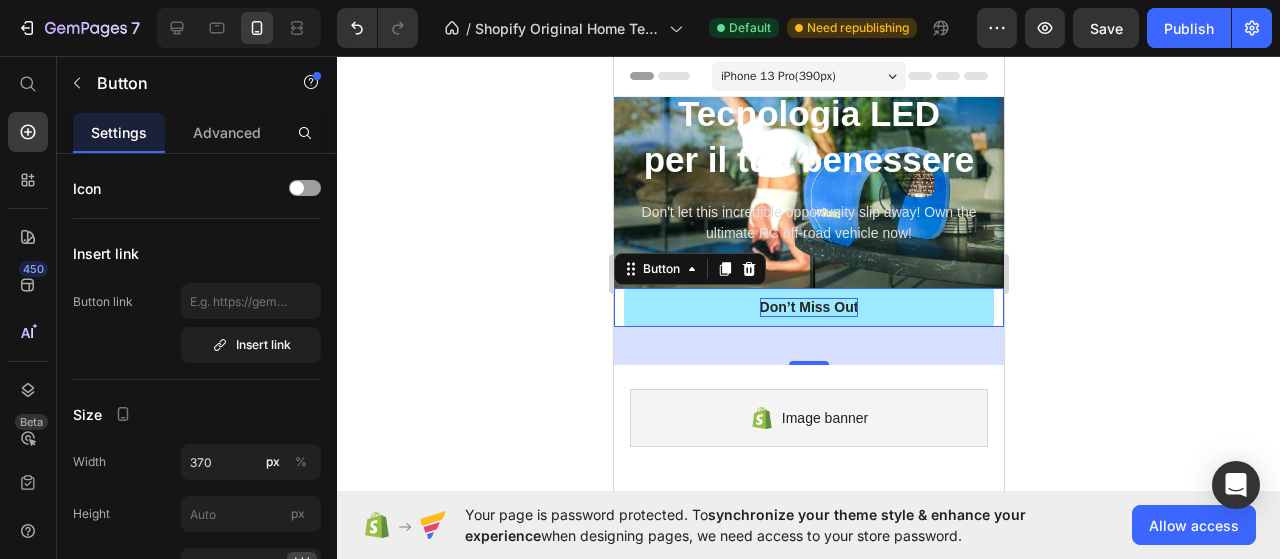 click on "iPhone 13 Pro  ( 390 px)" at bounding box center [777, 76] 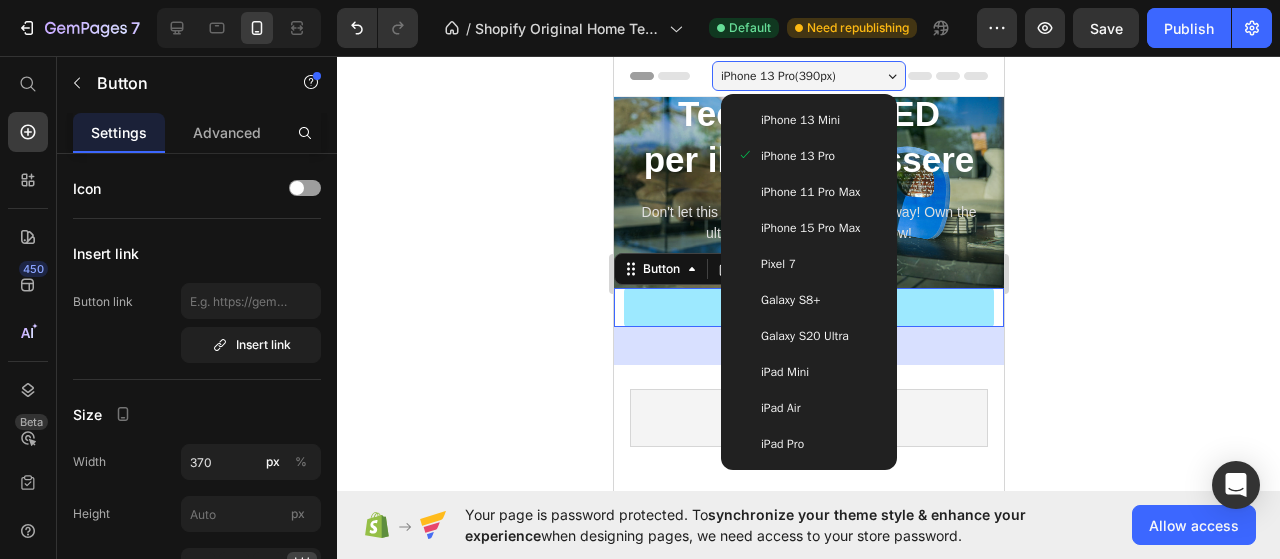 click on "iPhone 15 Pro Max" at bounding box center (809, 228) 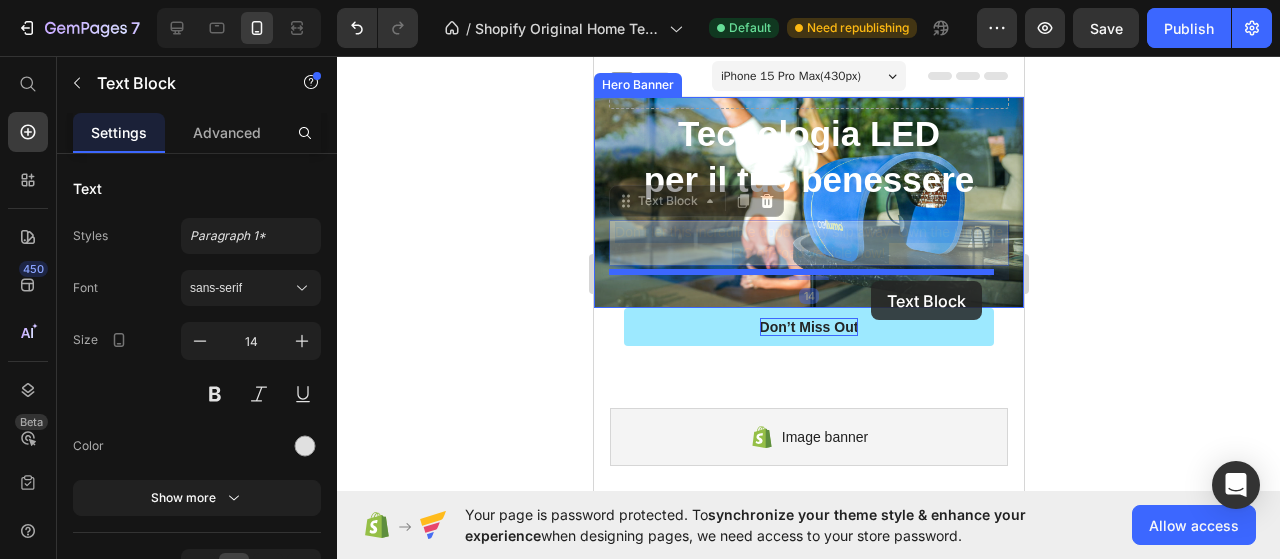 drag, startPoint x: 872, startPoint y: 241, endPoint x: 870, endPoint y: 281, distance: 40.04997 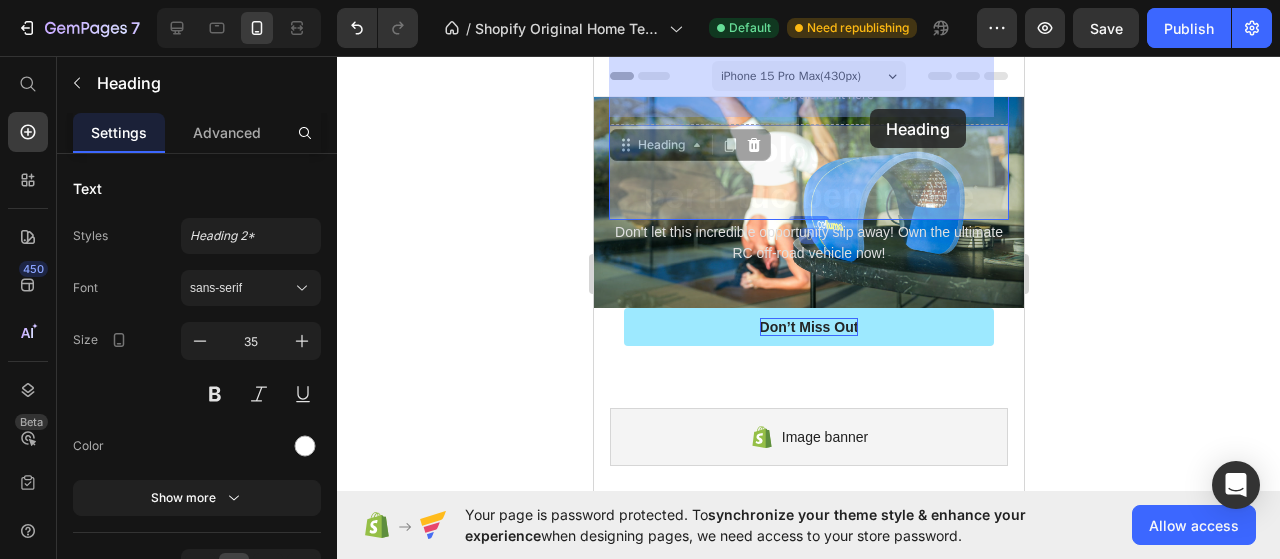 drag, startPoint x: 860, startPoint y: 168, endPoint x: 869, endPoint y: 109, distance: 59.682495 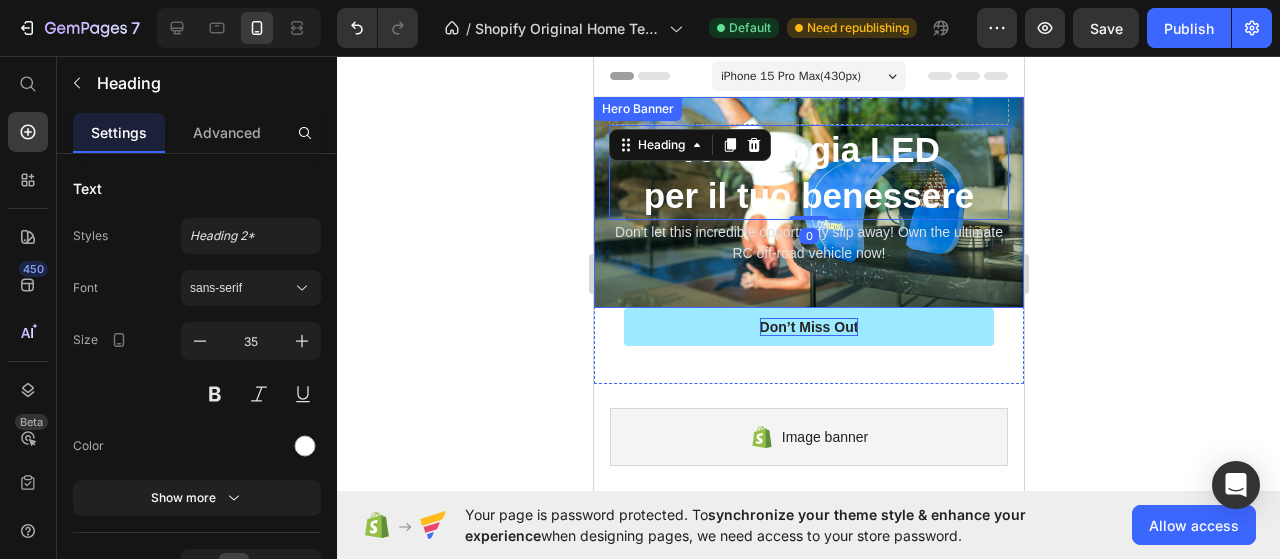 click 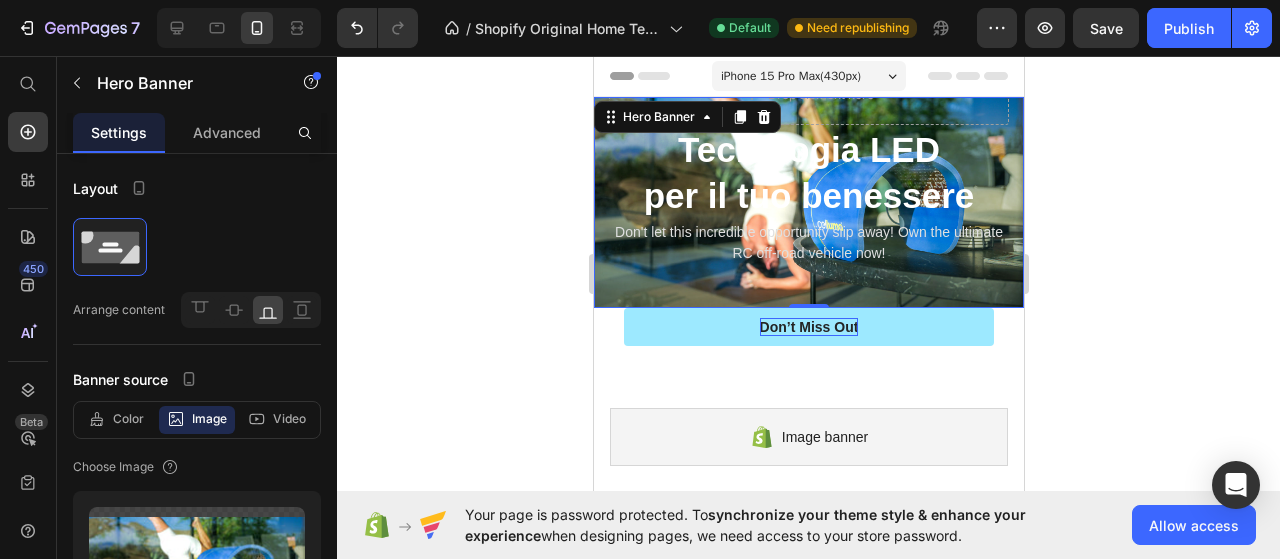 click on "Drop element here Tecnologia LED per il tuo benessere  Heading Row Don't let this incredible opportunity slip away! Own the ultimate RC off-road vehicle now! Text Block" at bounding box center [808, 172] 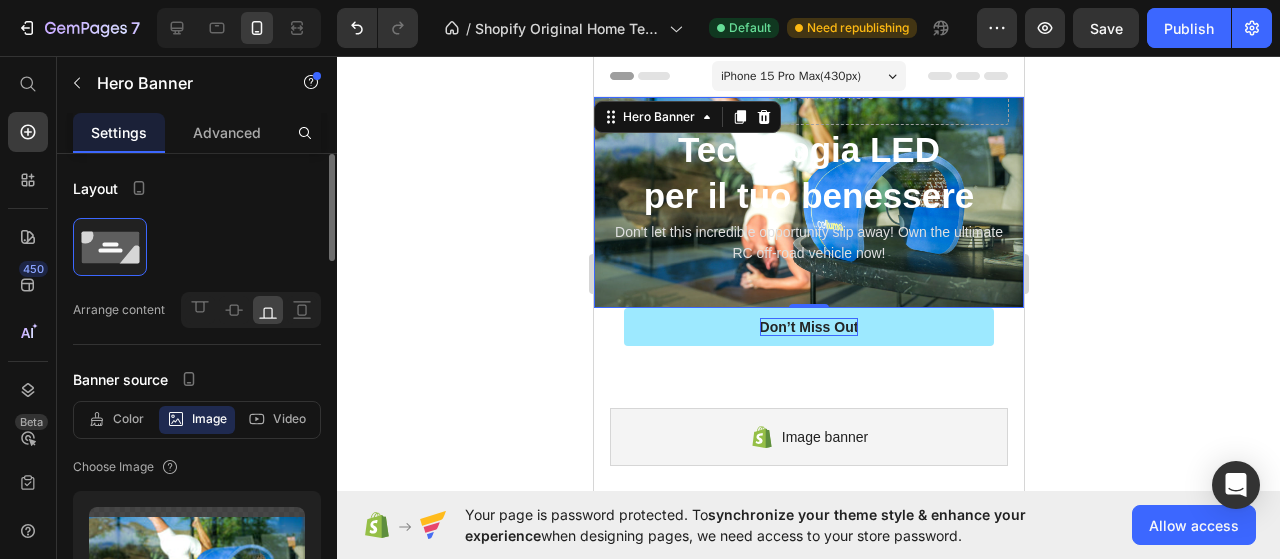 scroll, scrollTop: 168, scrollLeft: 0, axis: vertical 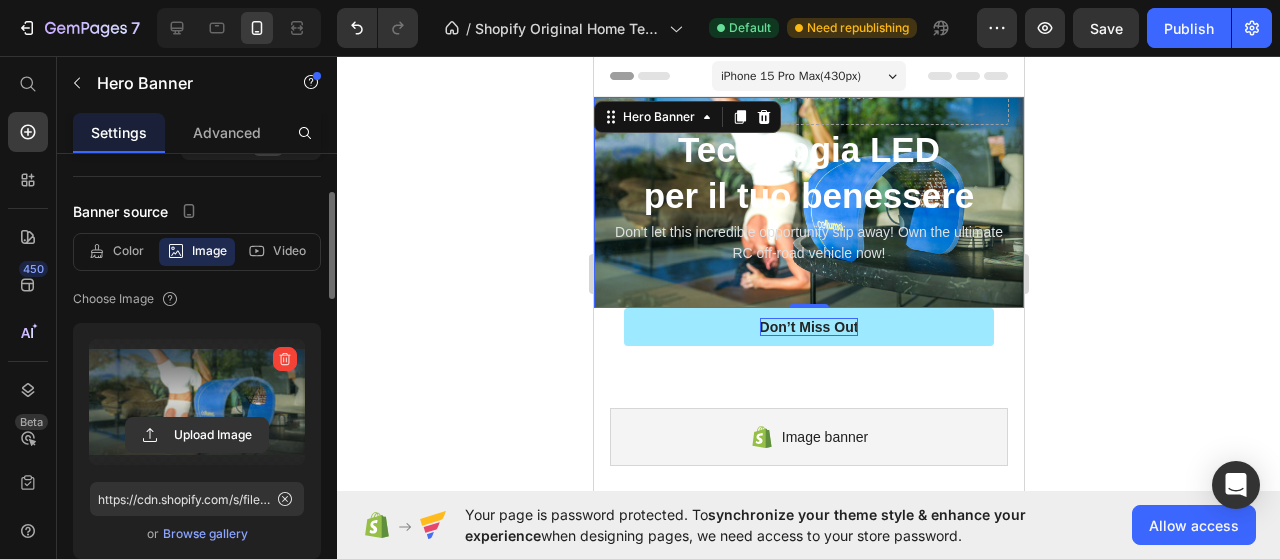 click at bounding box center [197, 402] 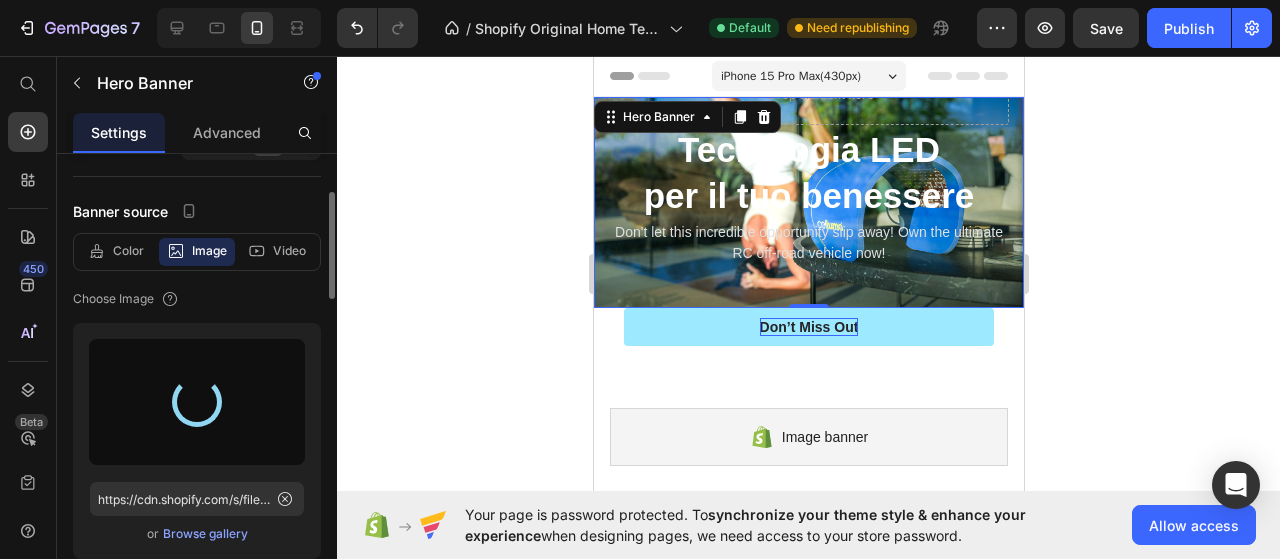 type on "https://cdn.shopify.com/s/files/1/0908/9833/4069/files/gempages_575094485759820912-38b189ff-55f6-41df-a948-1655edd7a213.jpg" 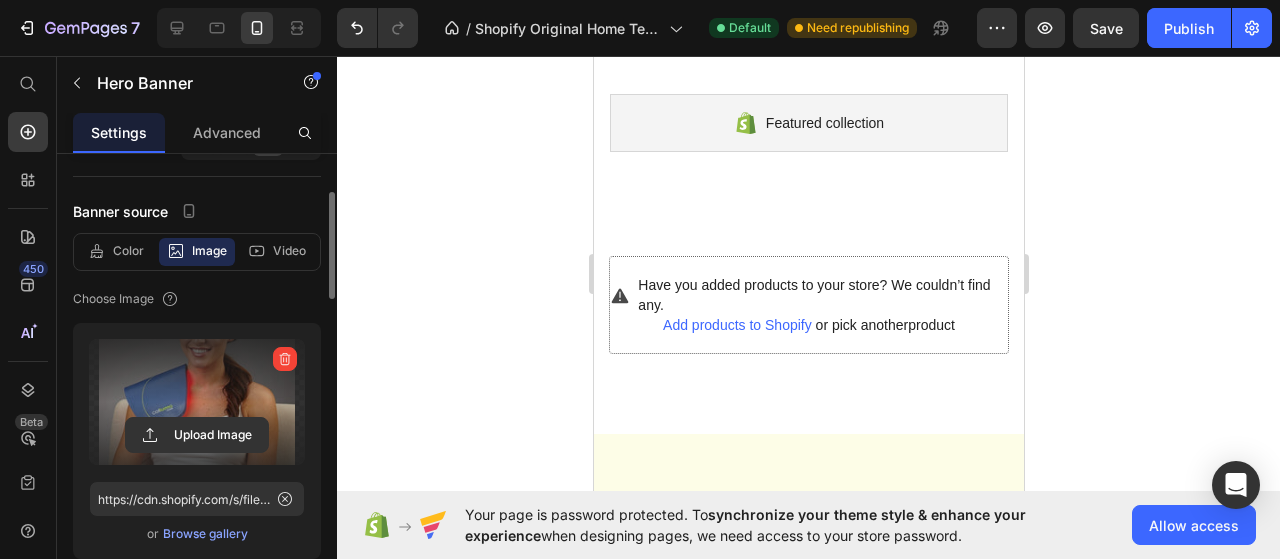 scroll, scrollTop: 714, scrollLeft: 0, axis: vertical 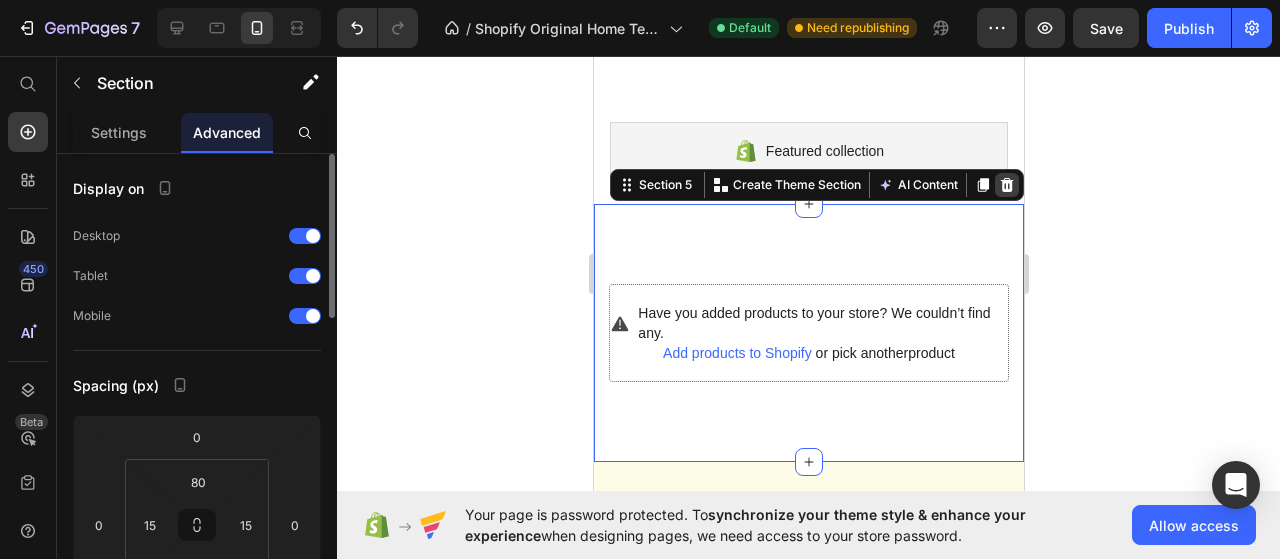 click 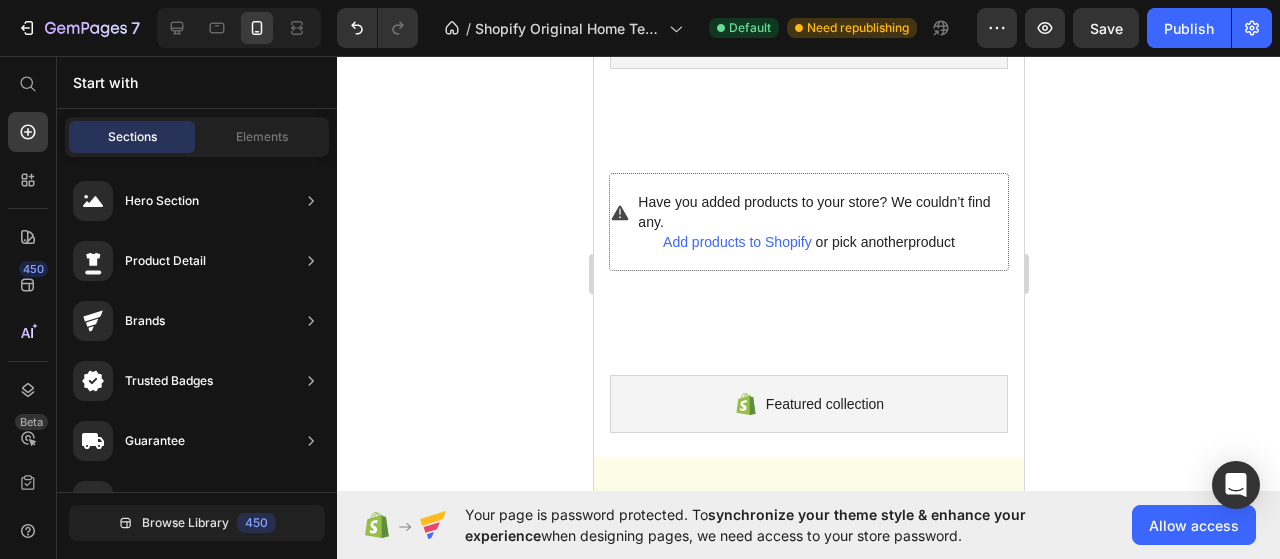 scroll, scrollTop: 457, scrollLeft: 0, axis: vertical 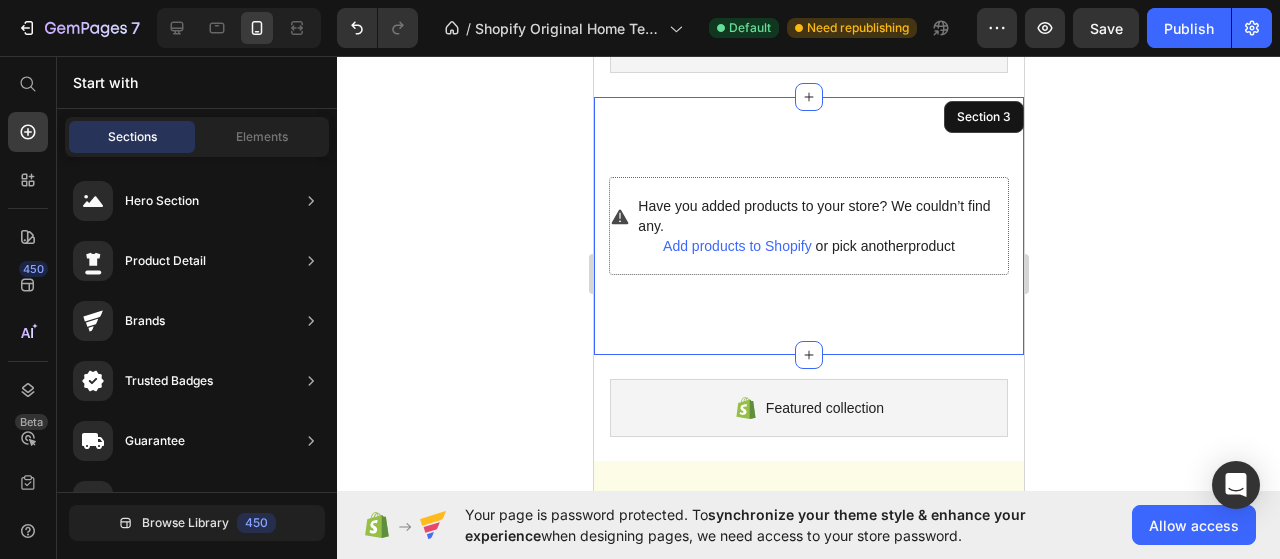 click on "Have you added products to your store? We couldn’t find any. Add products to Shopify   or pick another  product Product Section 3" at bounding box center [808, 226] 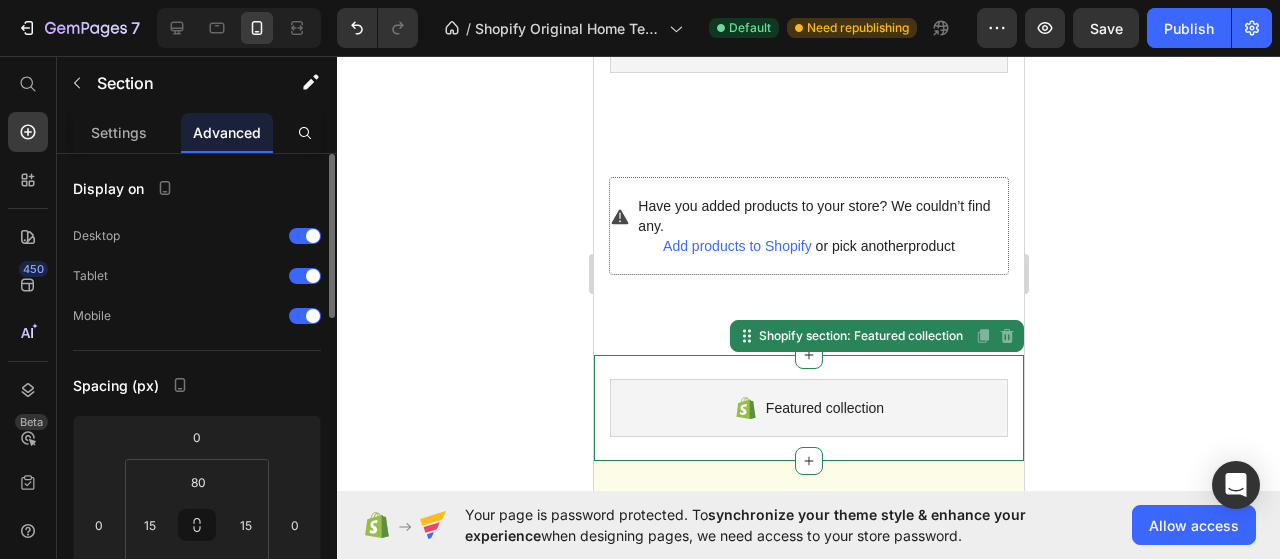 click on "Featured collection Shopify section: Featured collection   Disabled. Please edit in Shopify Editor Disabled. Please edit in Shopify Editor" at bounding box center (808, 408) 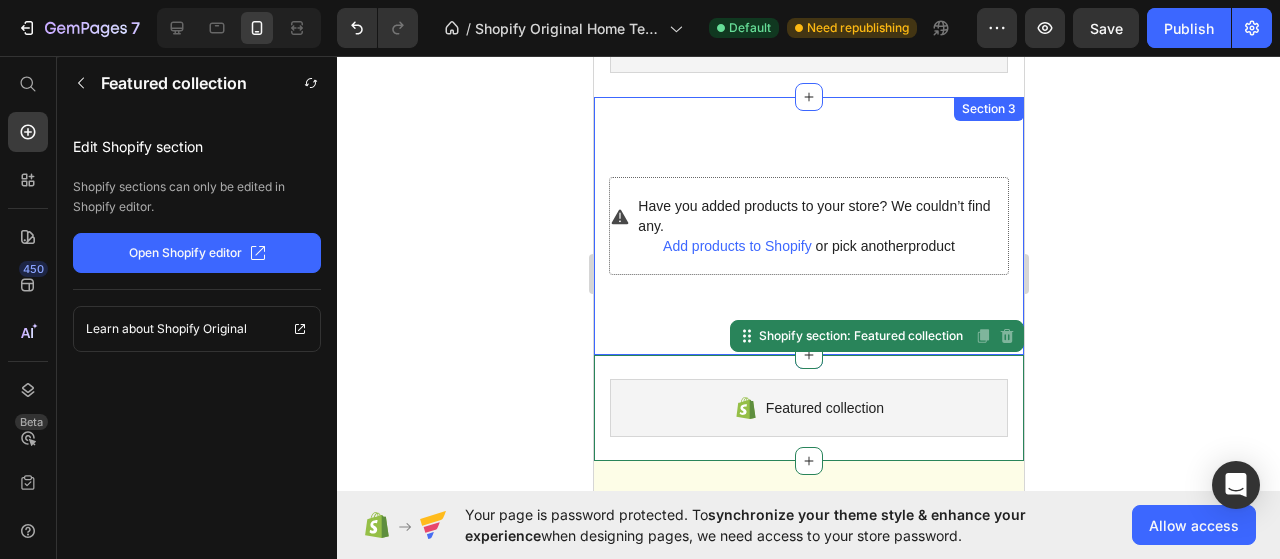 click on "Have you added products to your store? We couldn’t find any. Add products to Shopify   or pick another  product Product Section 3" at bounding box center [808, 226] 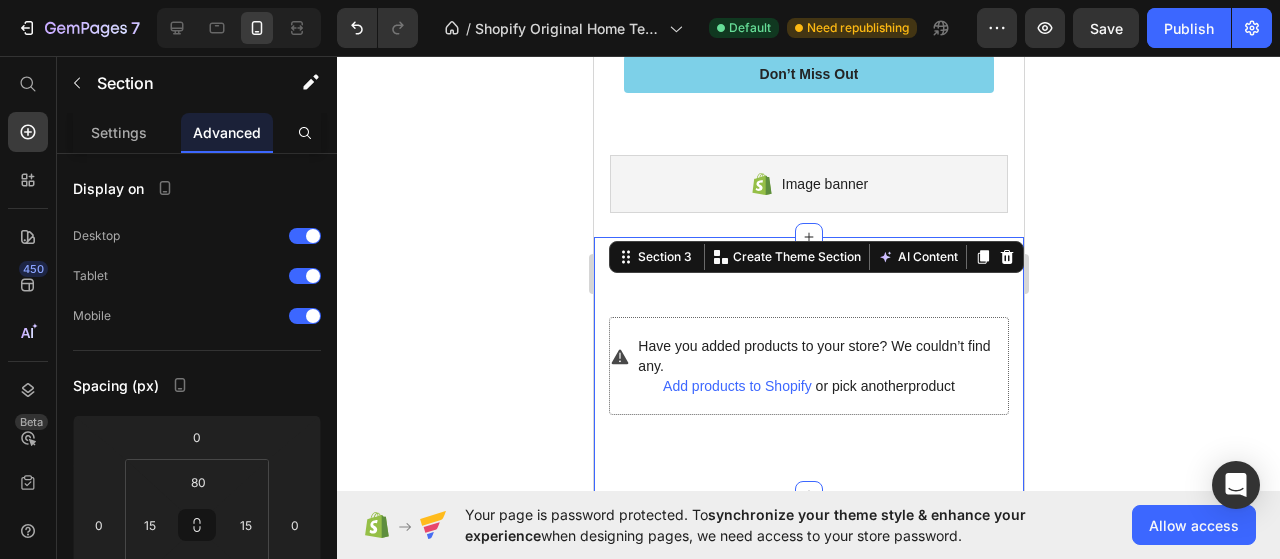 scroll, scrollTop: 318, scrollLeft: 0, axis: vertical 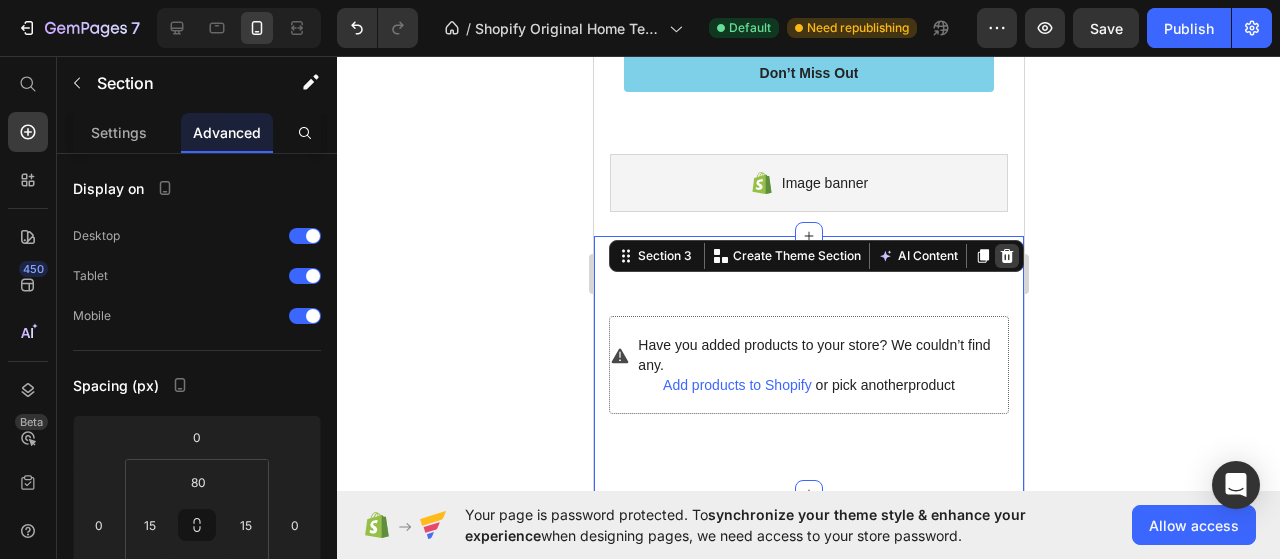 click 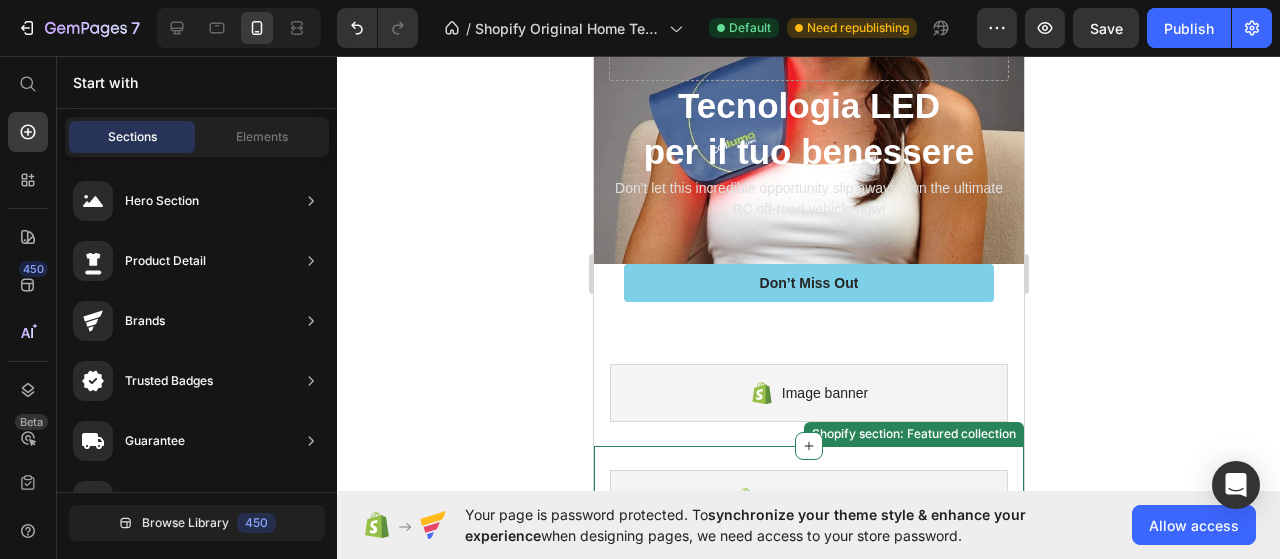 scroll, scrollTop: 98, scrollLeft: 0, axis: vertical 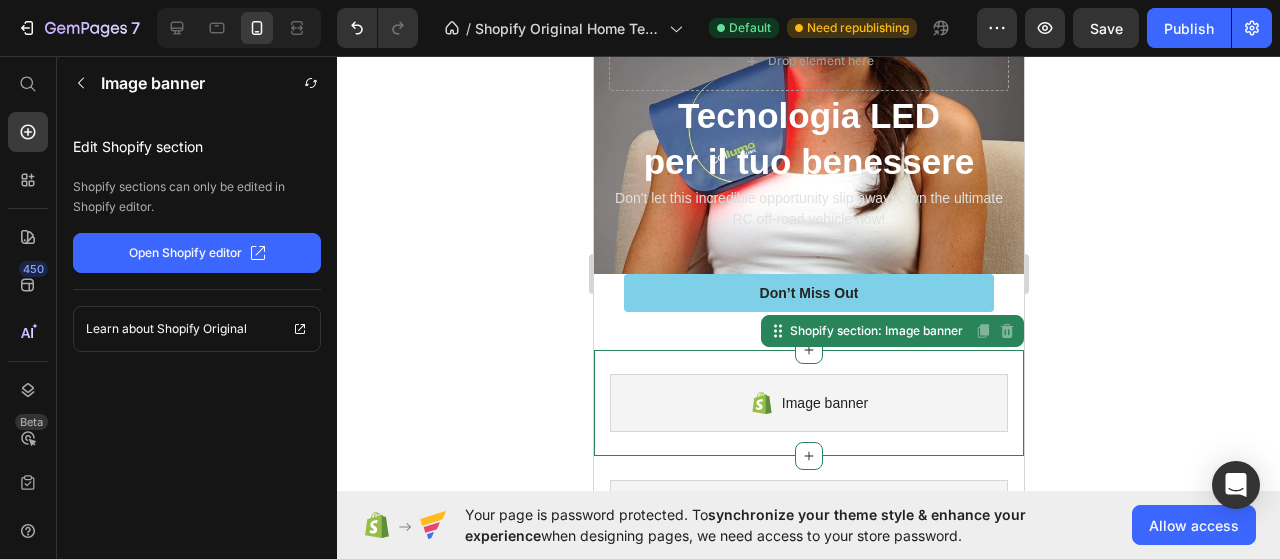 click on "Image banner Shopify section: Image banner   Disabled. Please edit in Shopify Editor Disabled. Please edit in Shopify Editor" at bounding box center [808, 403] 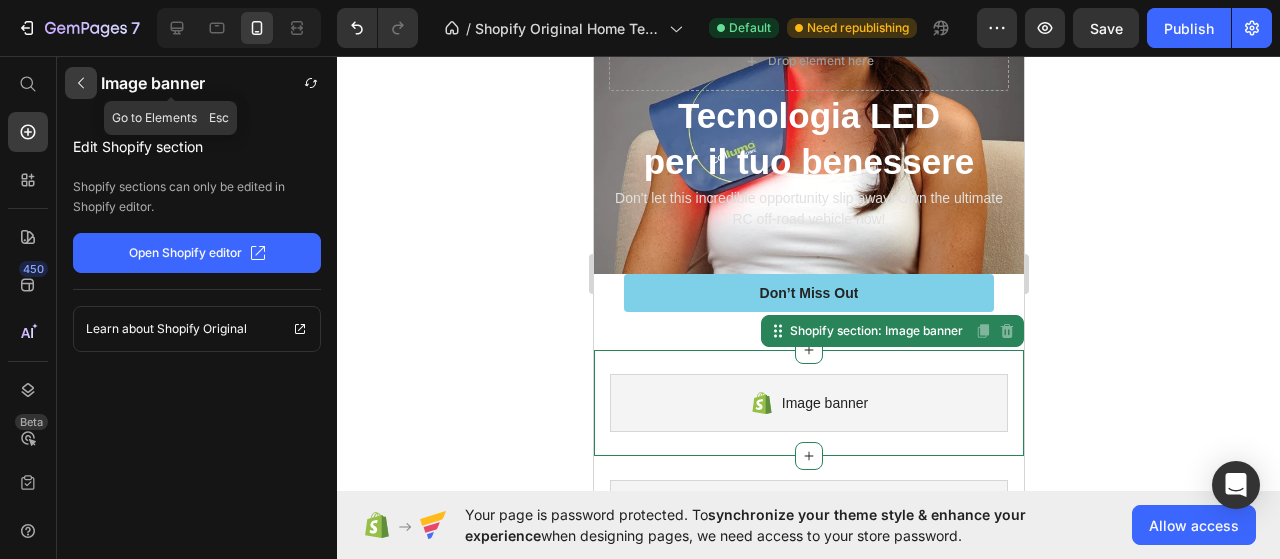click 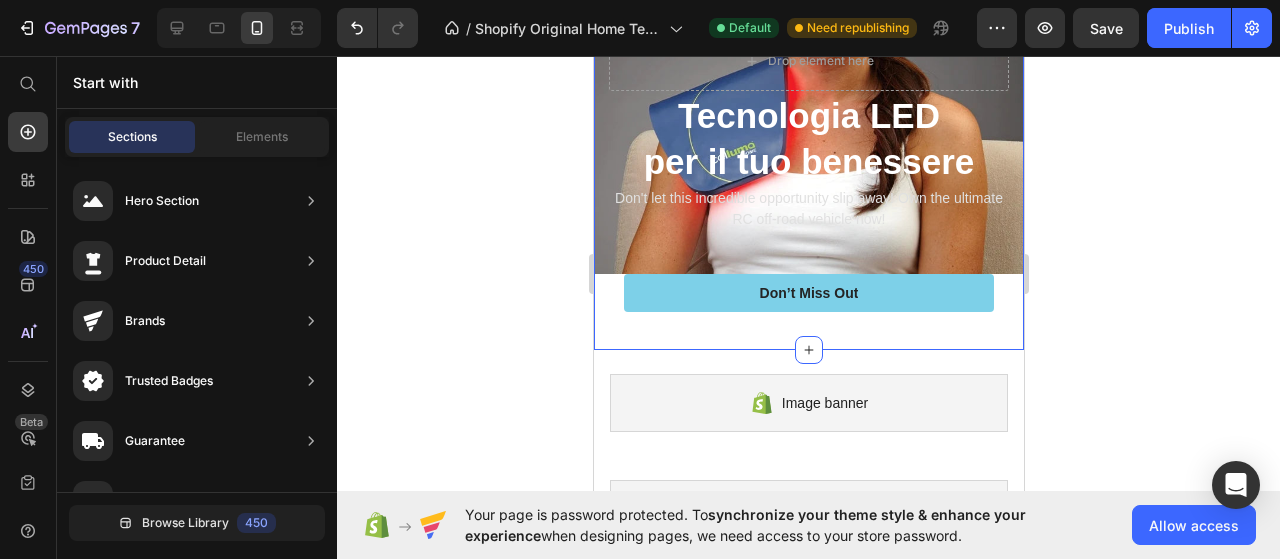 scroll, scrollTop: 0, scrollLeft: 0, axis: both 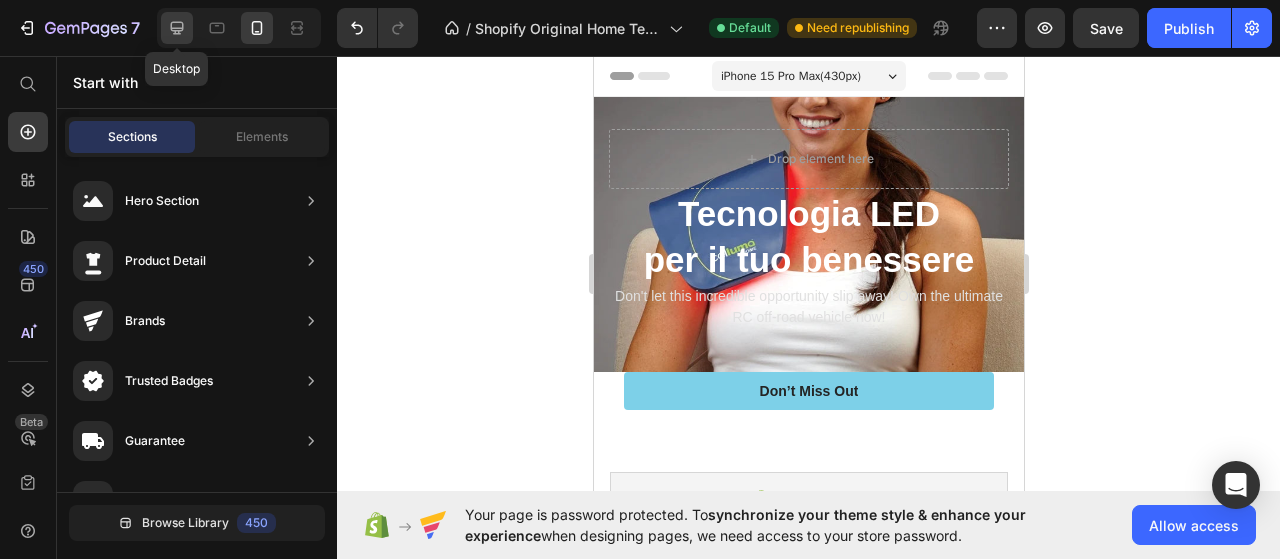 click 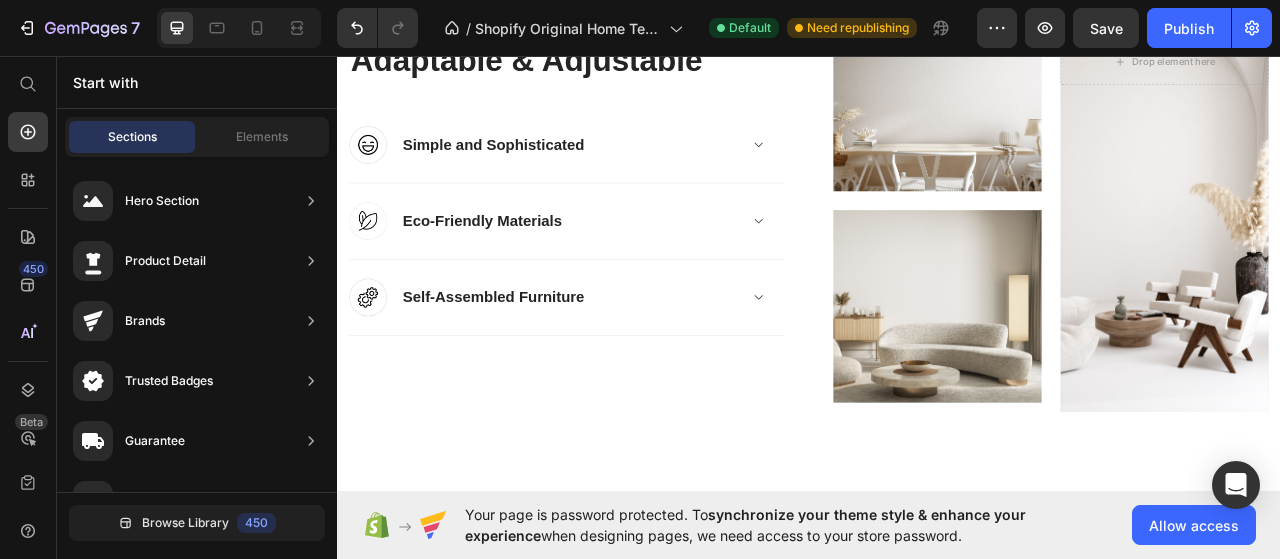 scroll, scrollTop: 7228, scrollLeft: 0, axis: vertical 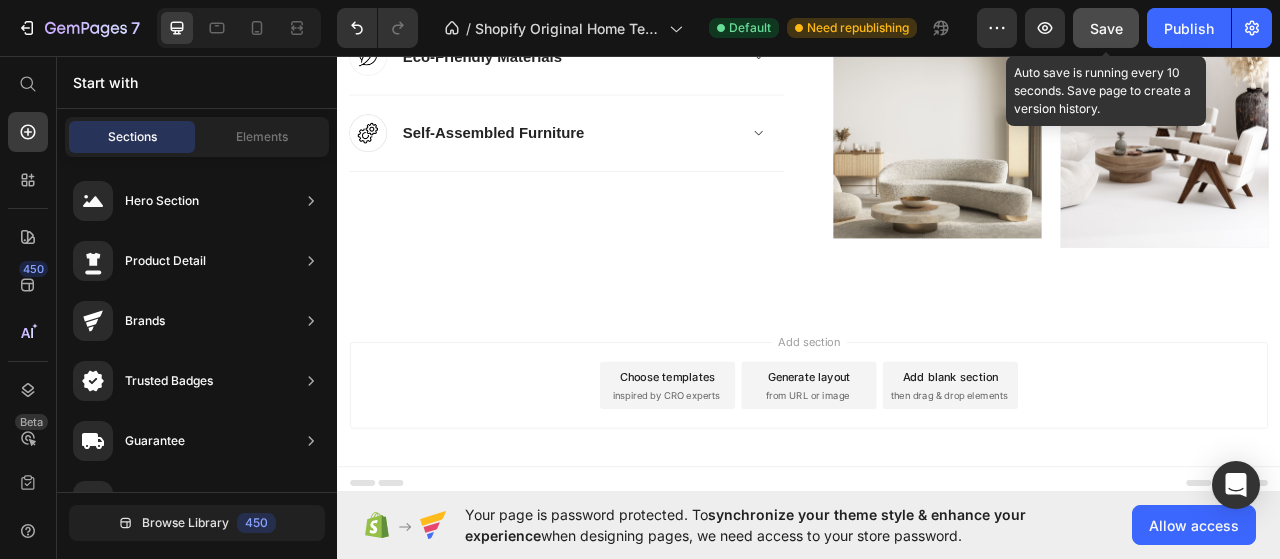 click on "Save" 